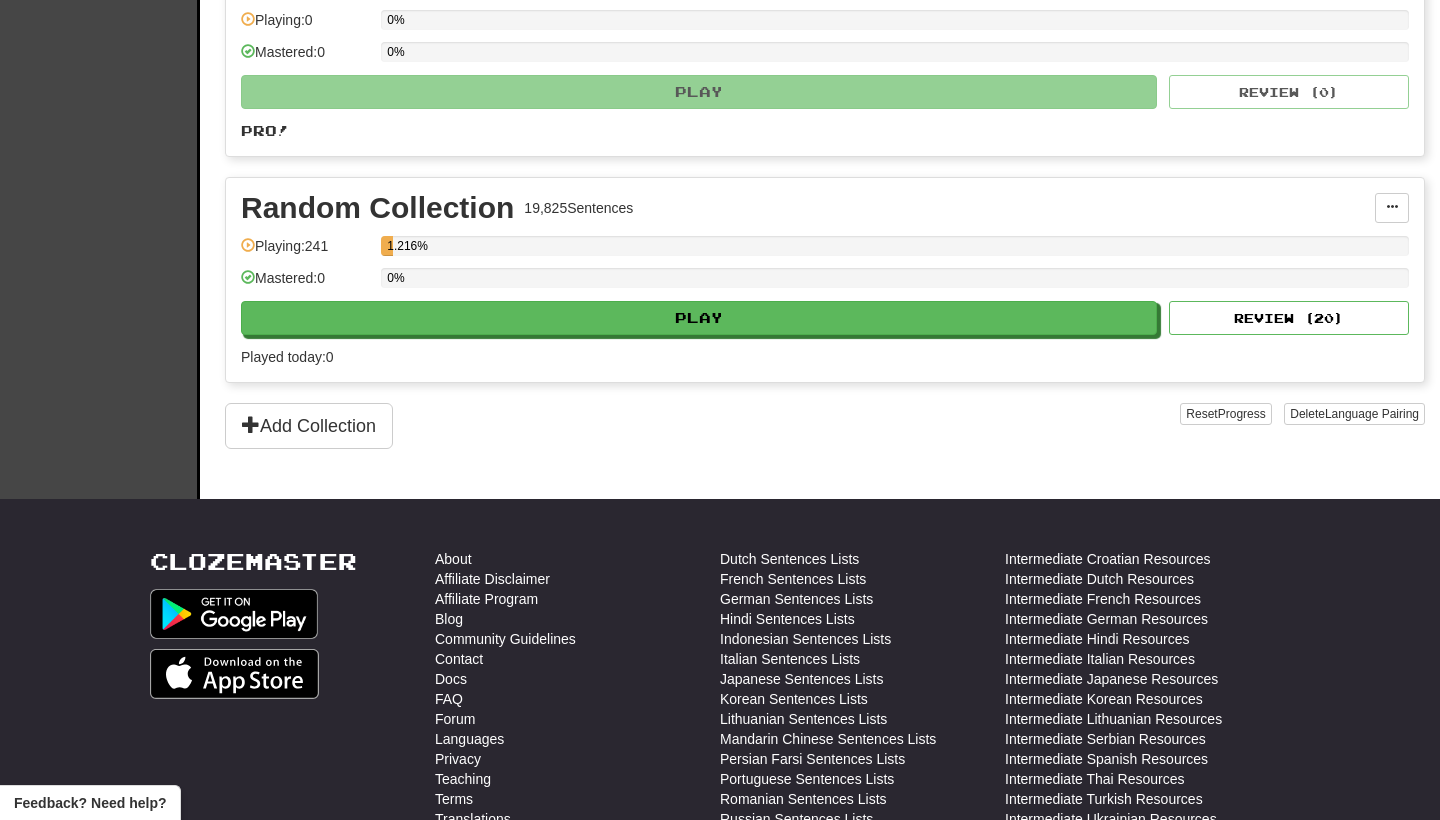 scroll, scrollTop: 740, scrollLeft: 0, axis: vertical 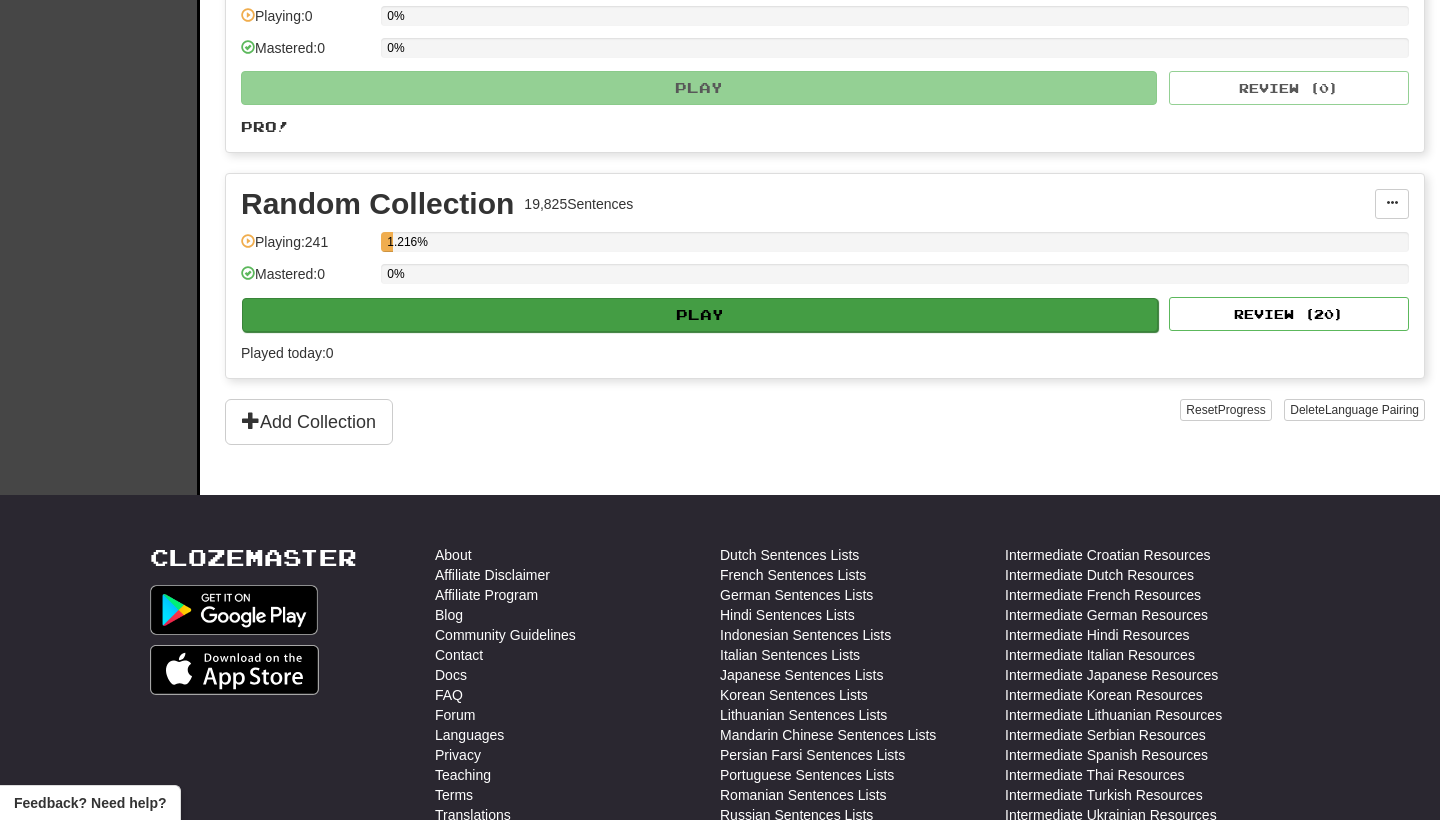 click on "Play" at bounding box center (700, 315) 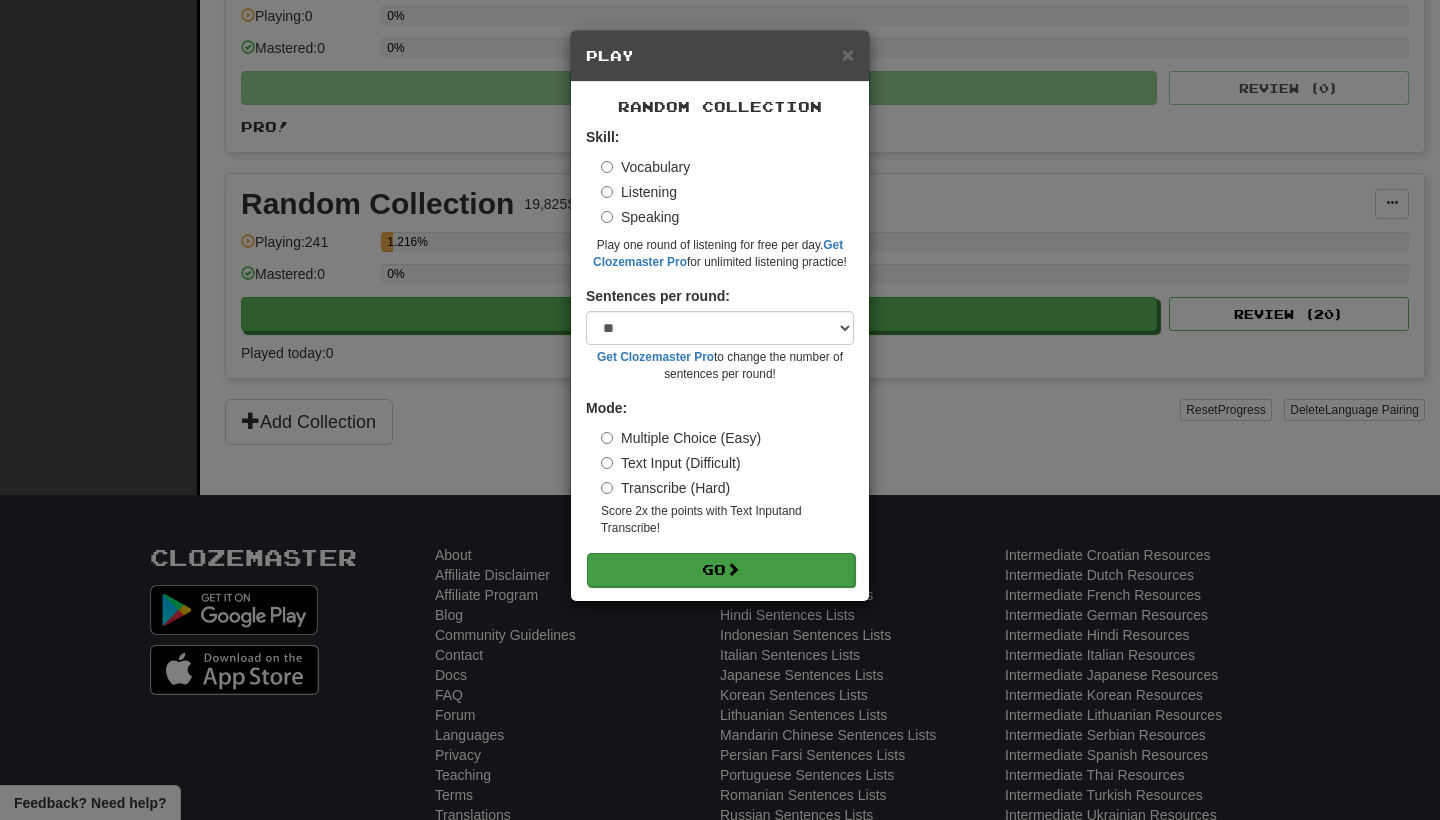 click on "Go" at bounding box center (721, 570) 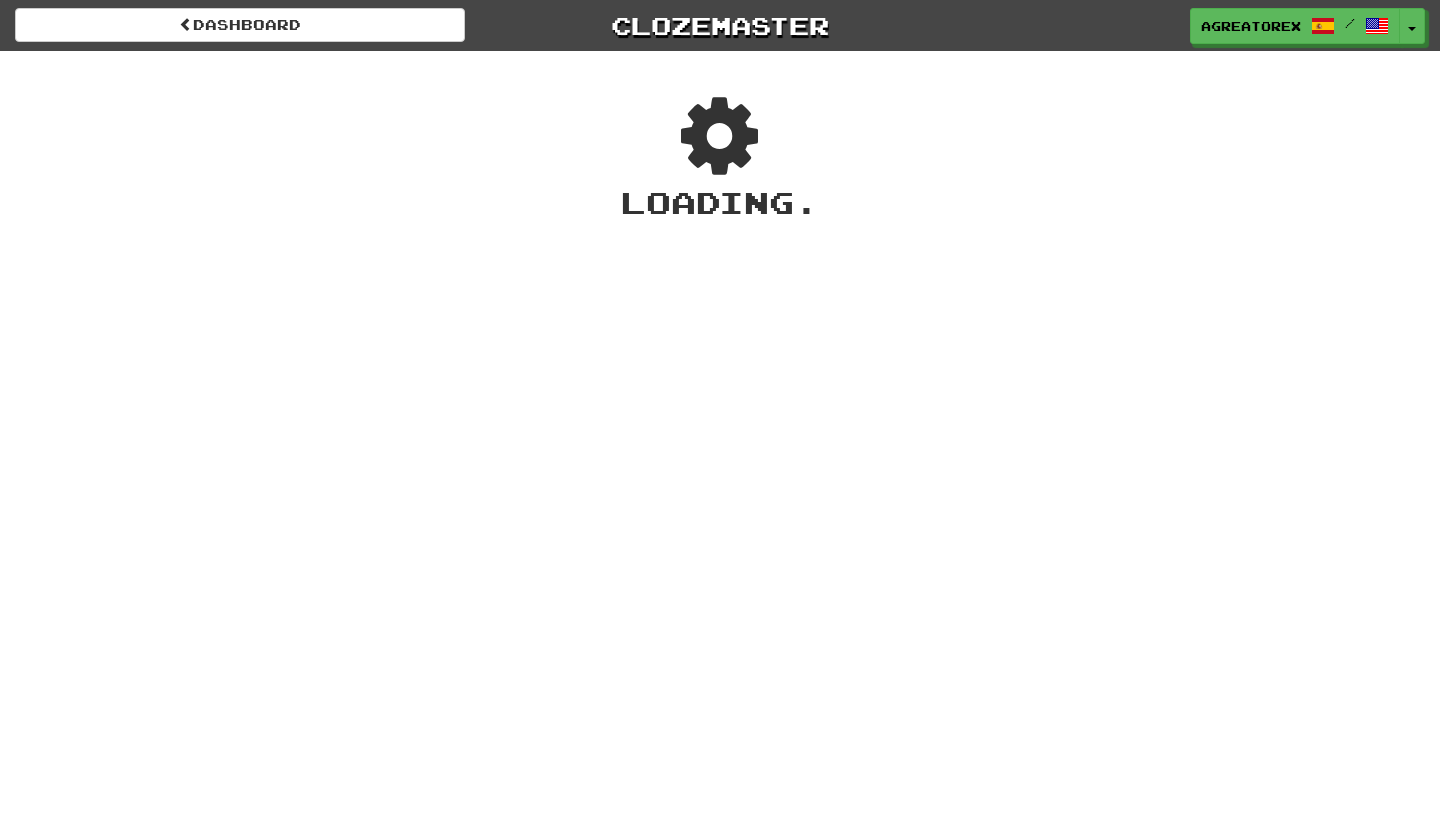 scroll, scrollTop: 0, scrollLeft: 0, axis: both 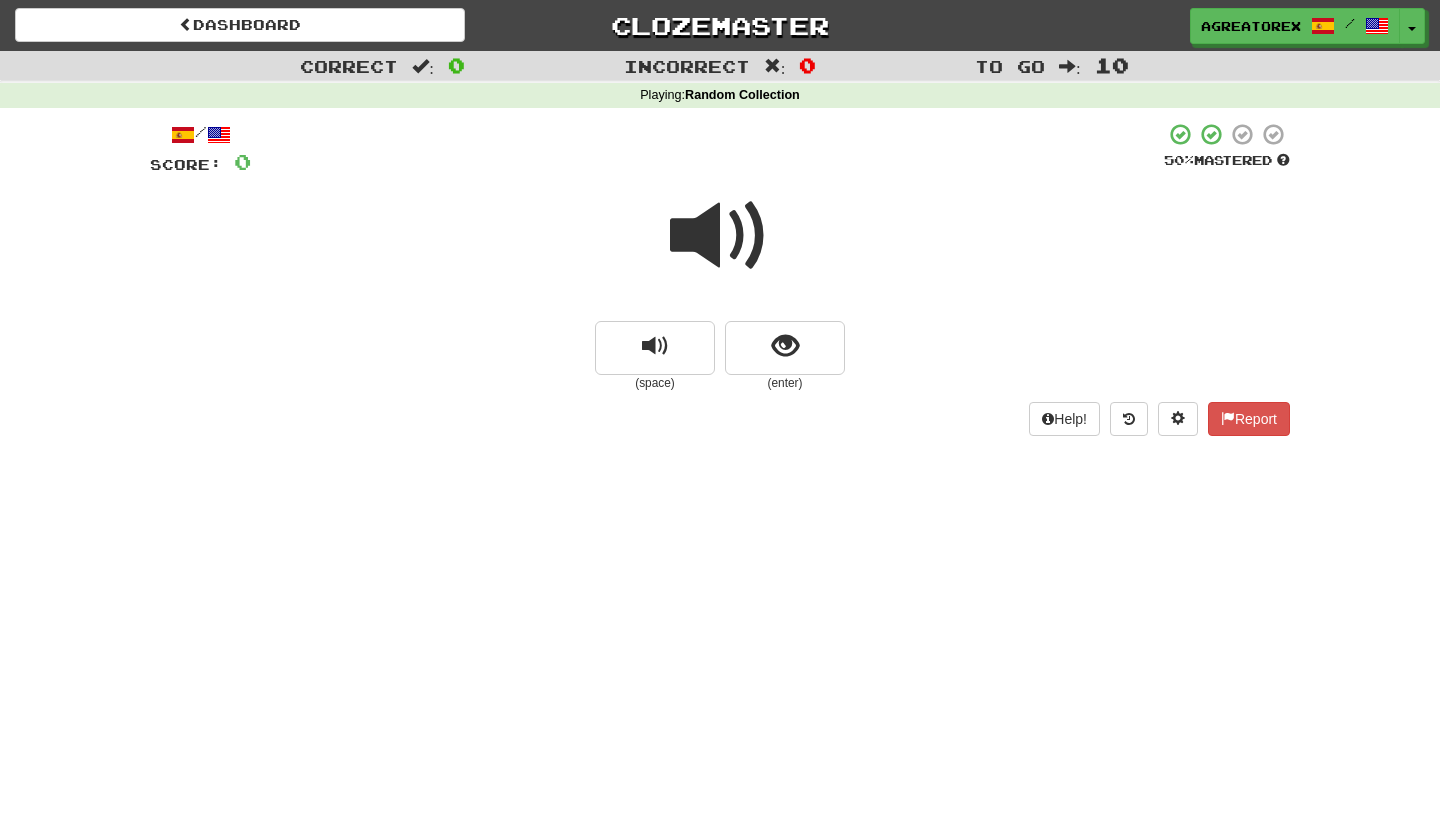 click at bounding box center [720, 236] 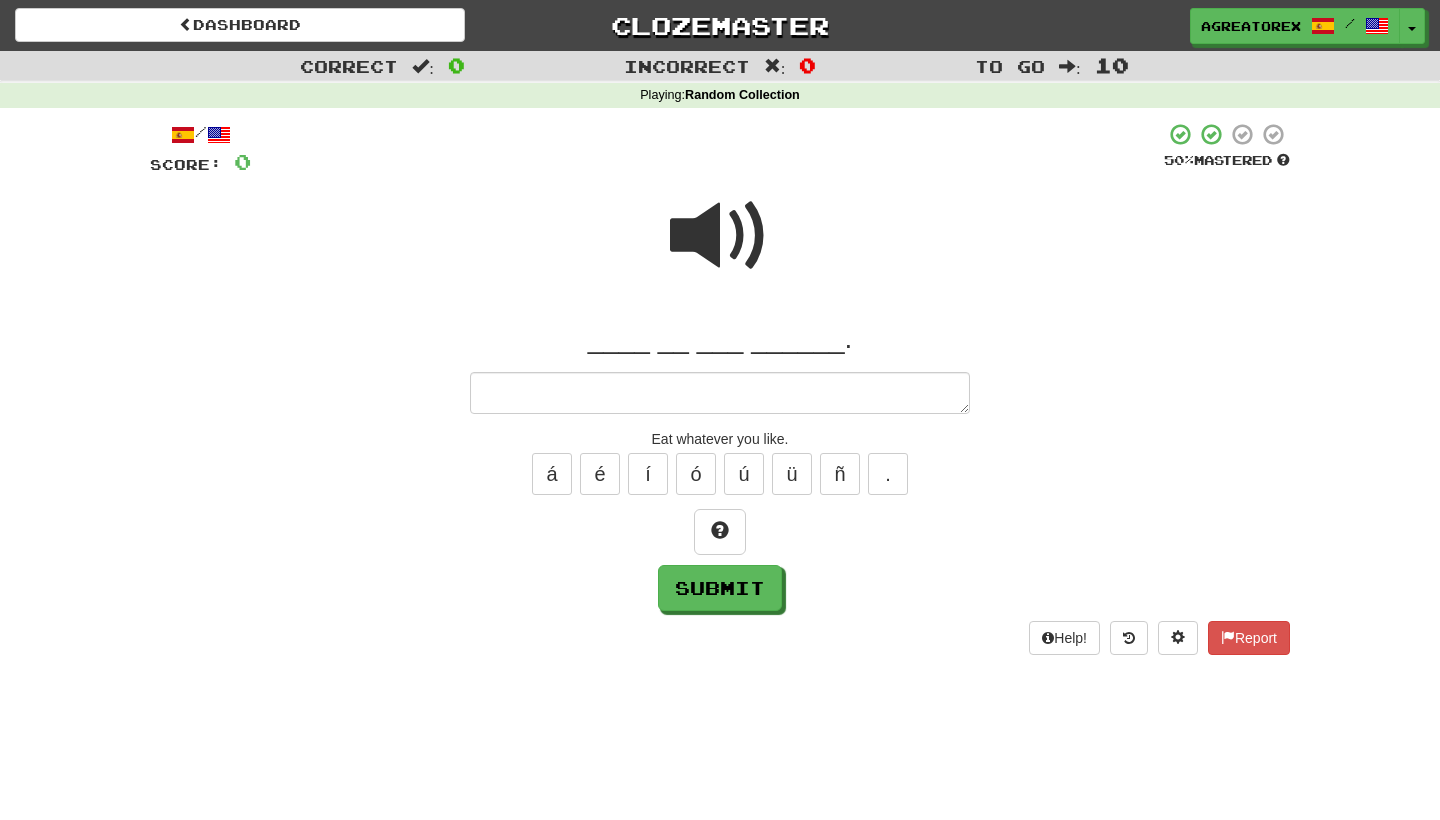 type on "*" 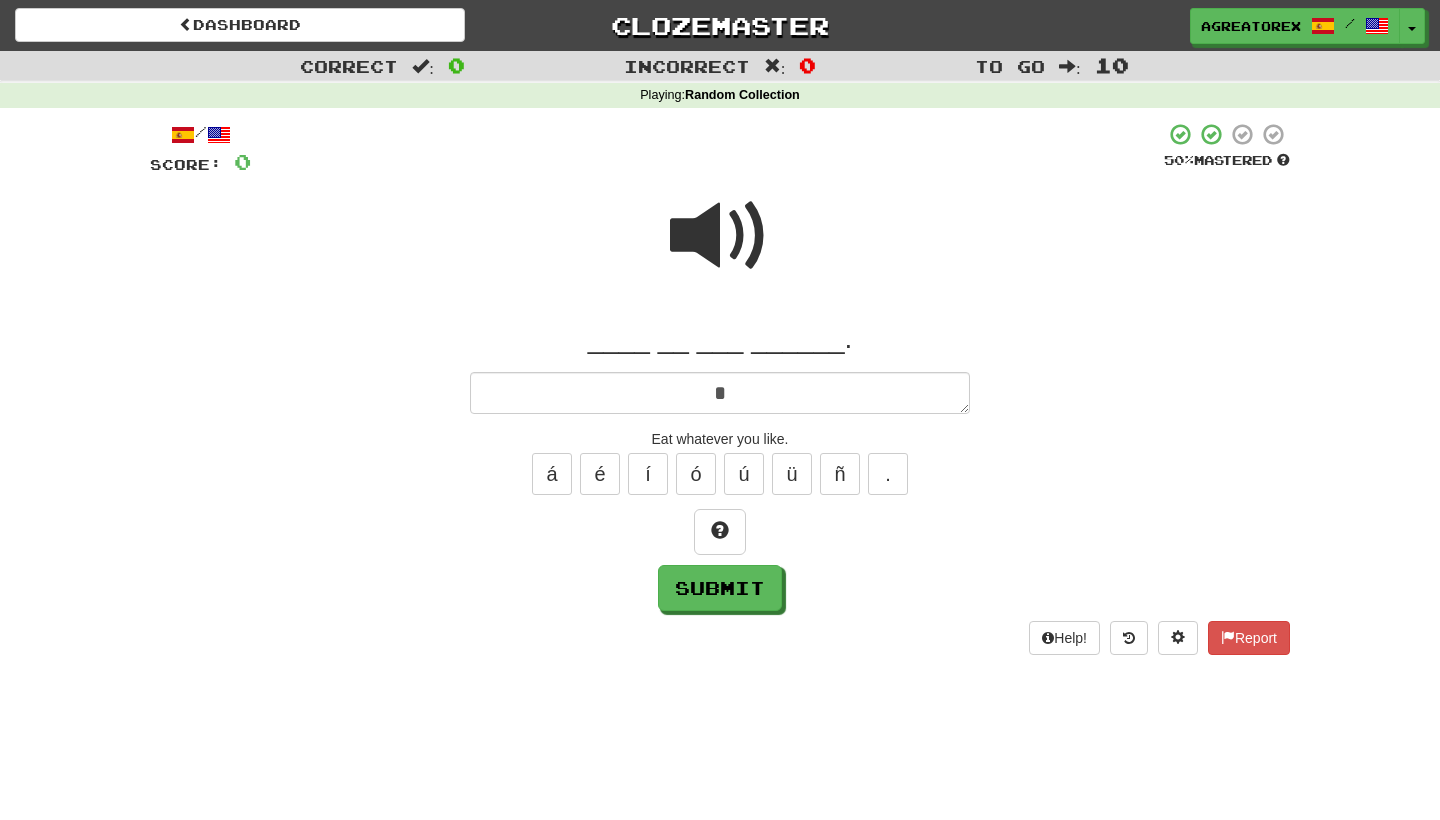 type on "*" 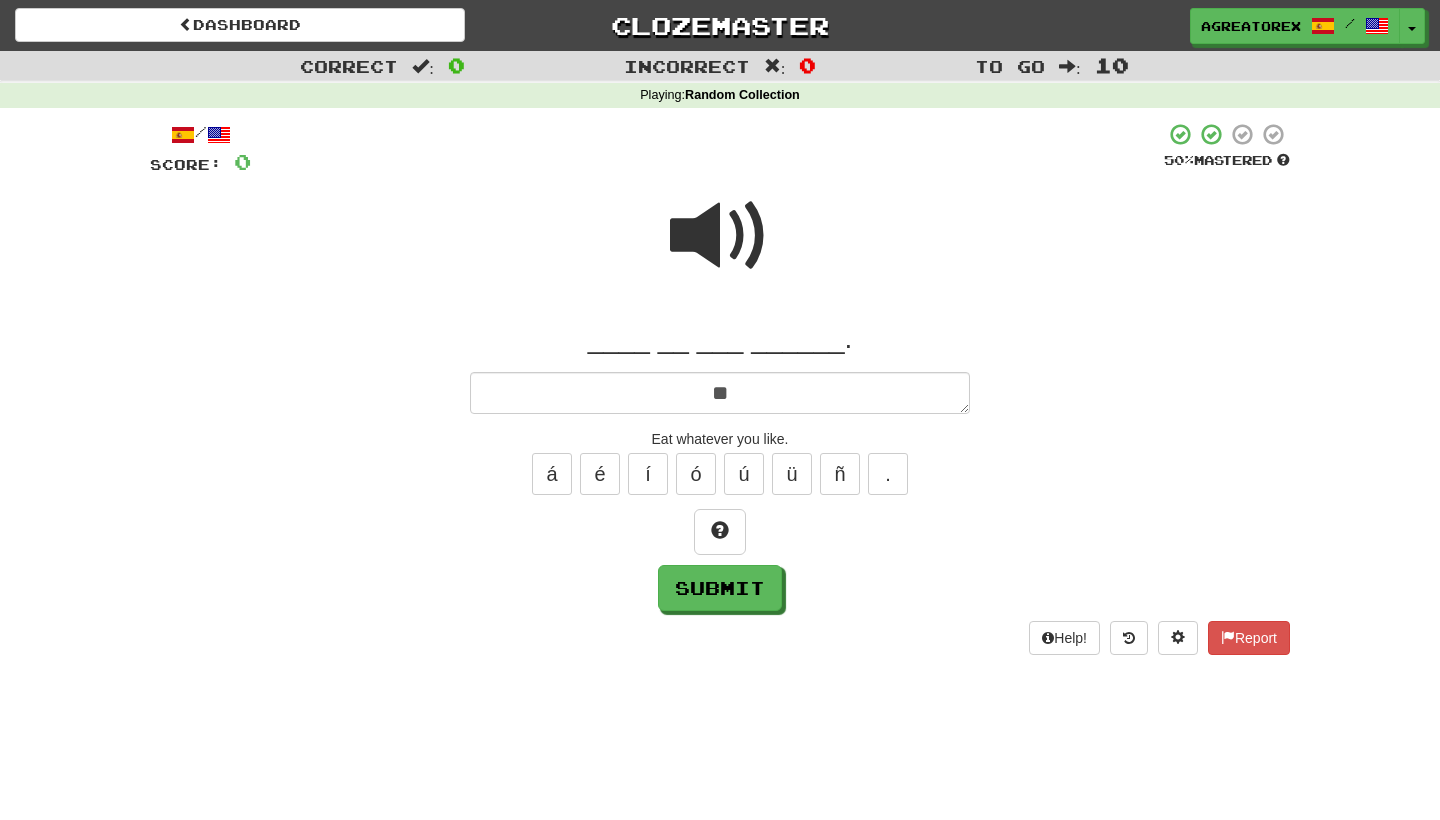 type on "*" 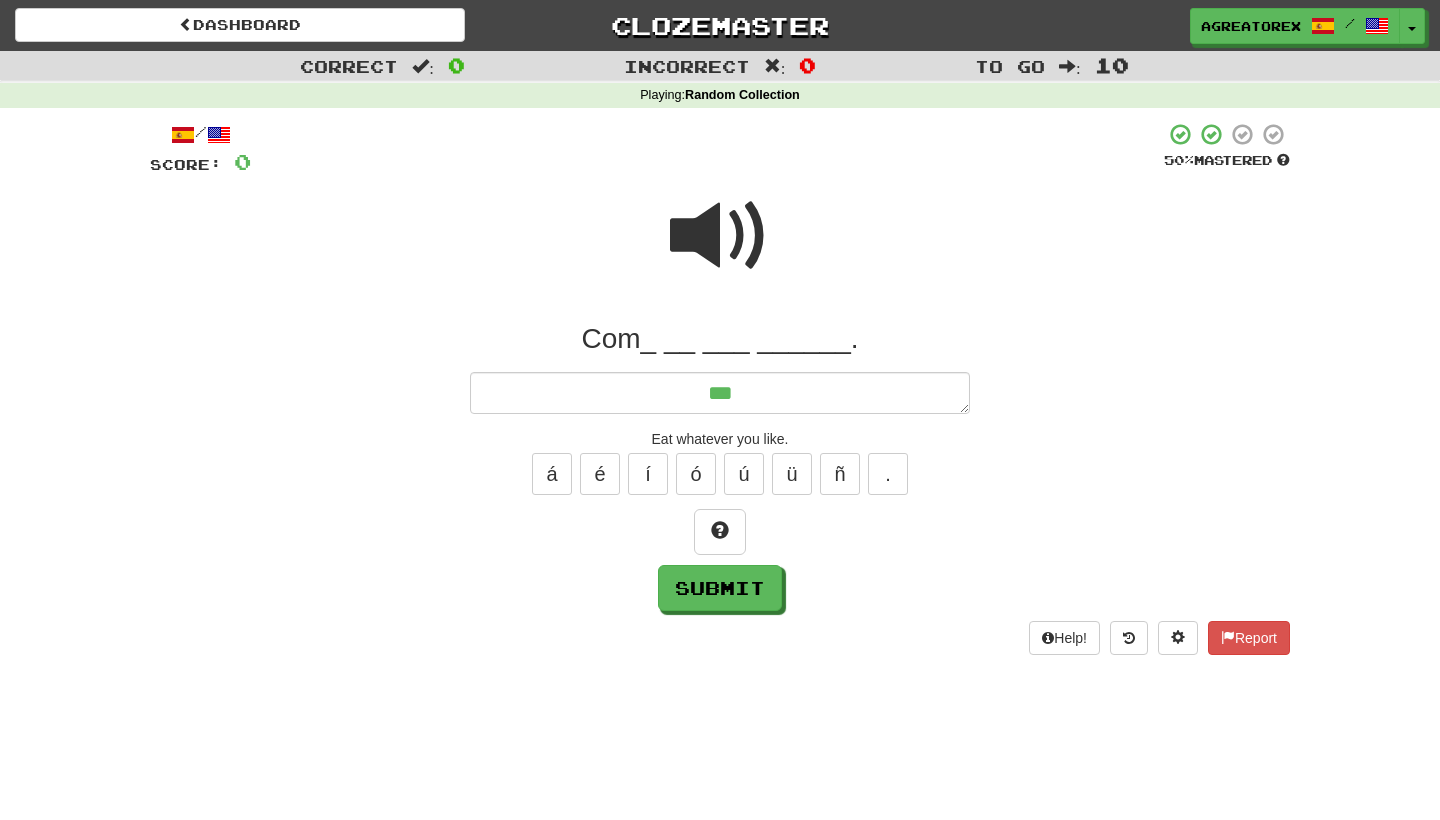 type on "*" 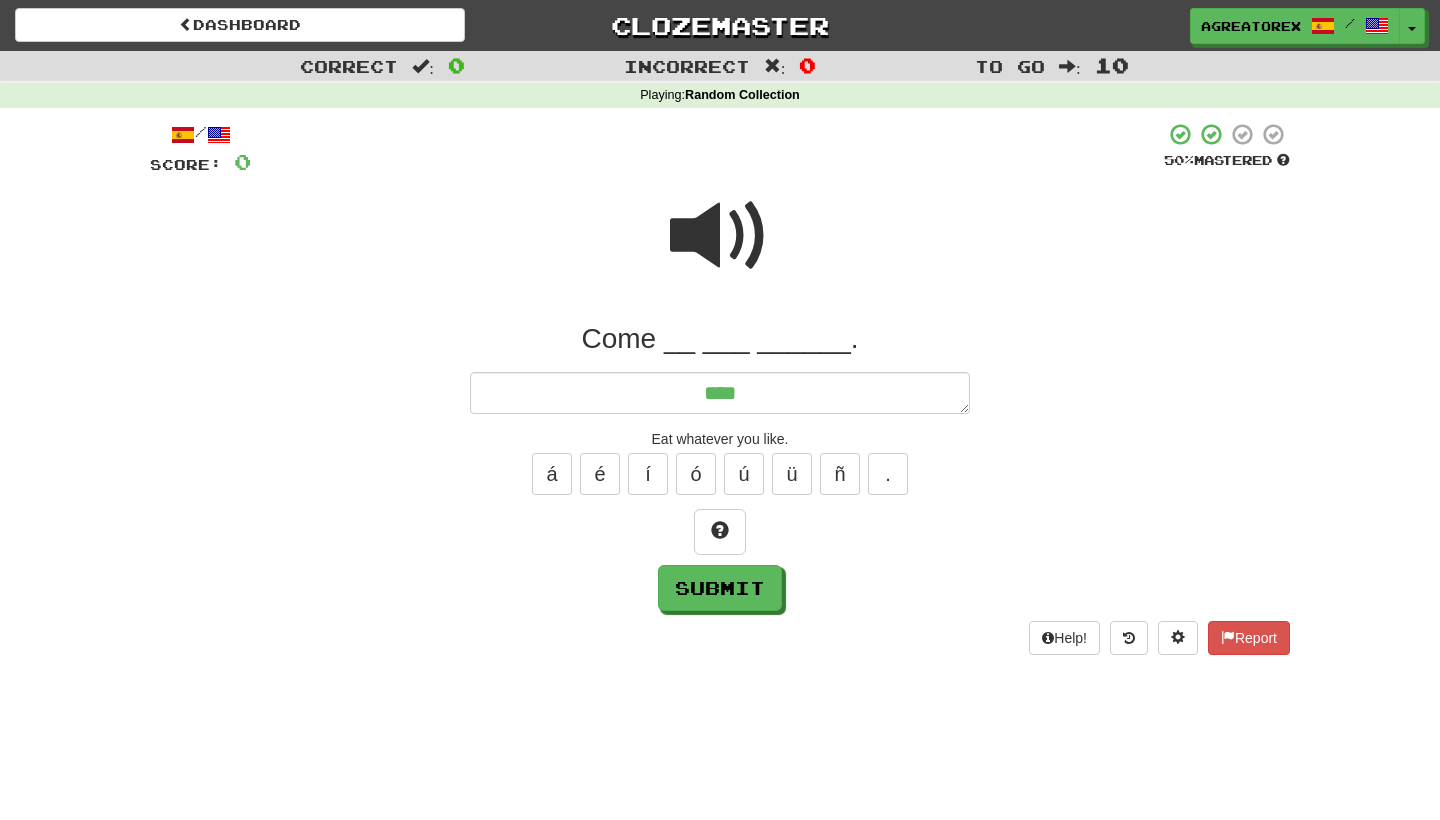 type on "*" 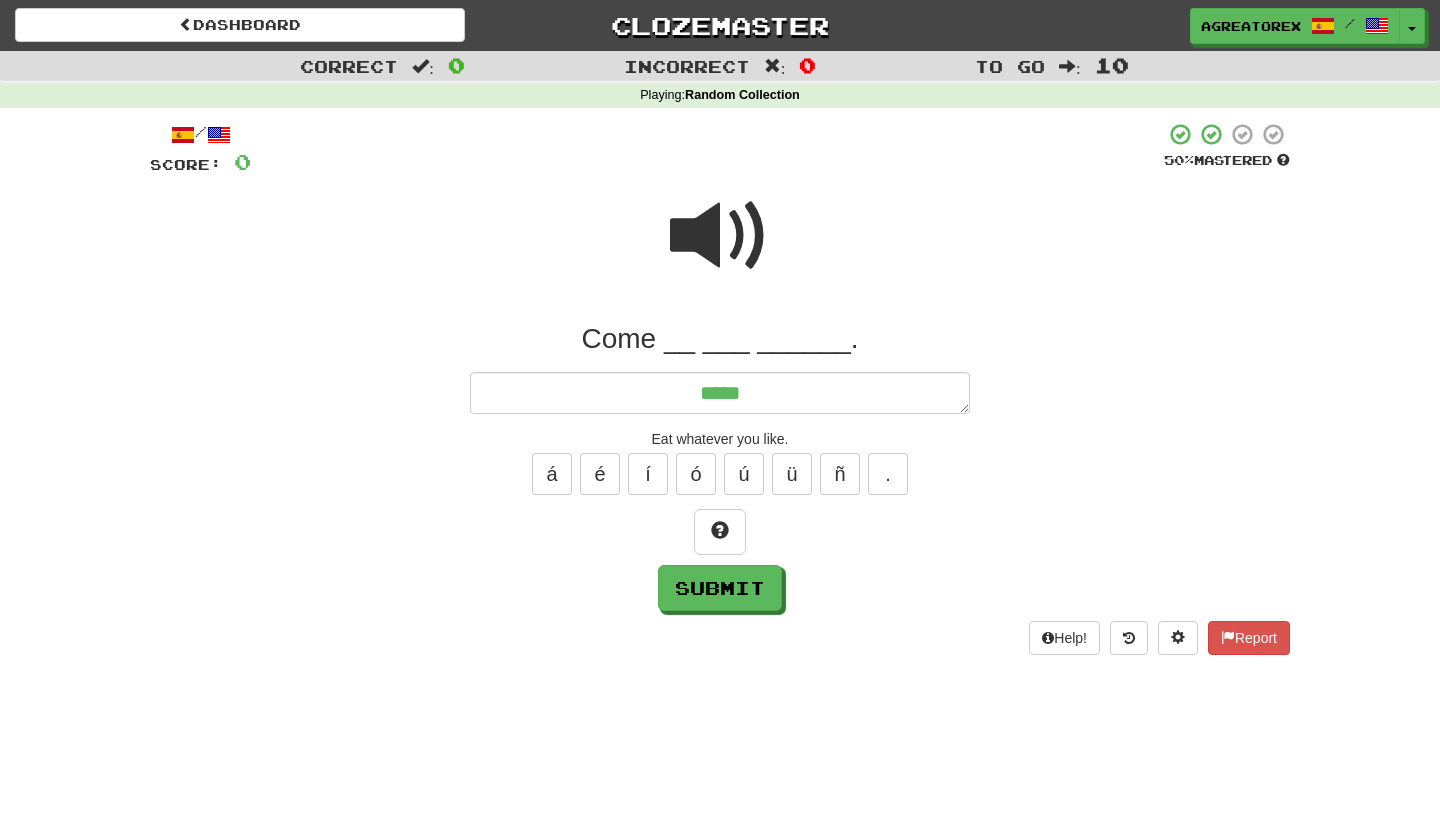 type on "*" 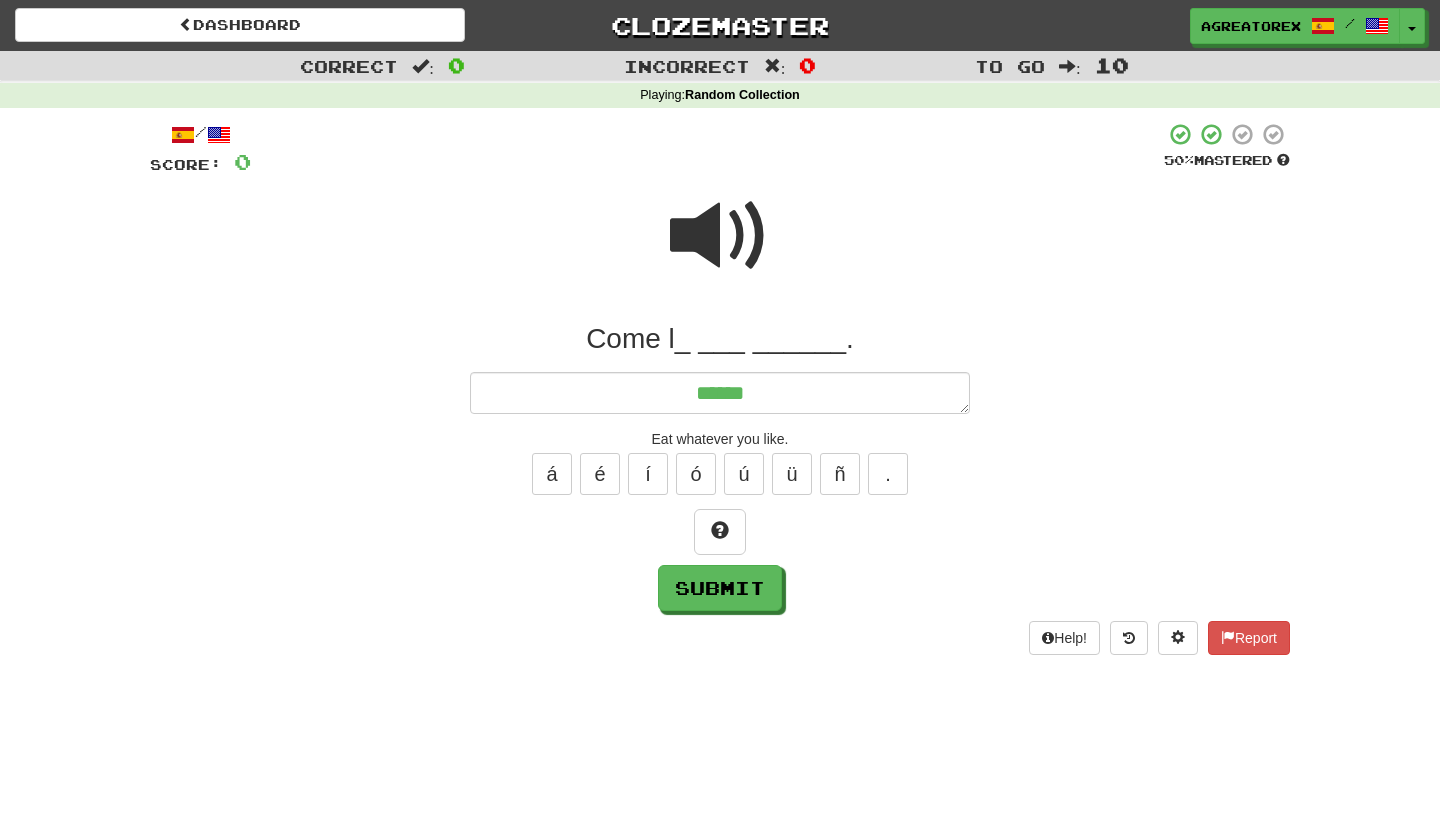type on "*" 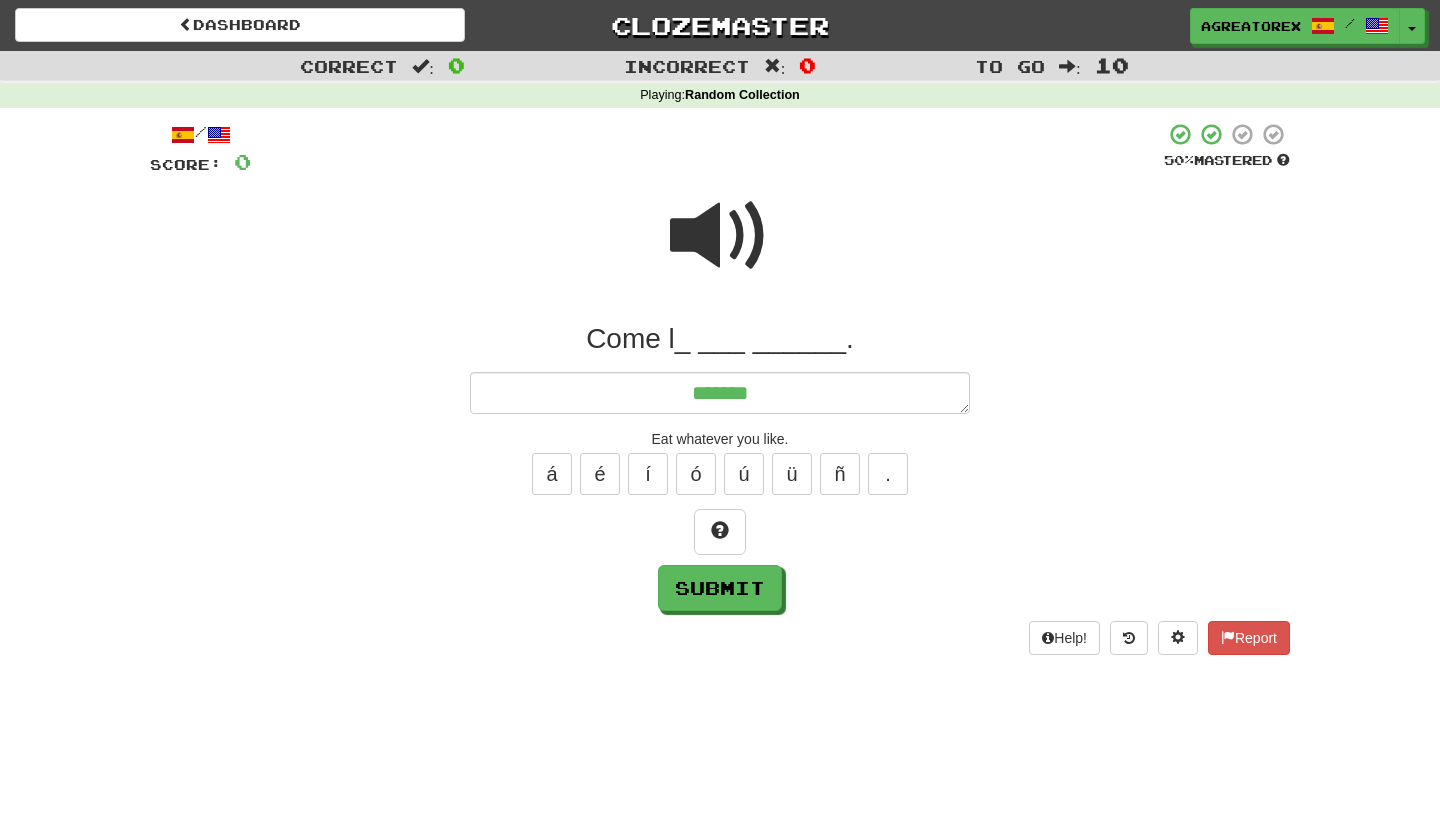 type on "*" 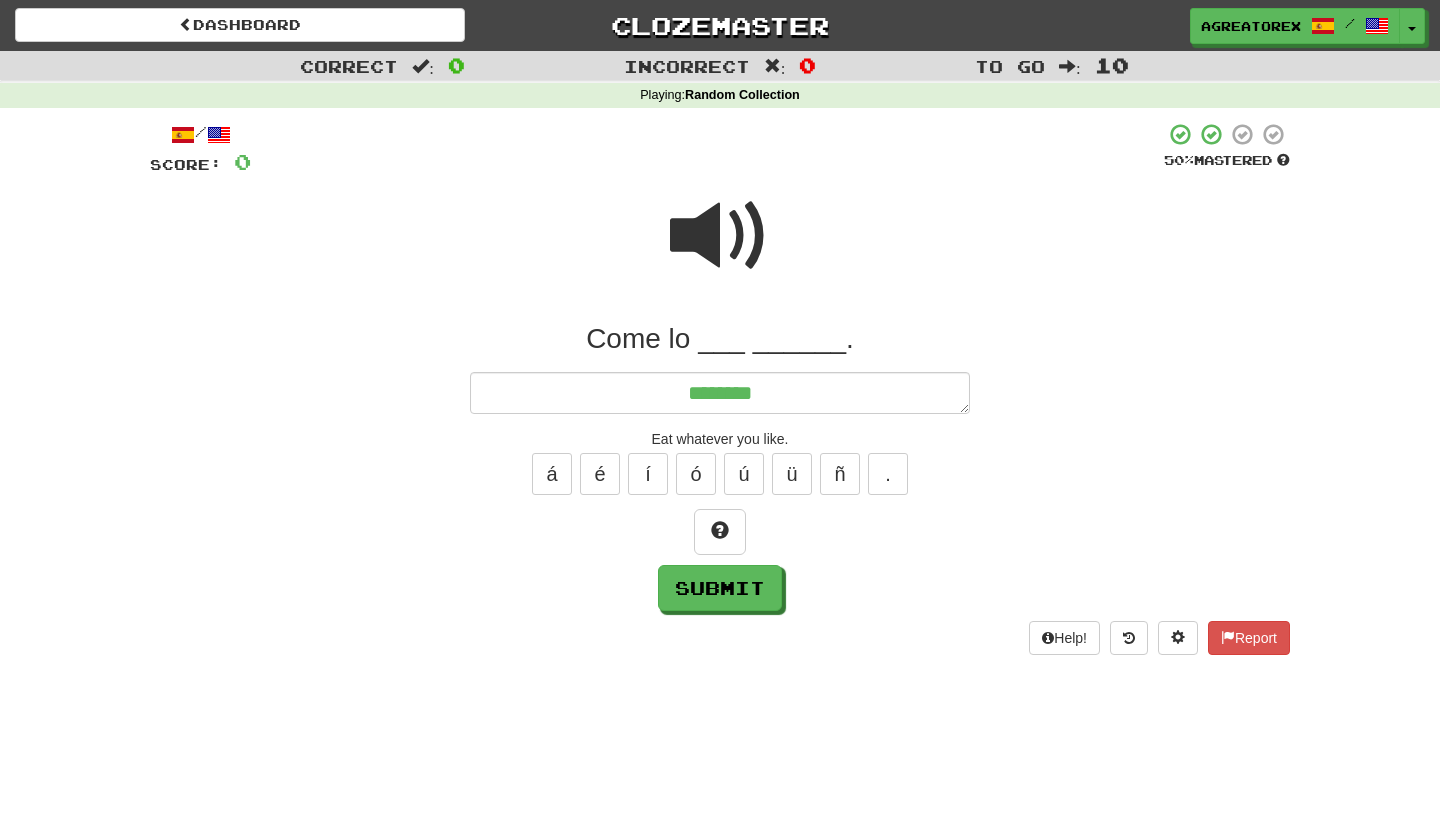 type on "*" 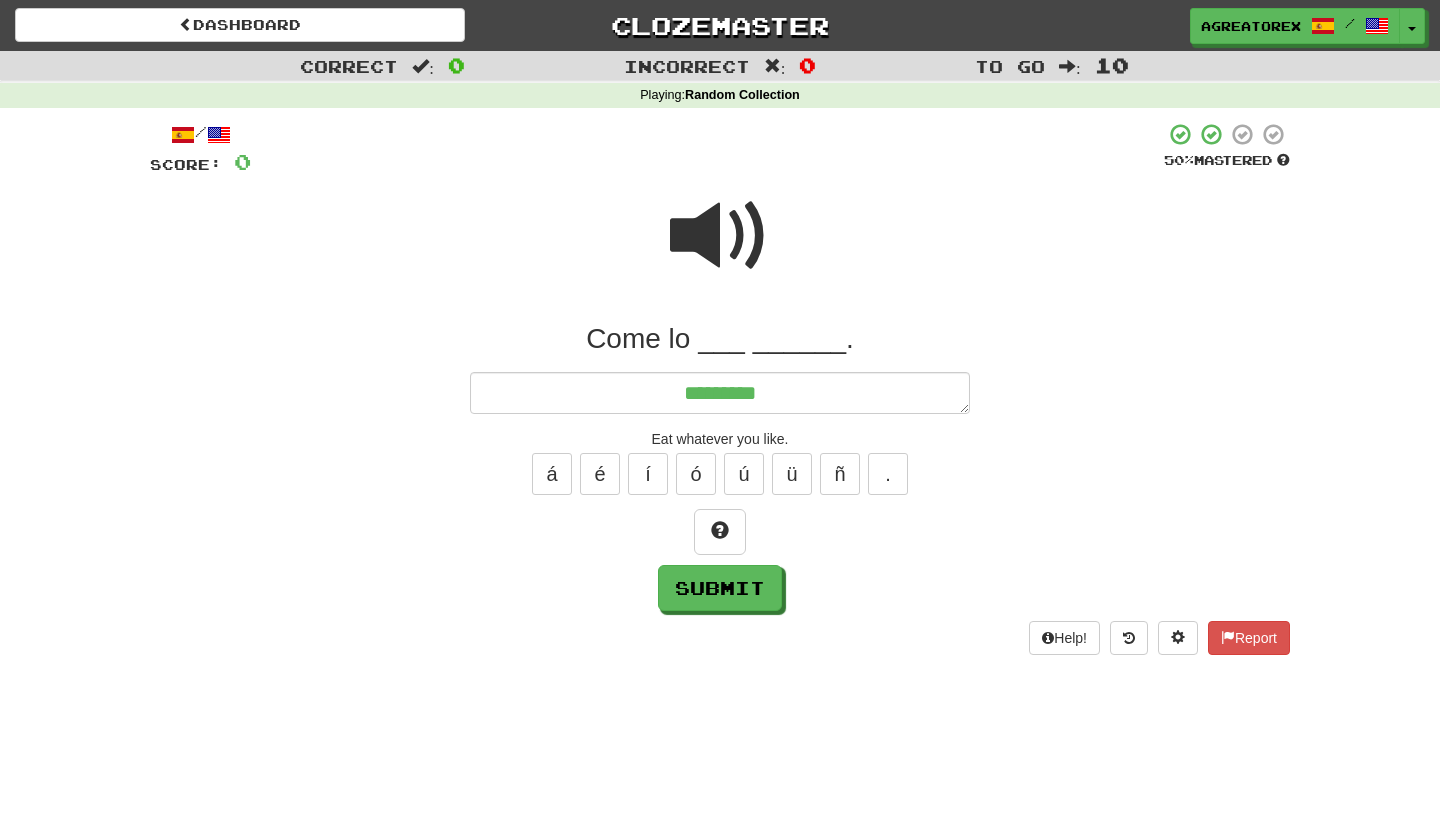 type on "*" 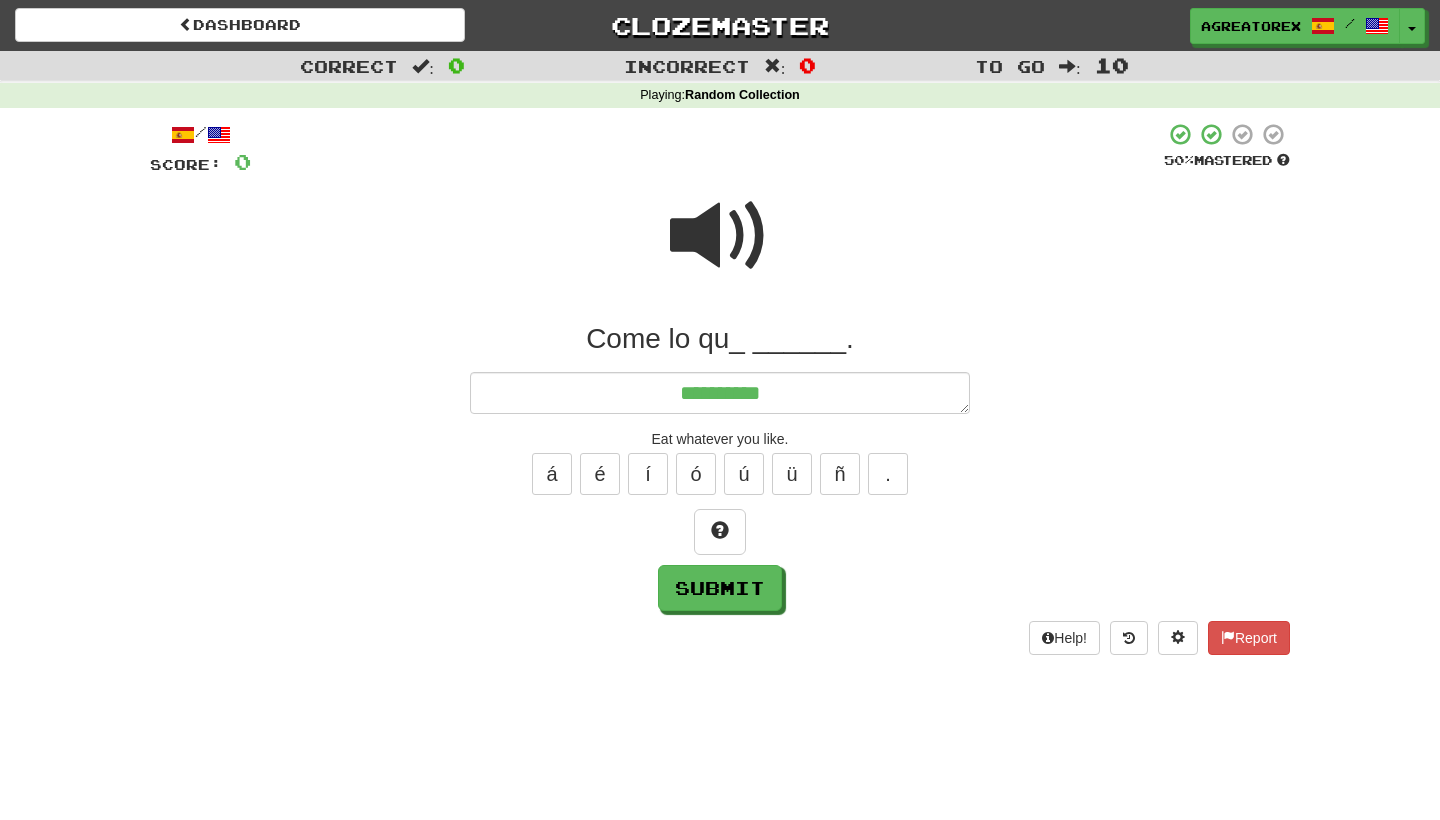type on "*" 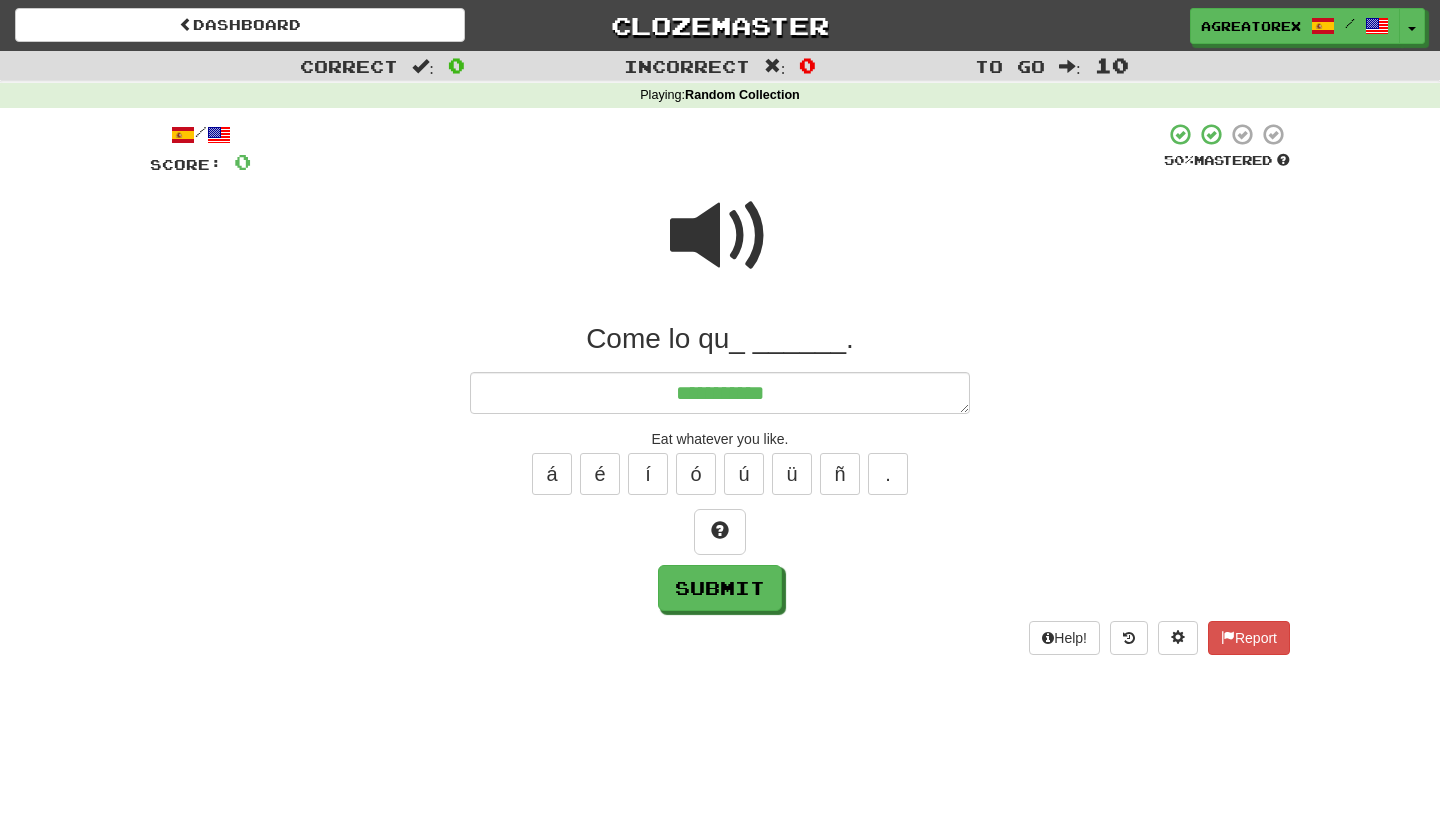 type on "*" 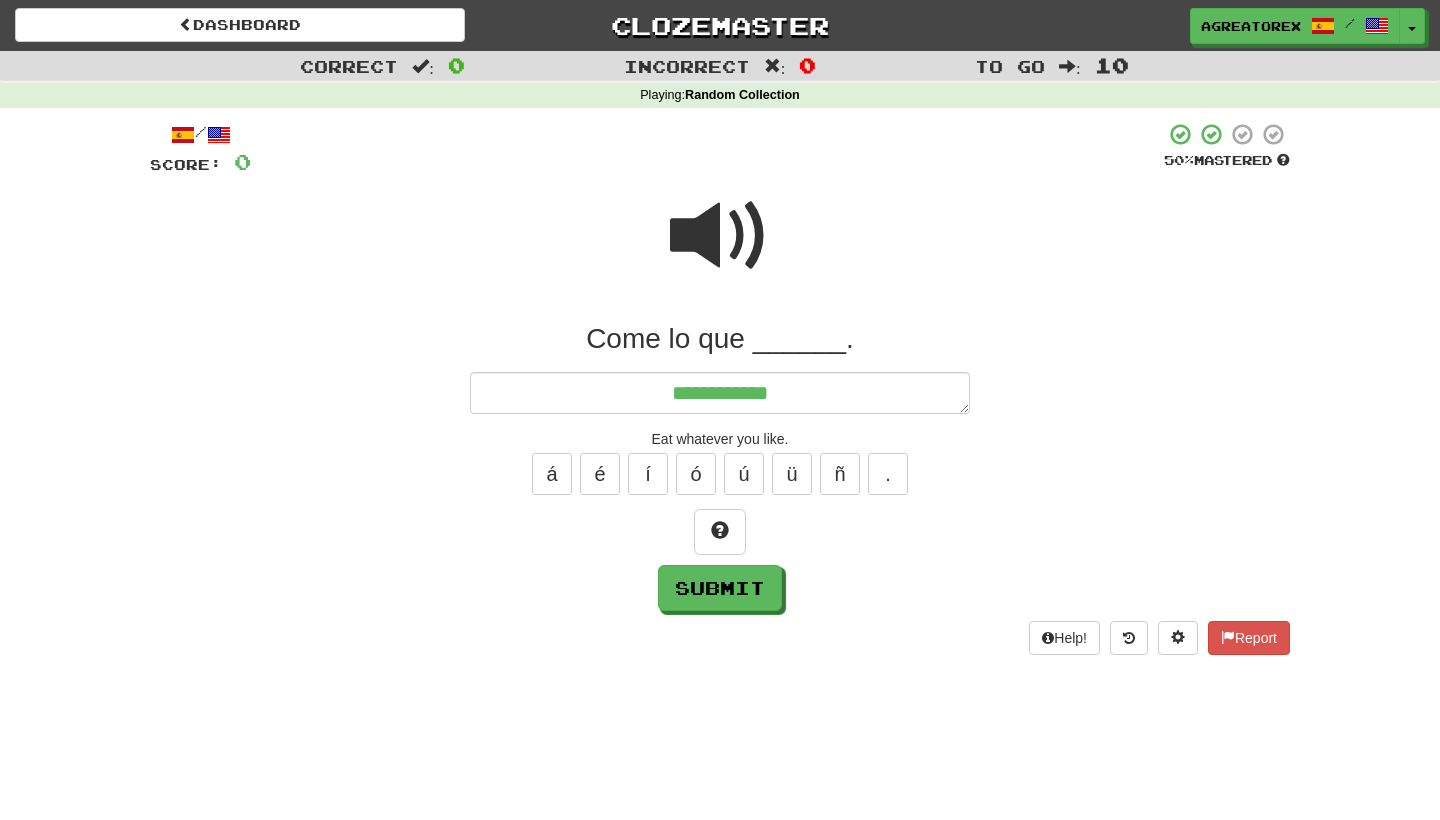 type on "*" 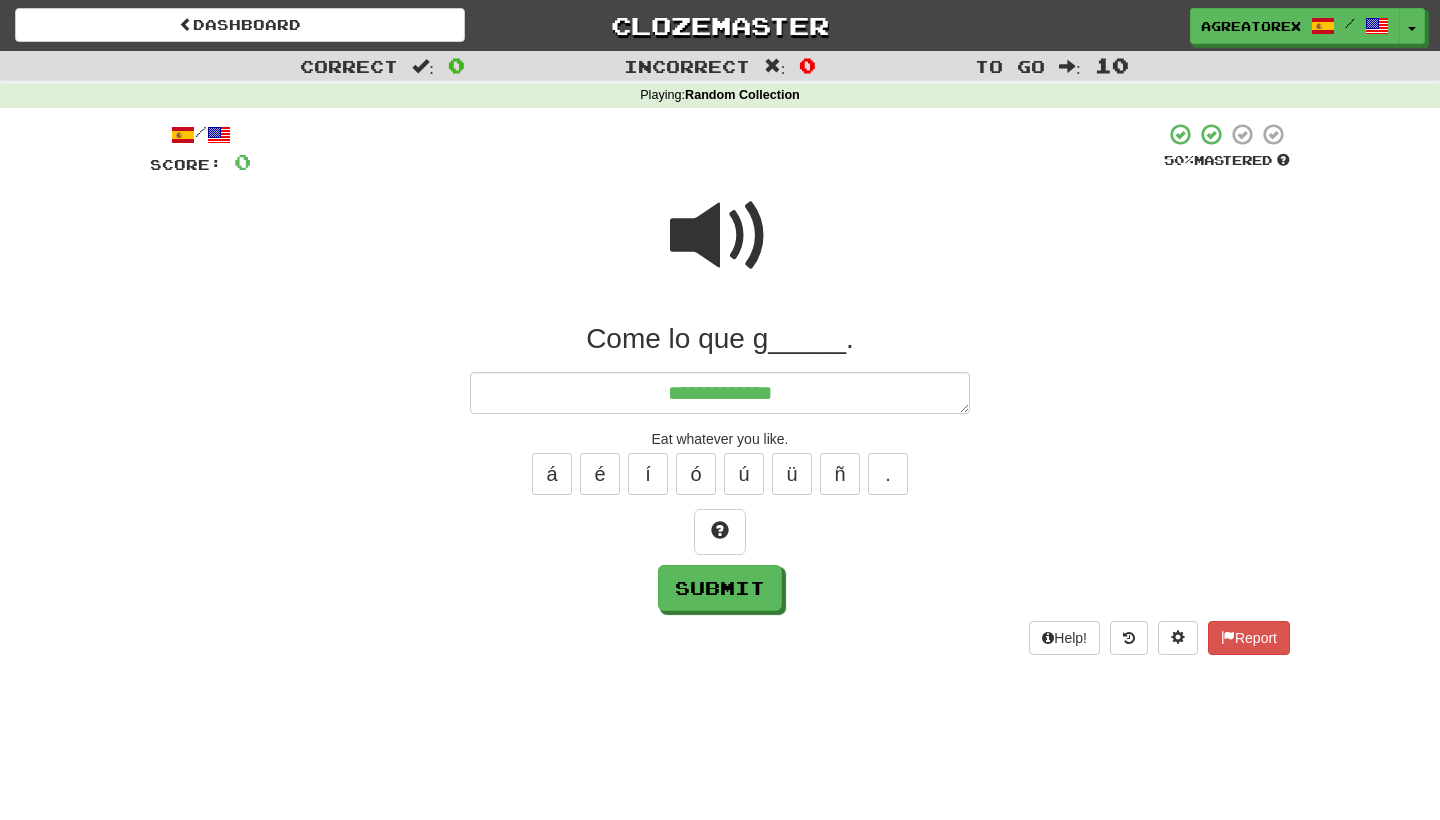 type on "*" 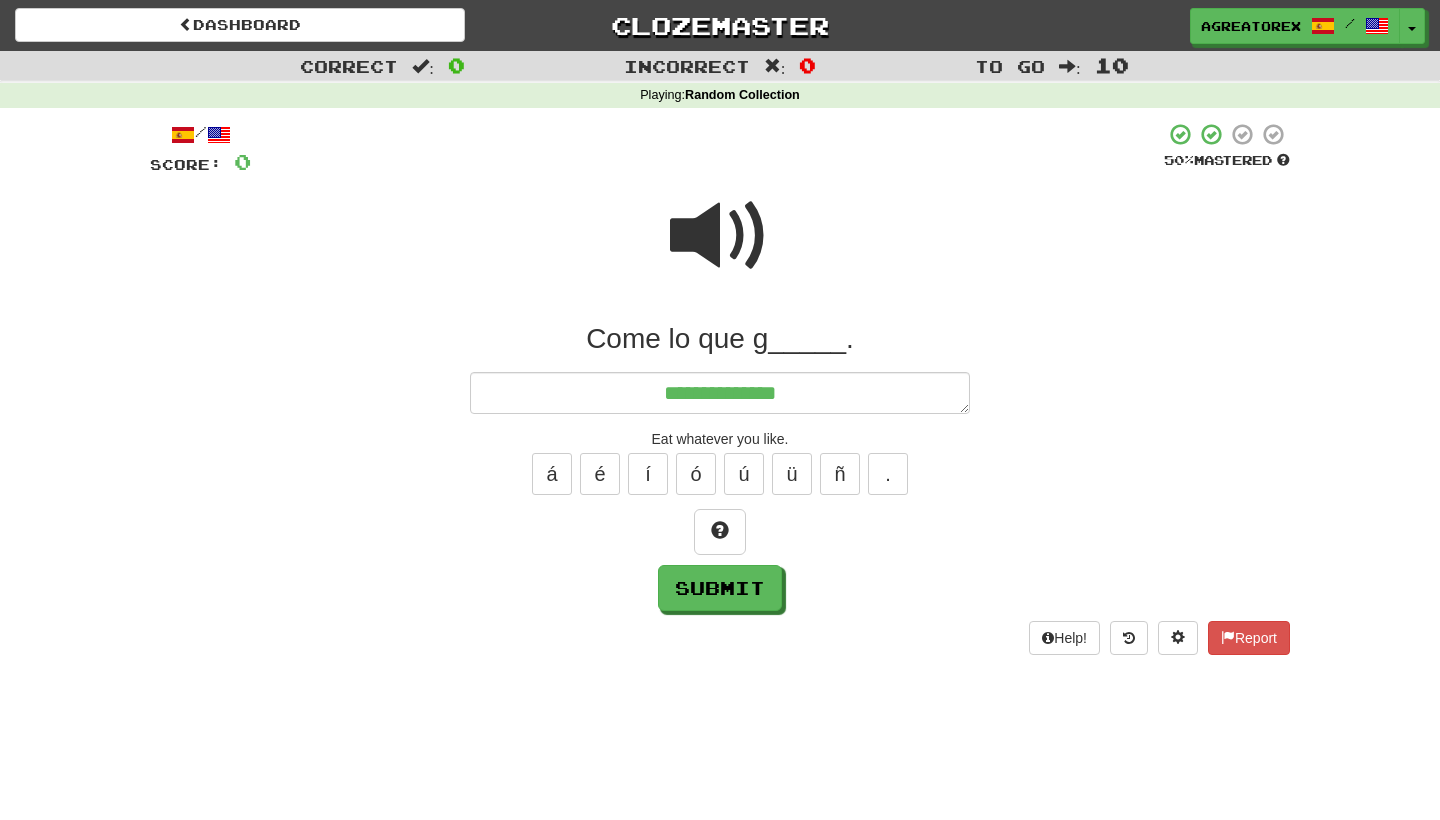 type on "*" 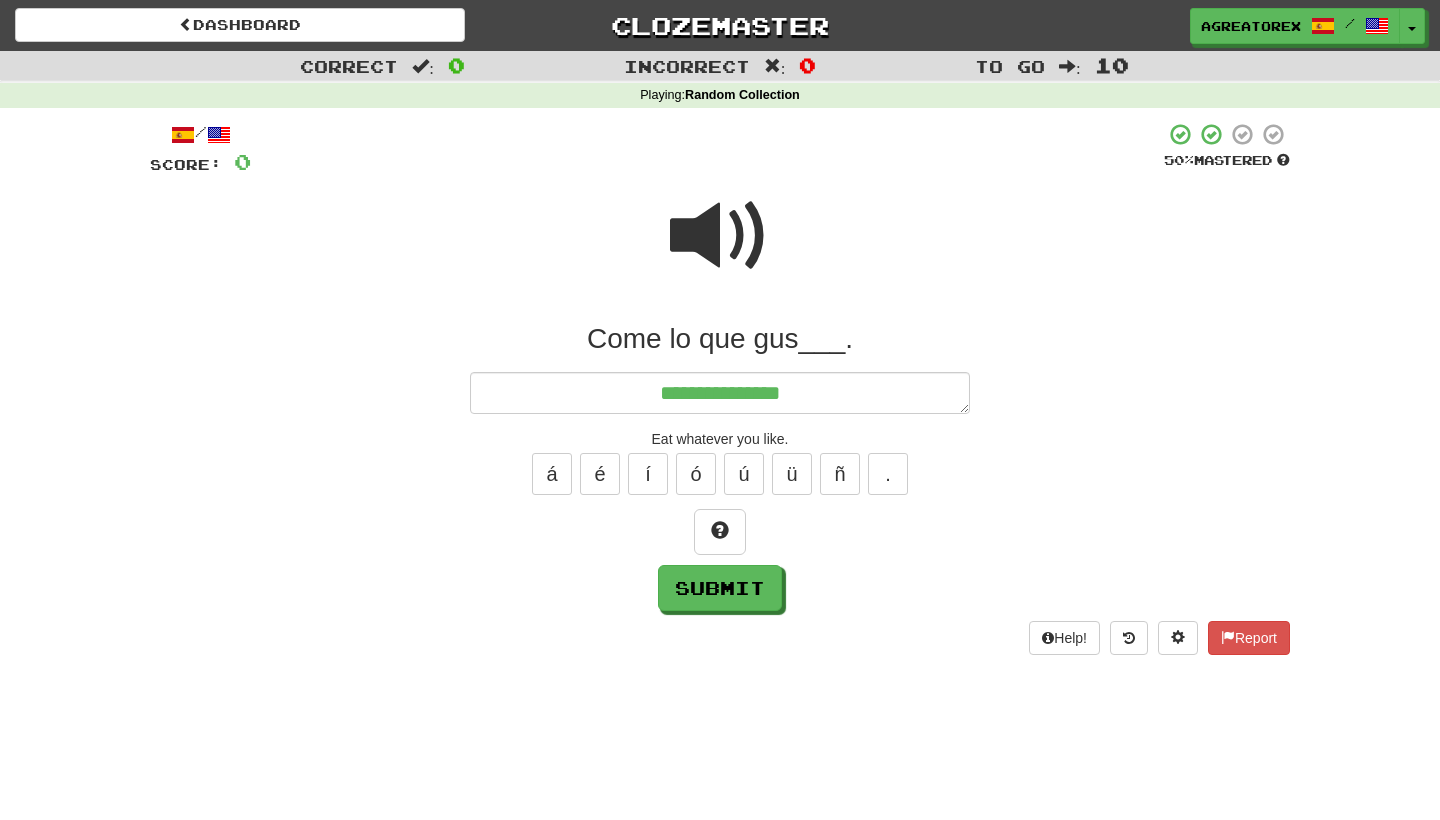 type on "*" 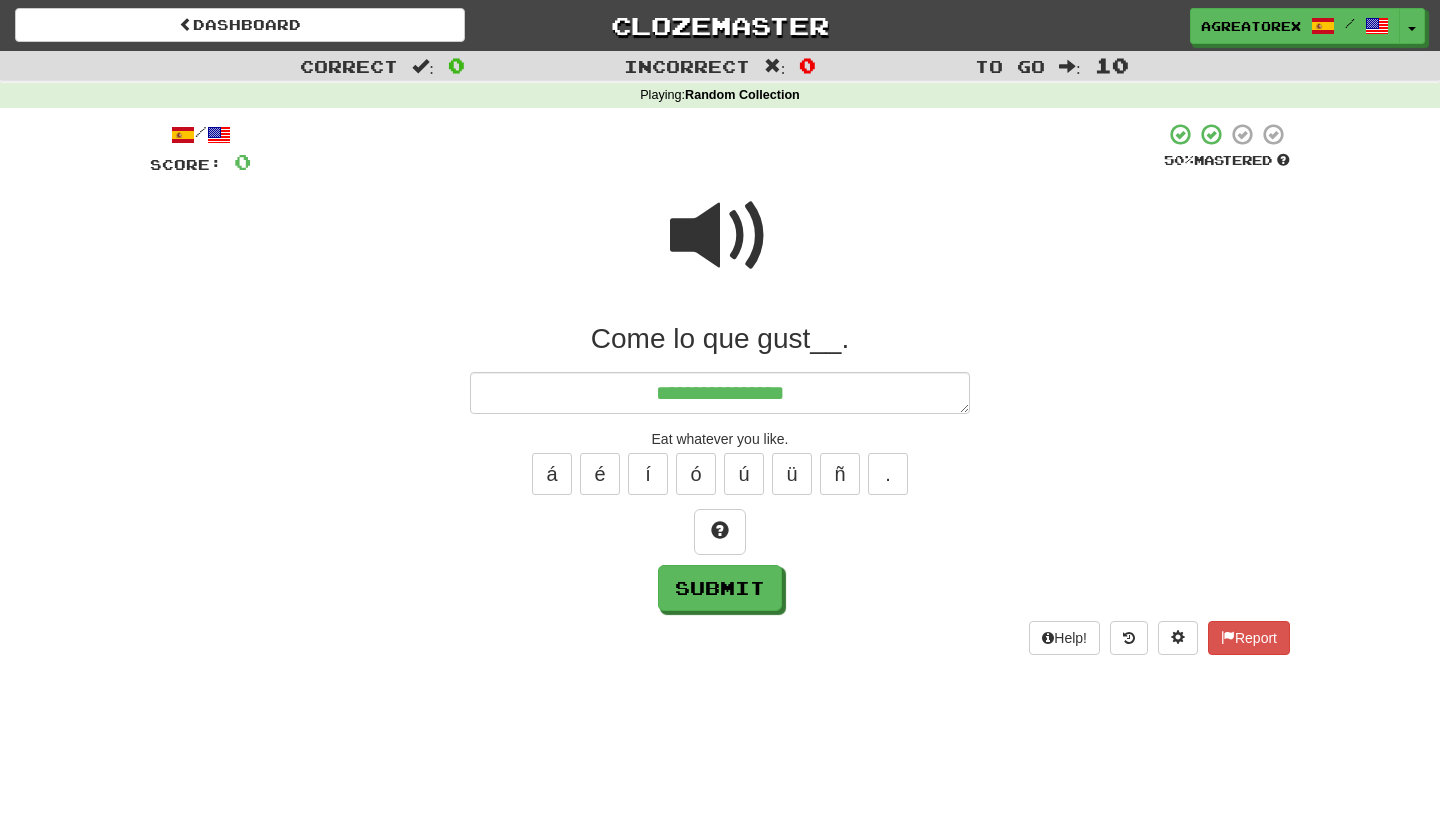 type on "*" 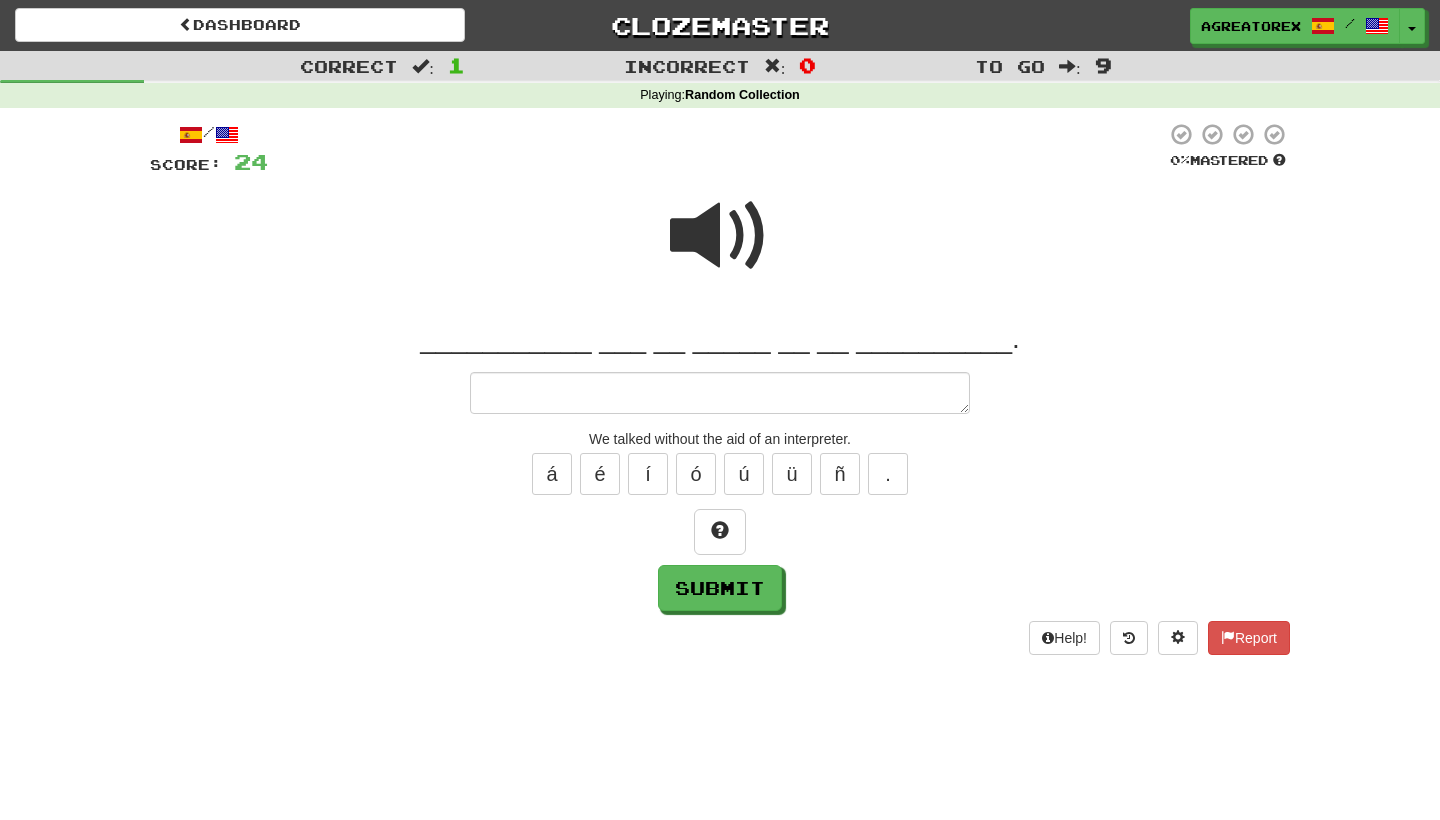 type on "*" 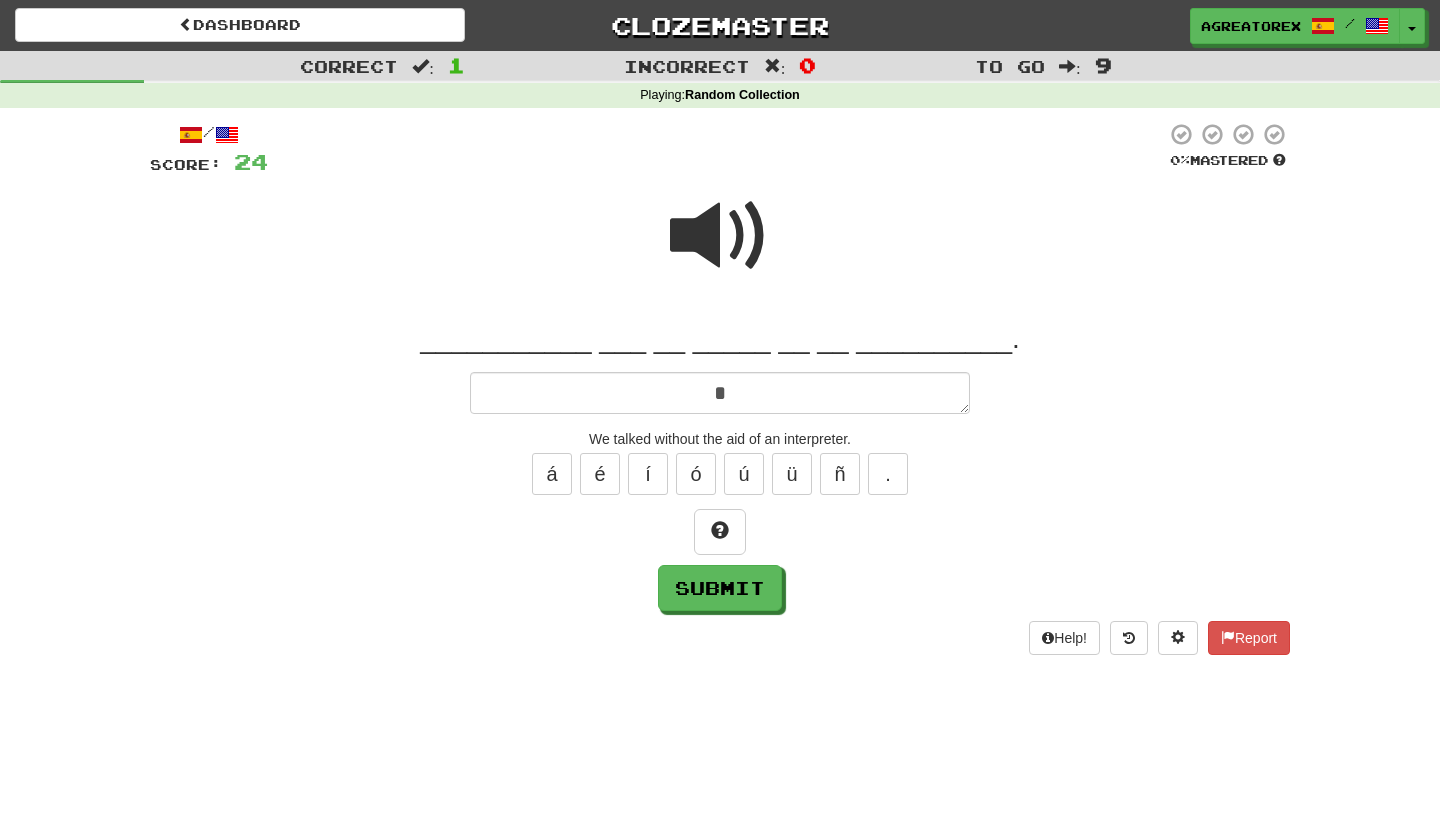 type on "*" 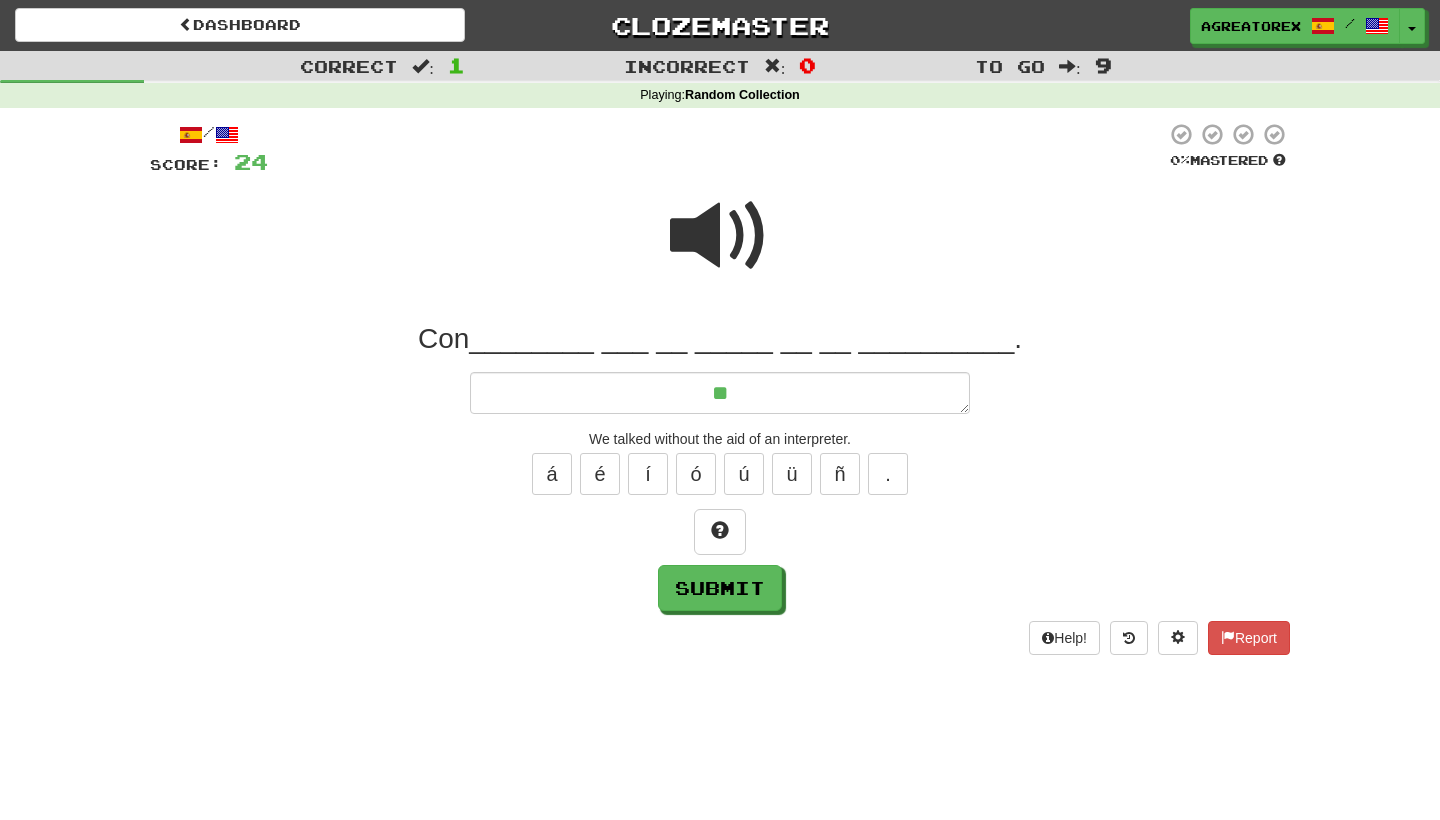 type on "*" 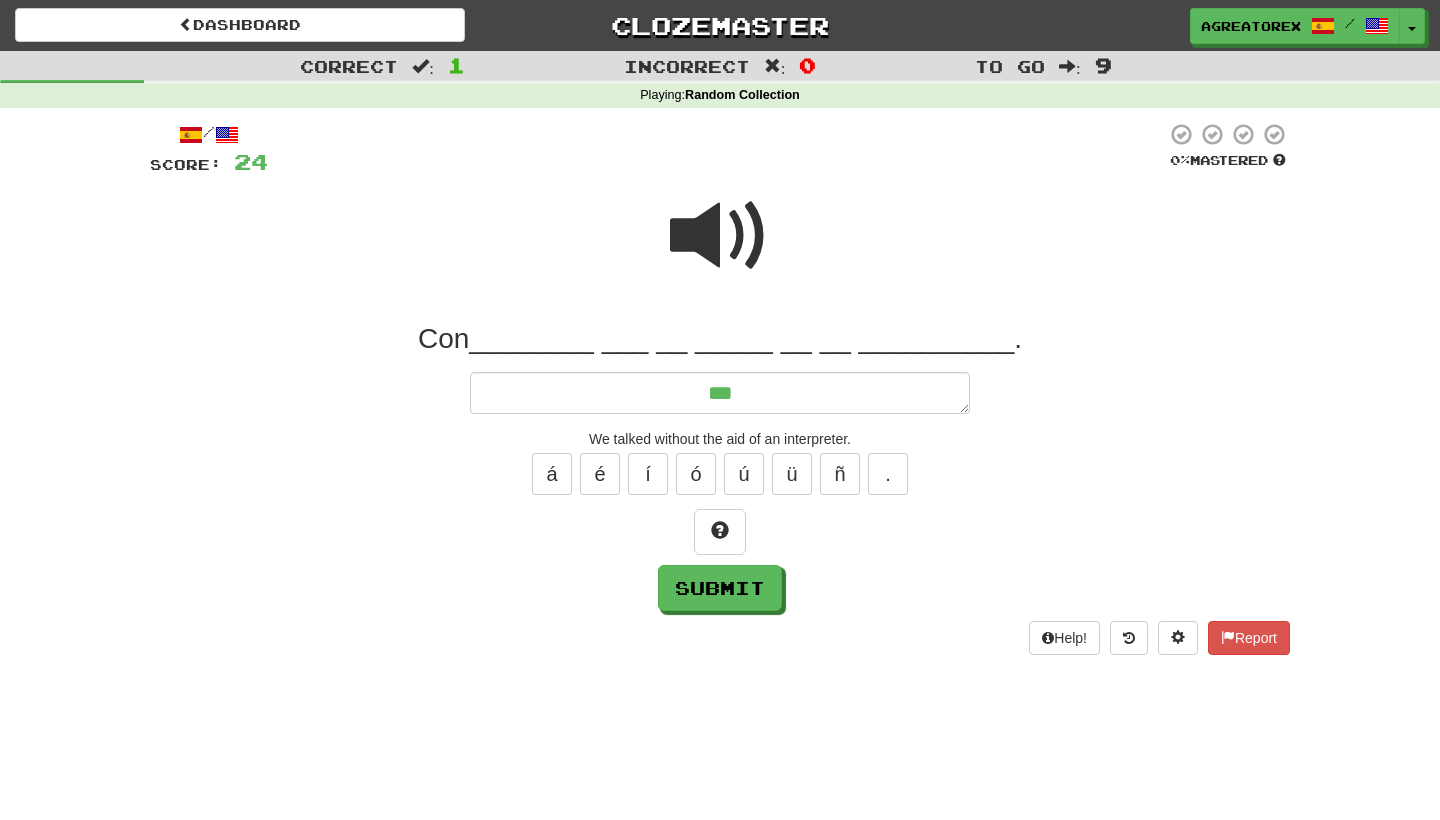 type on "*" 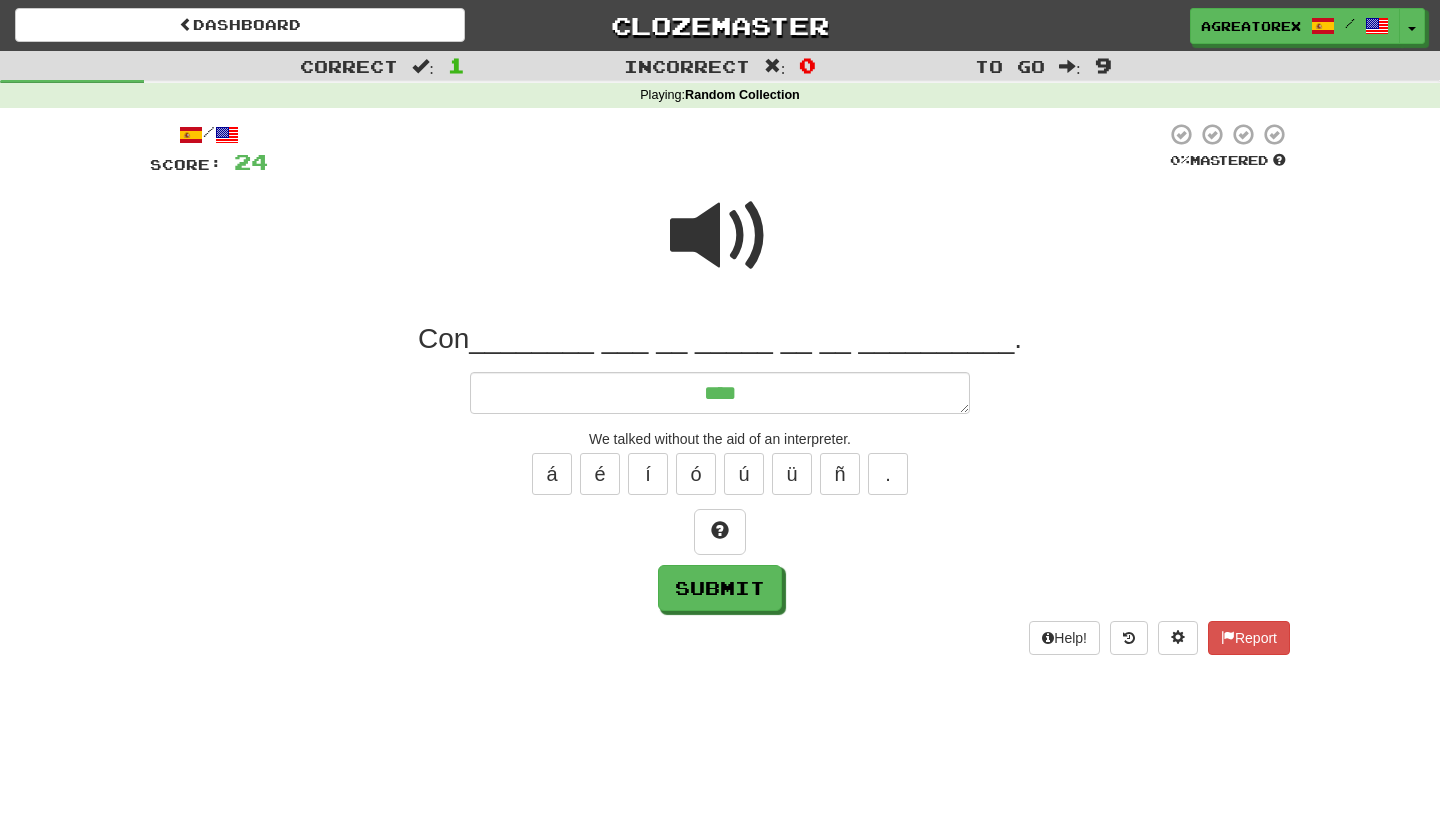 type on "*" 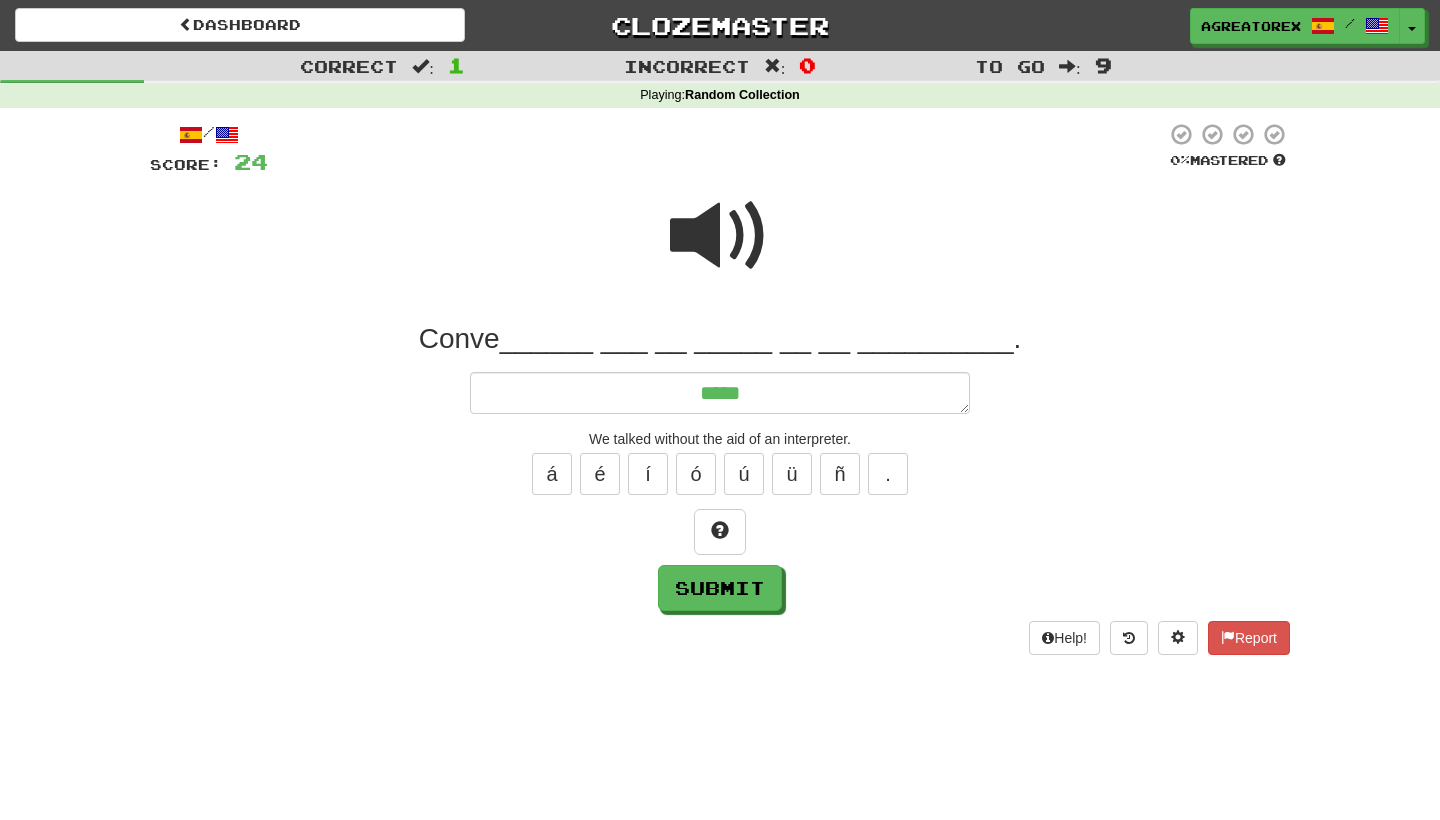 type on "*" 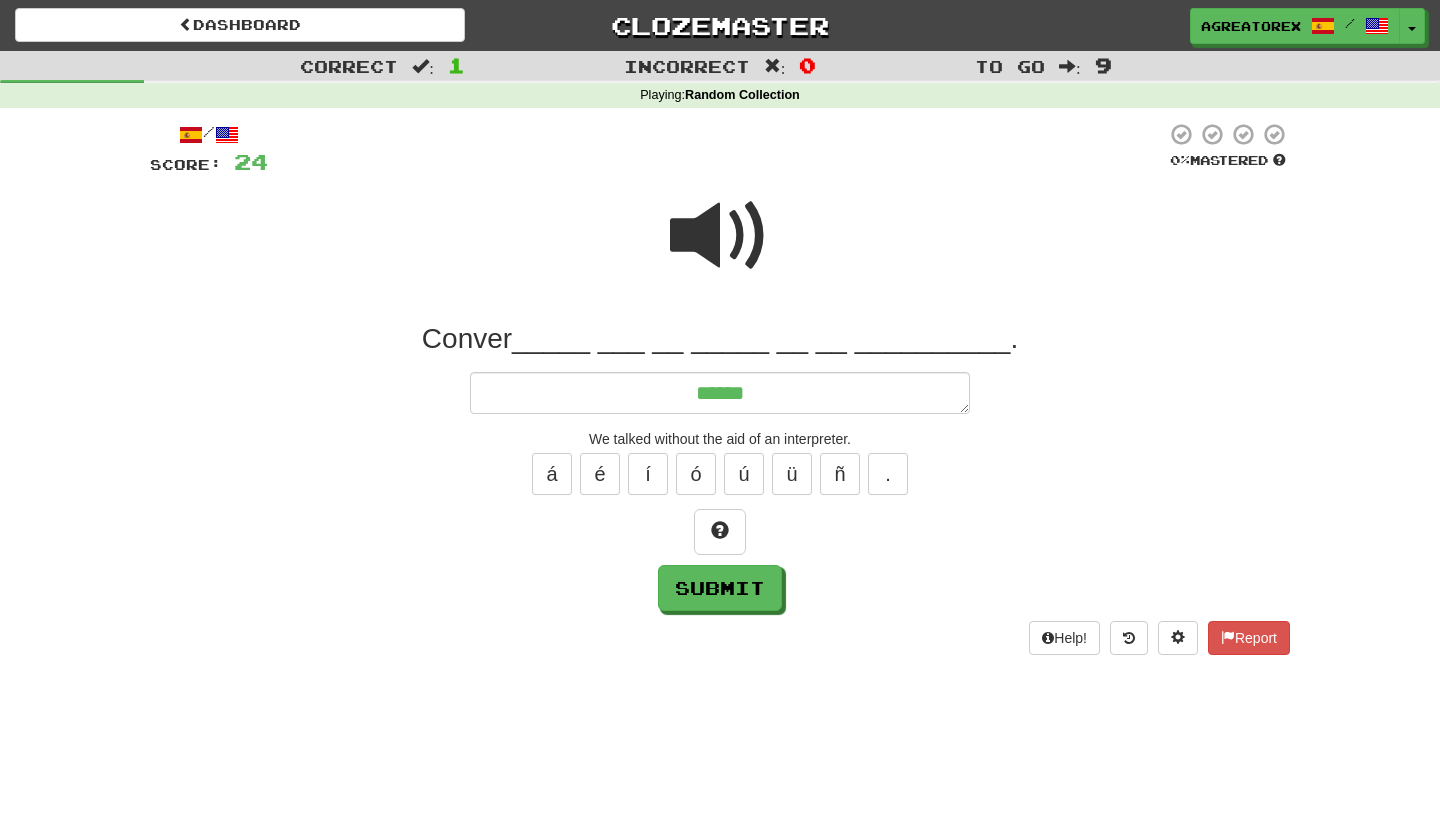 type on "*" 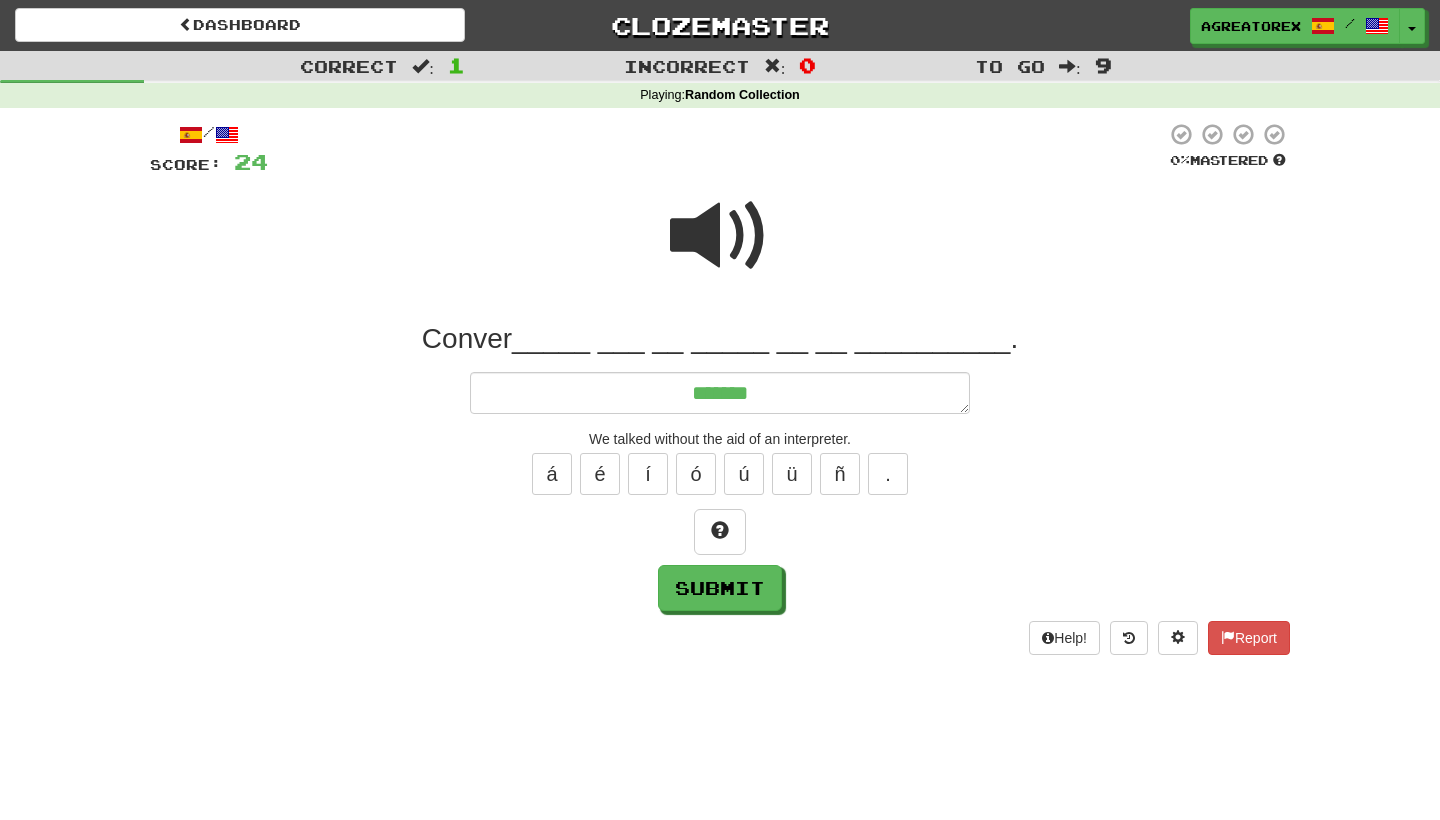 type on "*" 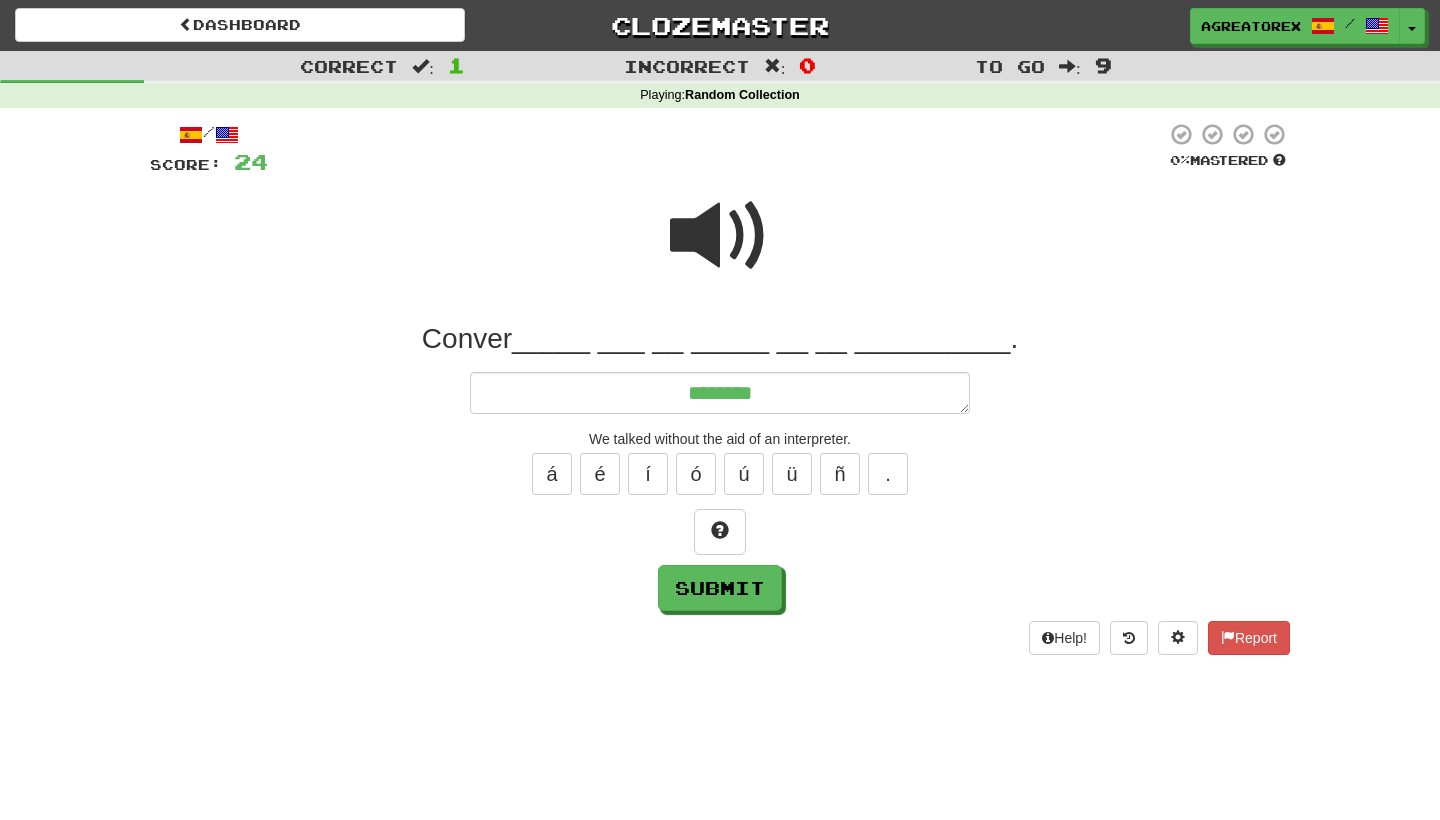 type on "*" 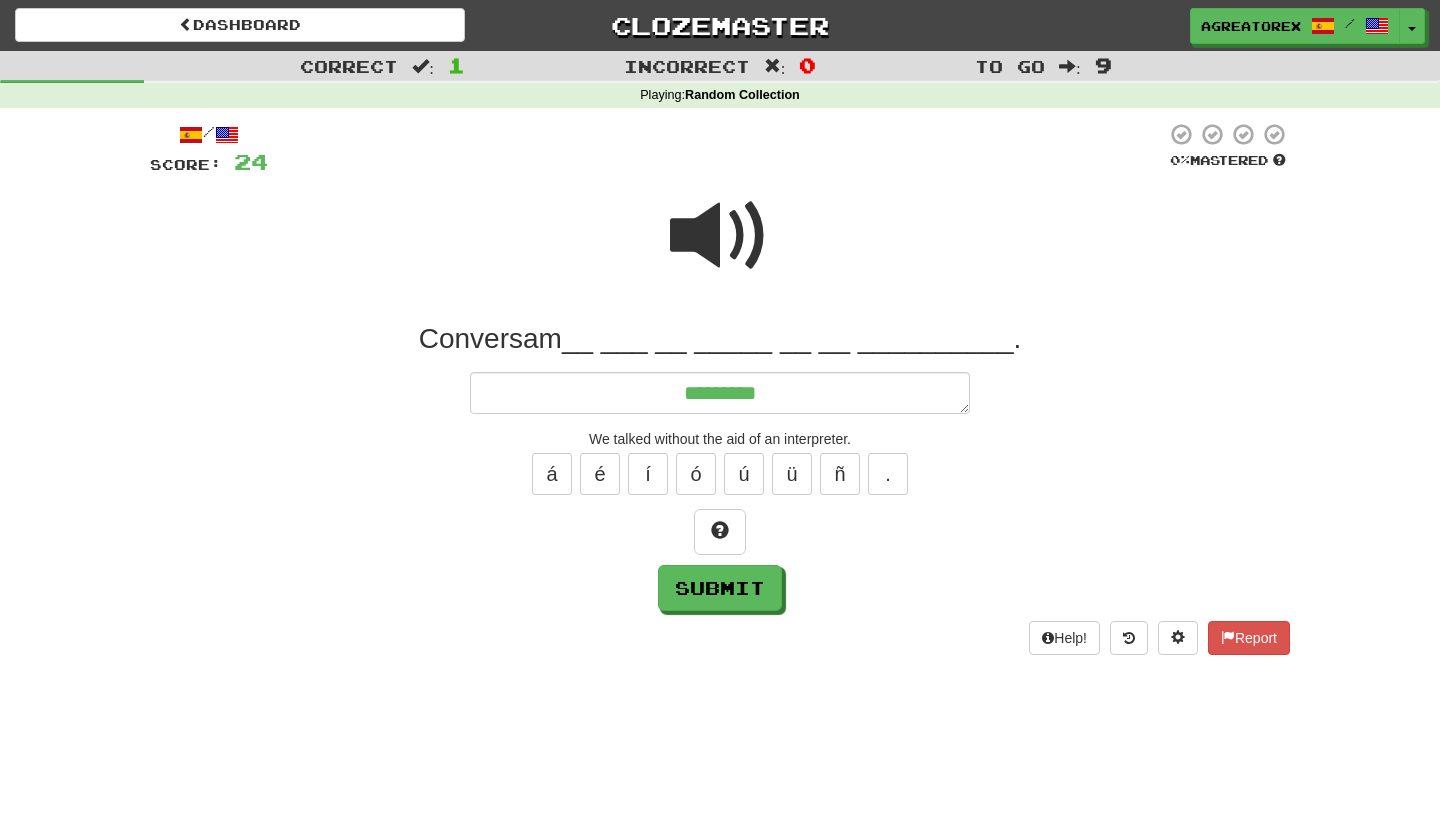 type on "*" 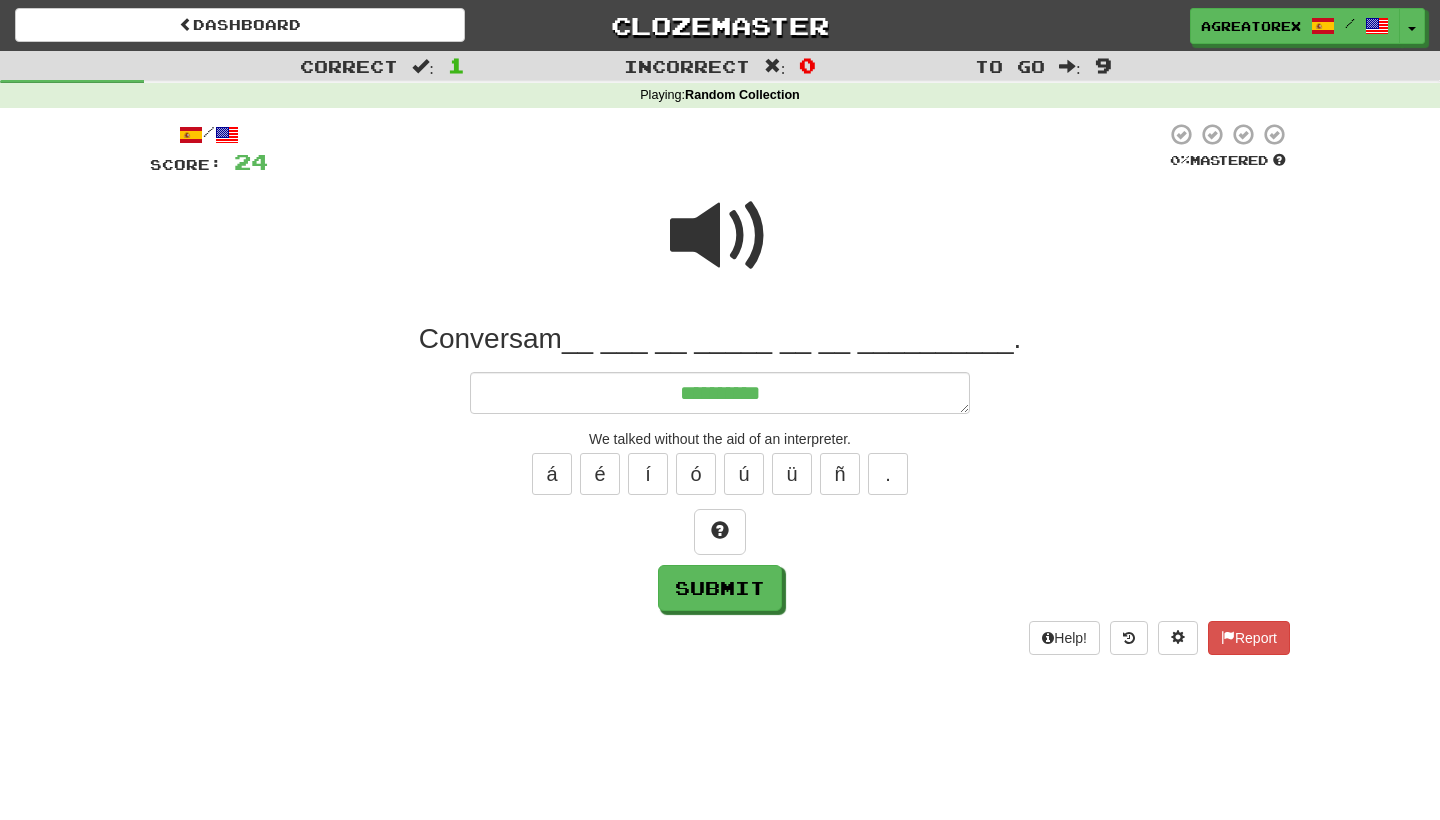 type on "*" 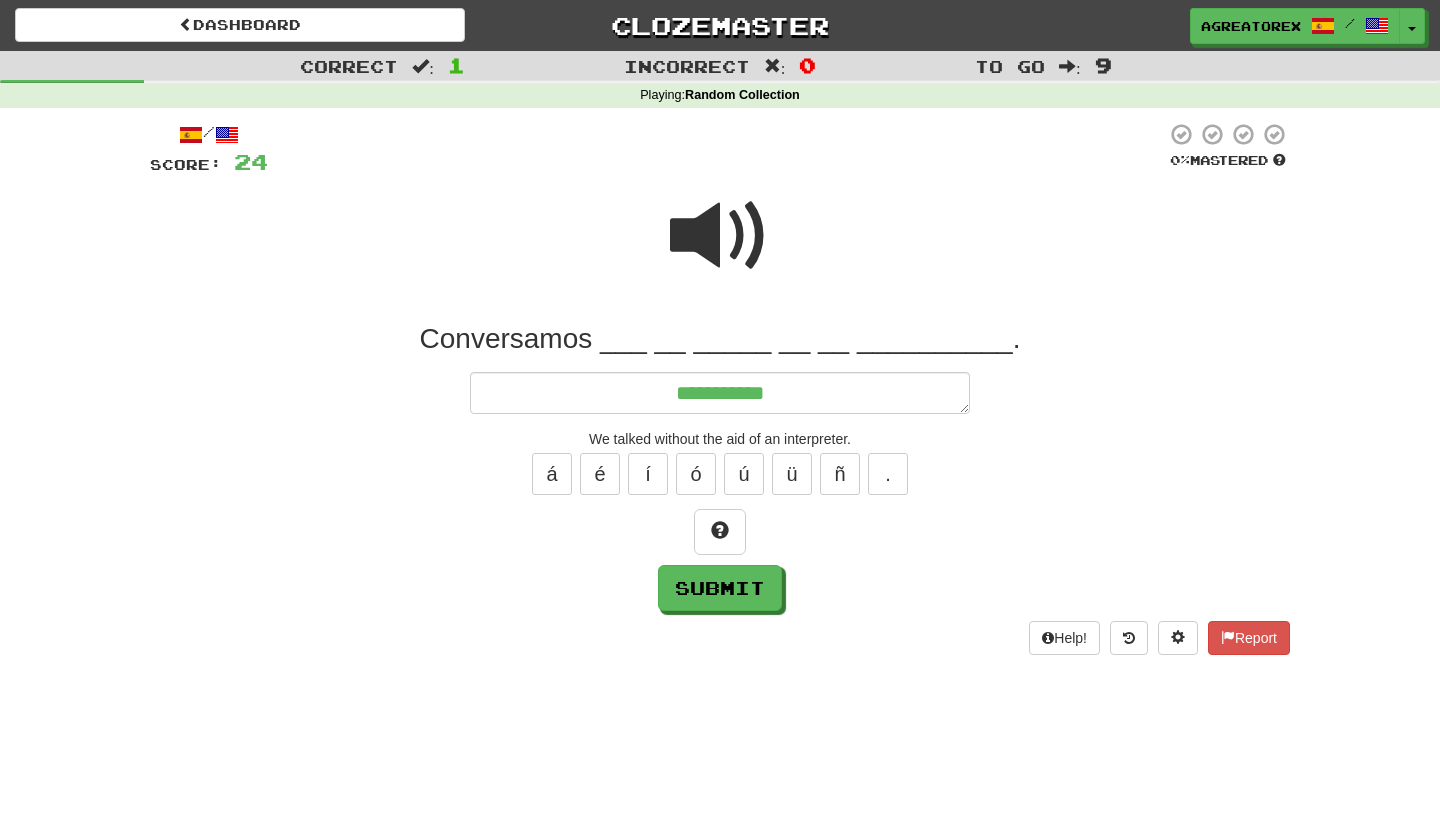type on "*" 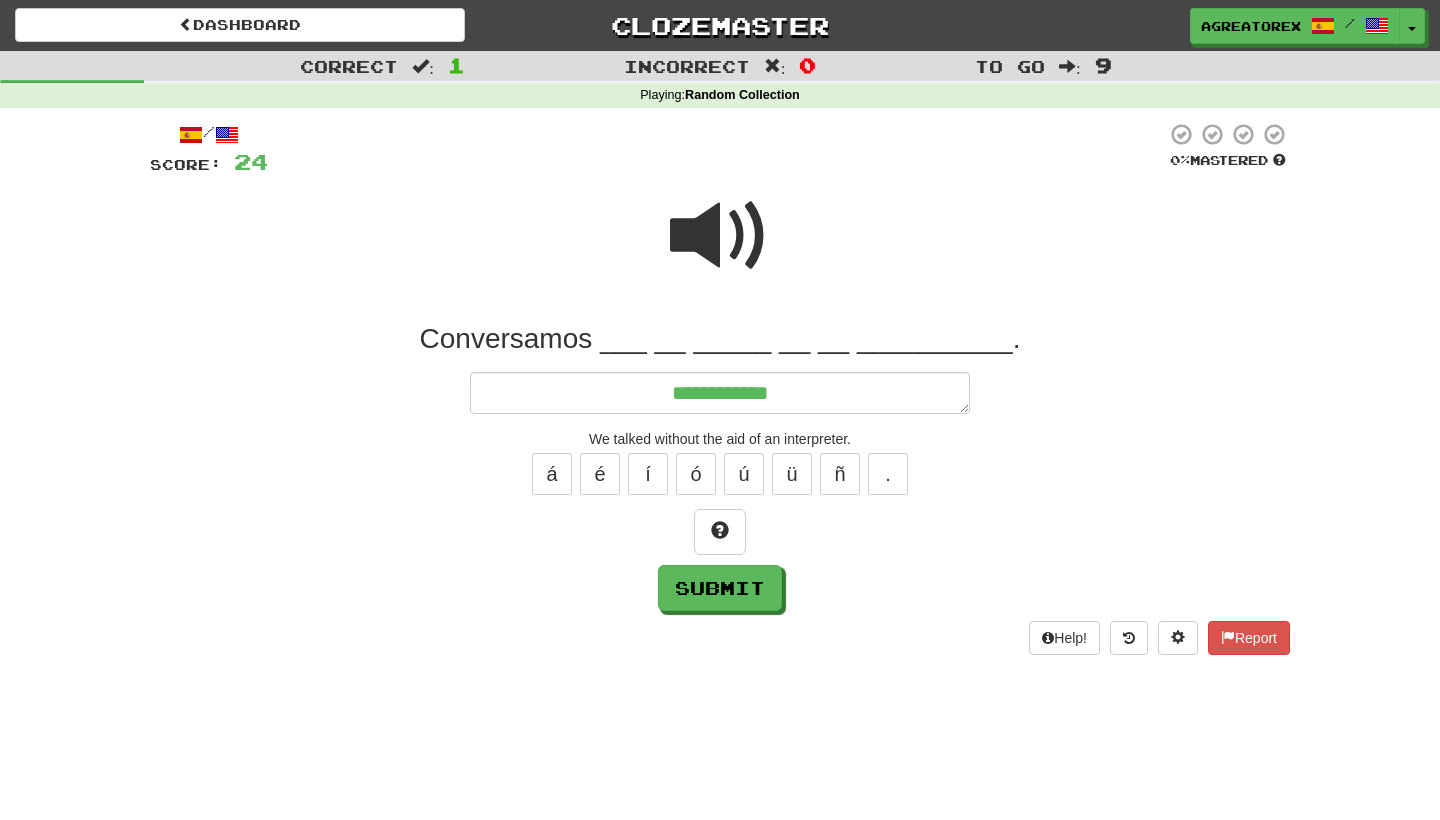 type on "*" 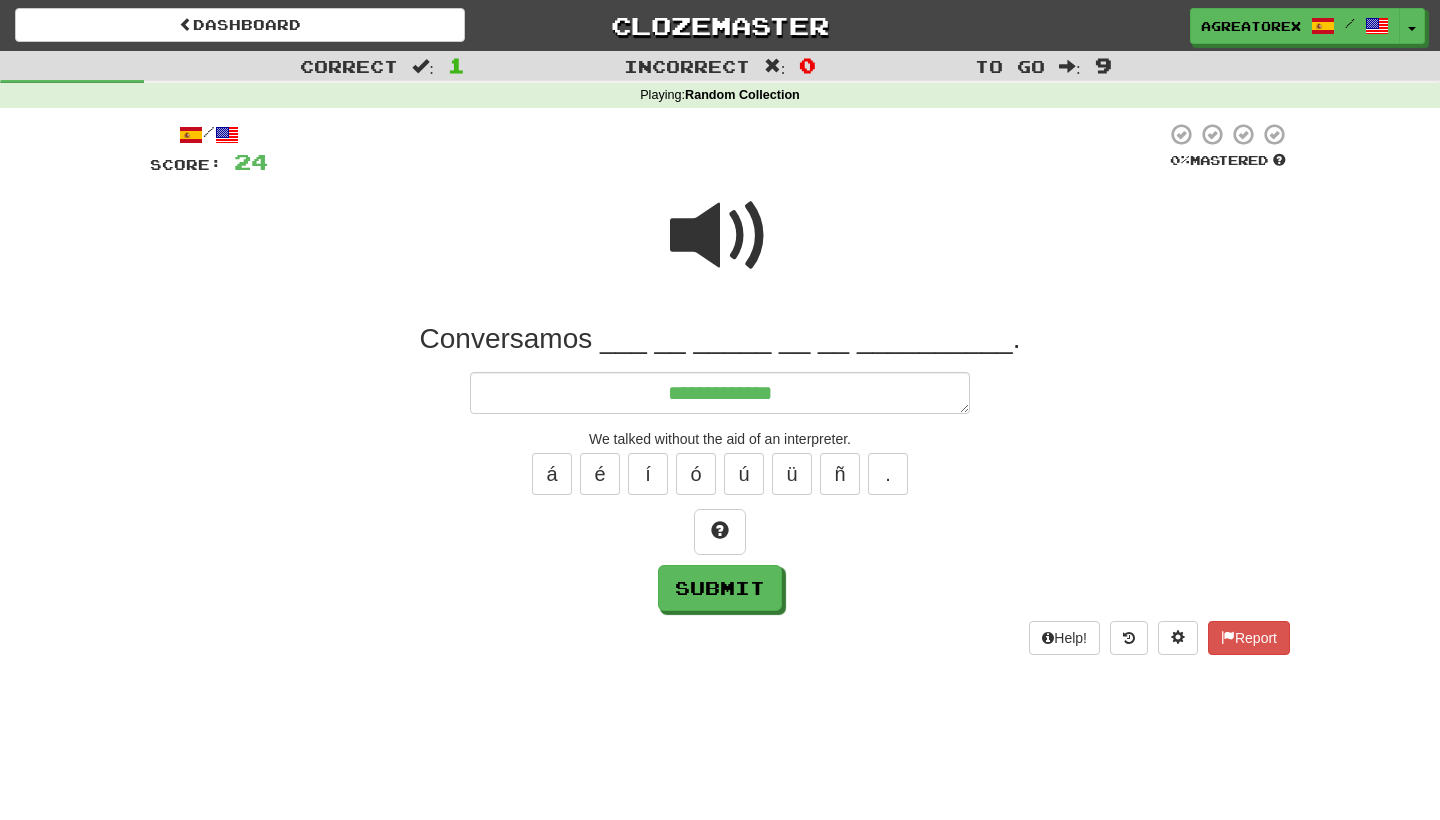 type on "*" 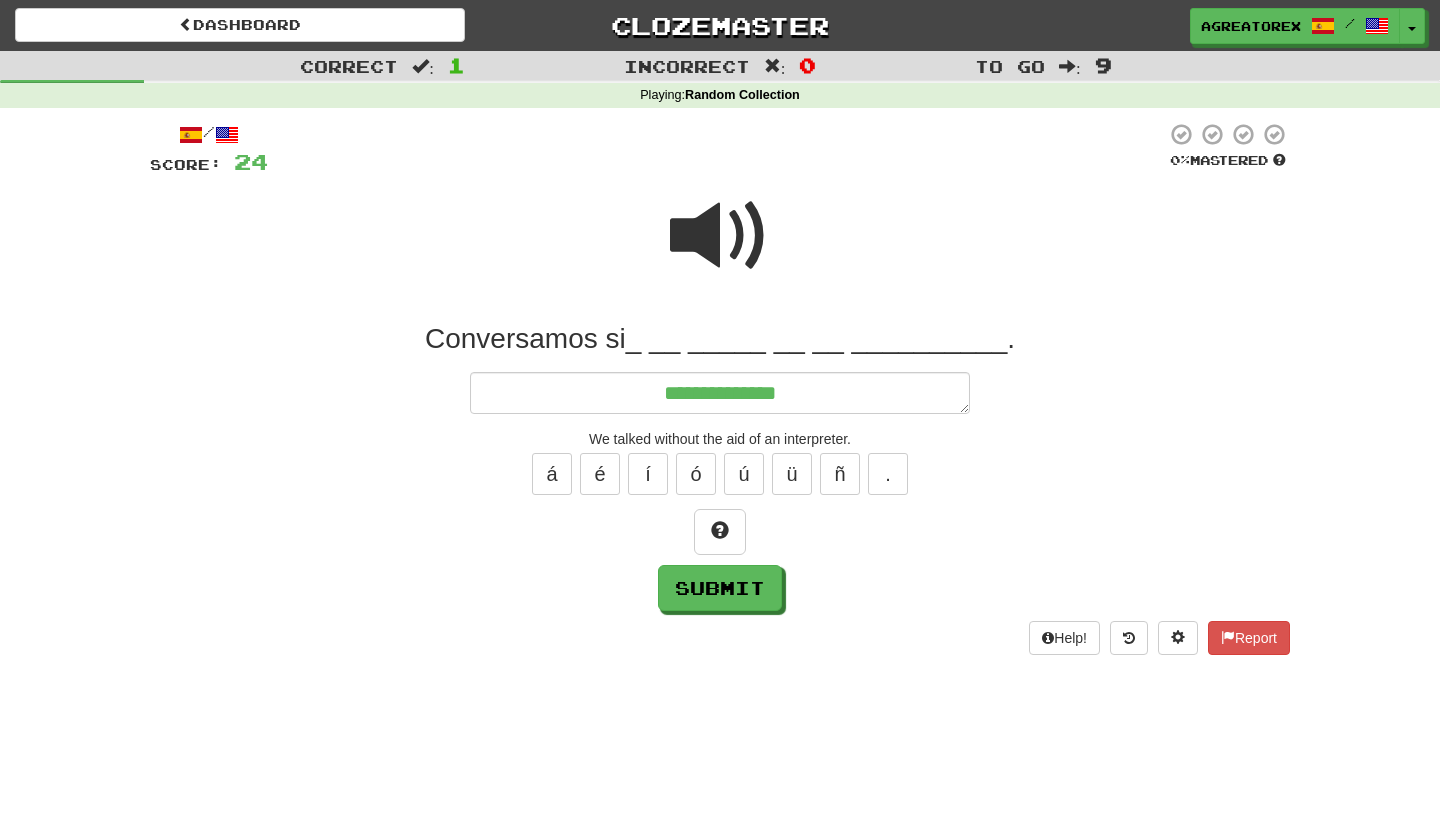 type on "*" 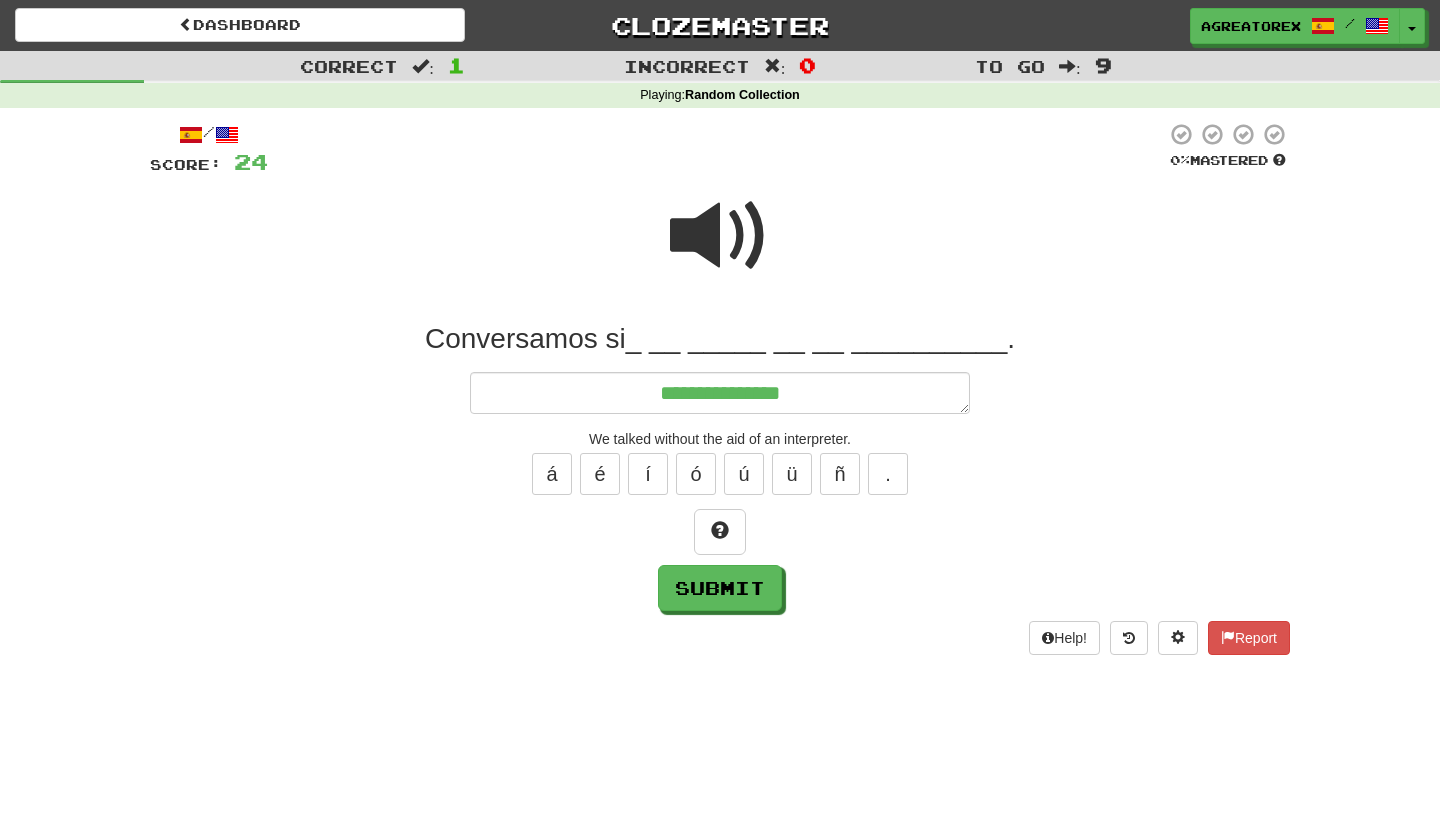 type on "*" 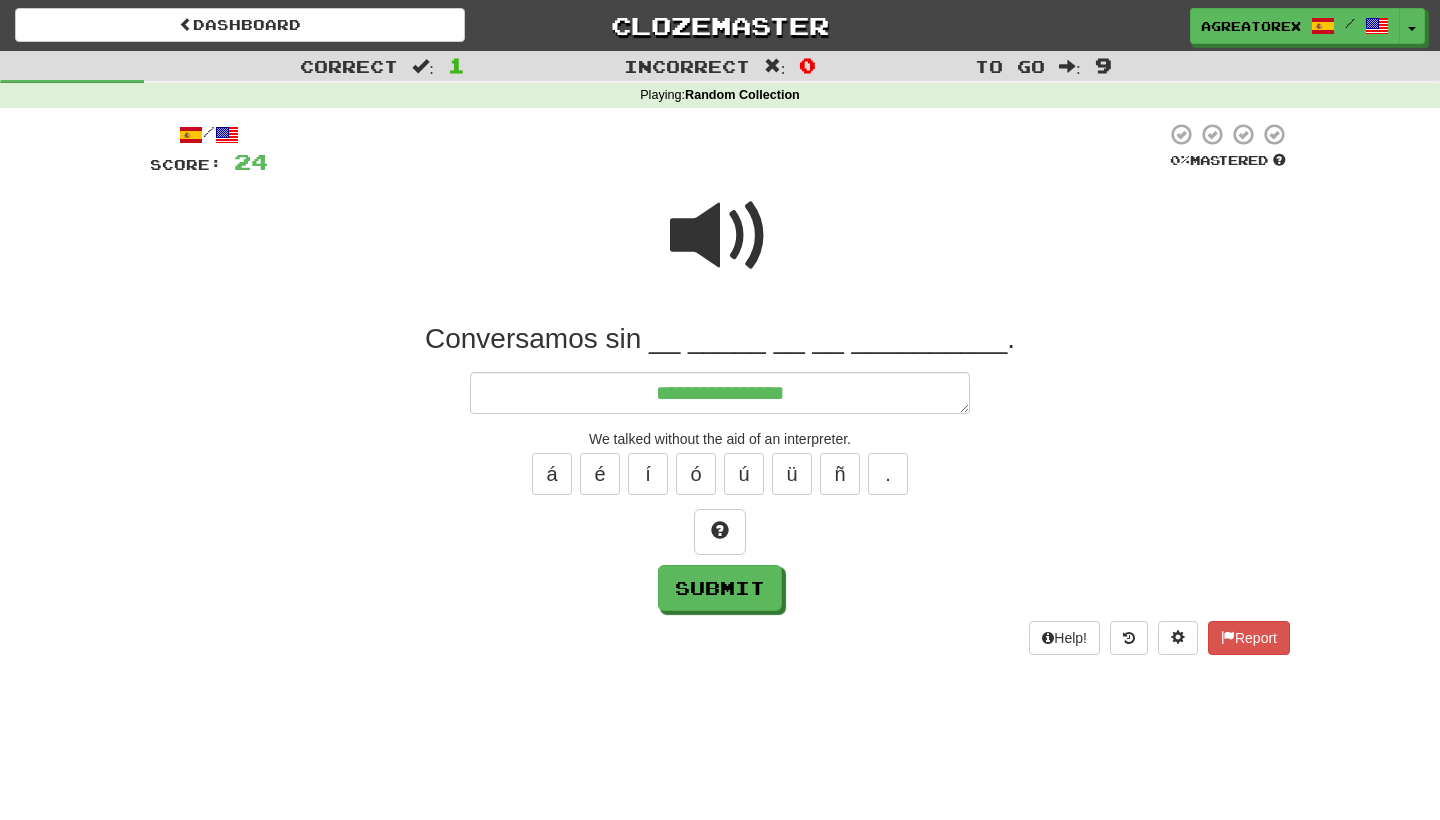 type on "*" 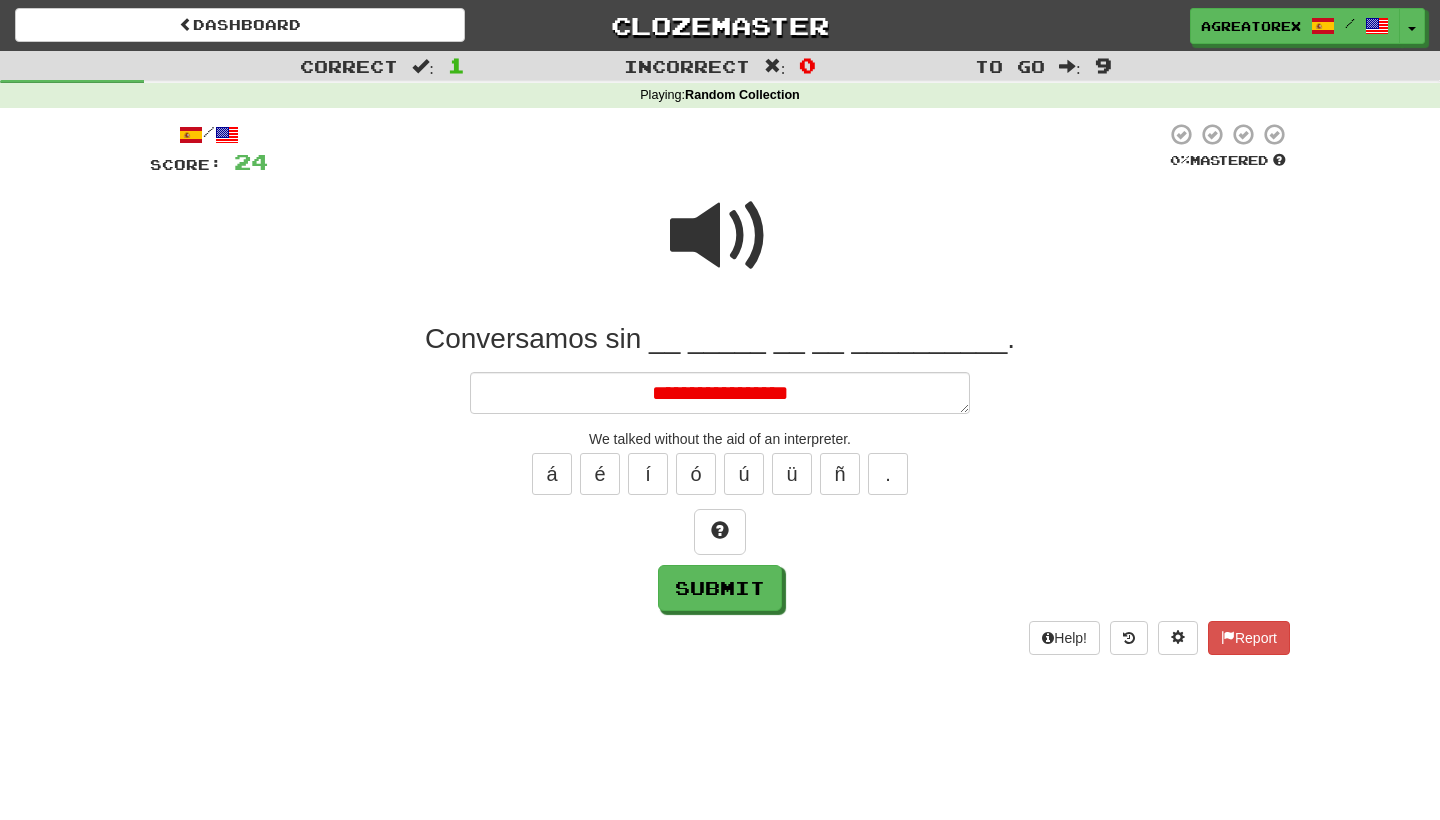 type on "*" 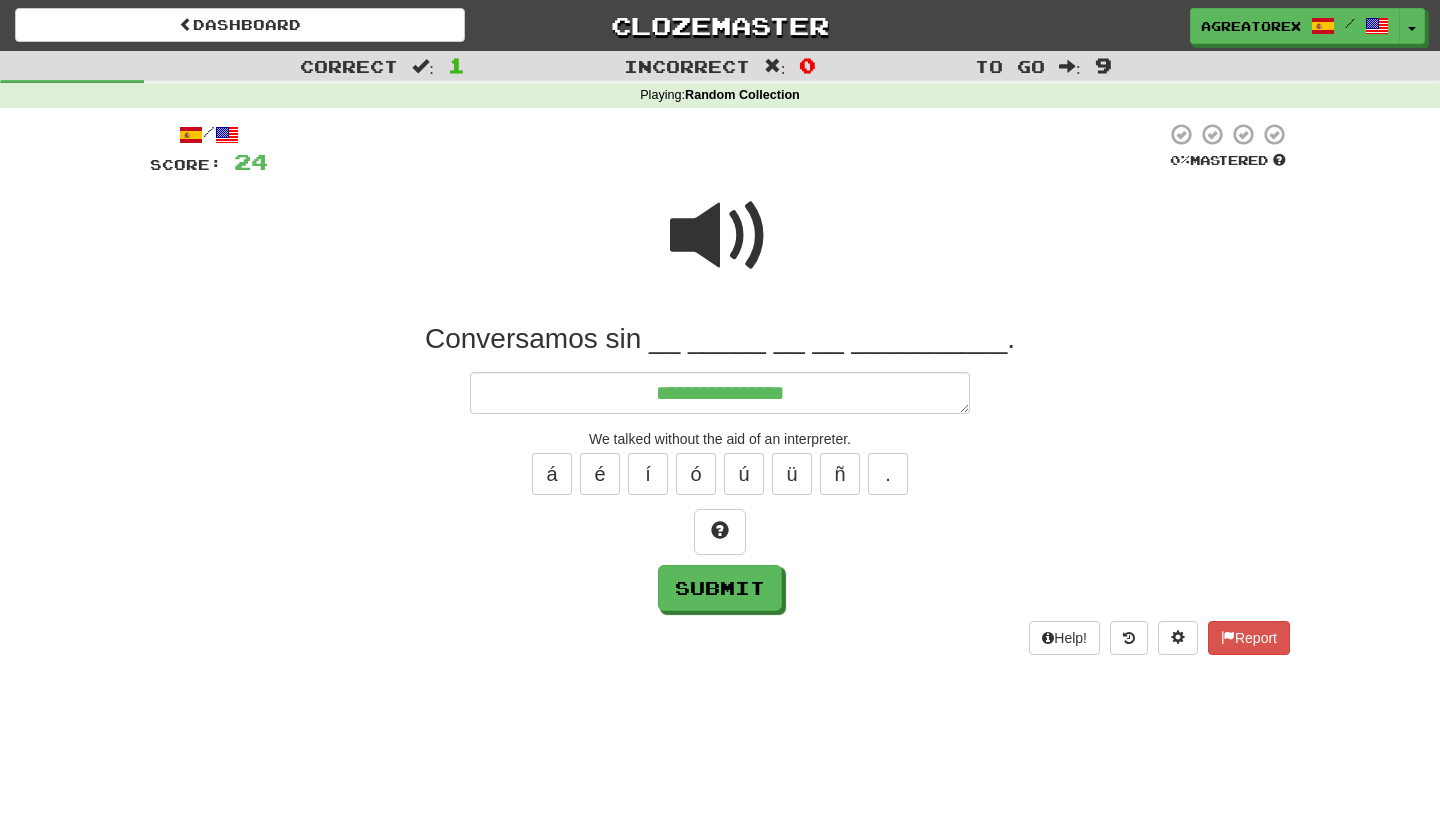 type on "*" 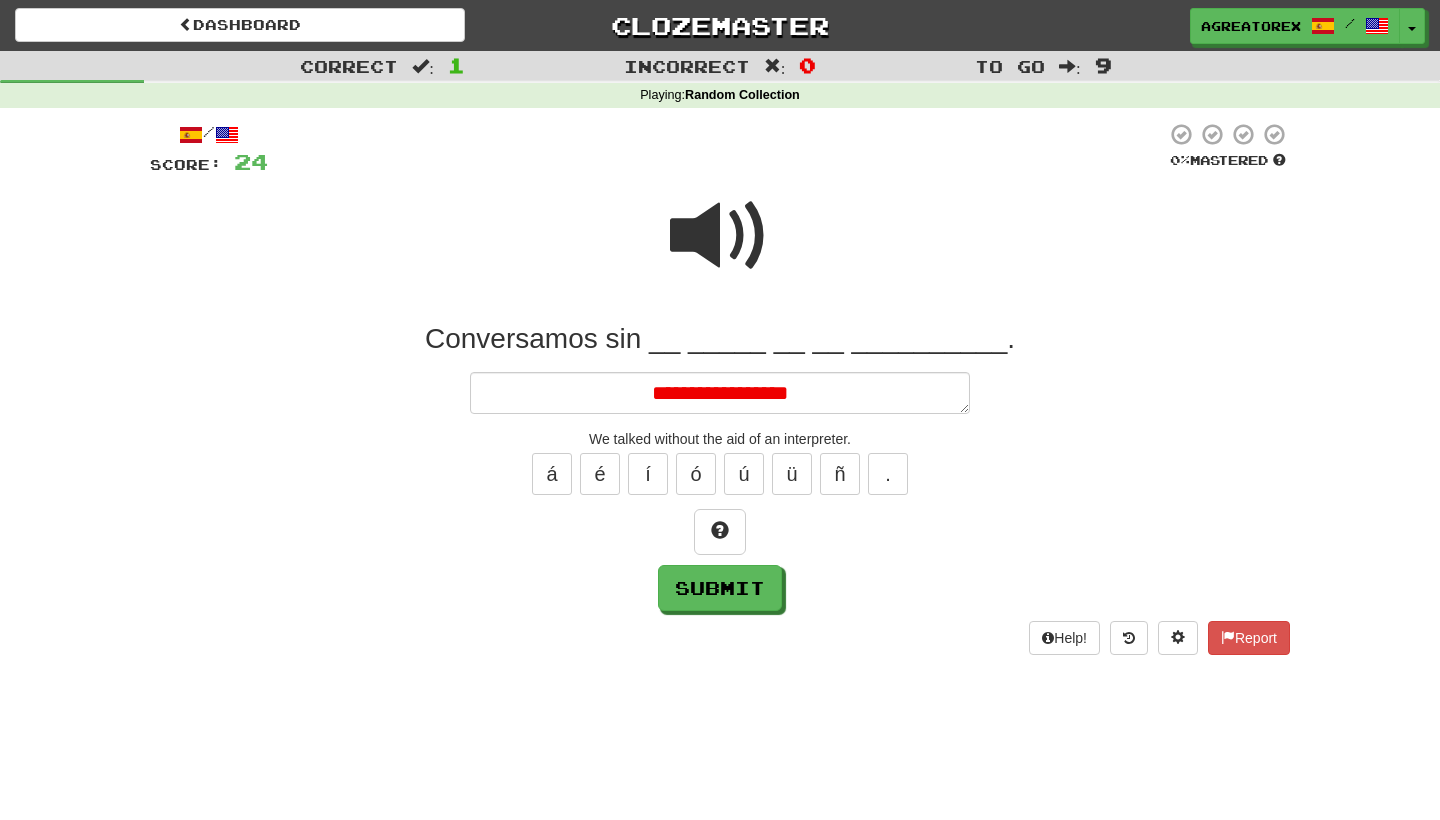 type on "*" 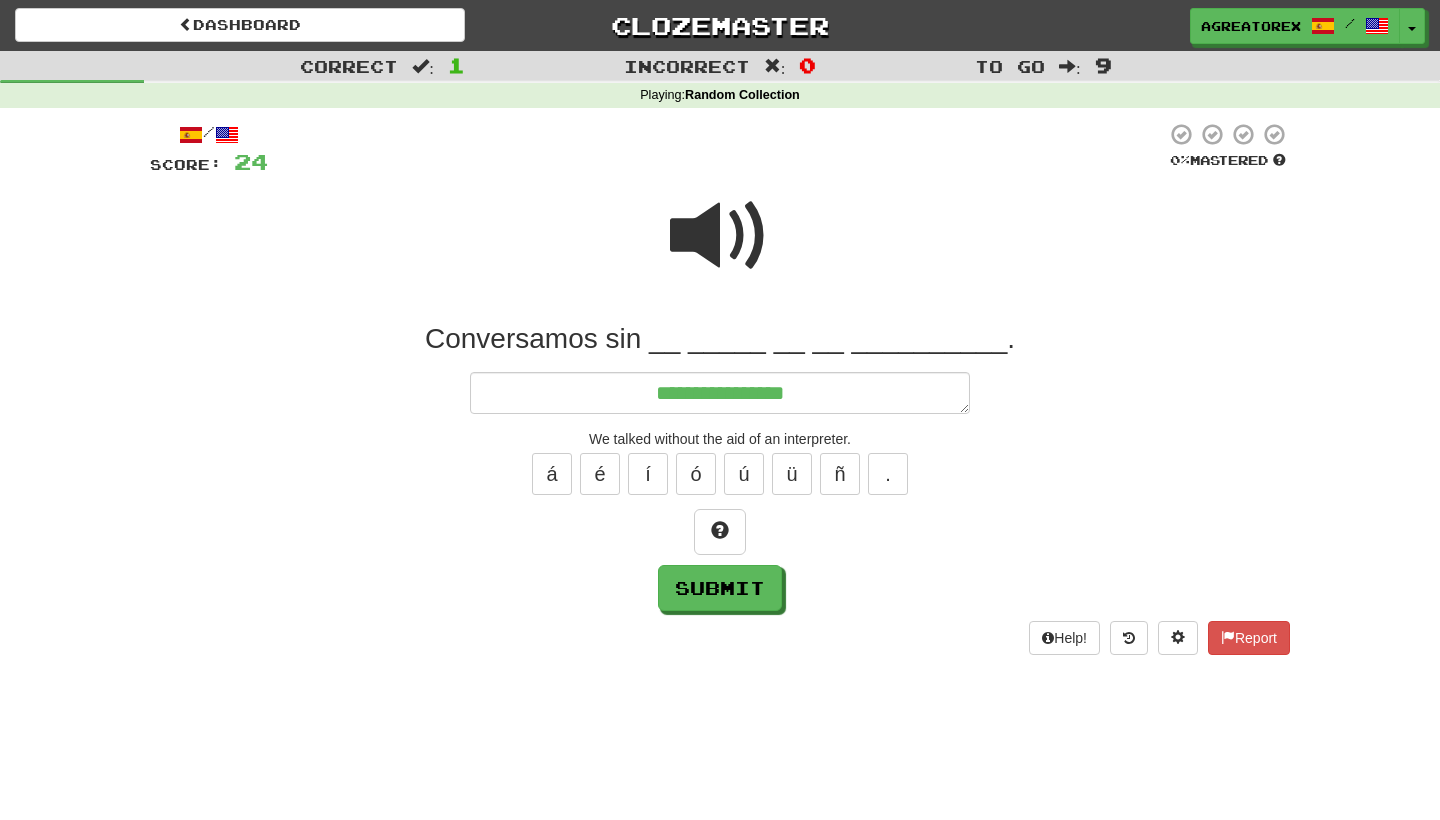 type on "*" 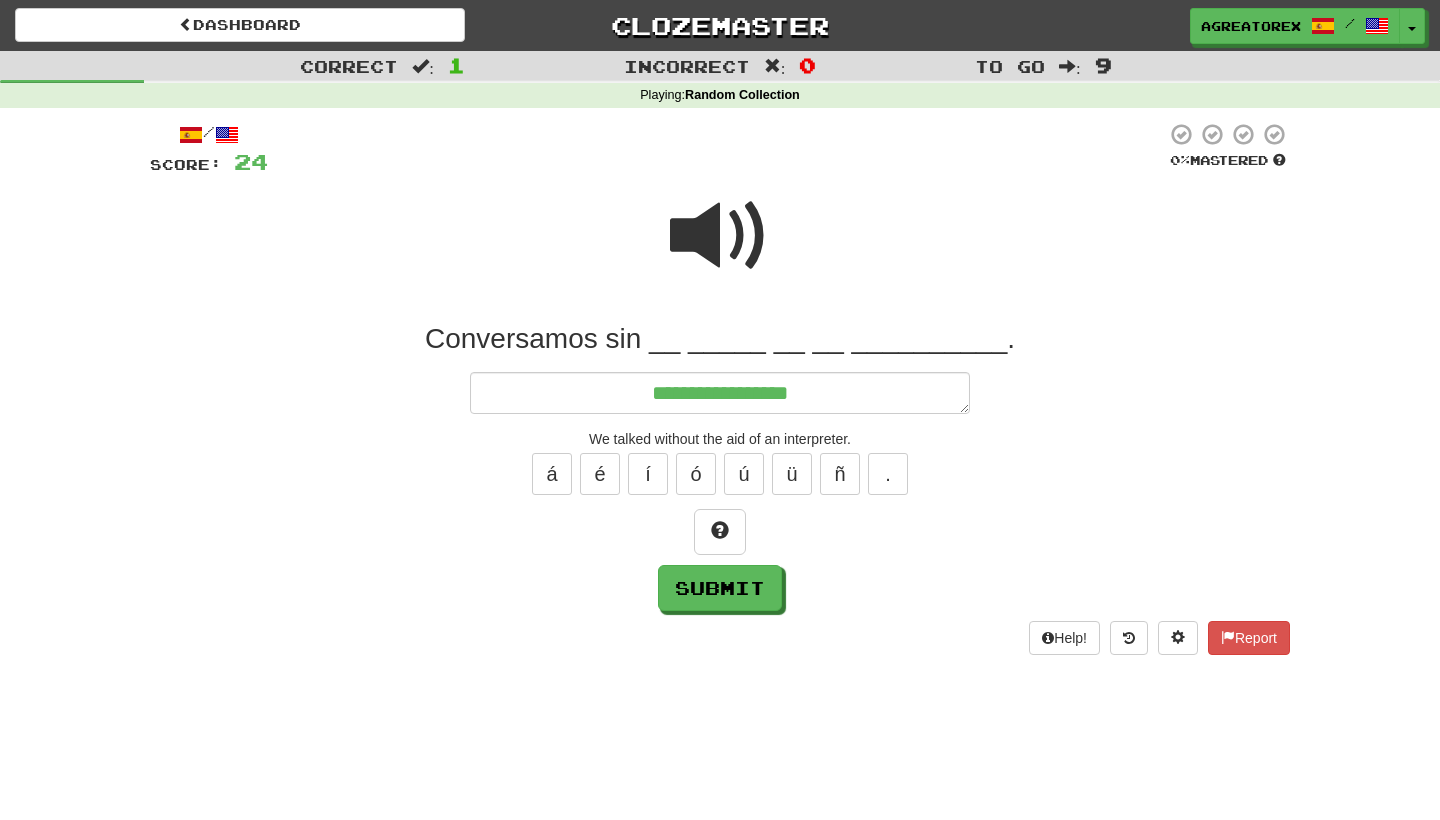 type on "*" 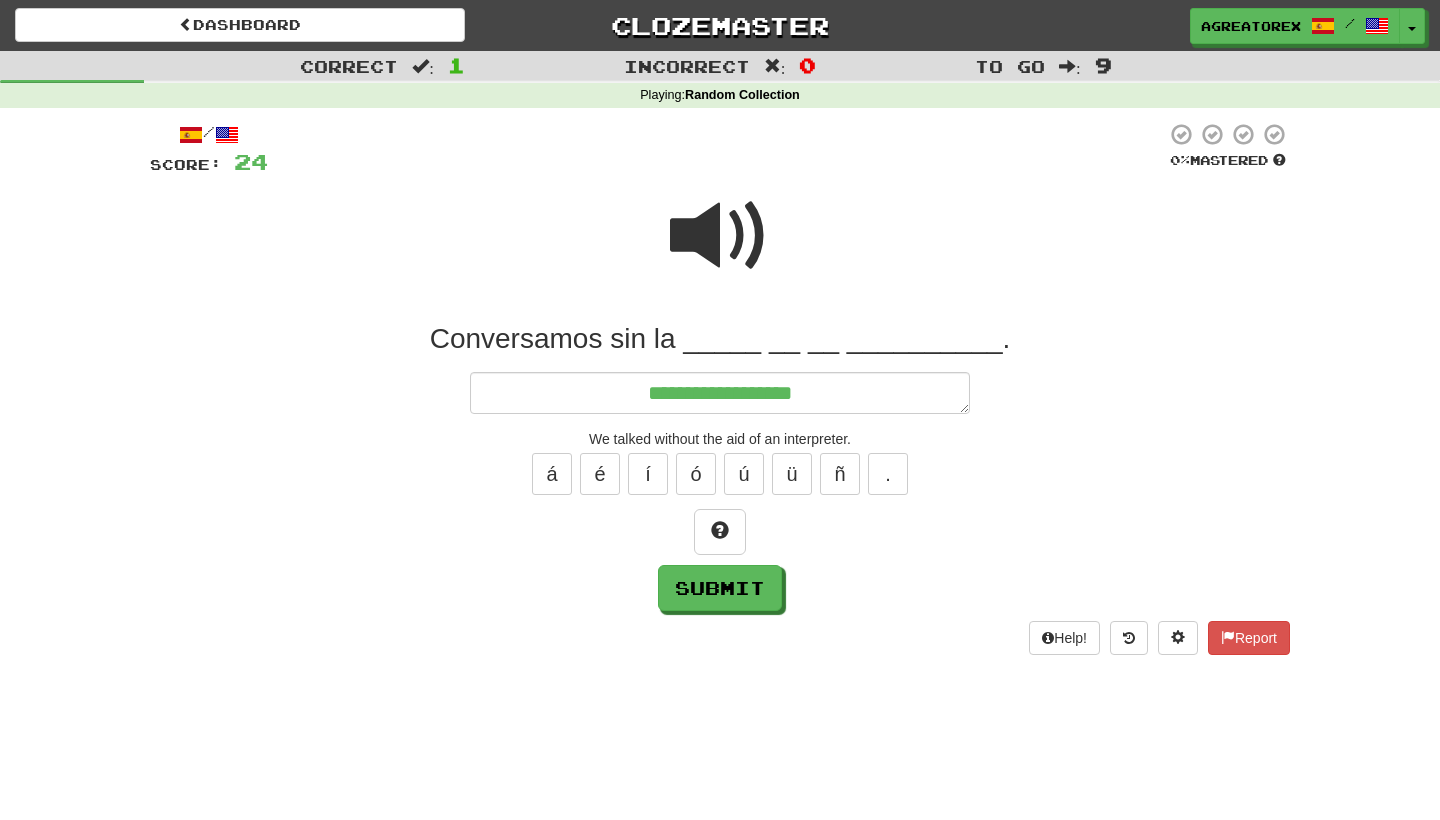 type on "*" 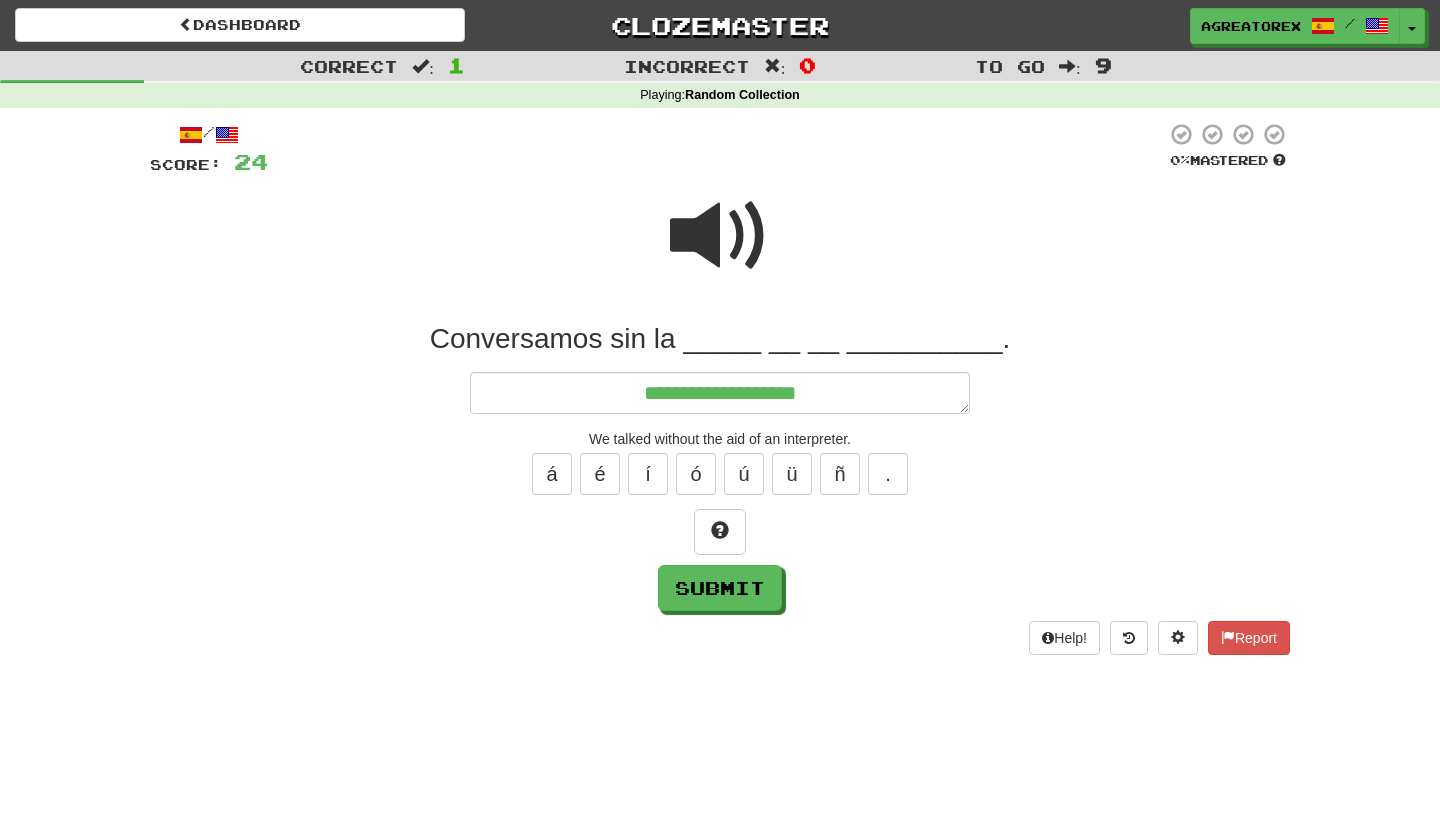 type on "**********" 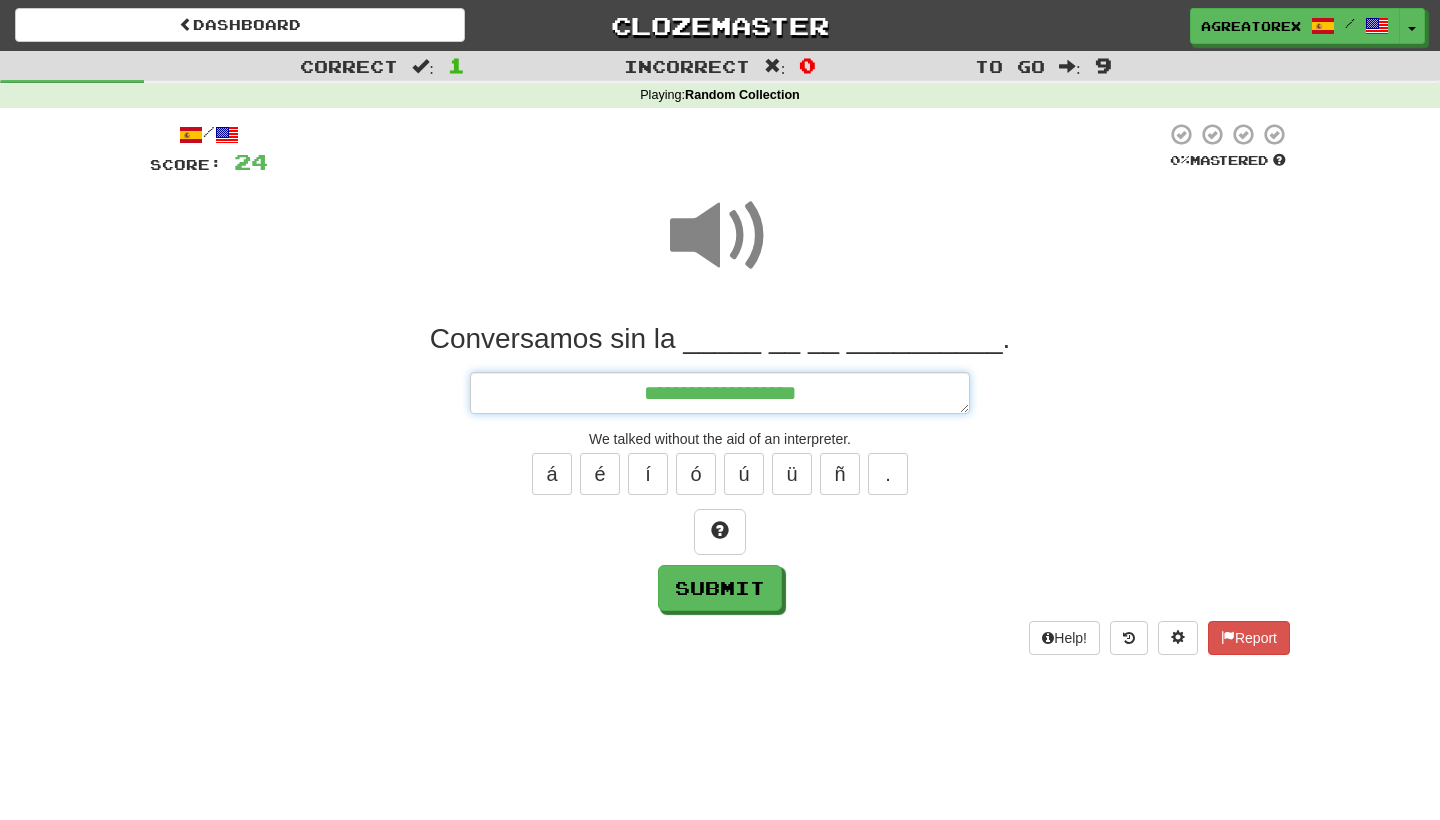 click on "**********" at bounding box center (720, 393) 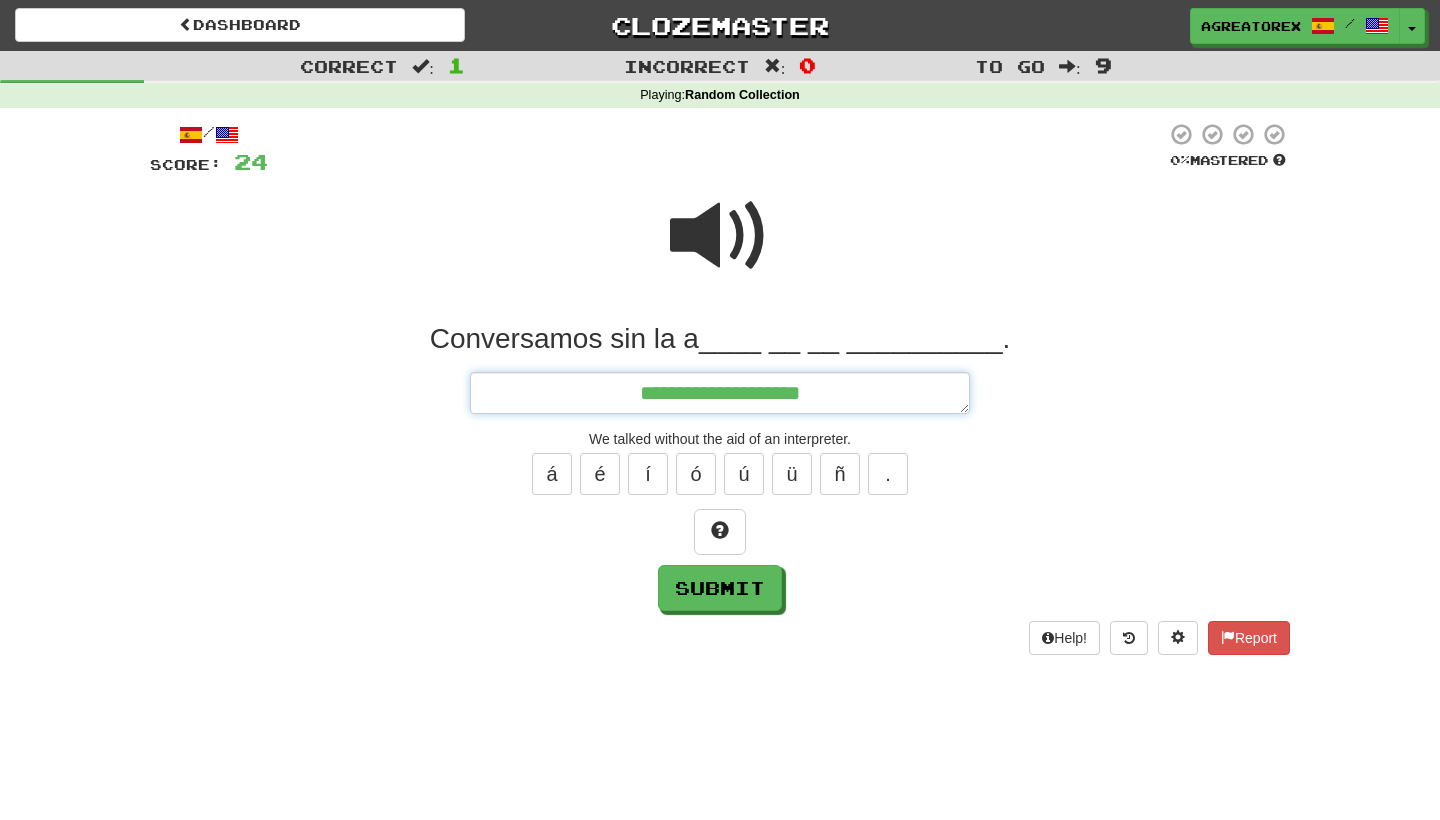 type on "*" 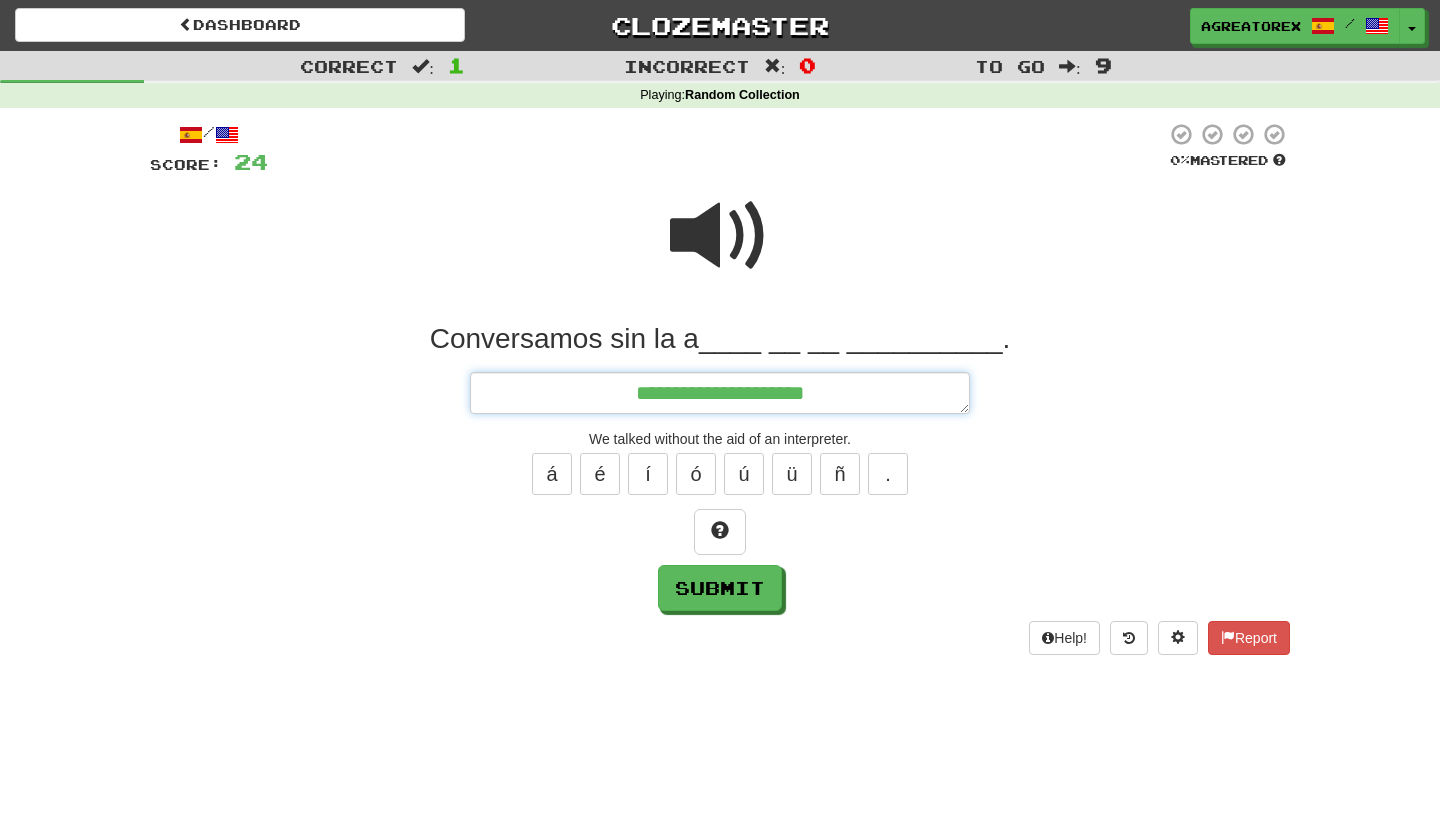 type on "*" 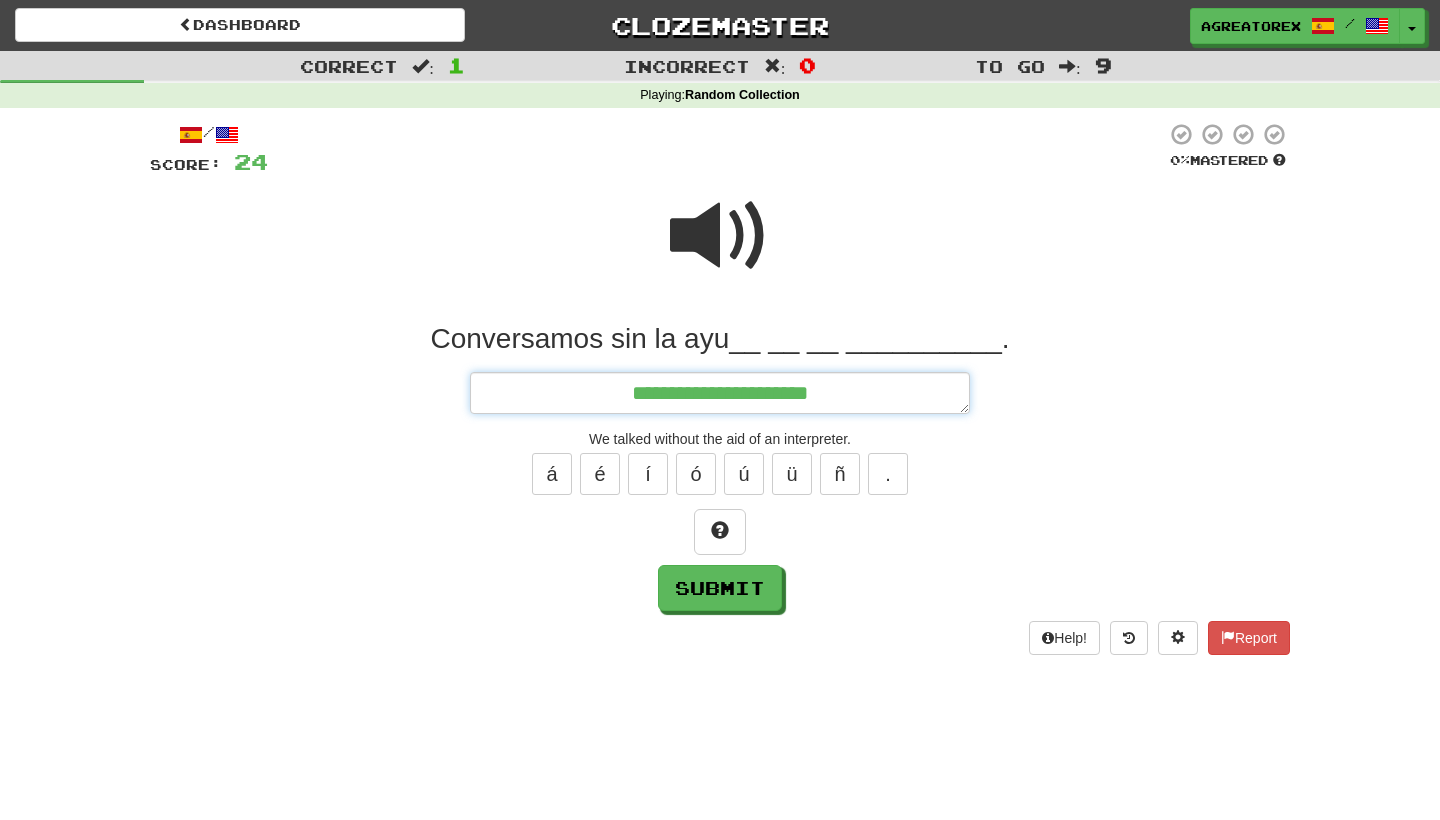 type on "*" 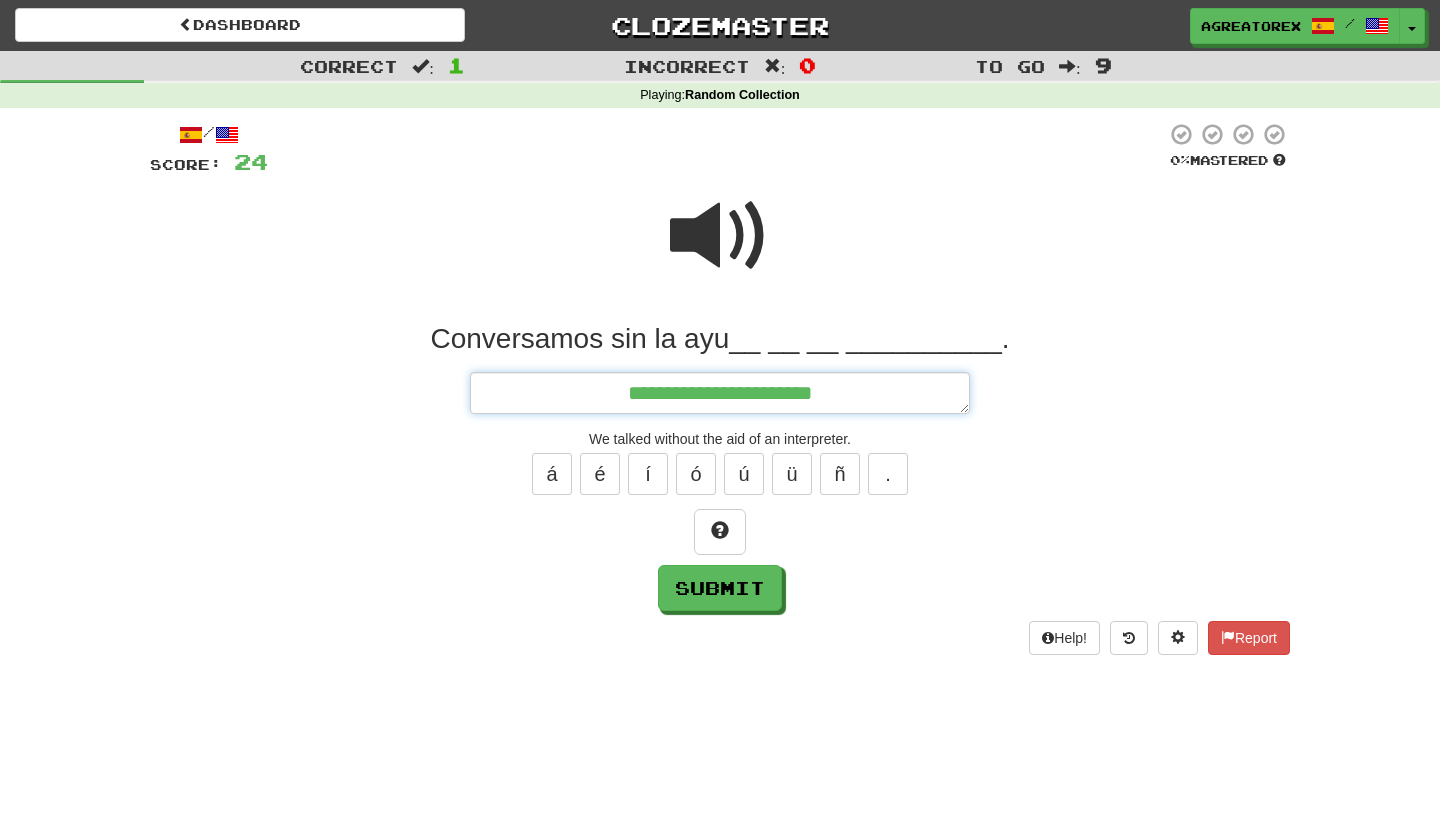 type on "*" 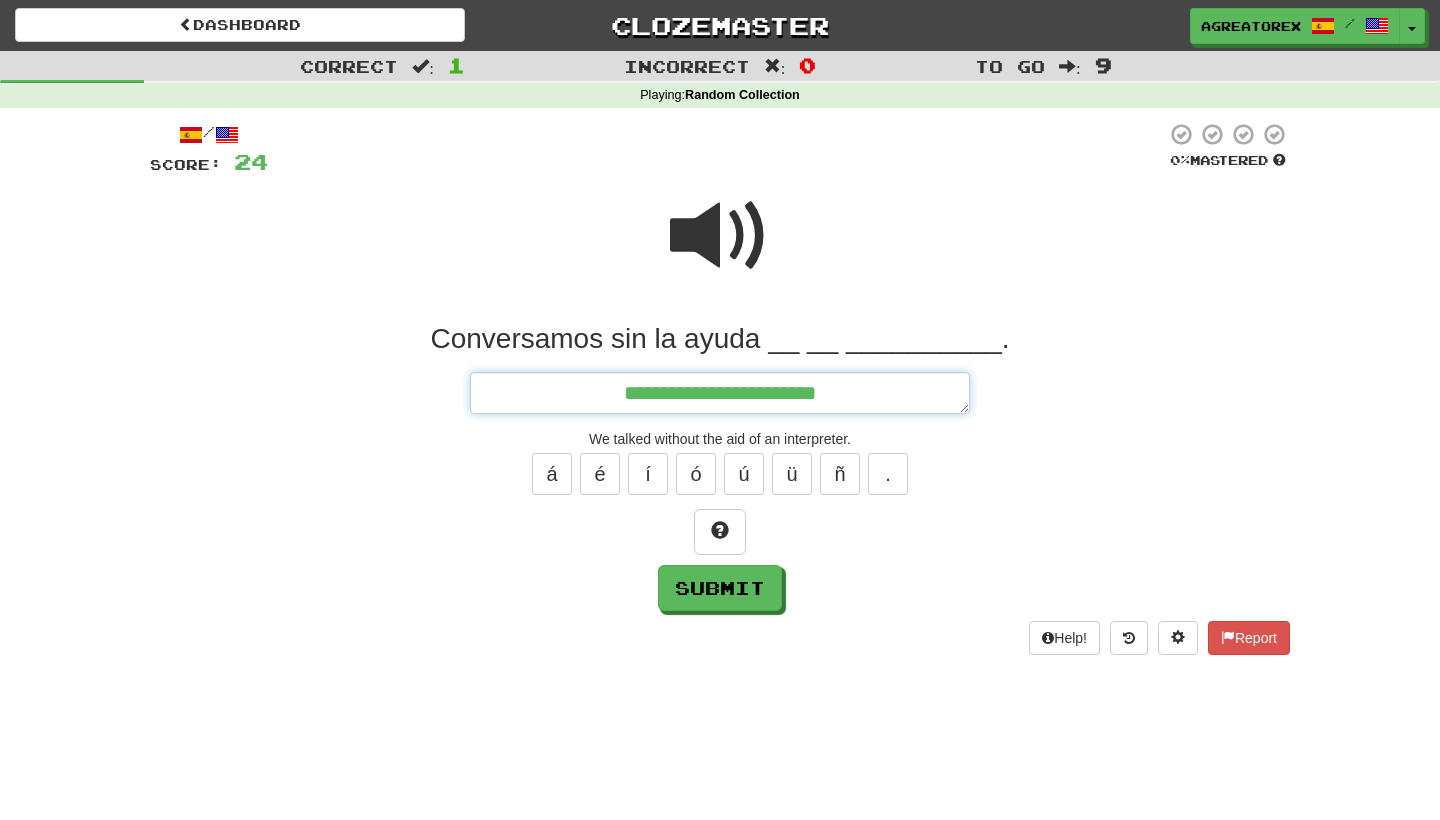 type on "*" 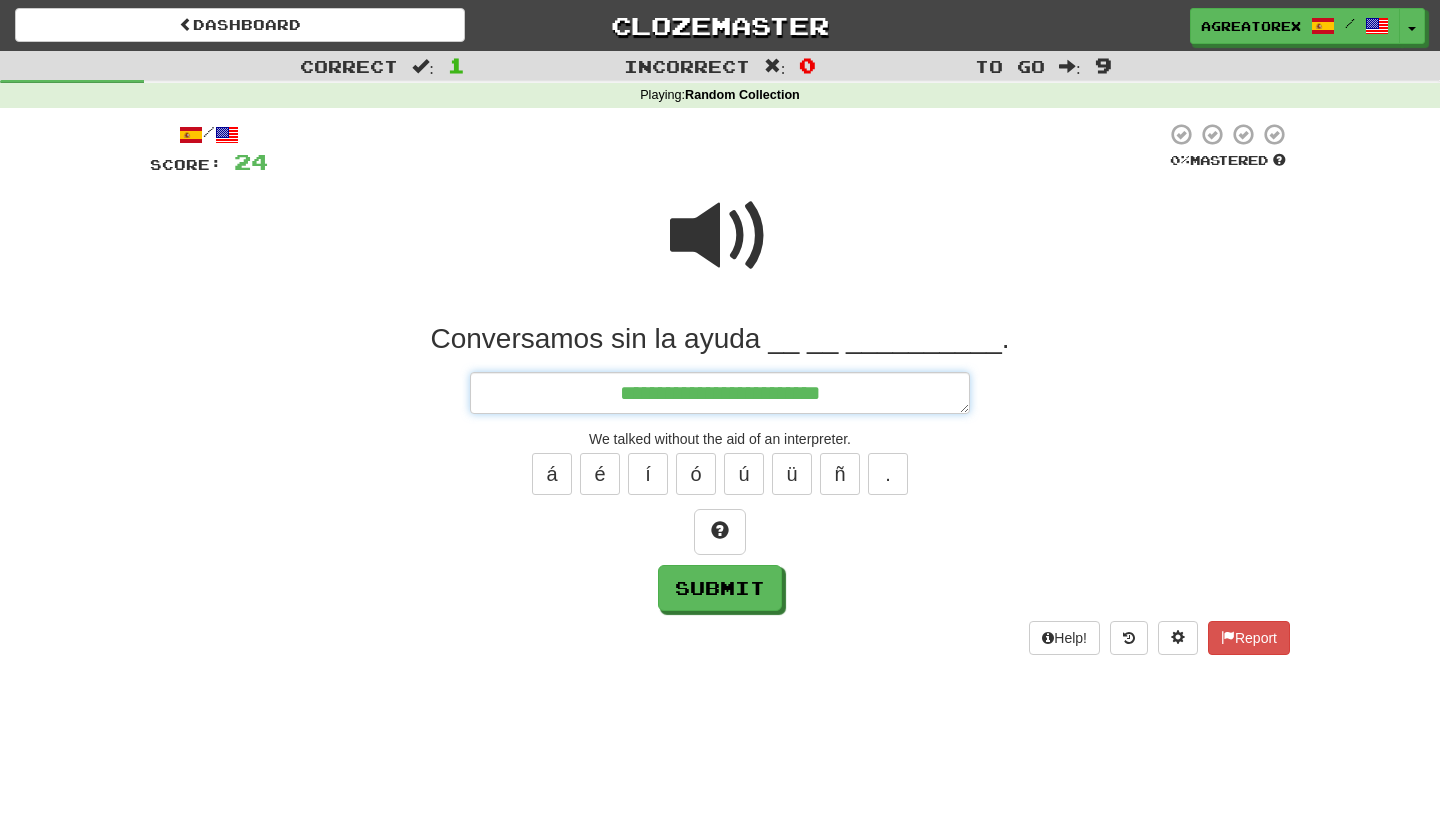 type on "*" 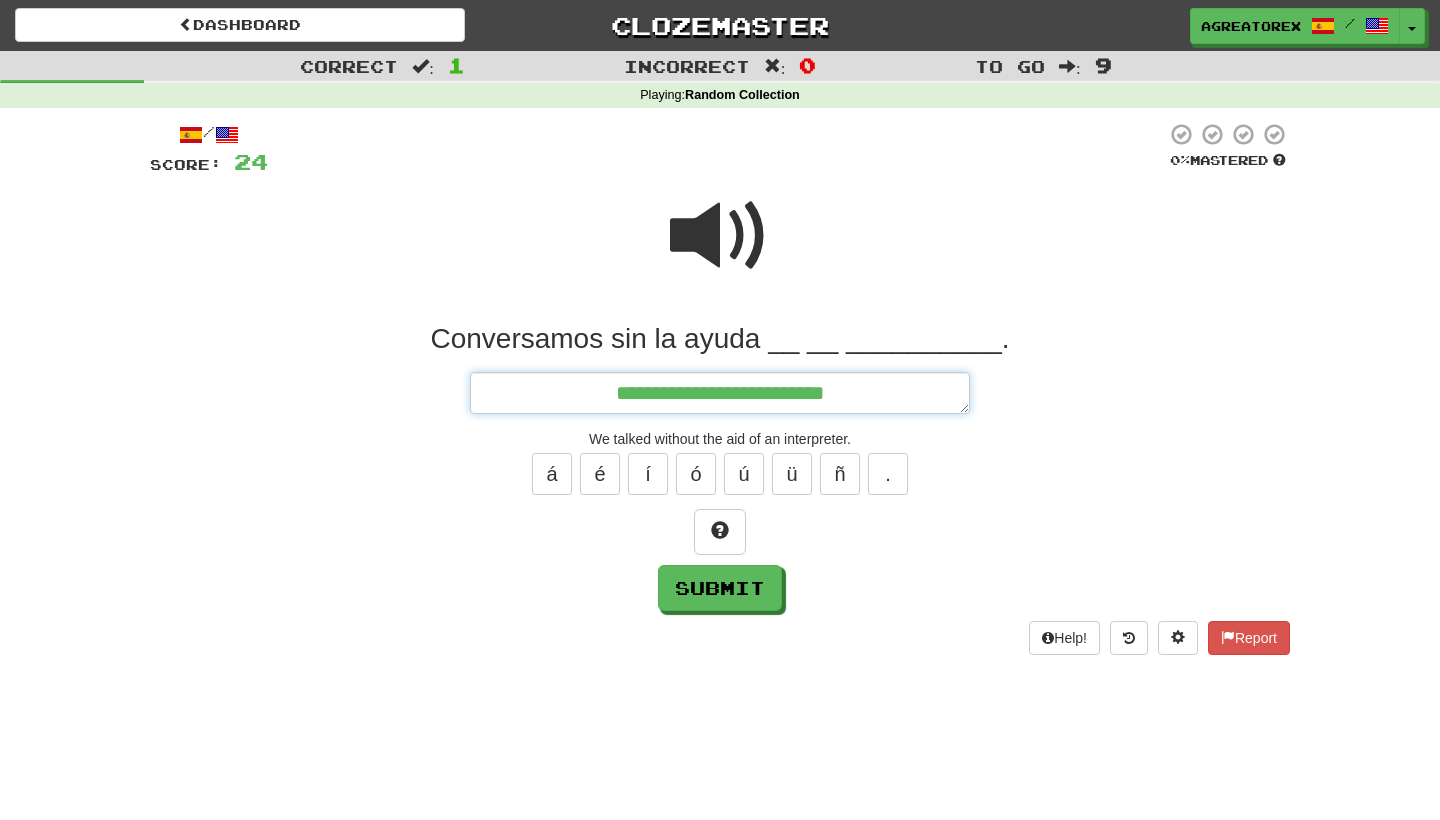 type on "*" 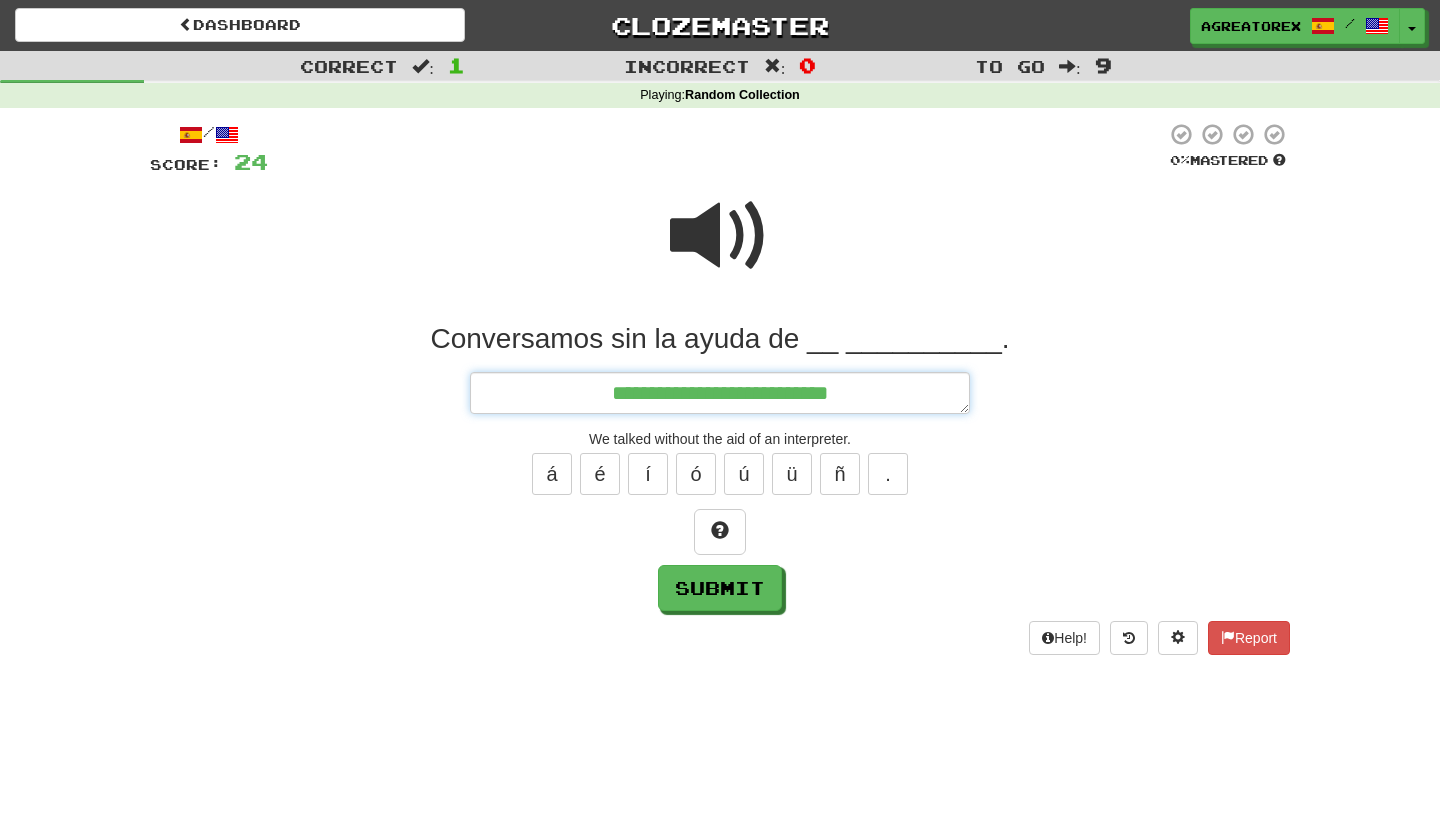 type on "*" 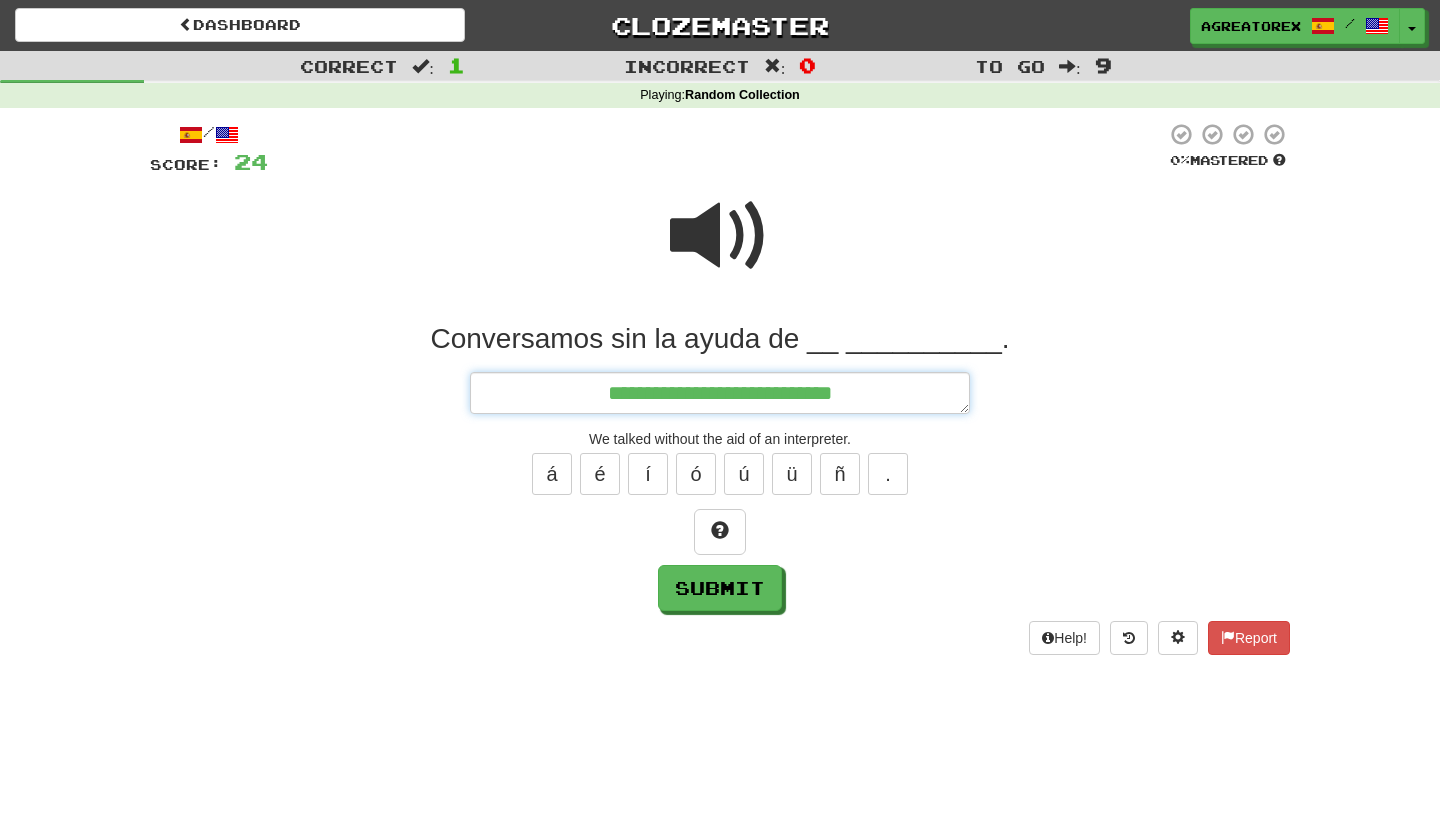 type on "*" 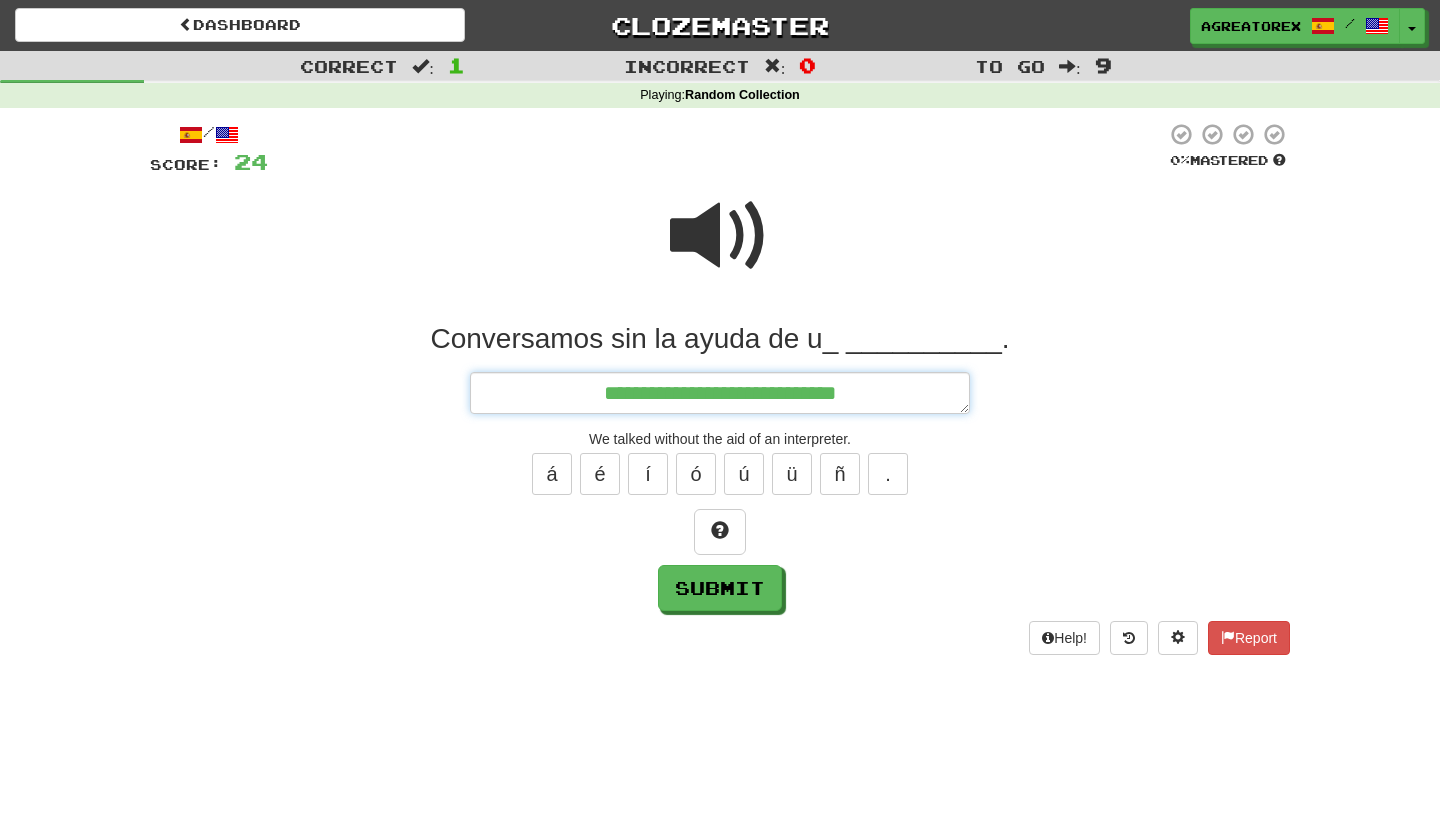 type on "*" 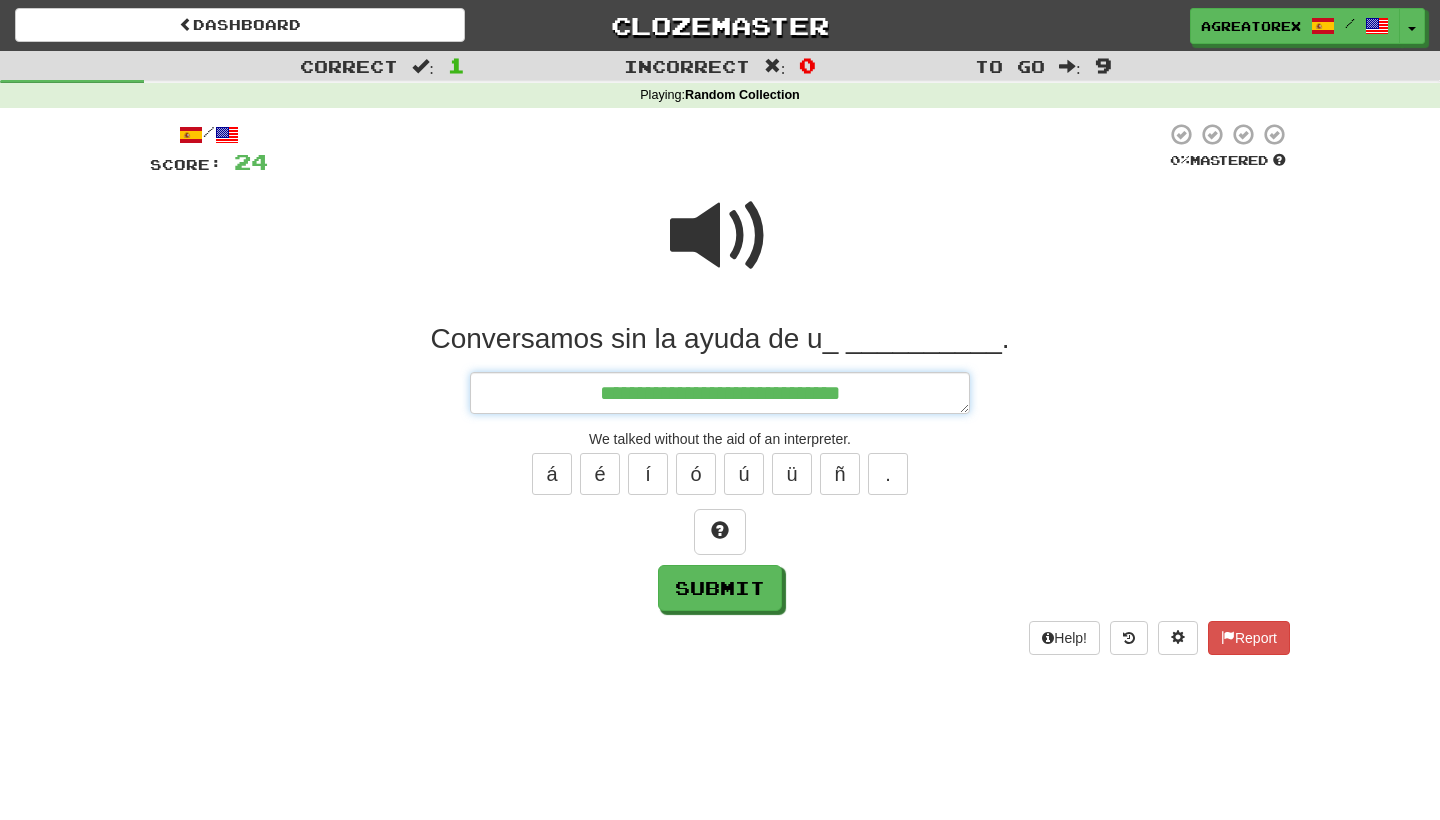 type on "*" 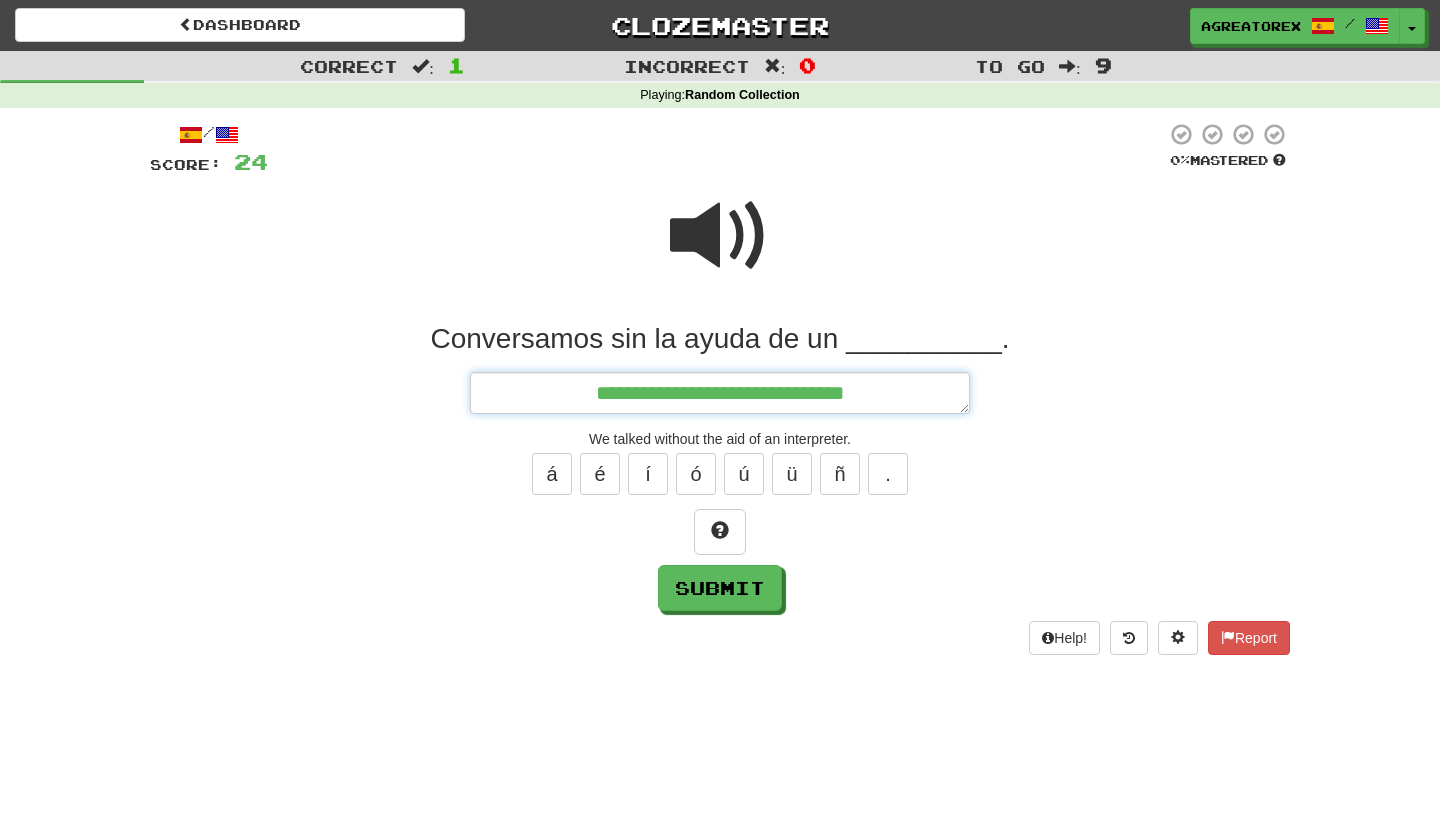type on "*" 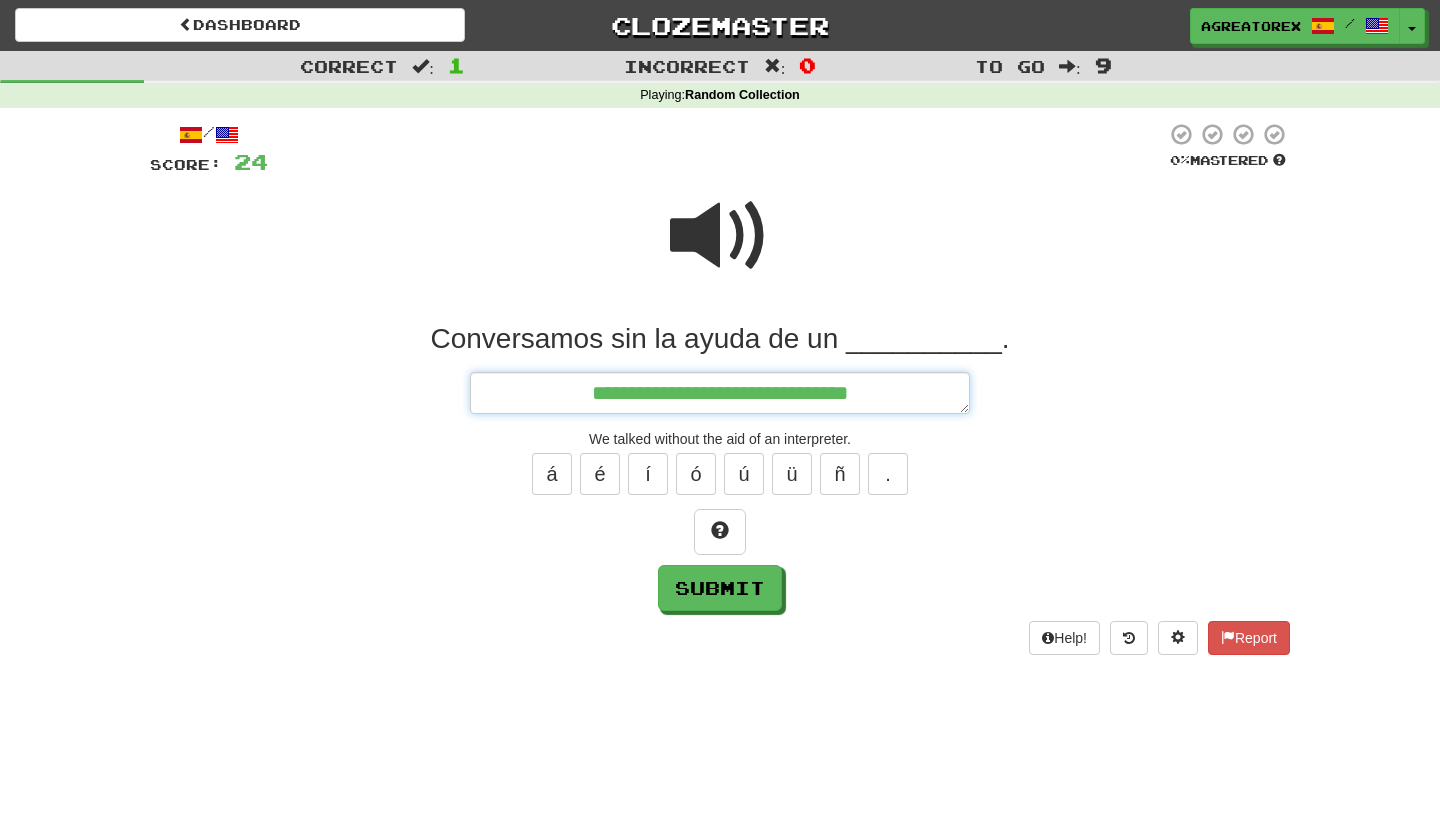 type on "*" 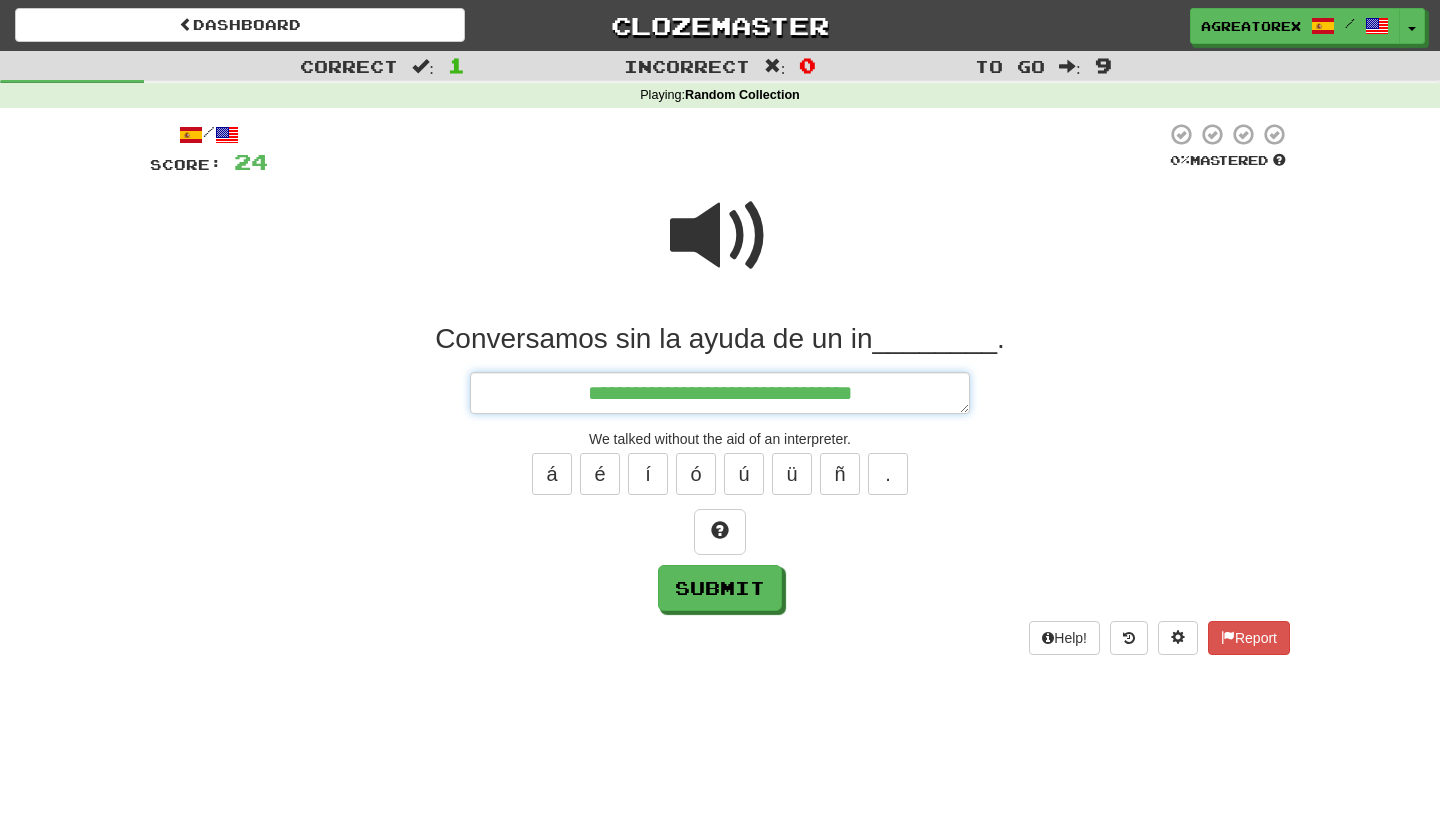 type on "*" 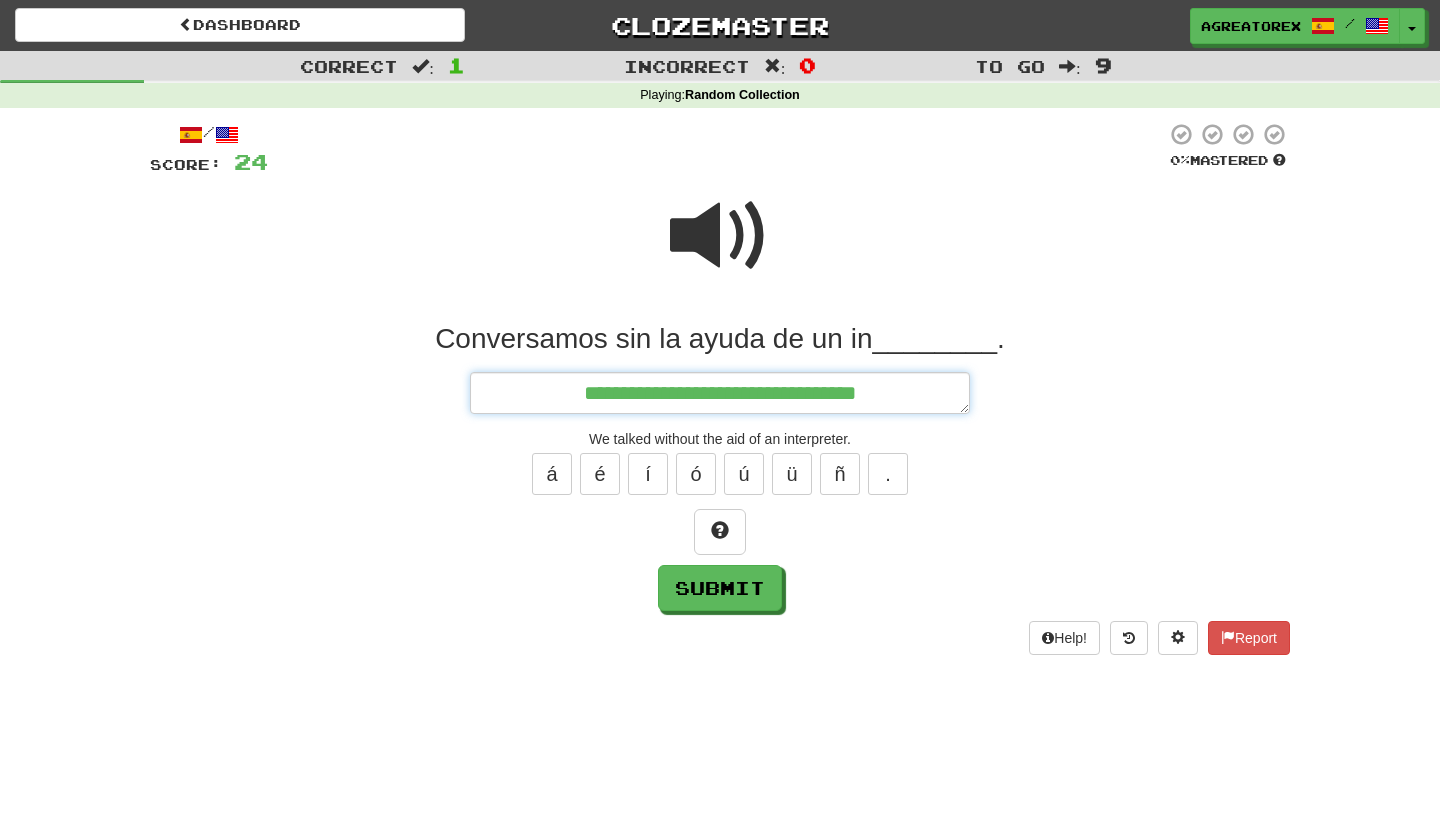 type on "*" 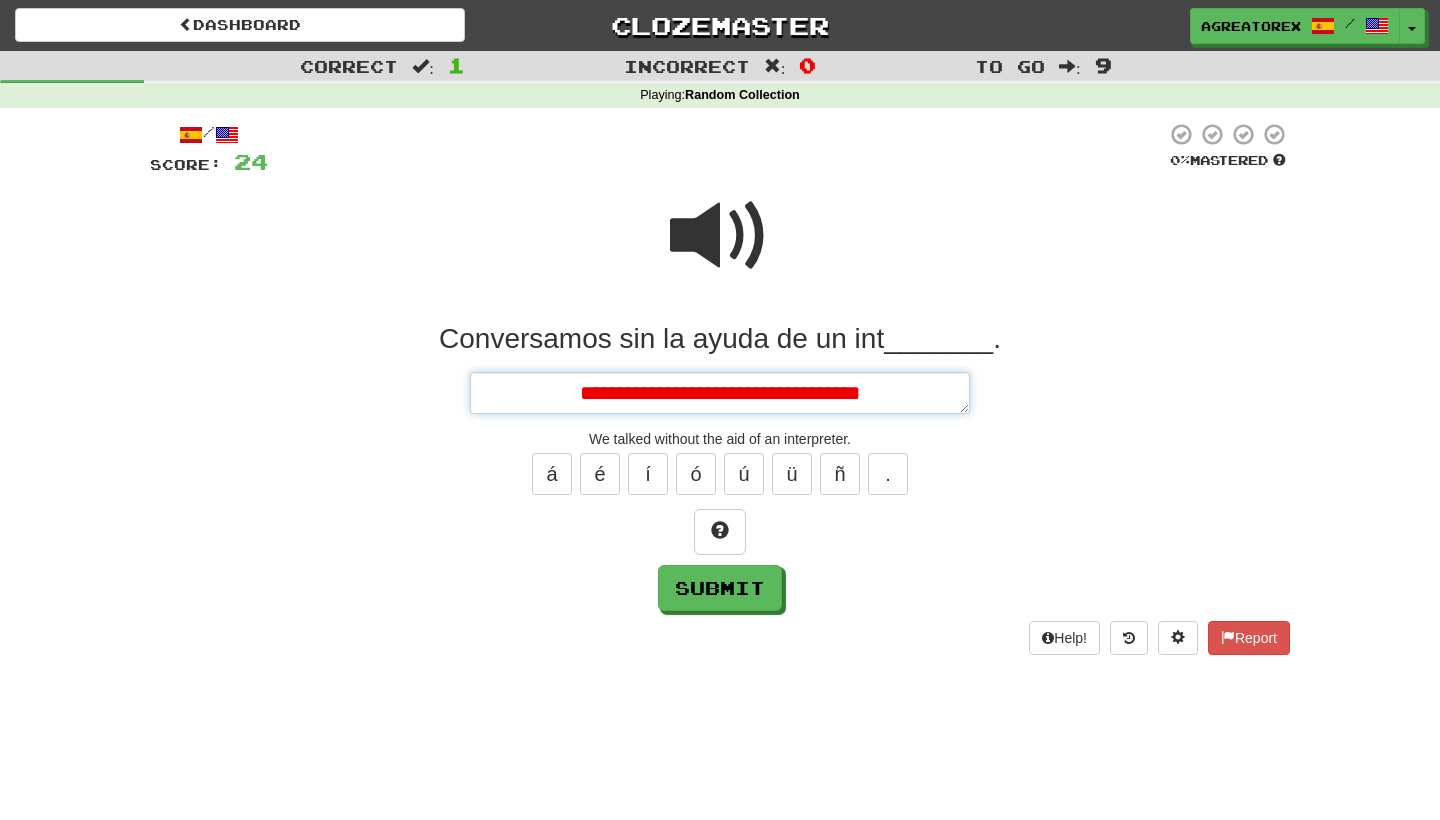 type on "*" 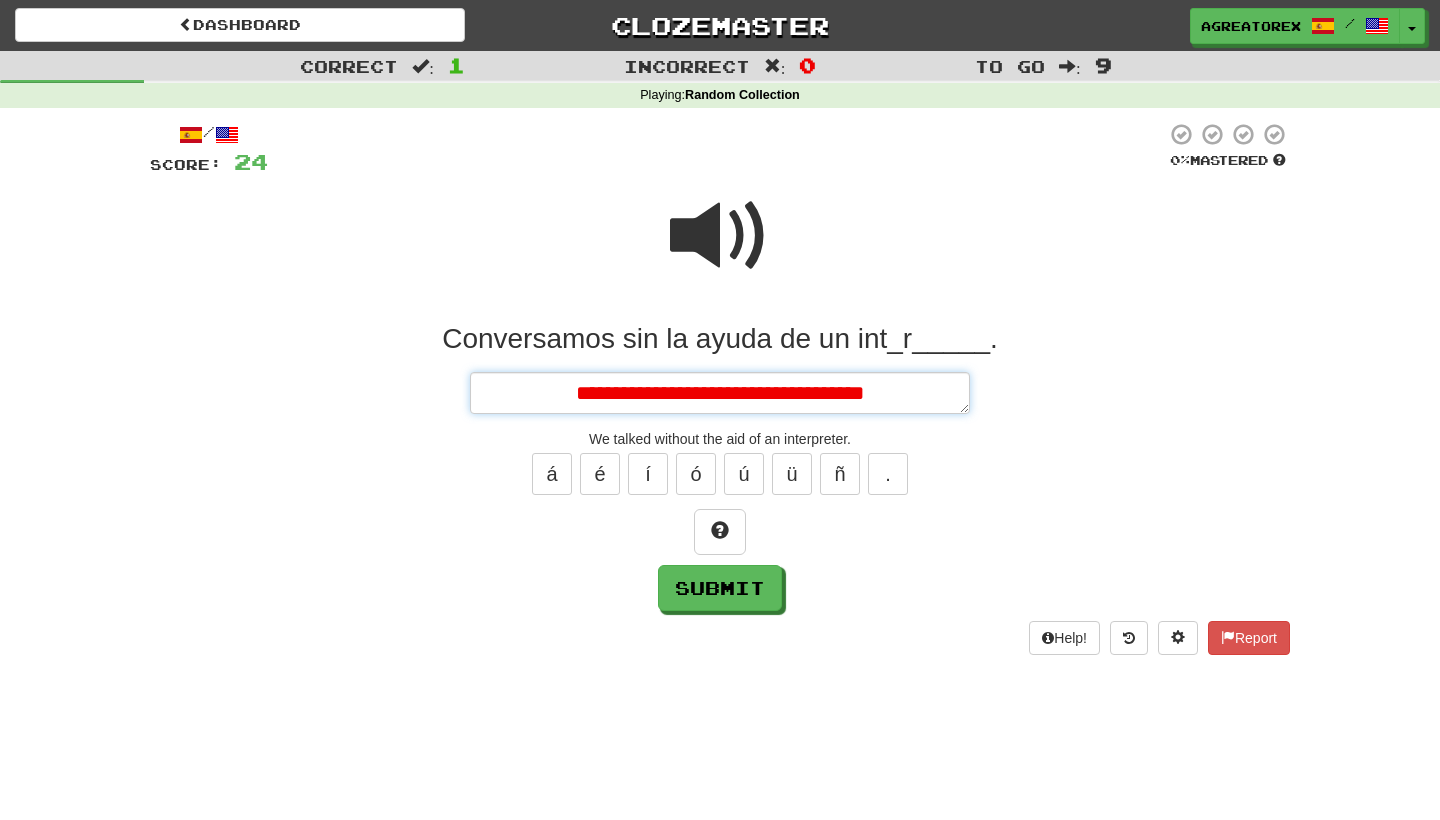 type on "*" 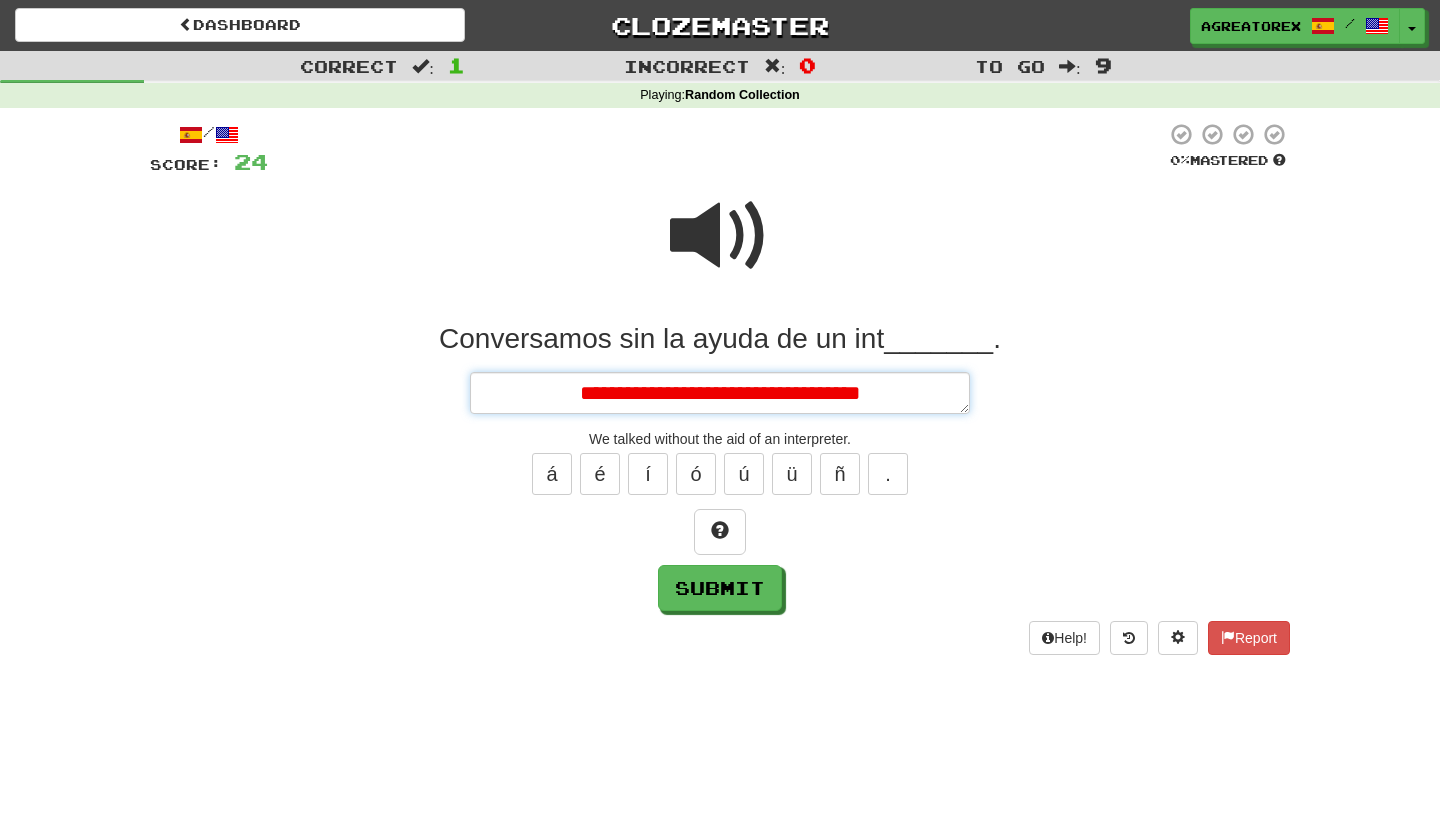 type on "*" 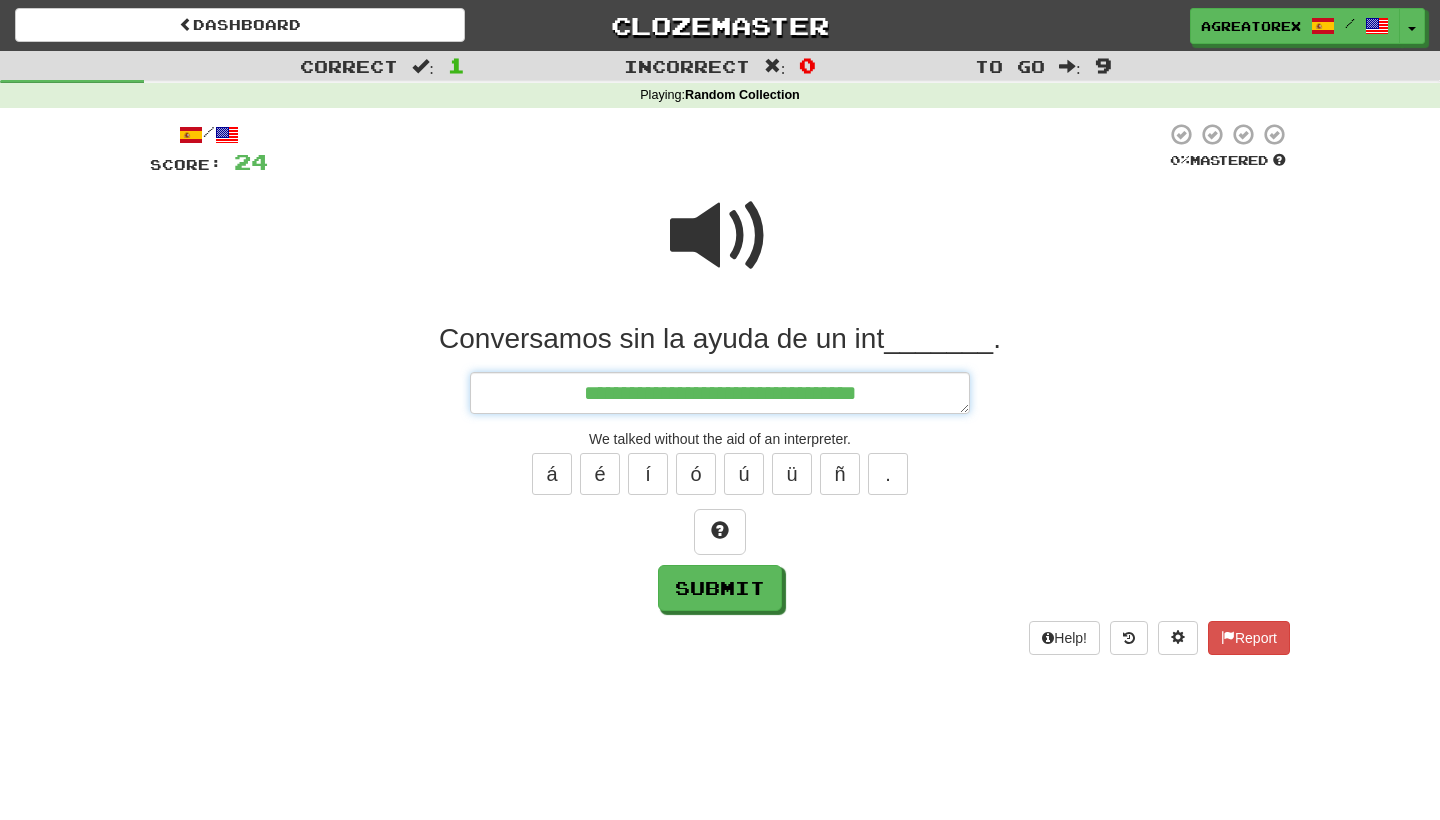 type on "*" 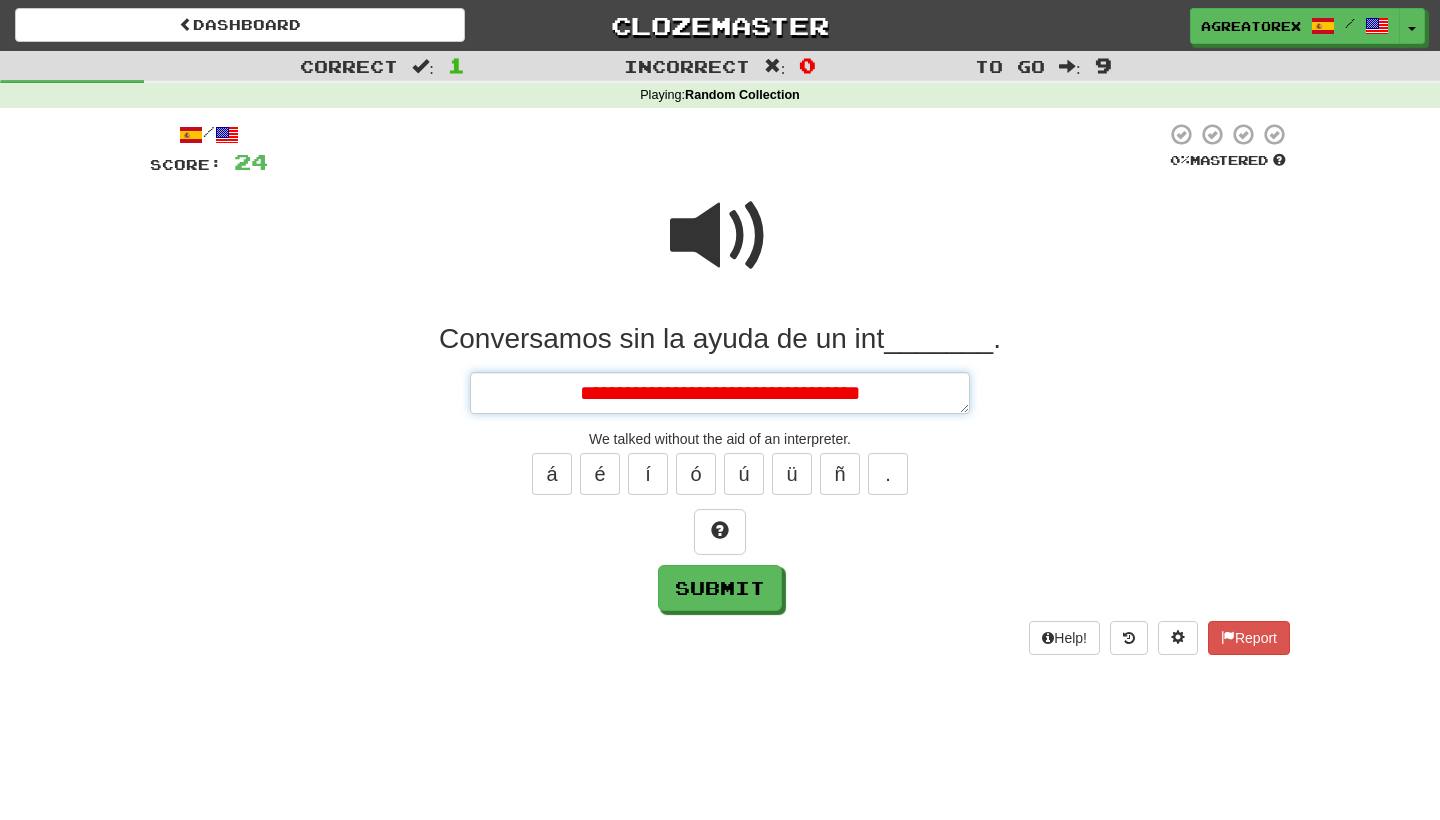type on "*" 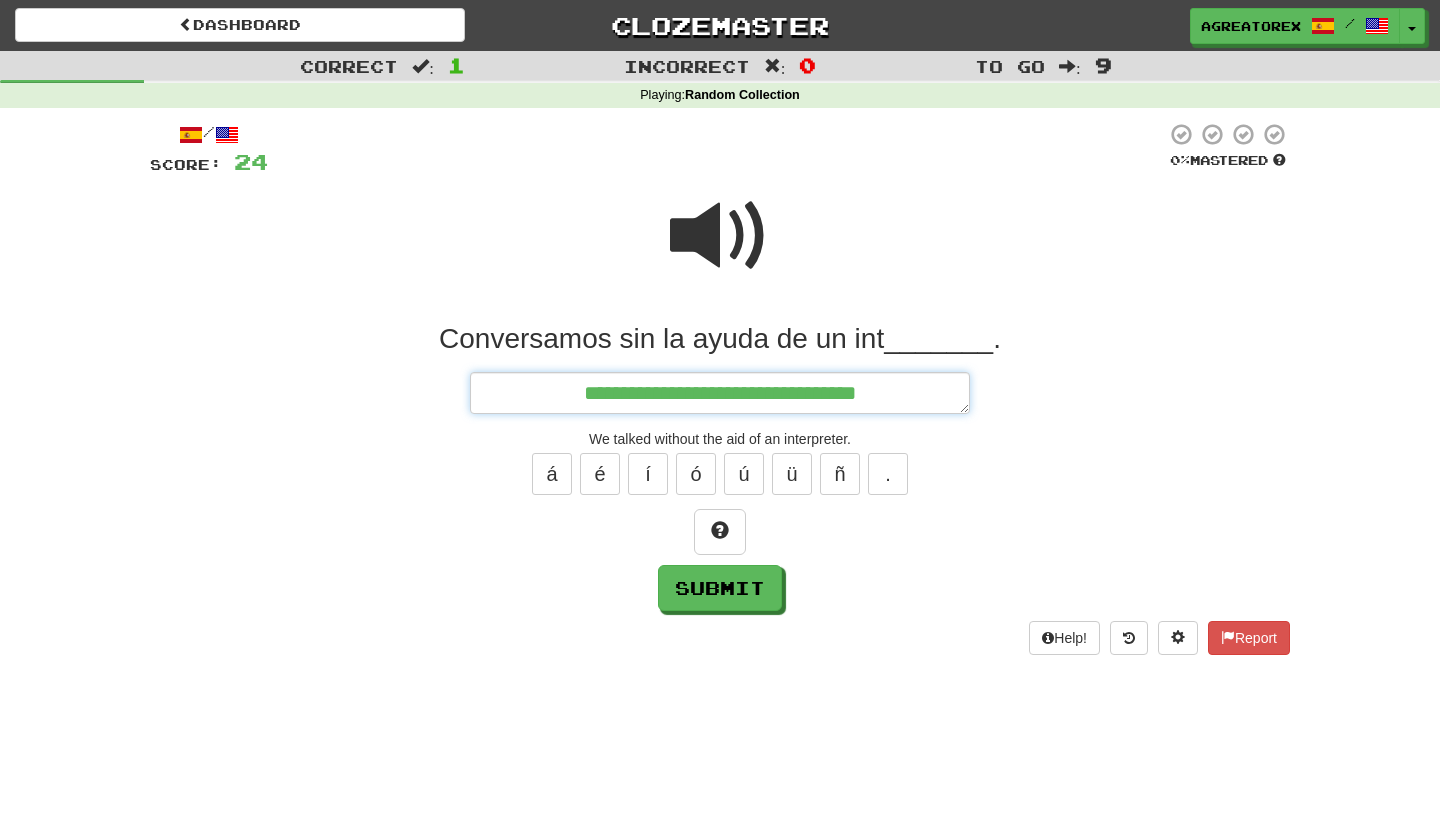 type on "*" 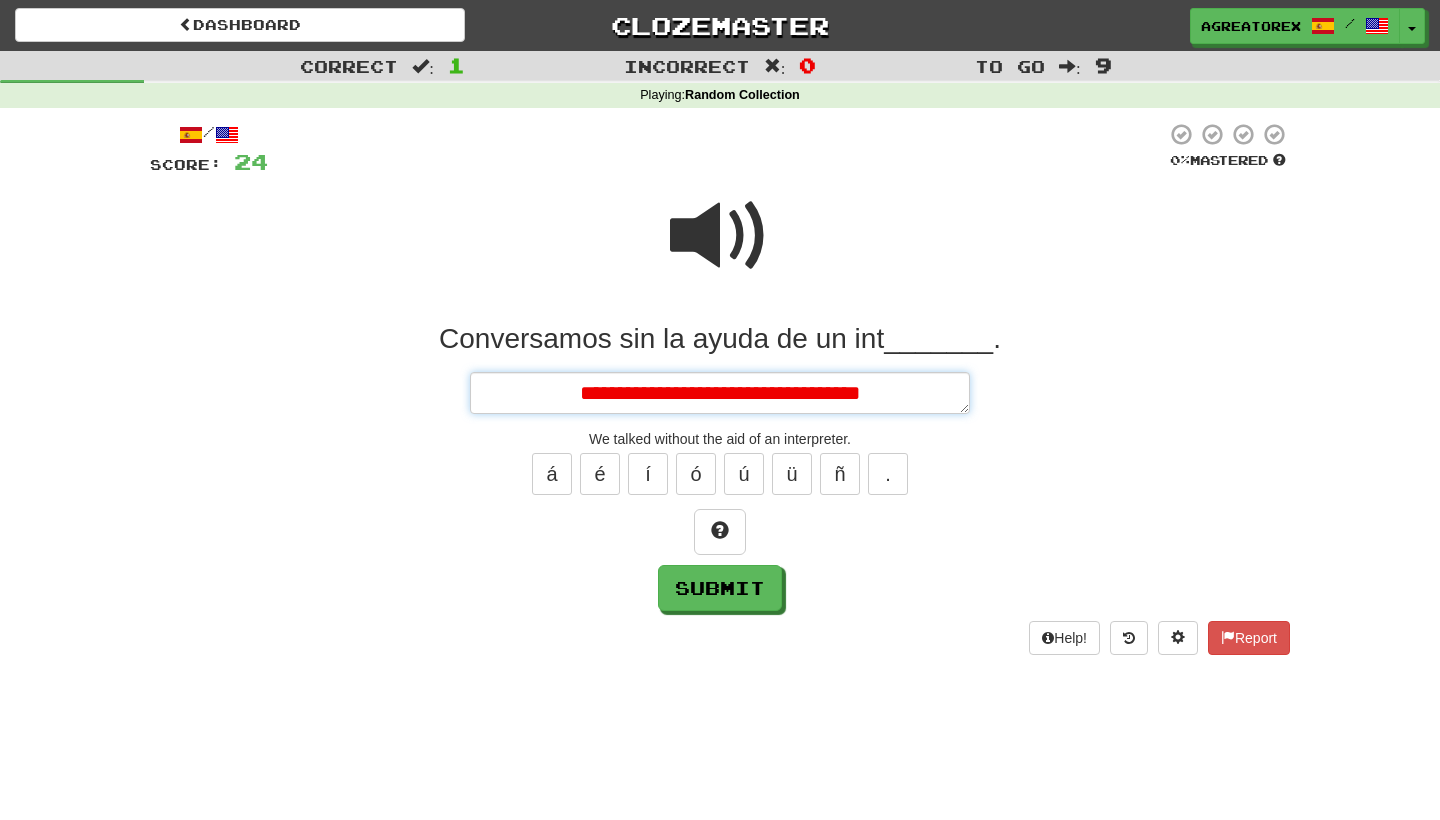 type on "*" 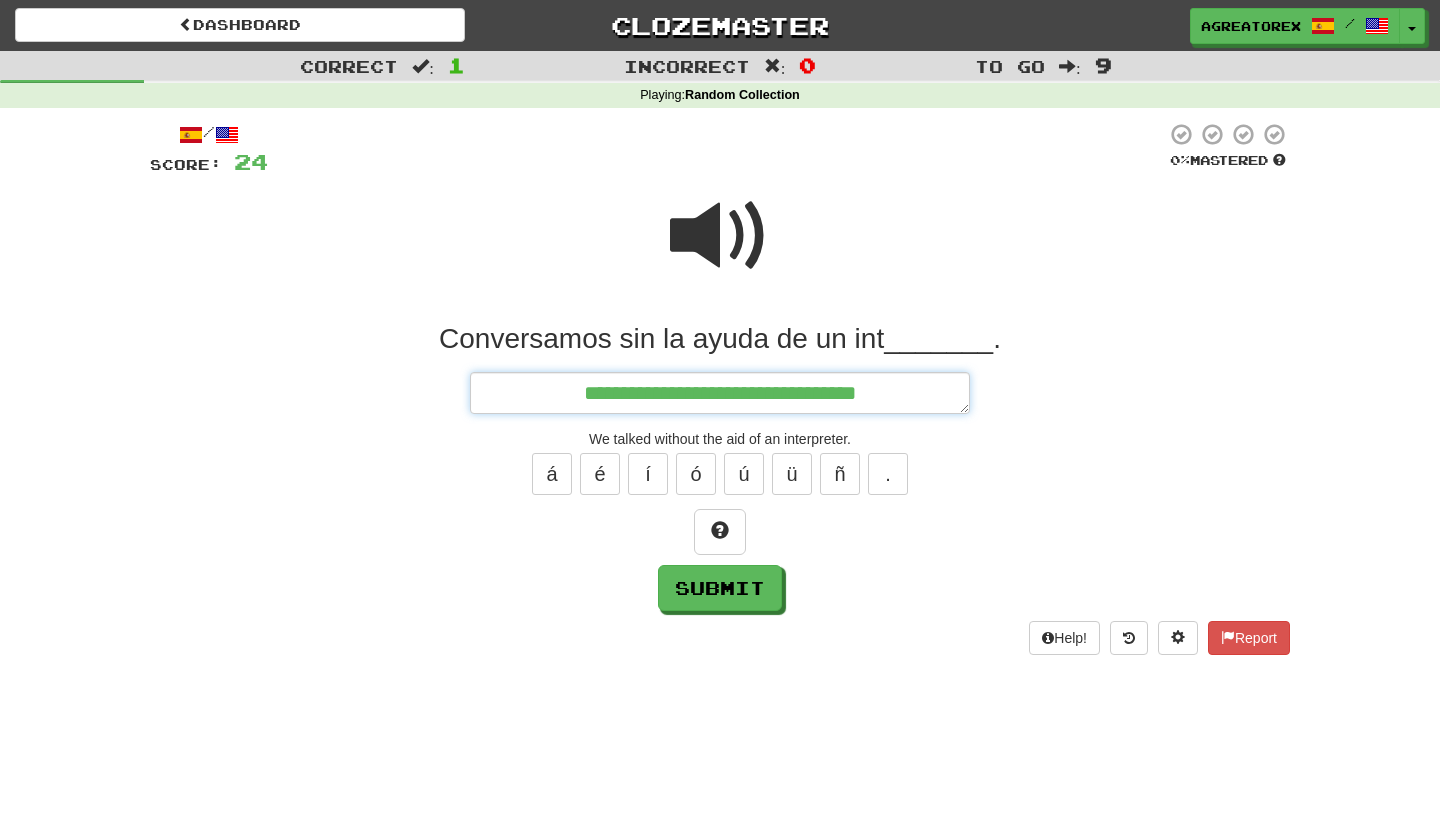 type on "*" 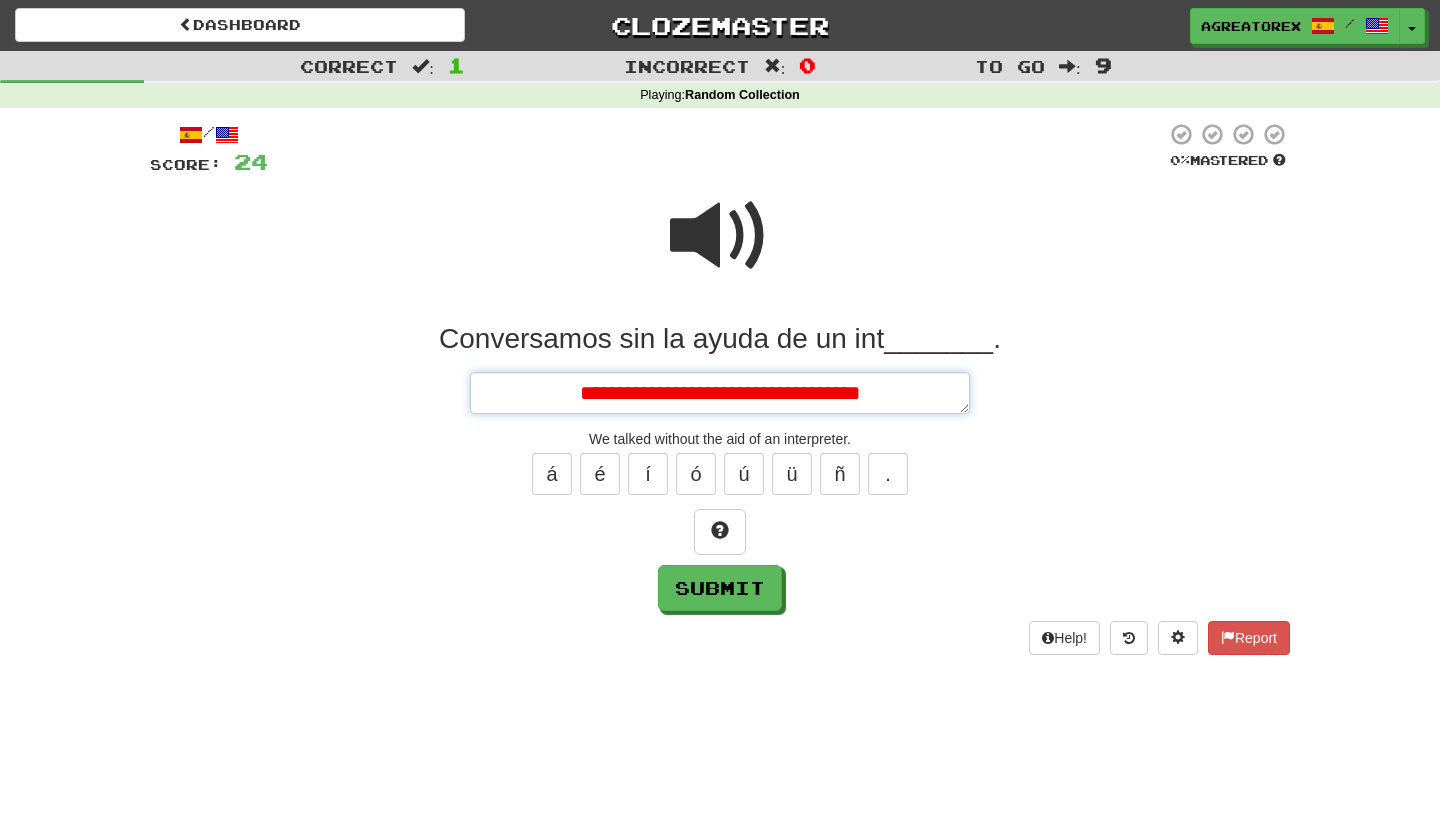 type on "*" 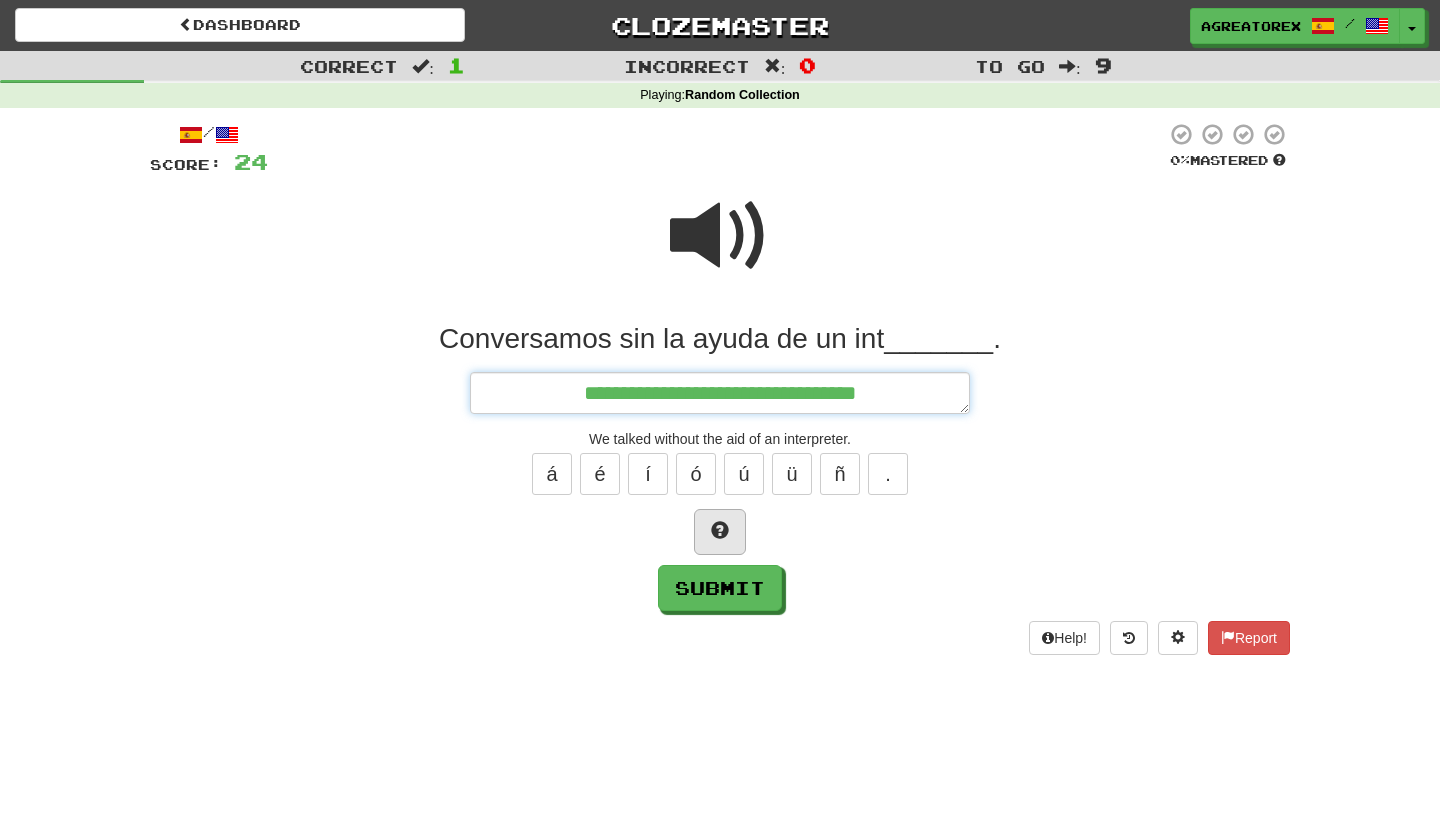 type on "**********" 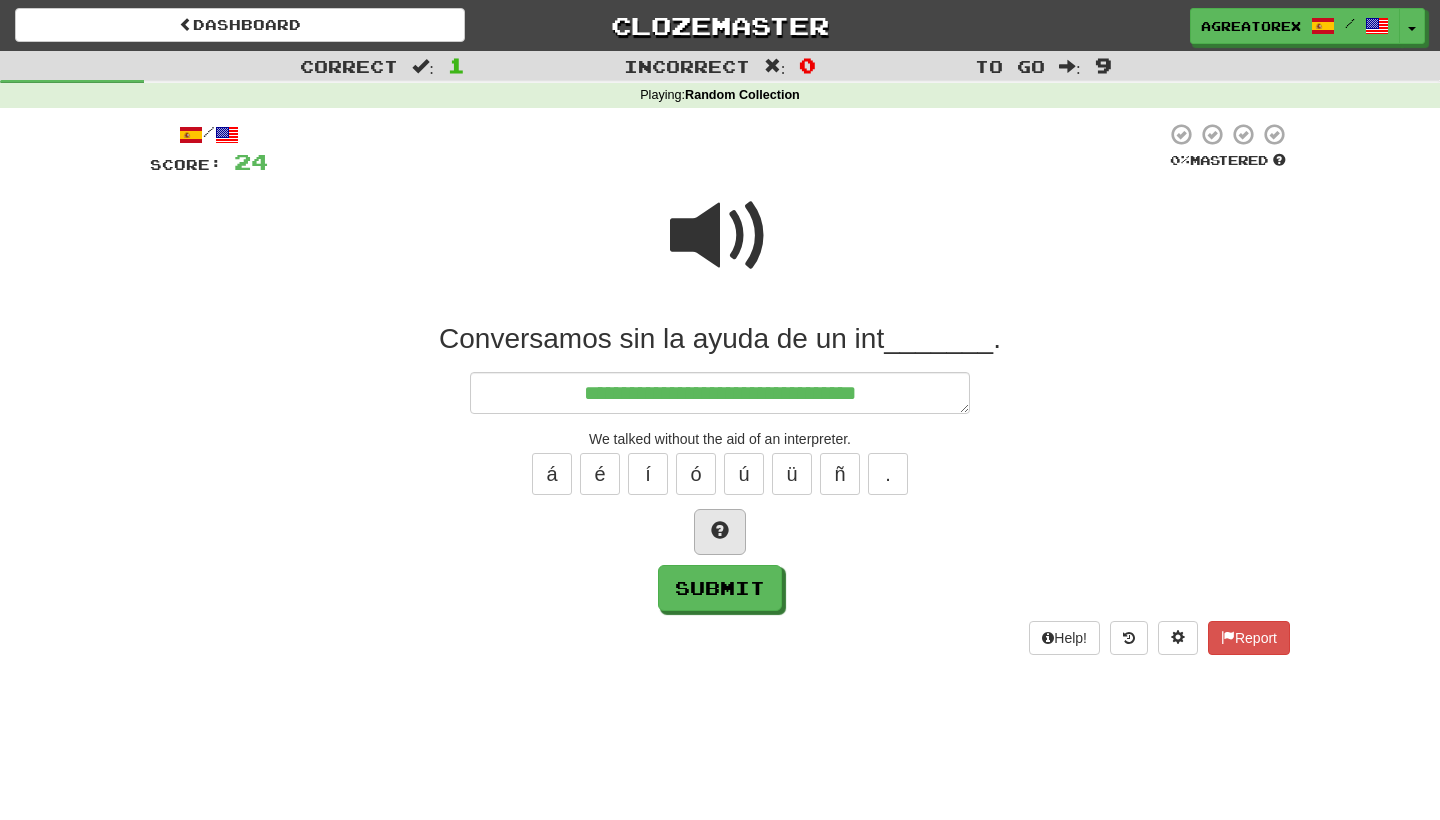 click at bounding box center [720, 532] 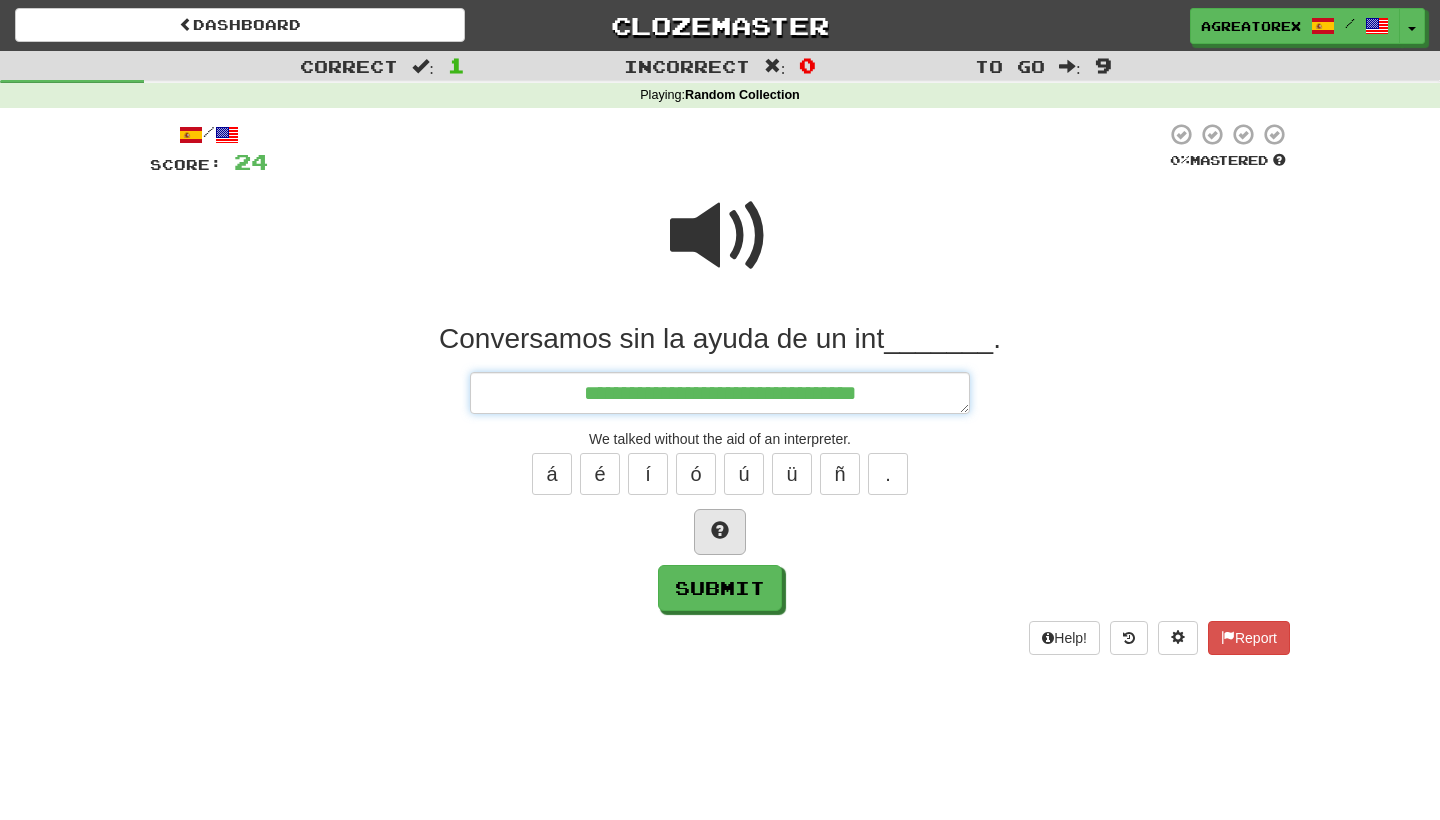type on "*" 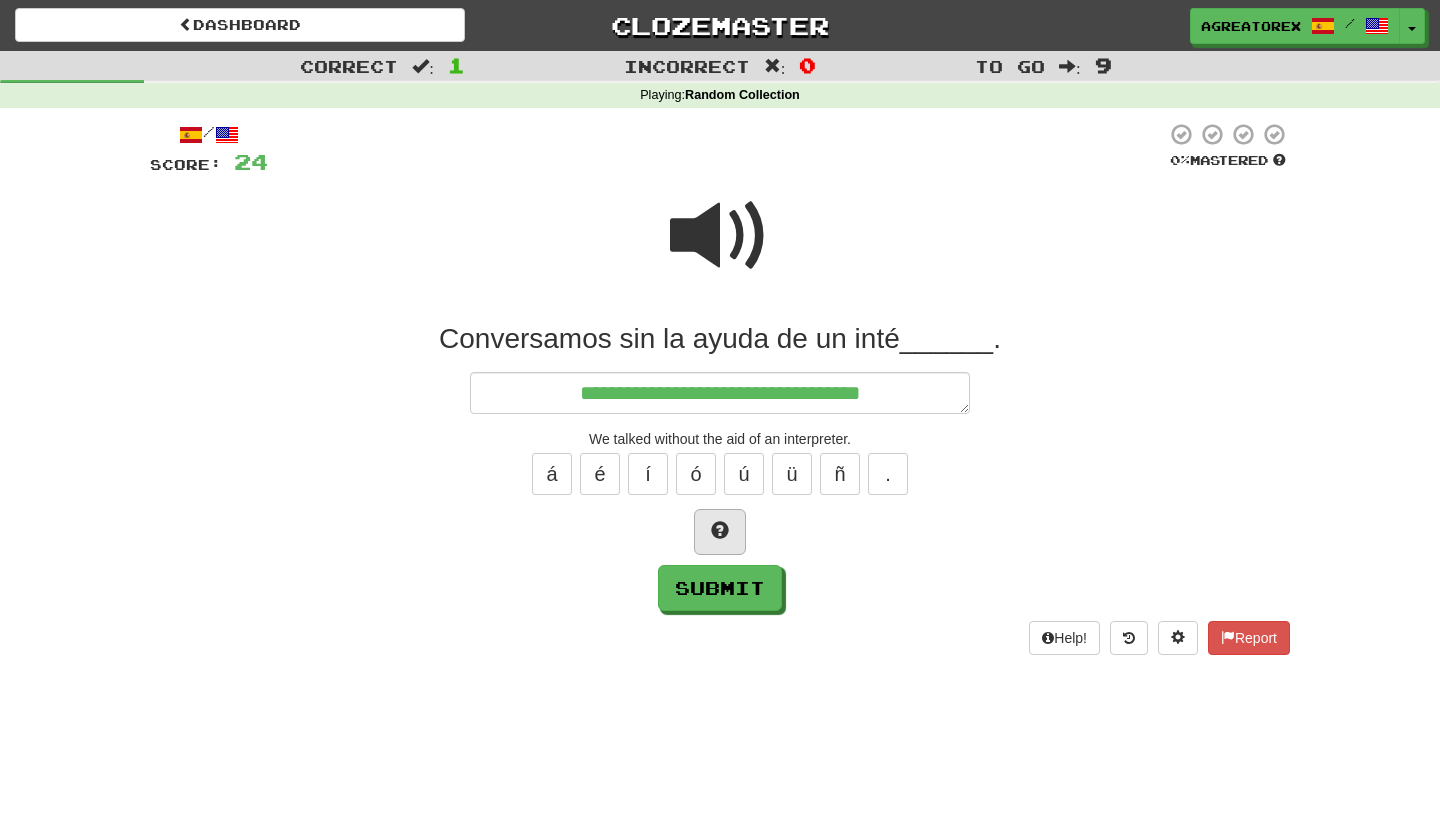 click at bounding box center [720, 532] 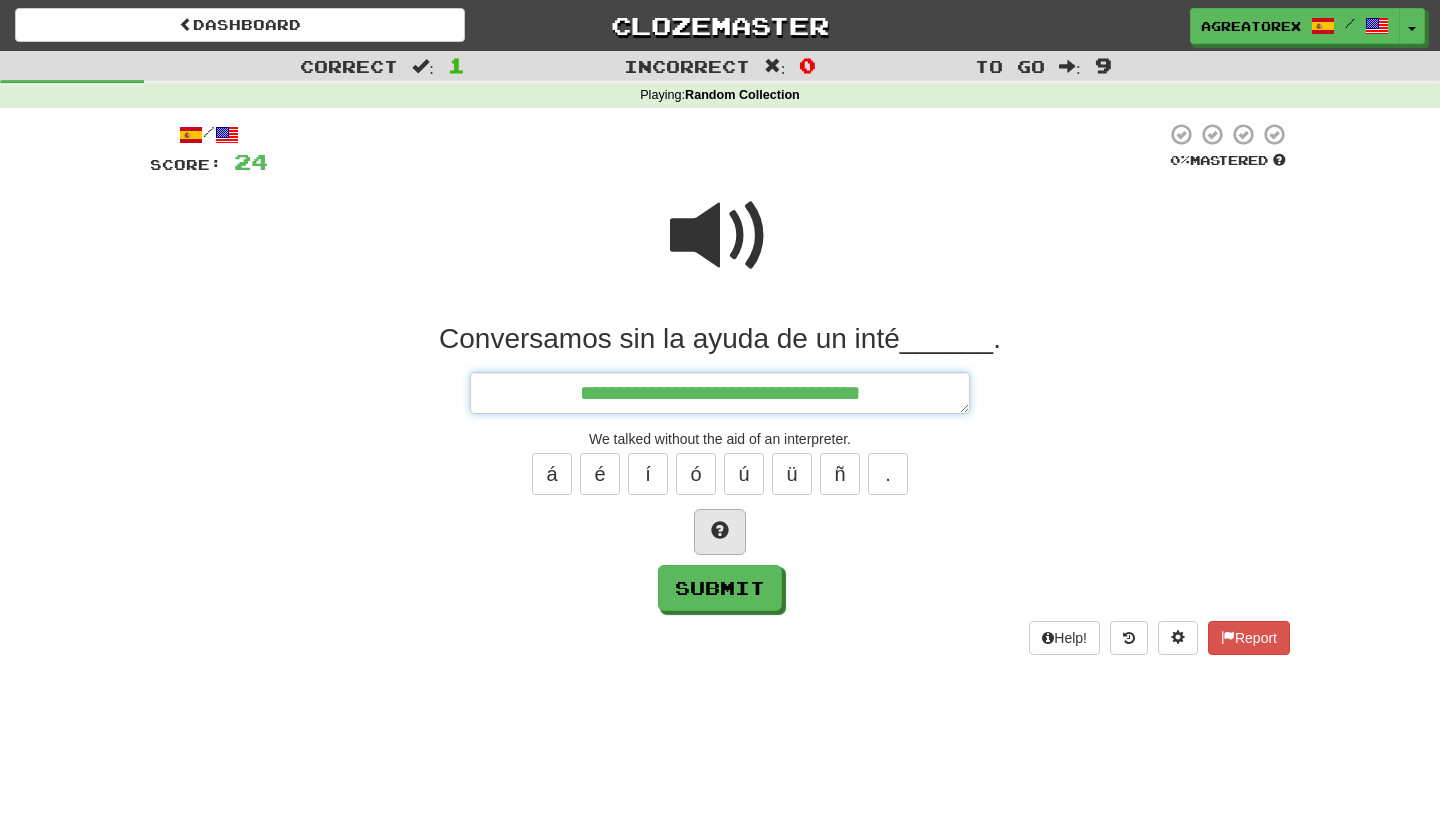 type on "*" 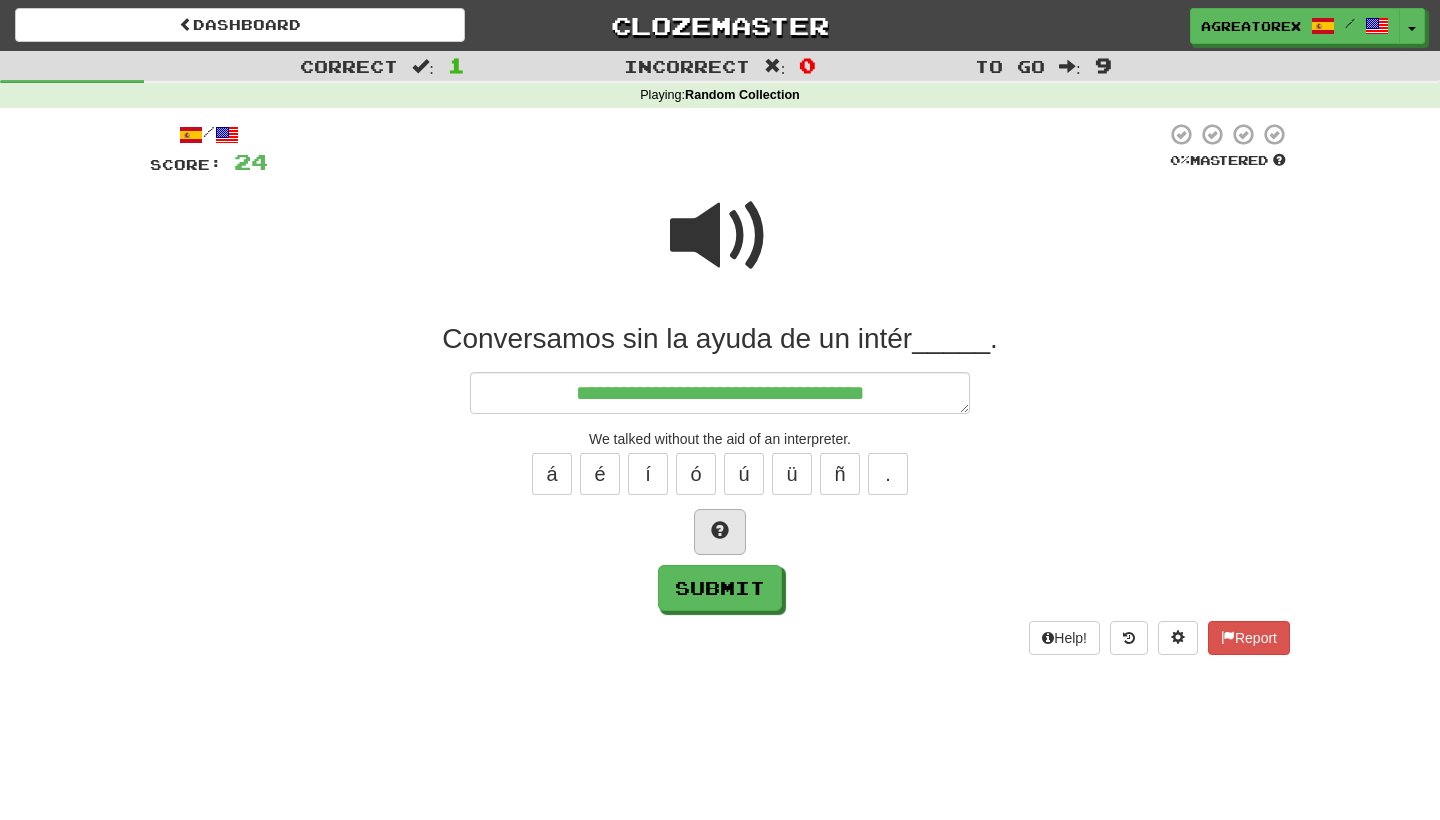 click at bounding box center (720, 532) 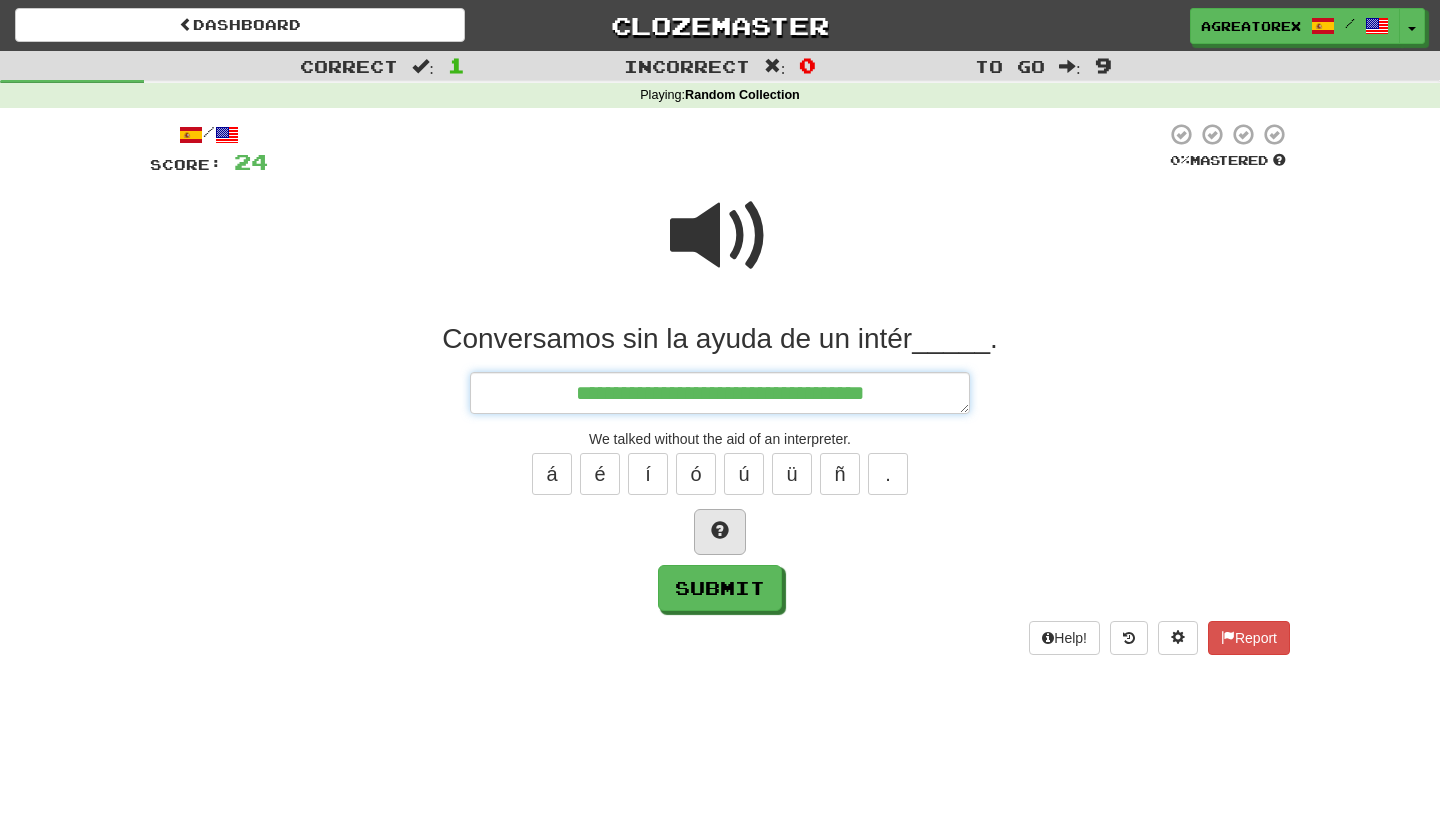 type on "*" 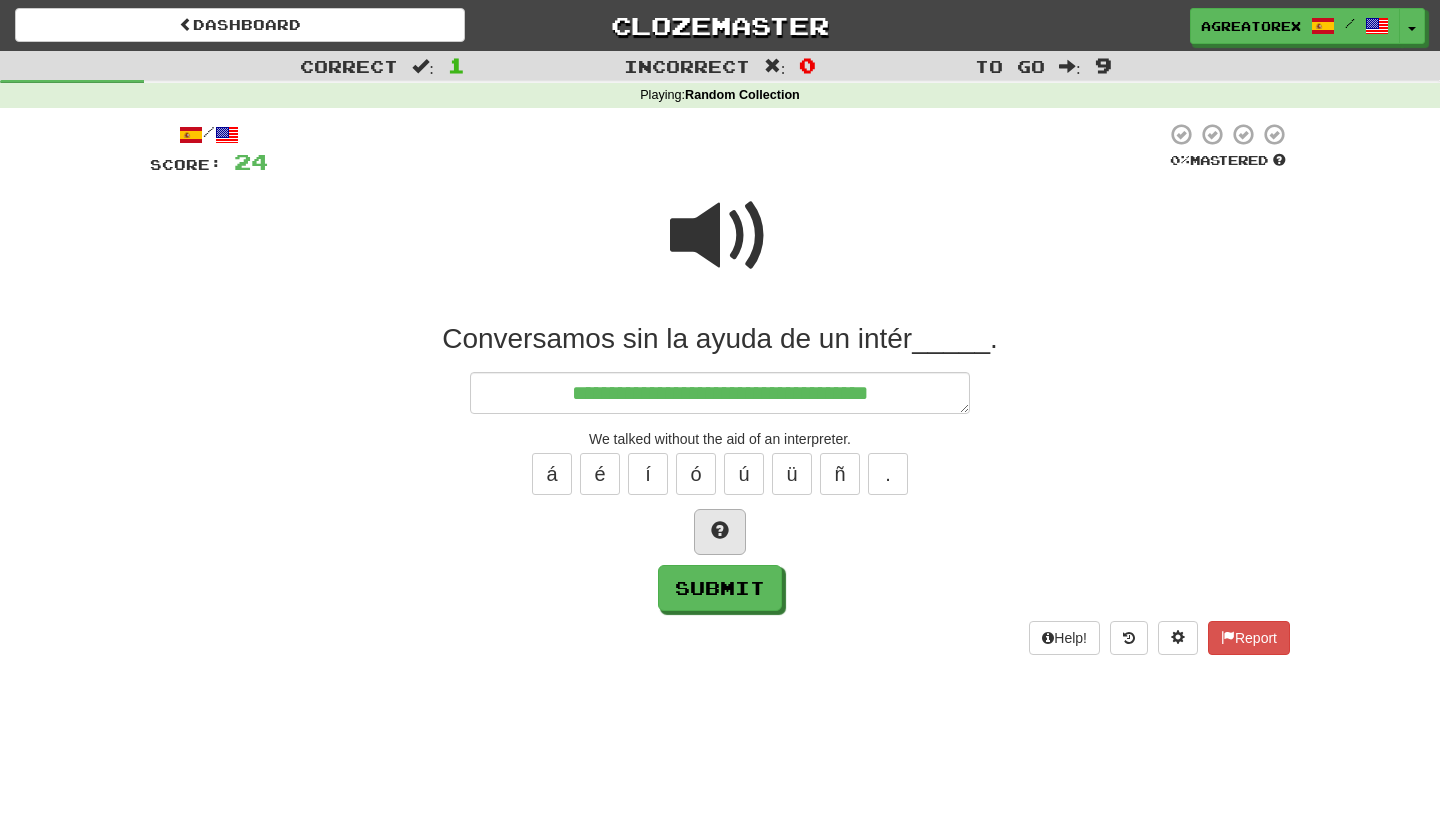 click at bounding box center (720, 532) 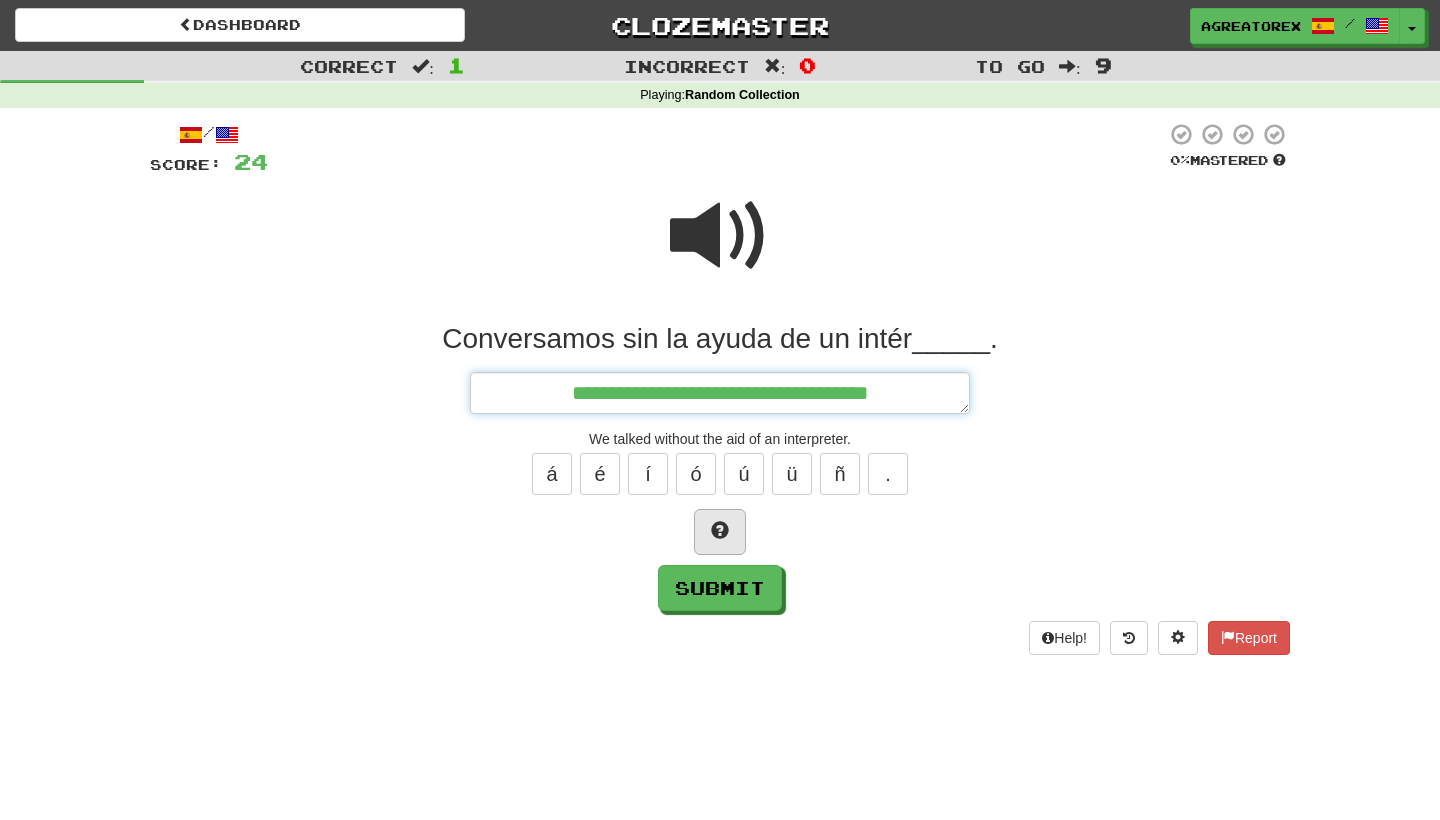 type on "*" 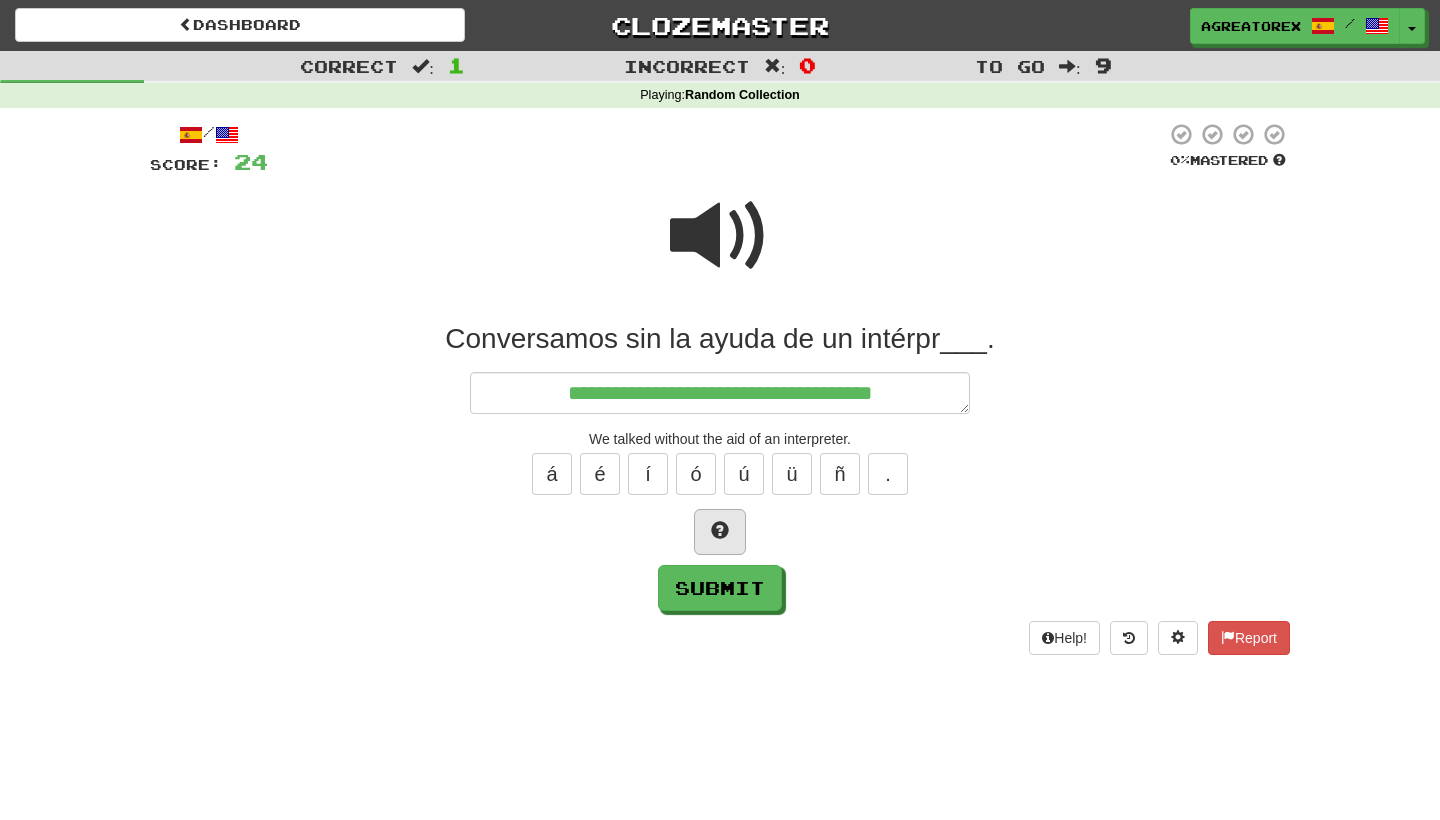 click at bounding box center [720, 532] 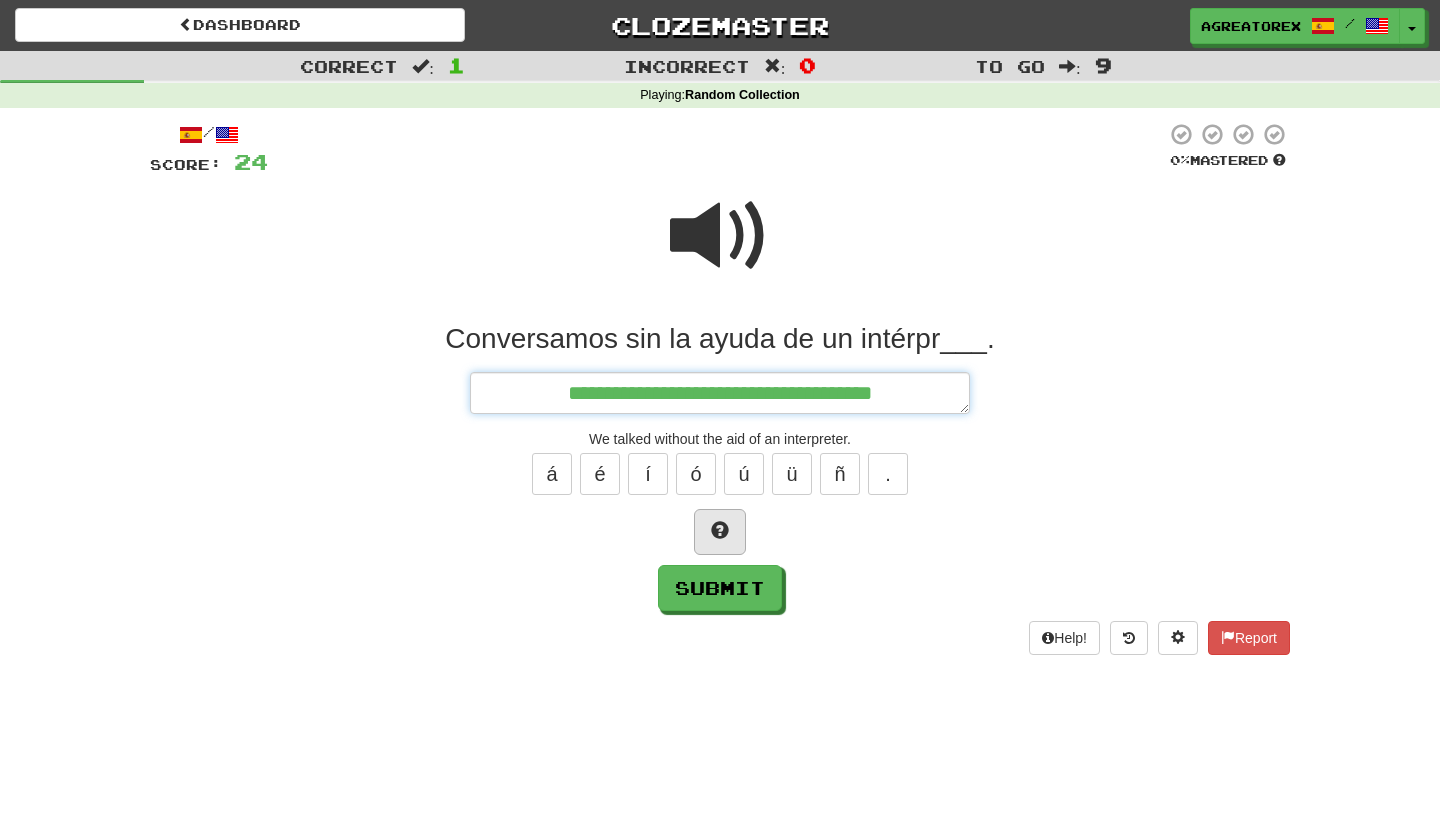 type on "*" 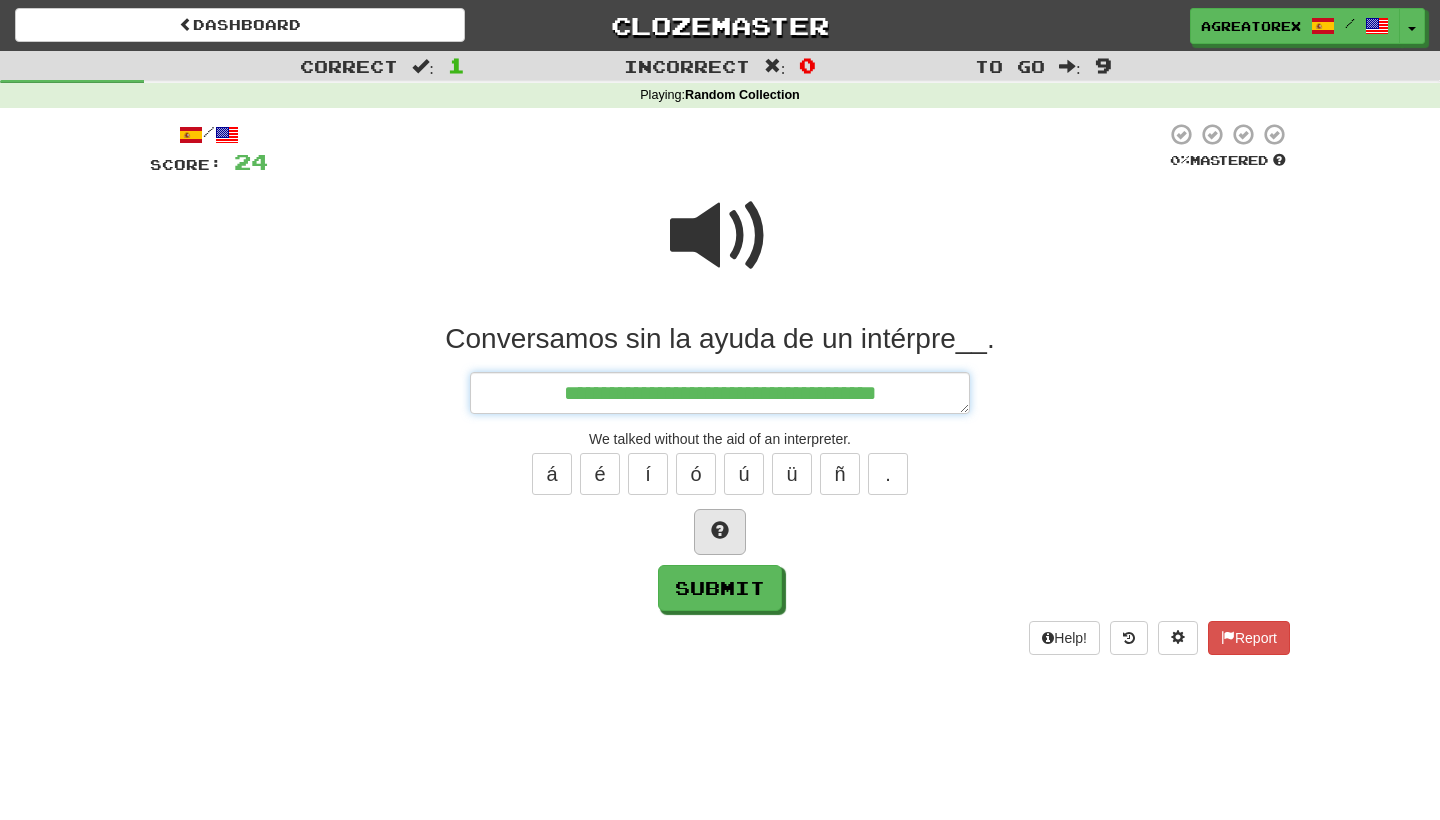 type on "*" 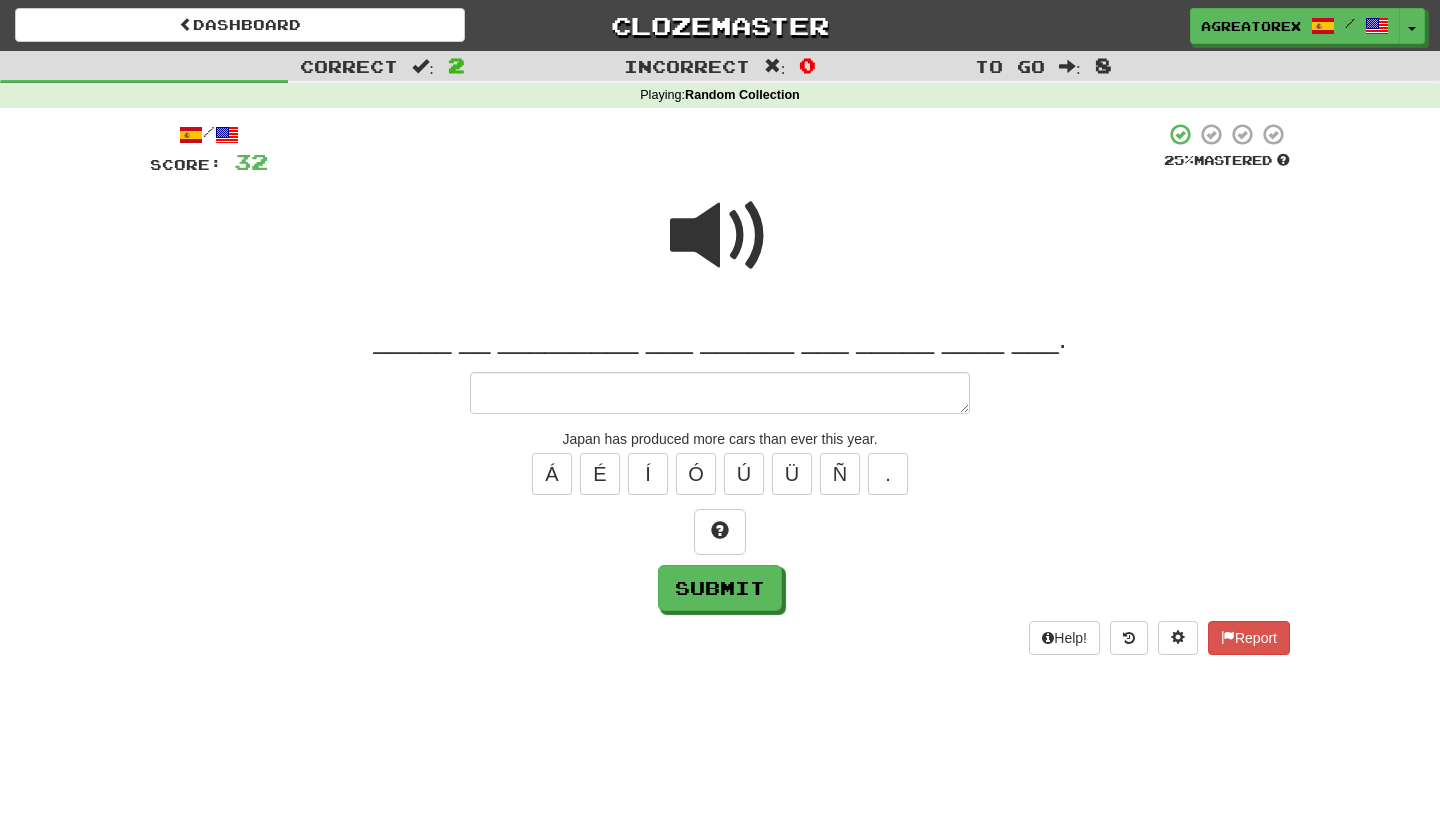 type on "*" 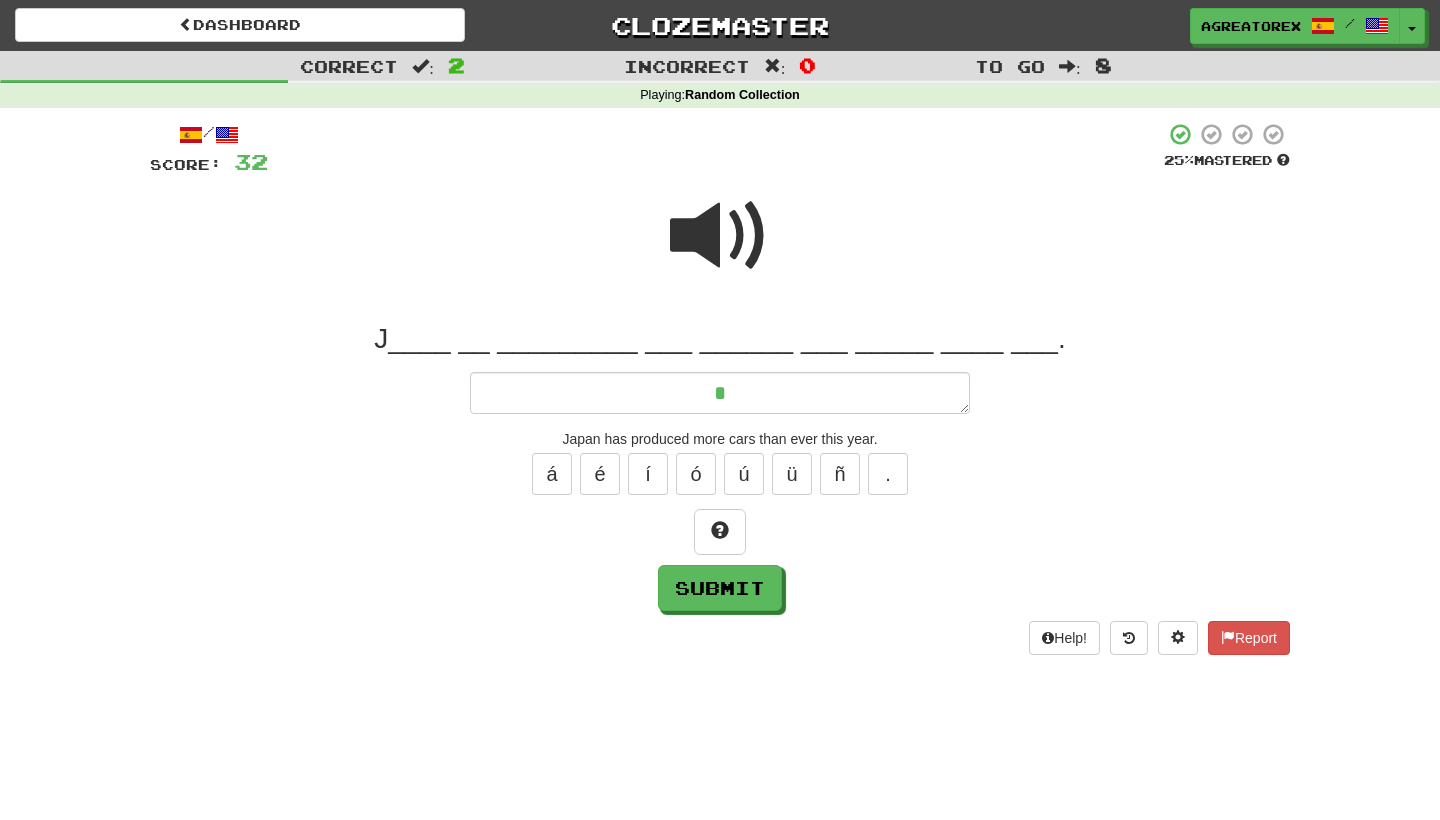 type on "*" 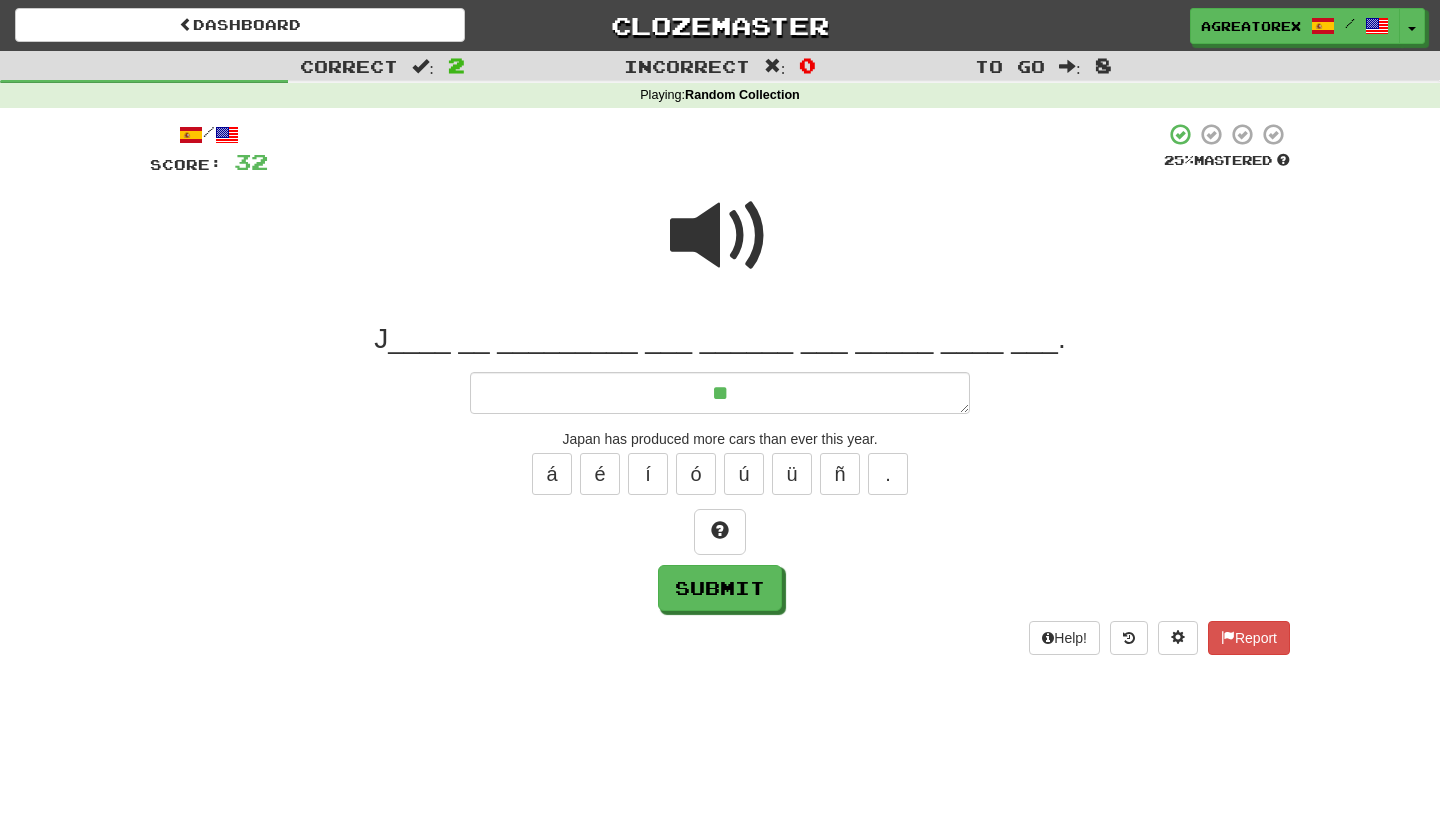 type on "*" 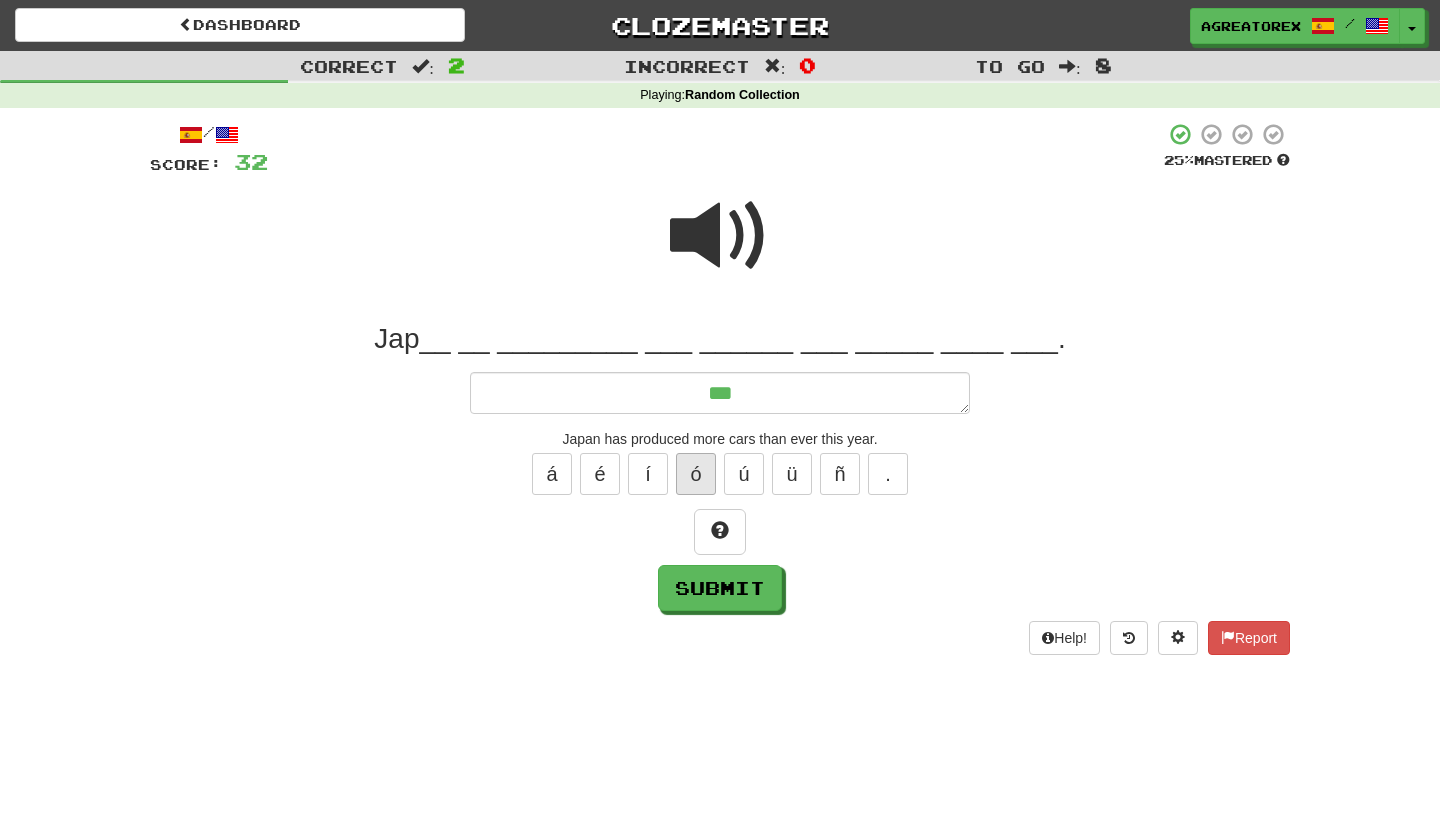 type on "***" 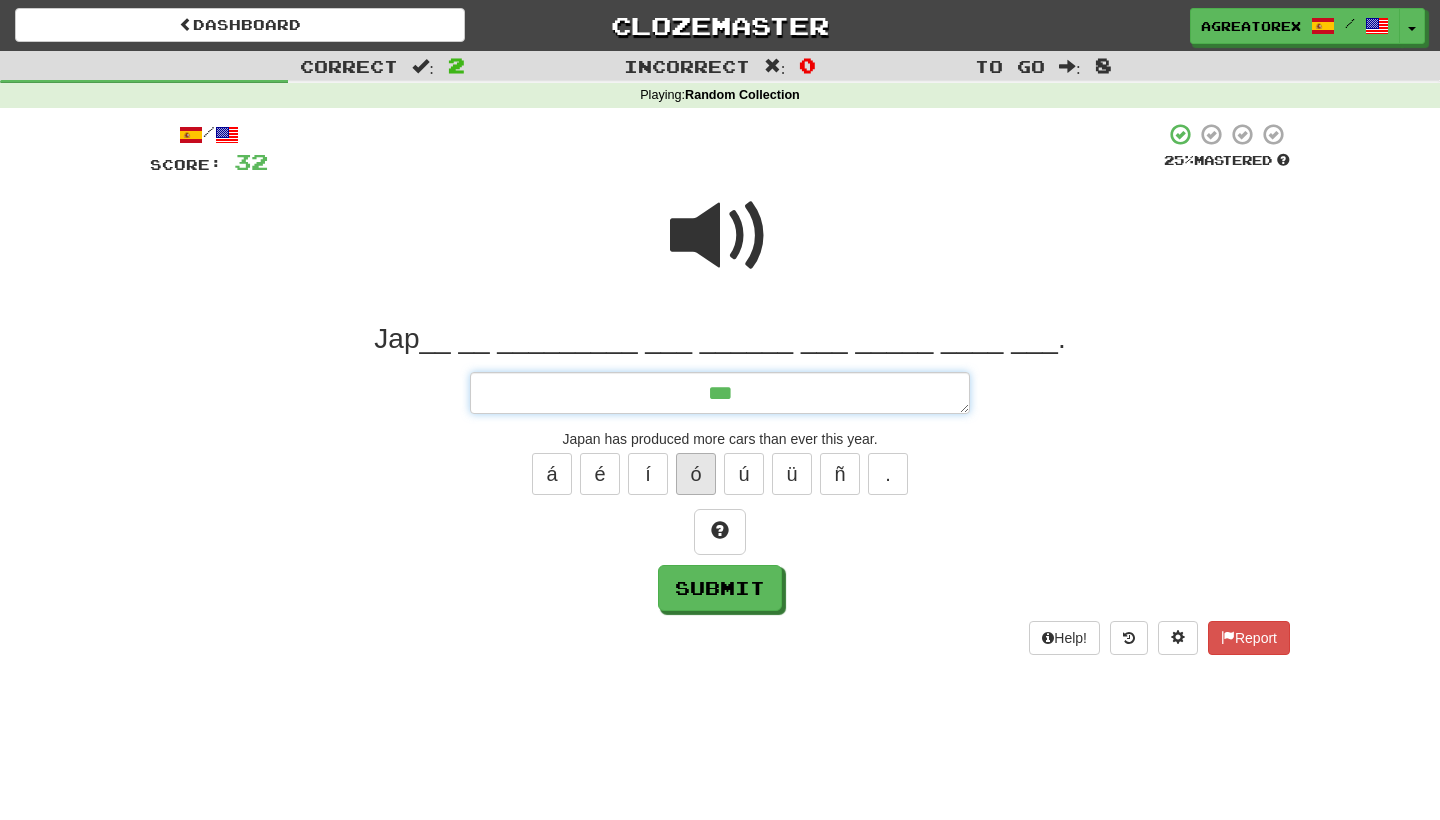 type on "*" 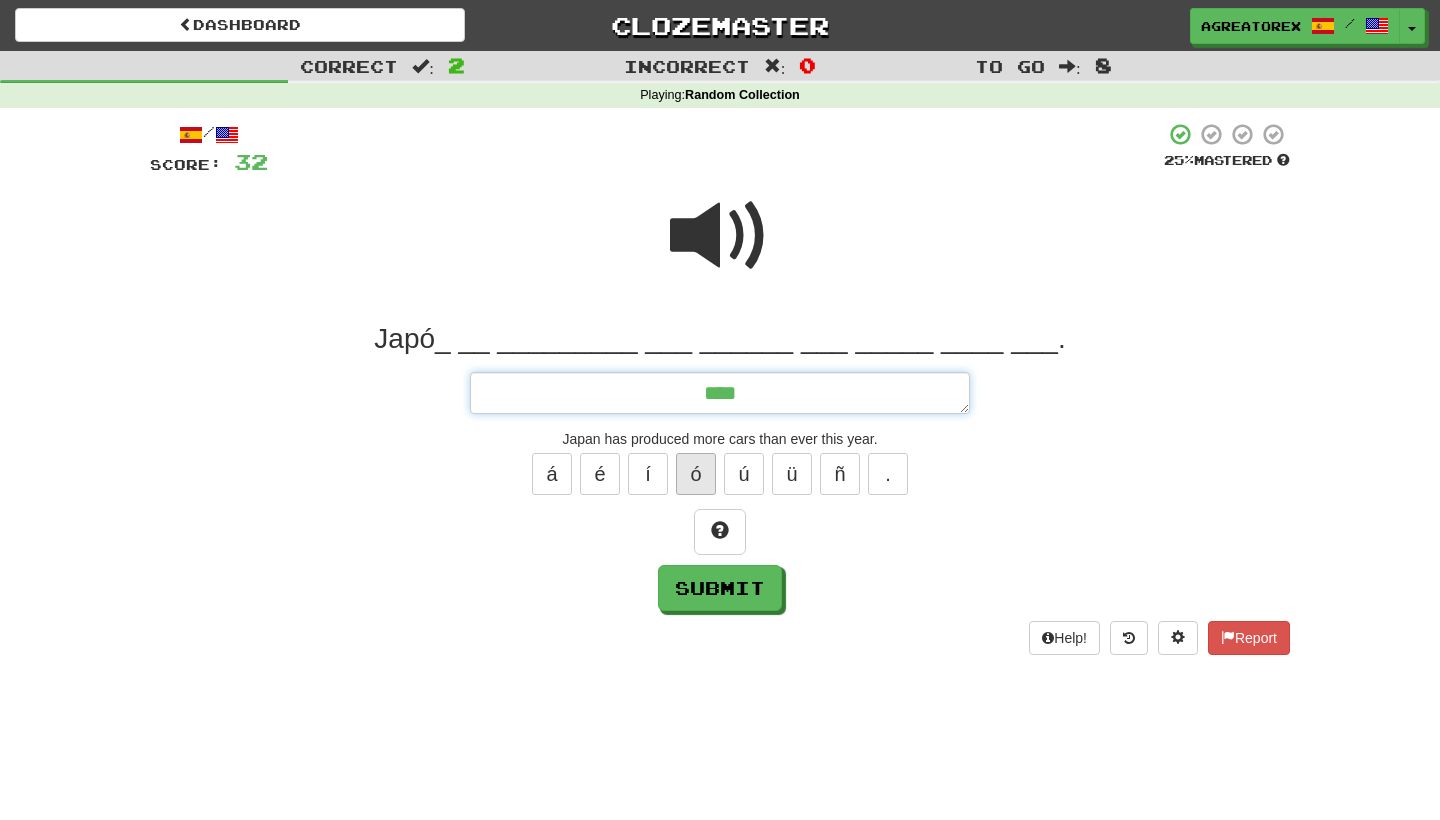 type on "*" 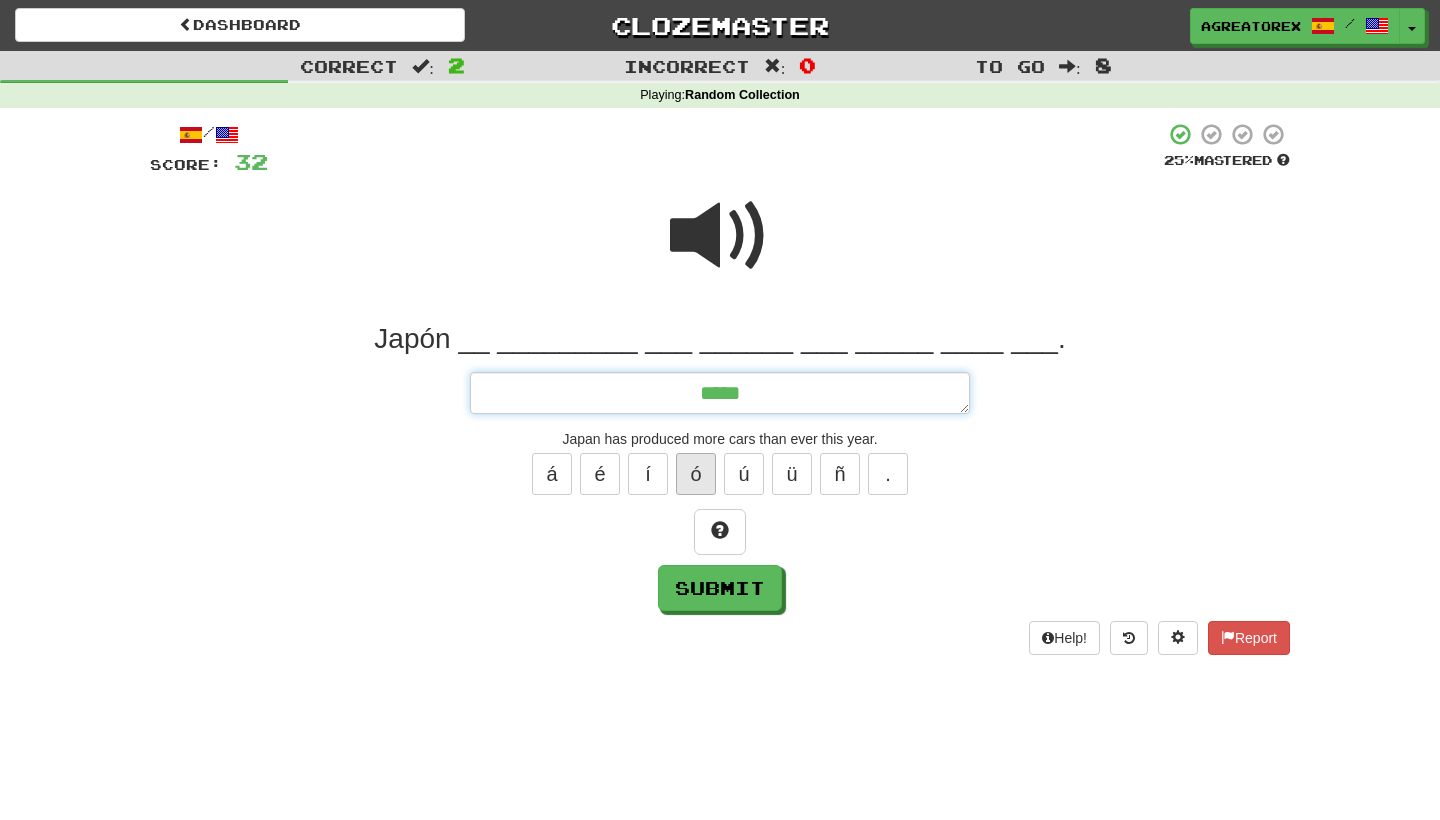 type on "*" 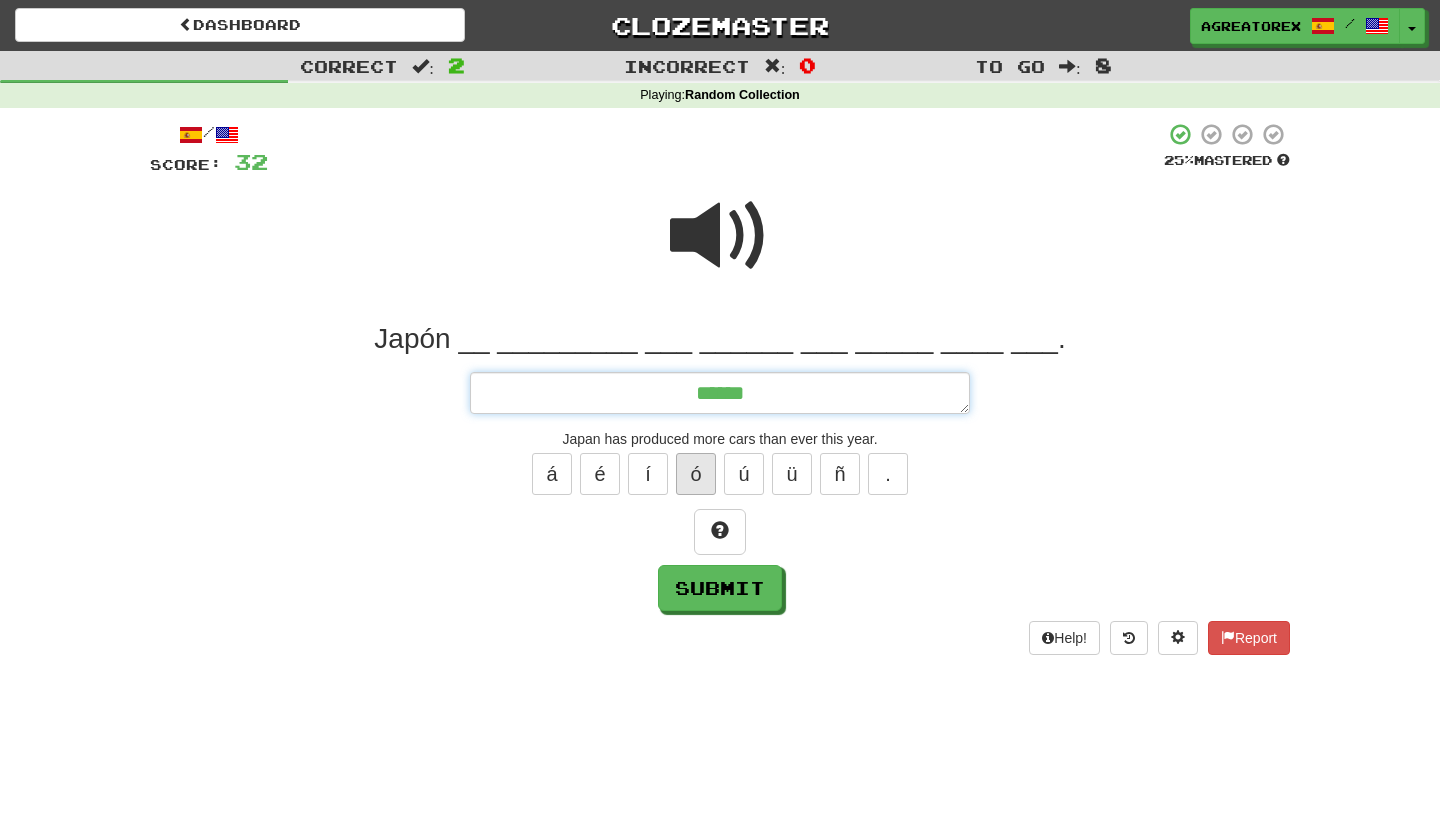type on "*" 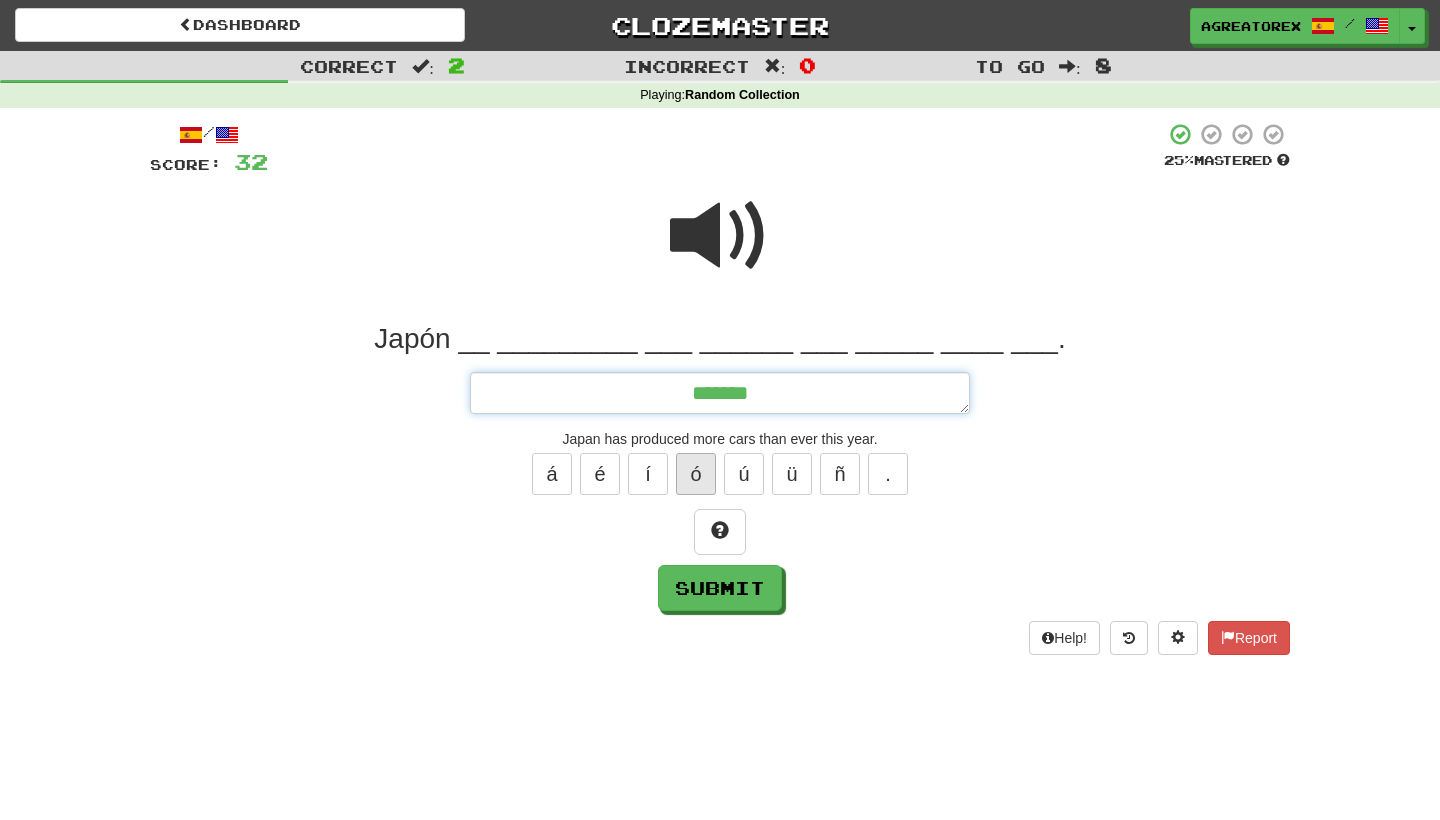 type on "*" 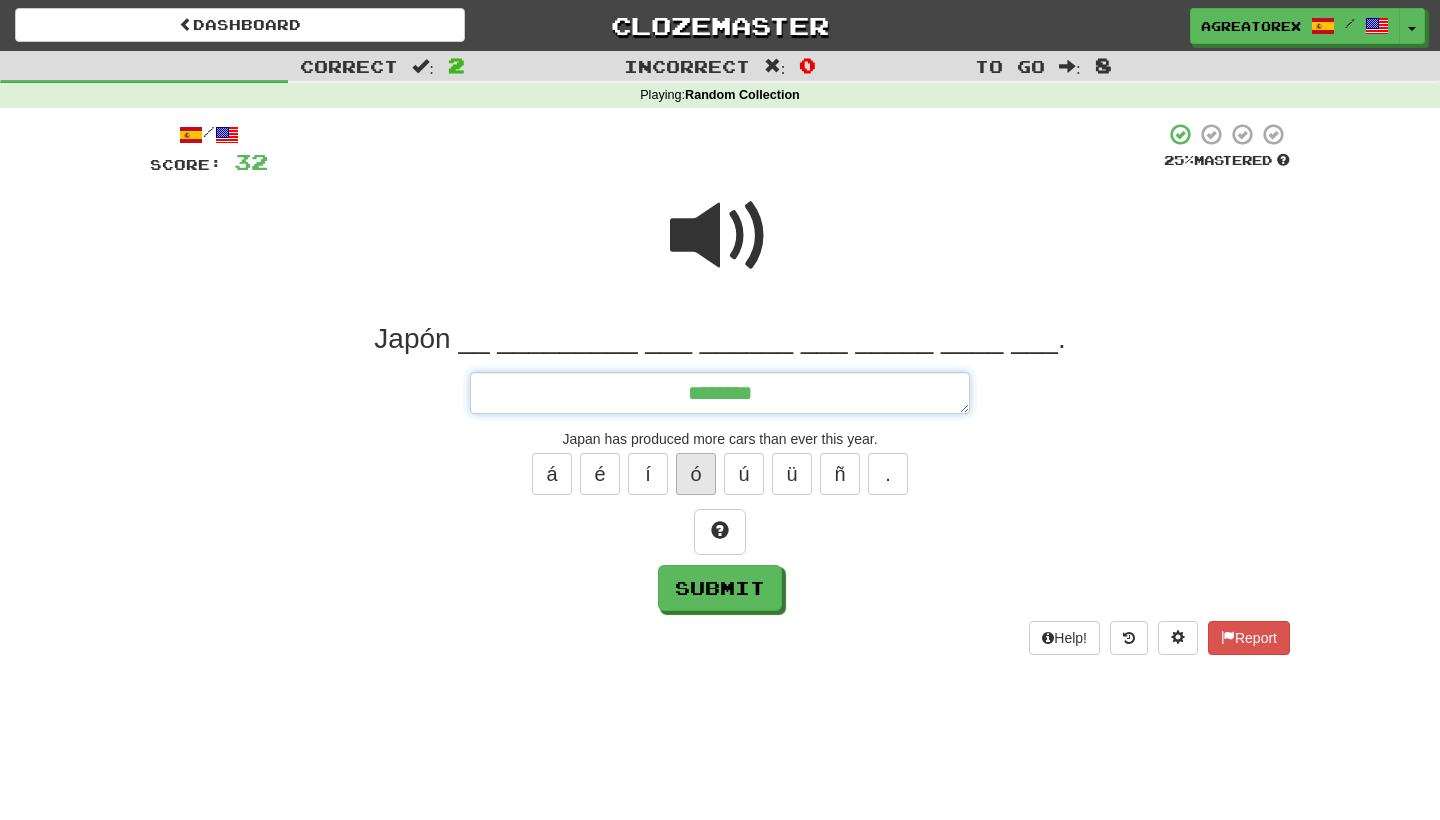 type on "*" 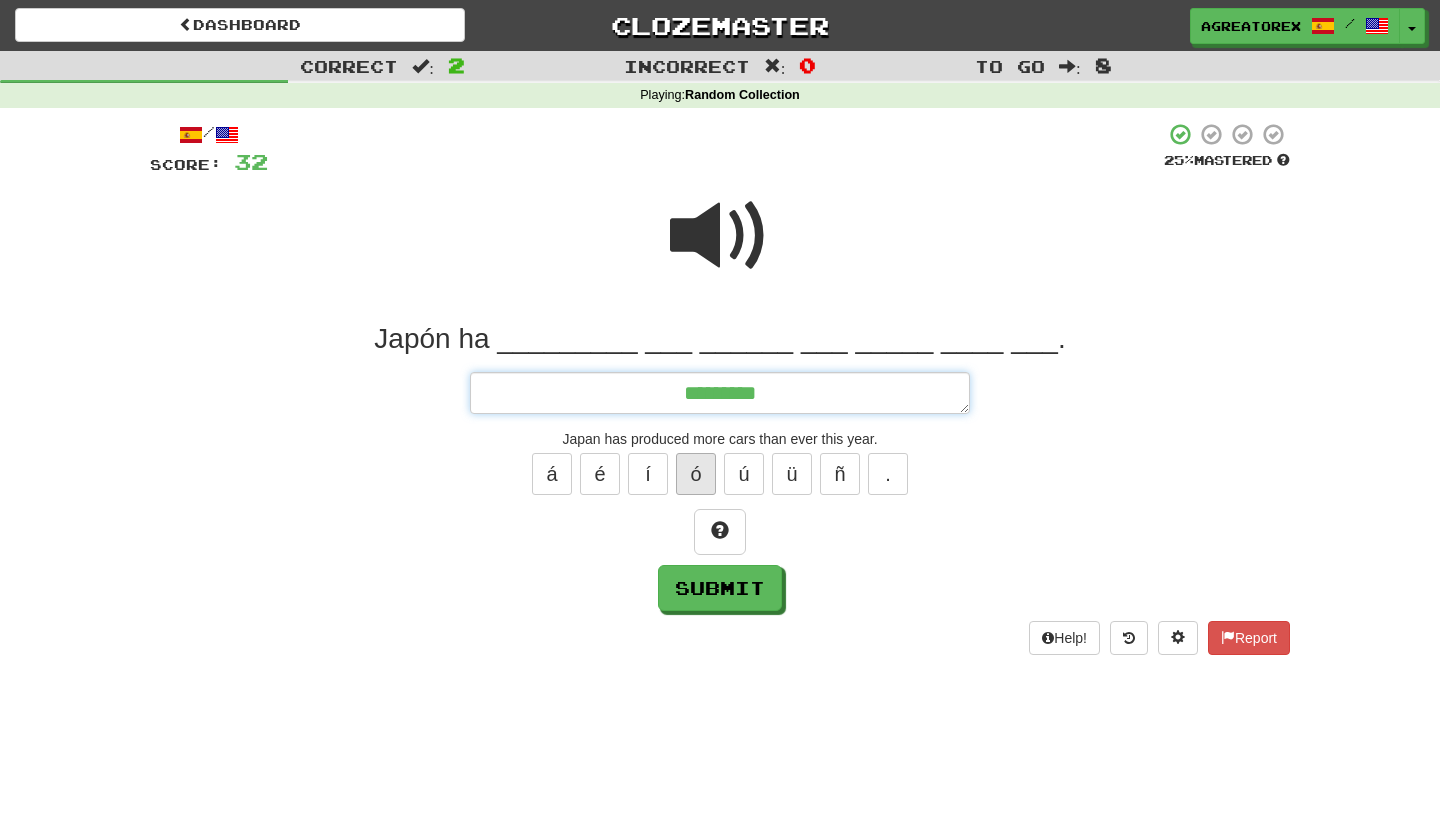 type on "*" 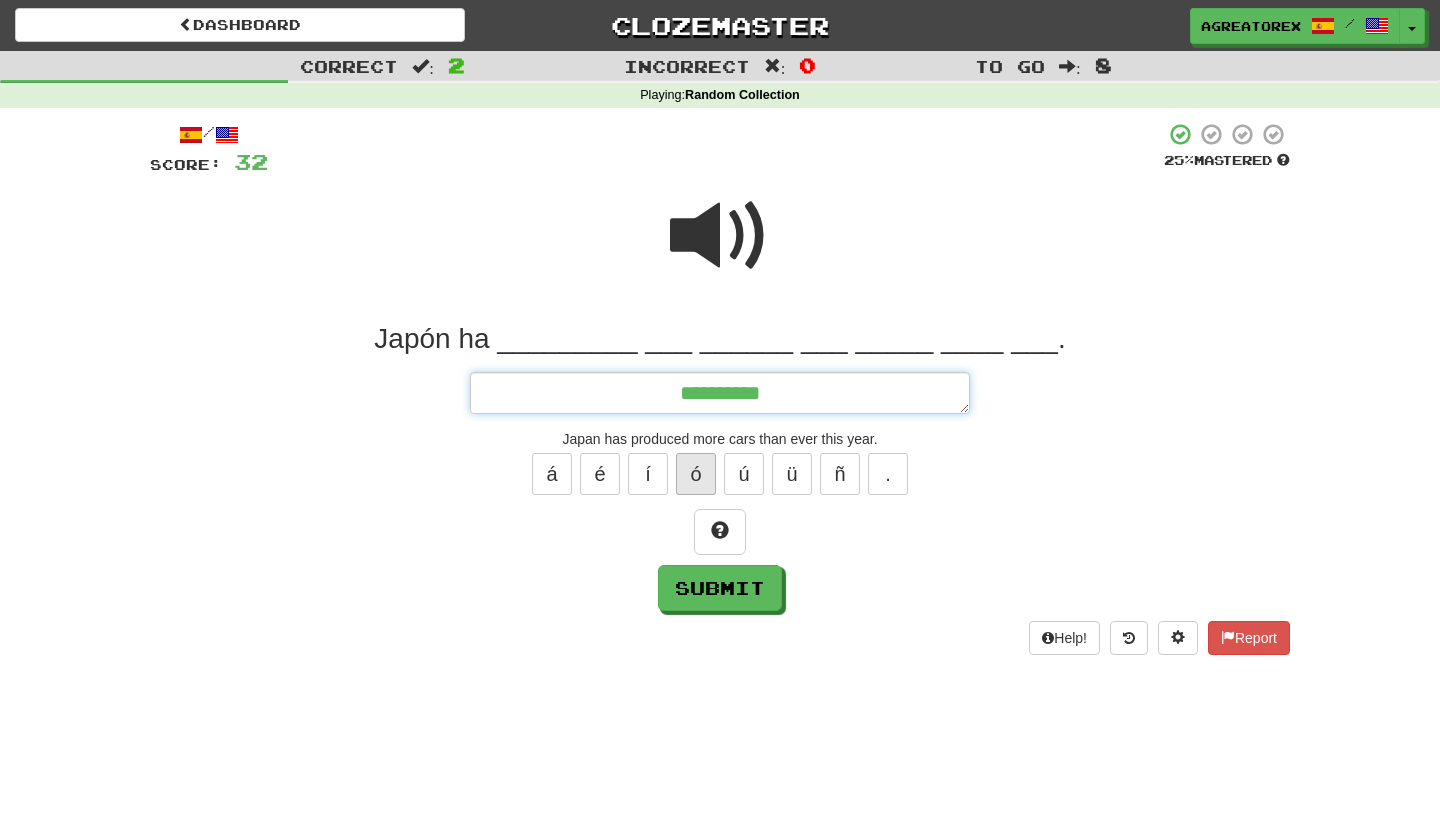 type on "*" 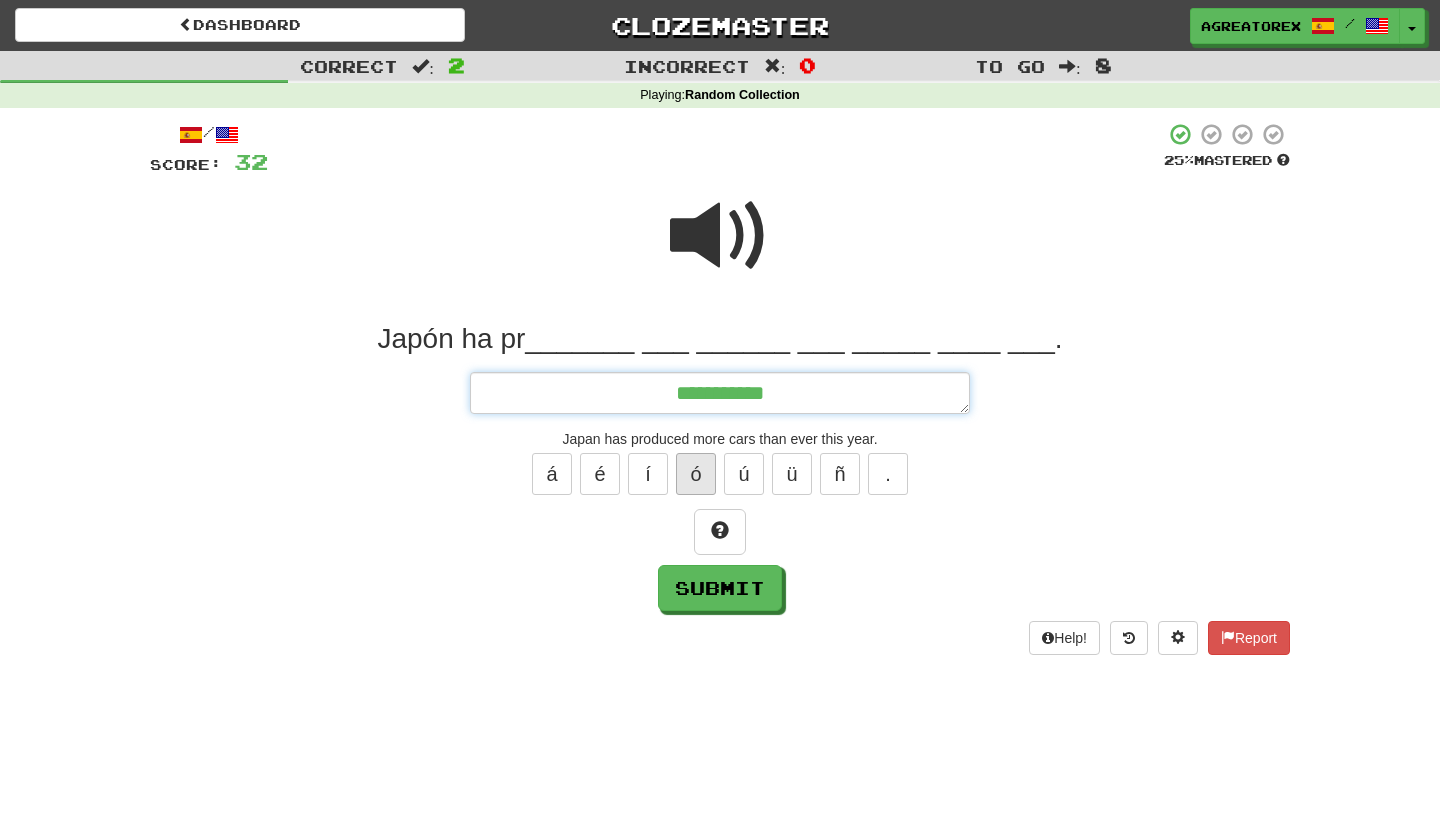 type on "*" 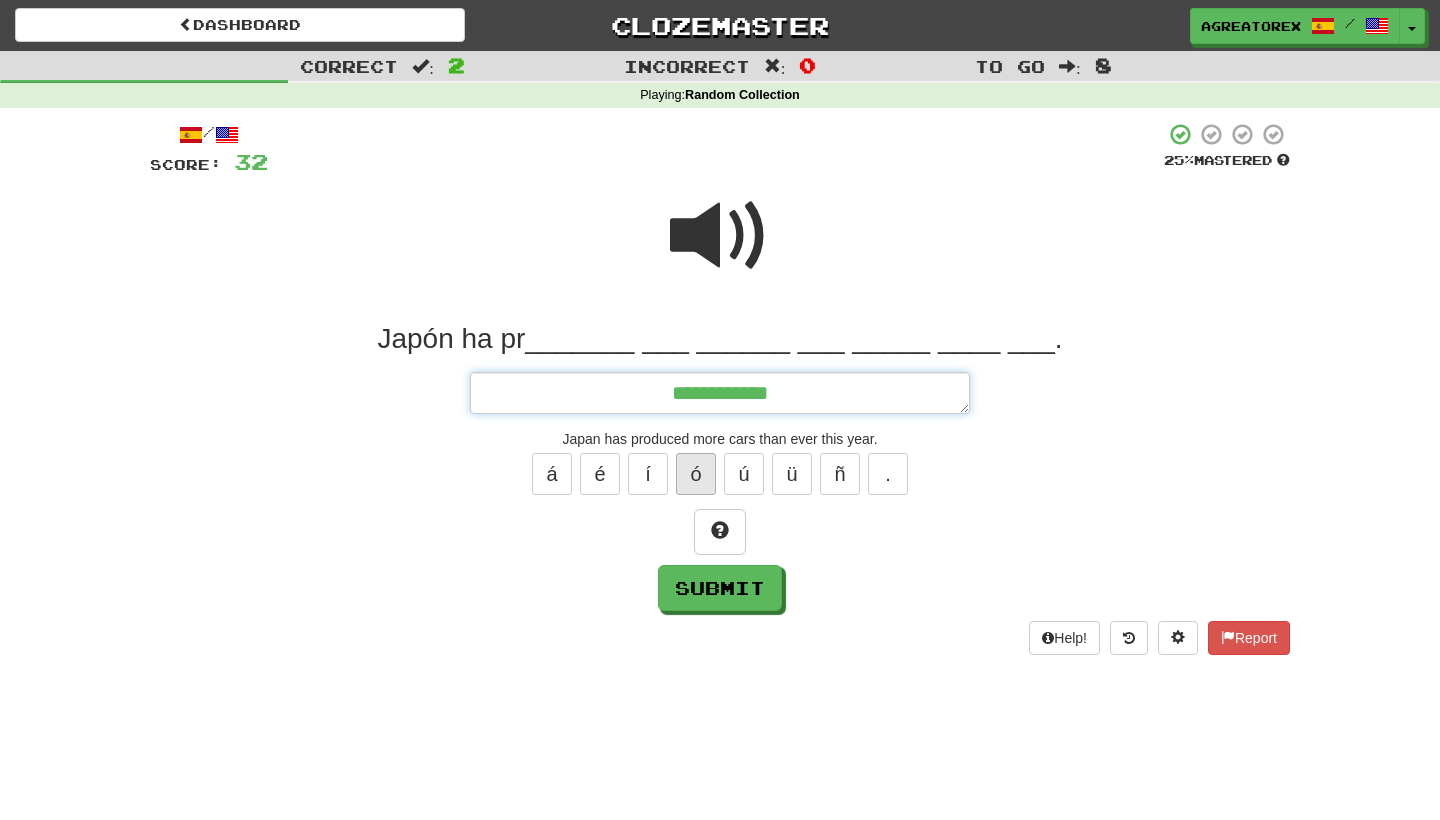 type on "*" 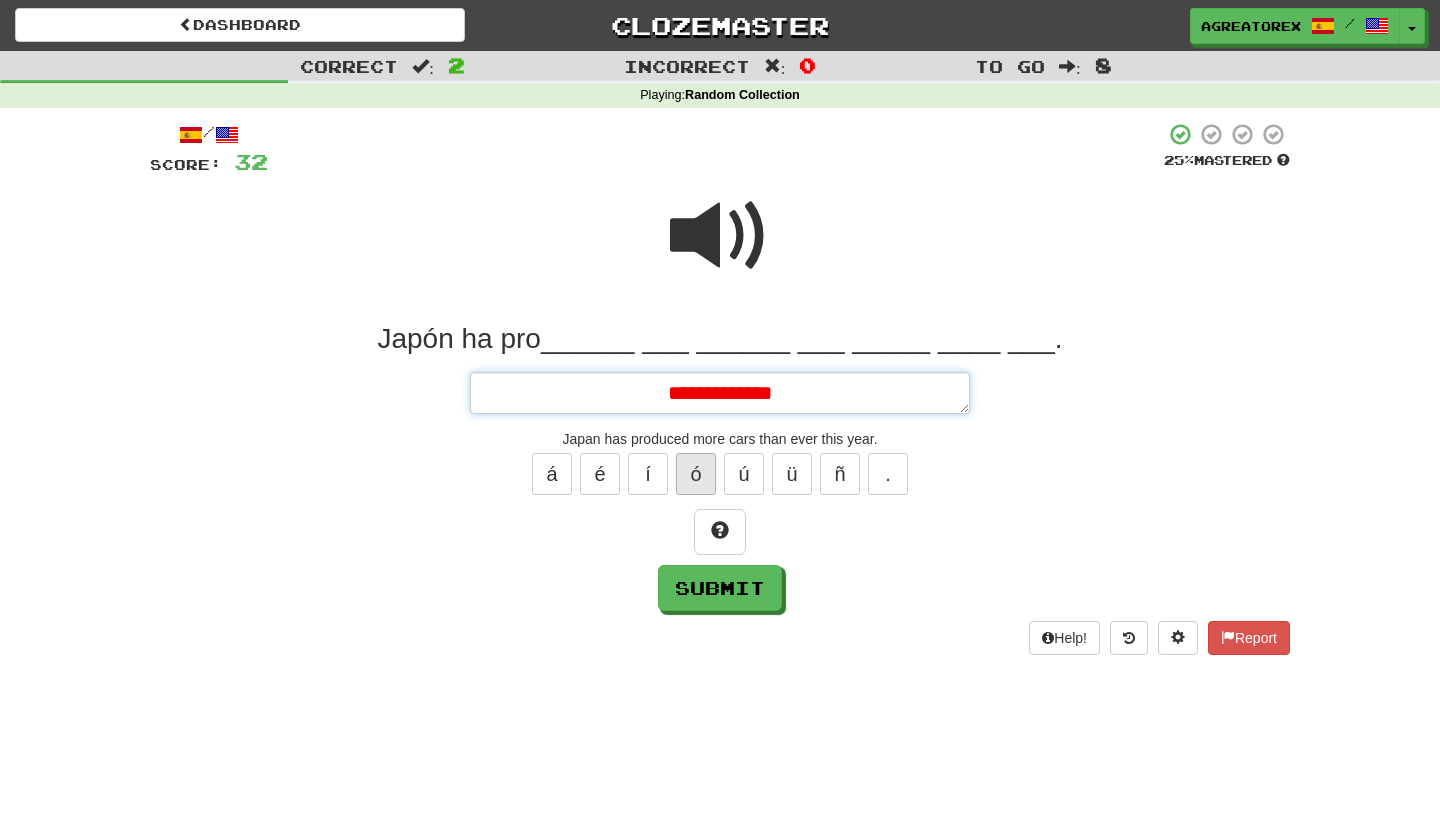 type on "*" 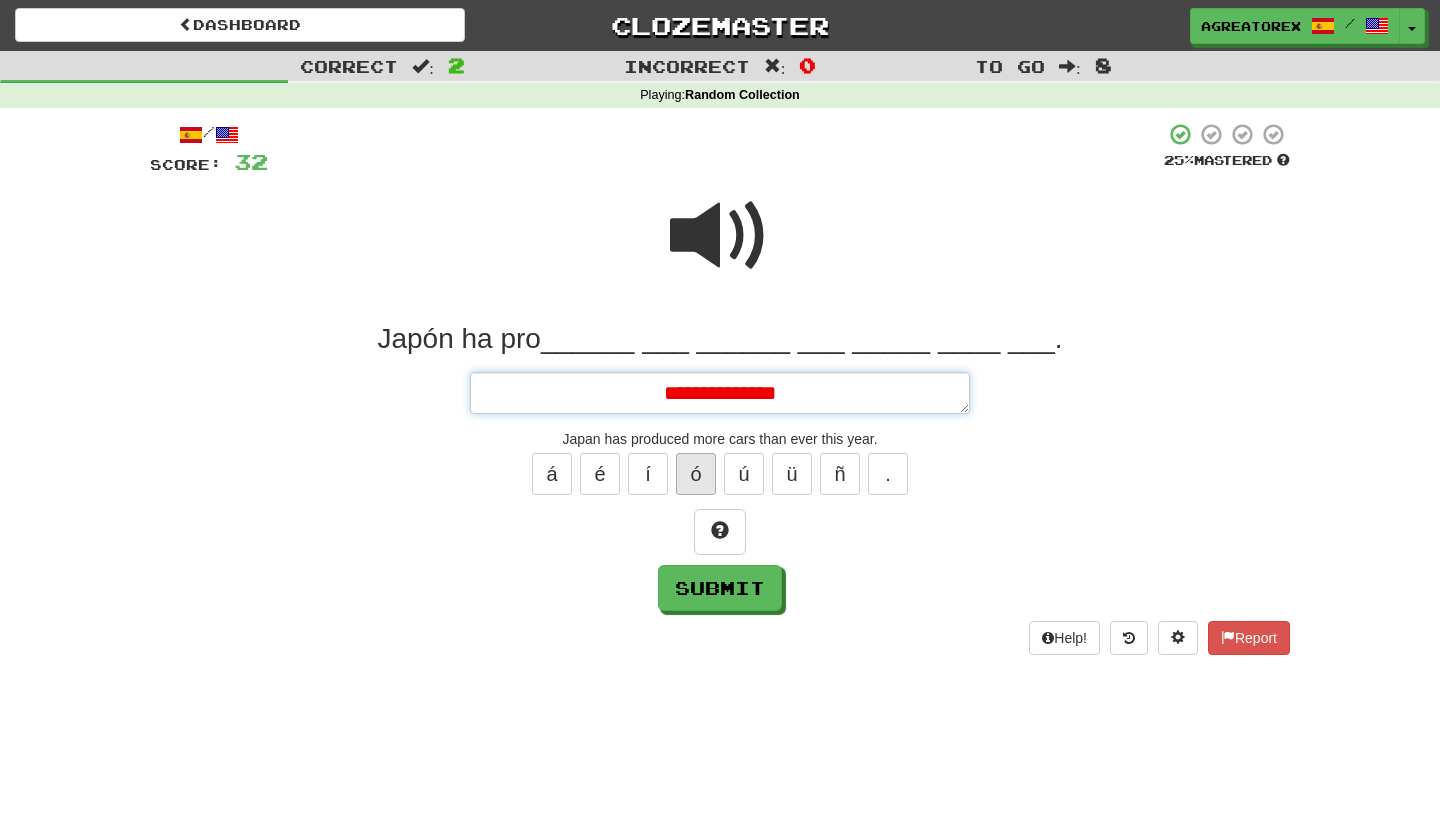 type on "*" 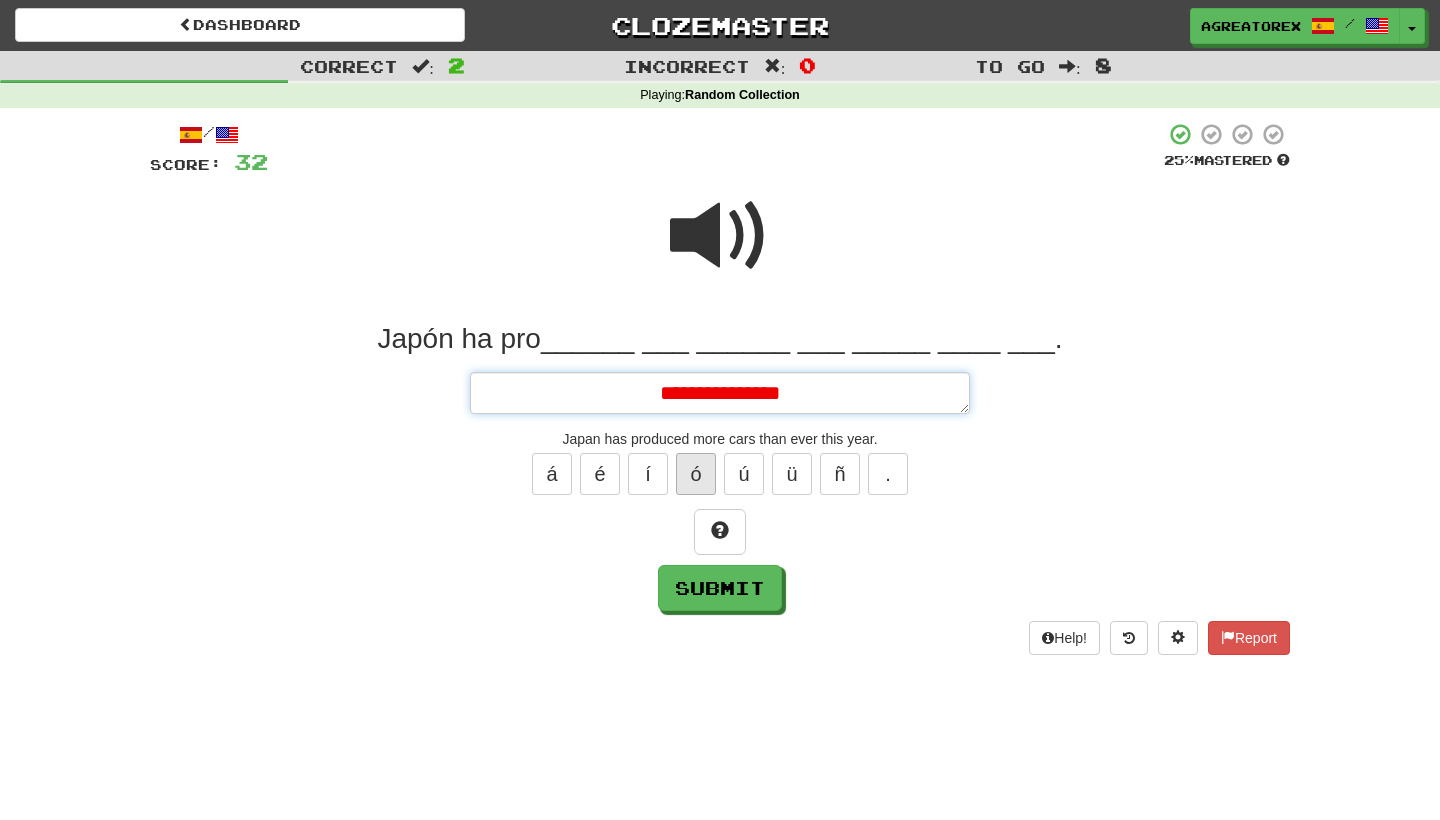 type on "*" 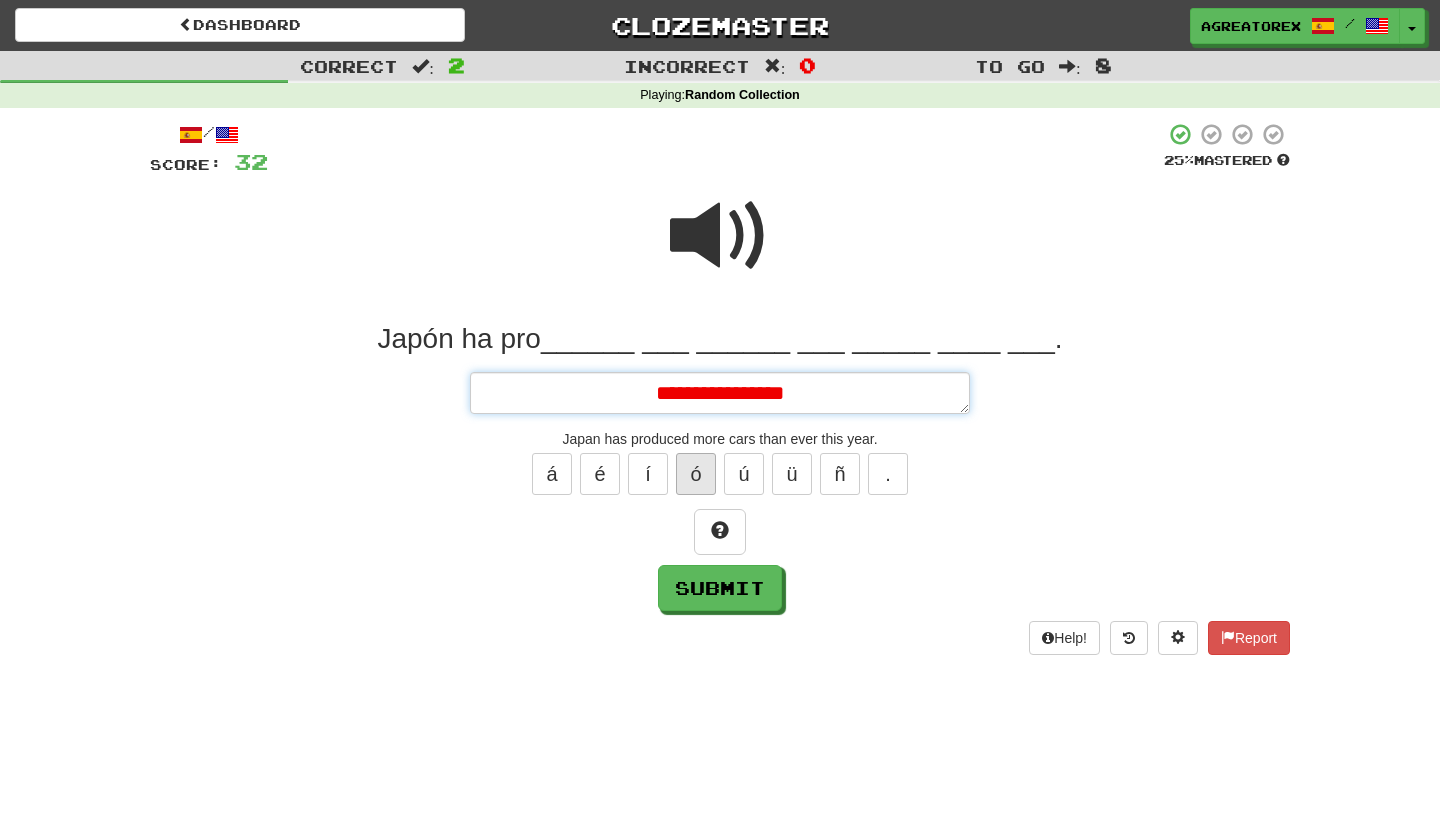 type on "*" 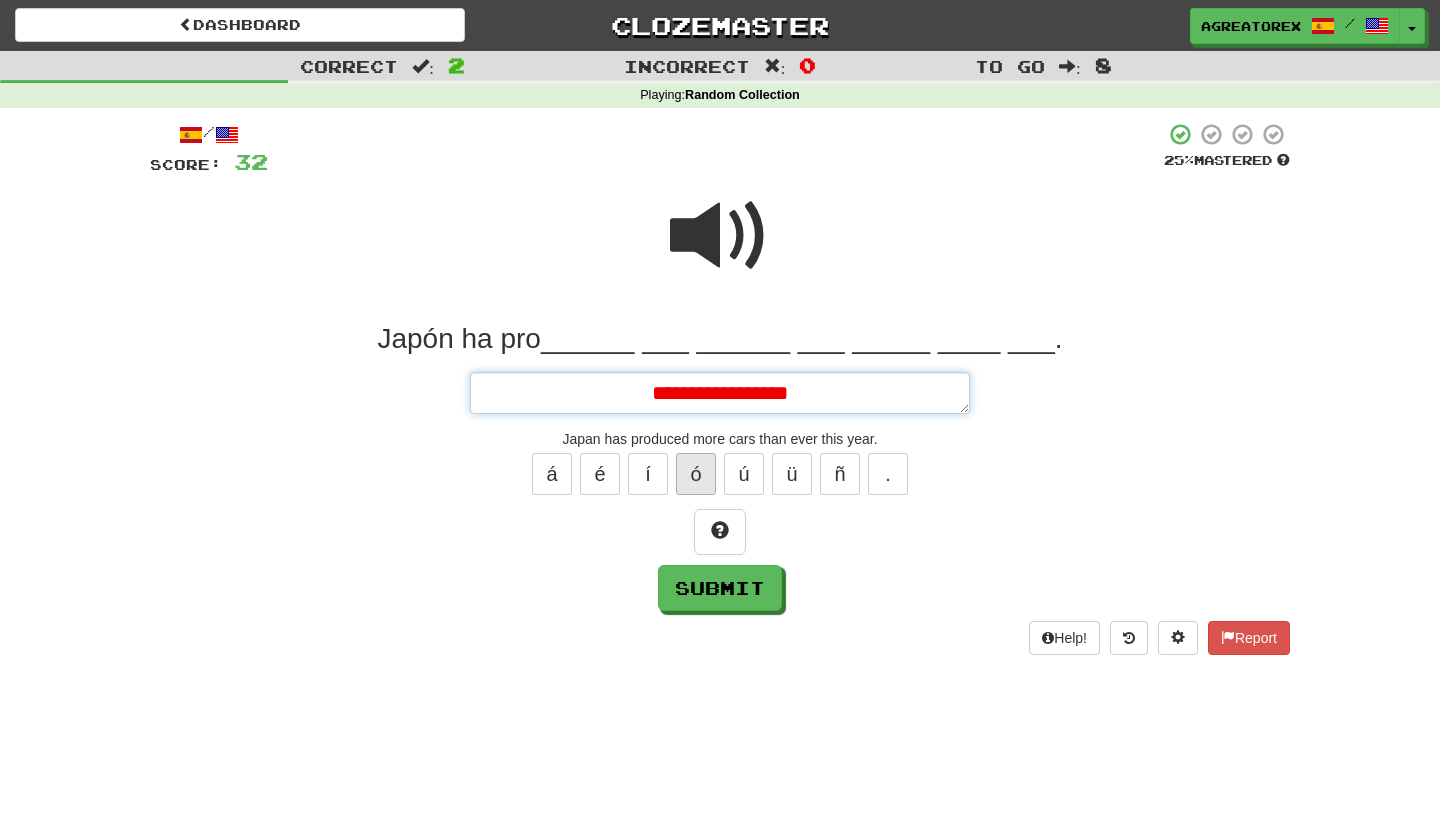 type on "*" 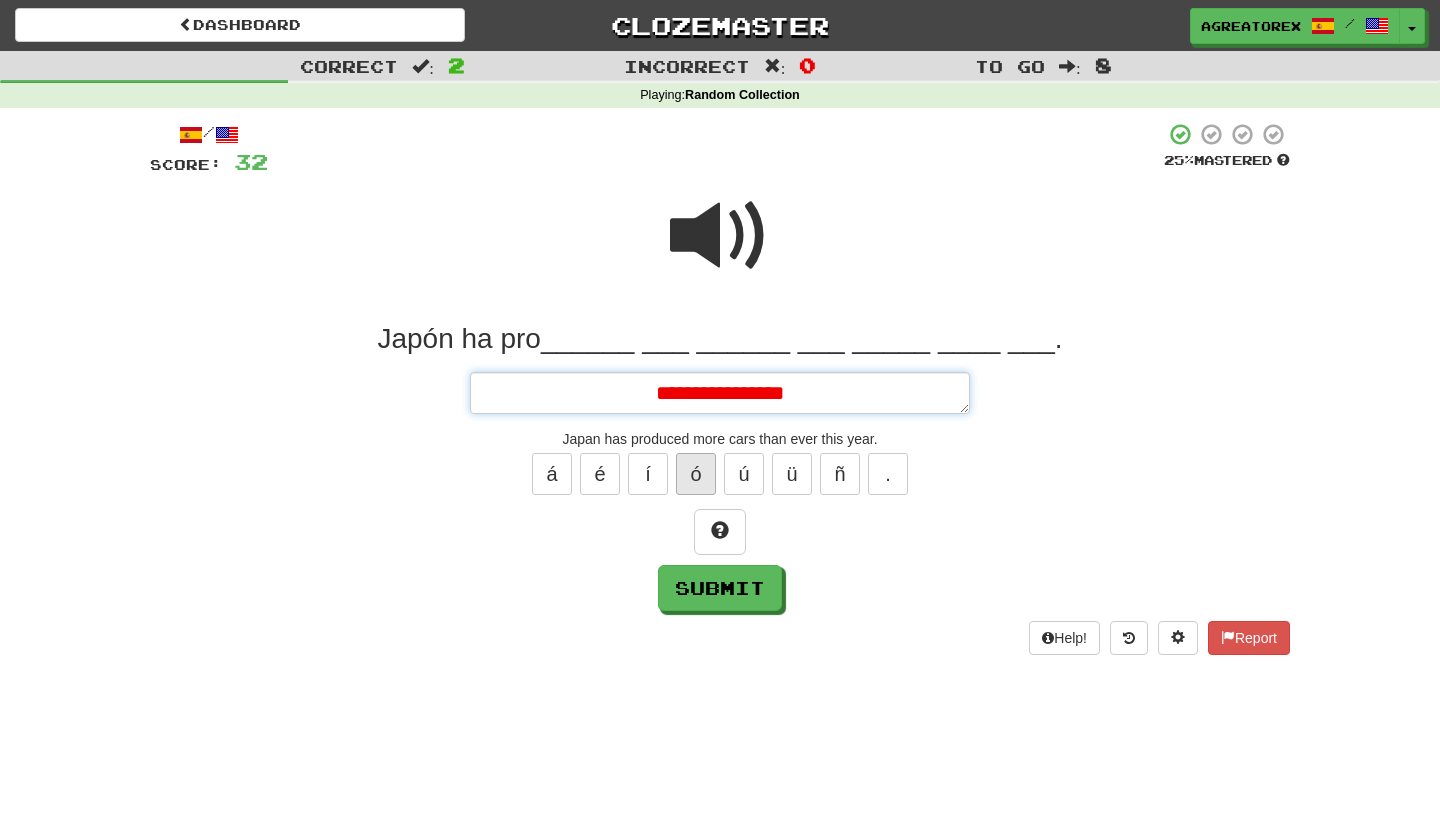 type on "*" 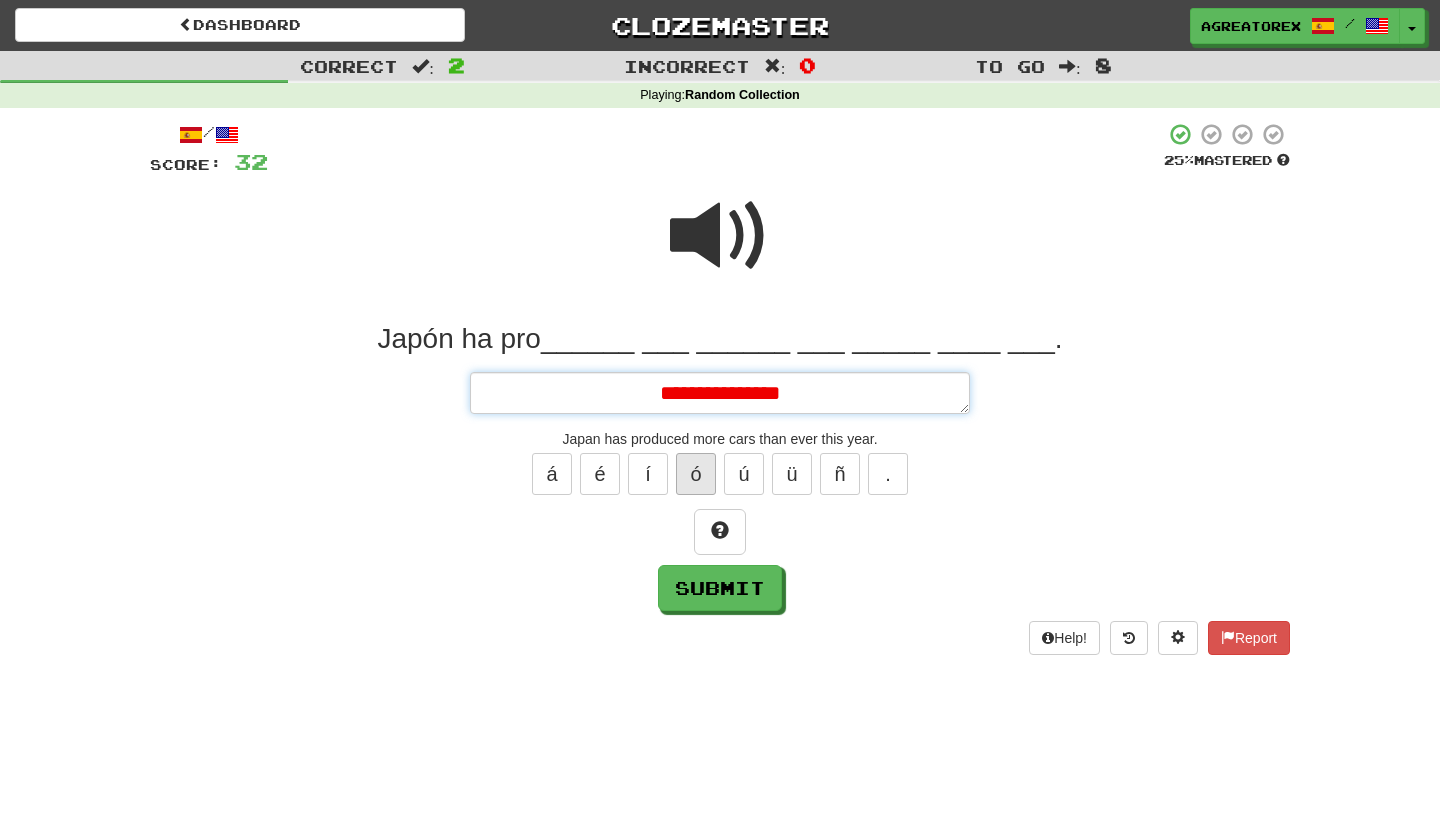 type on "*" 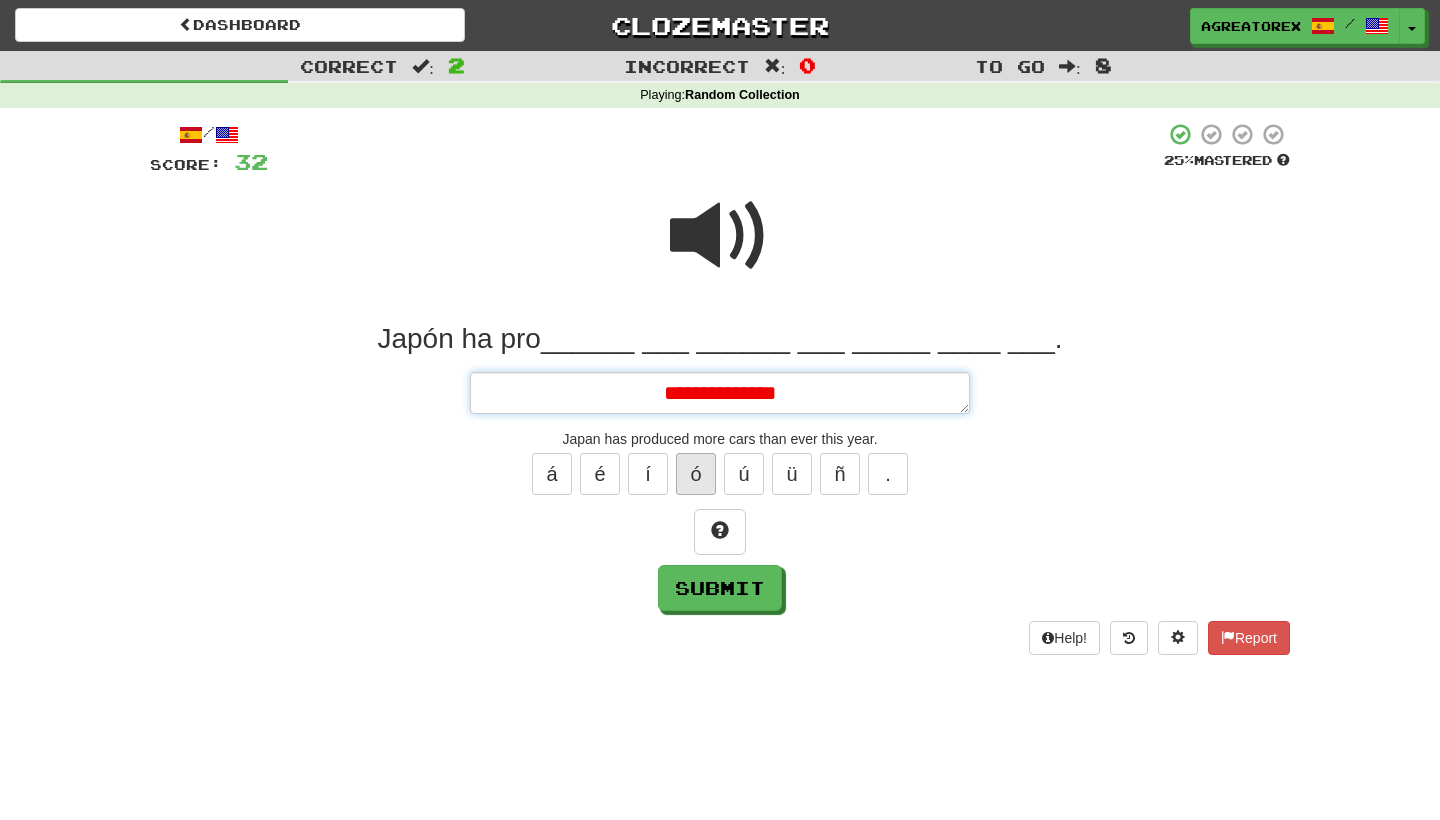 type on "*" 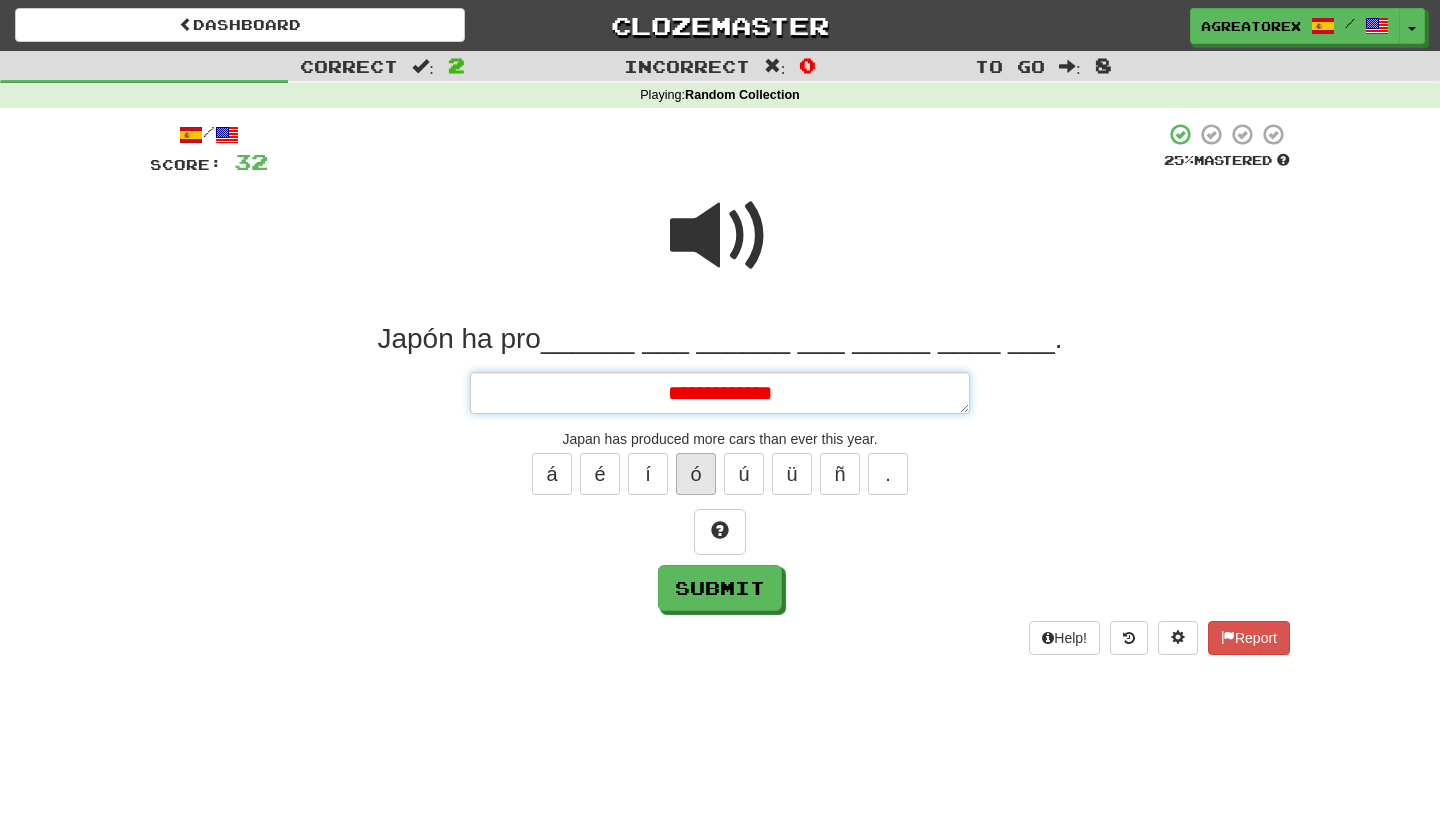 type on "*" 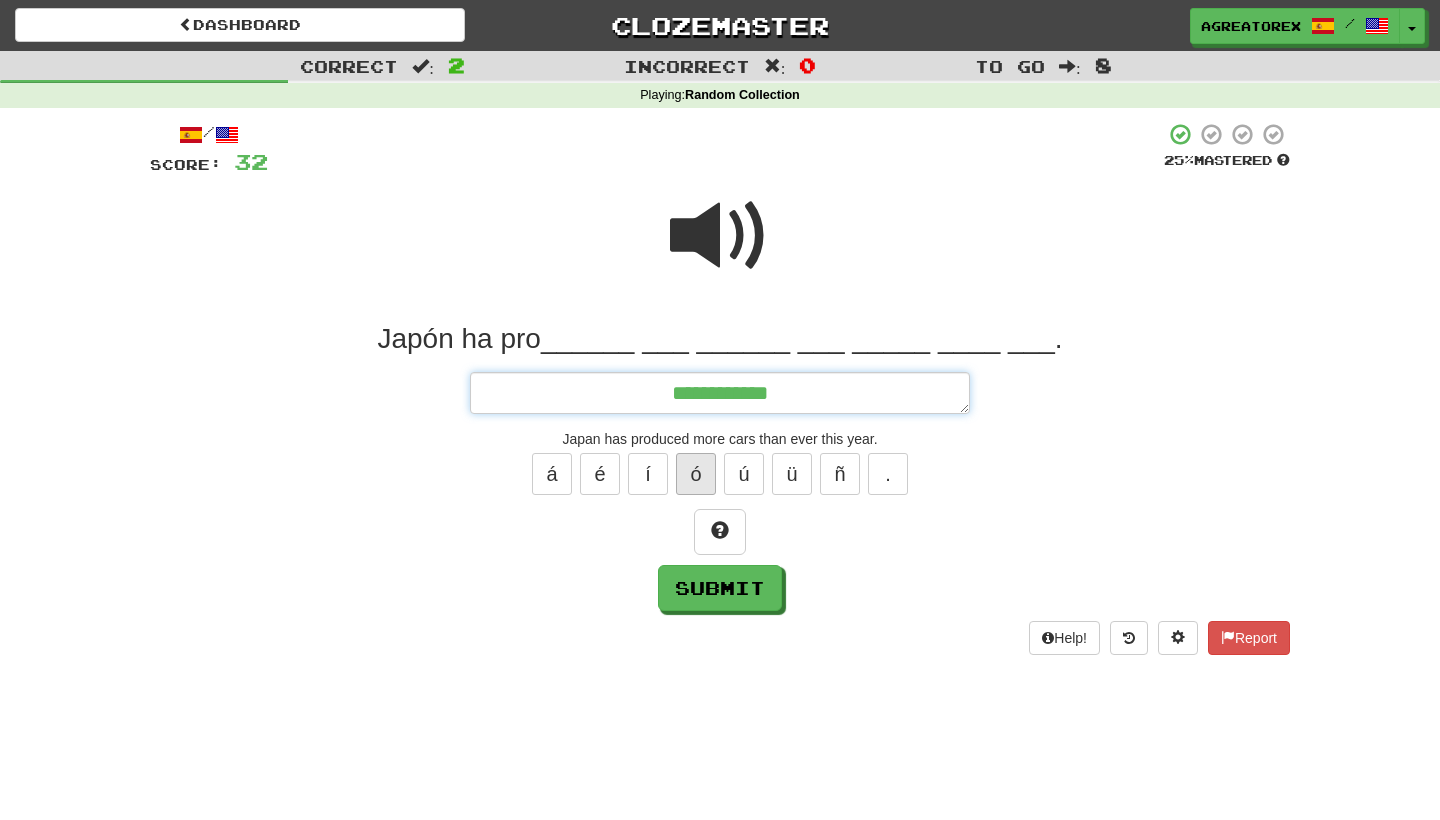 type on "*" 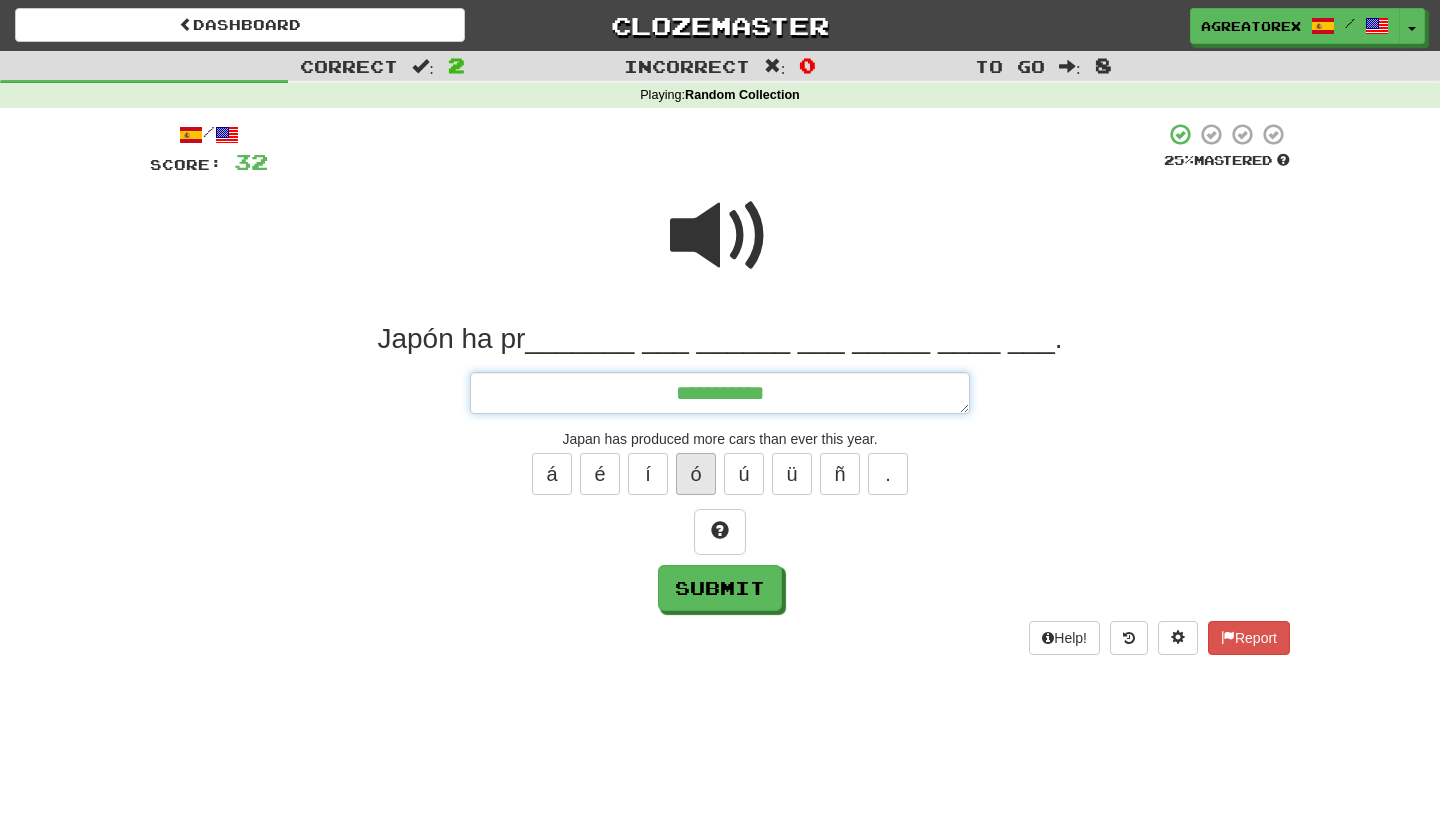 type on "*" 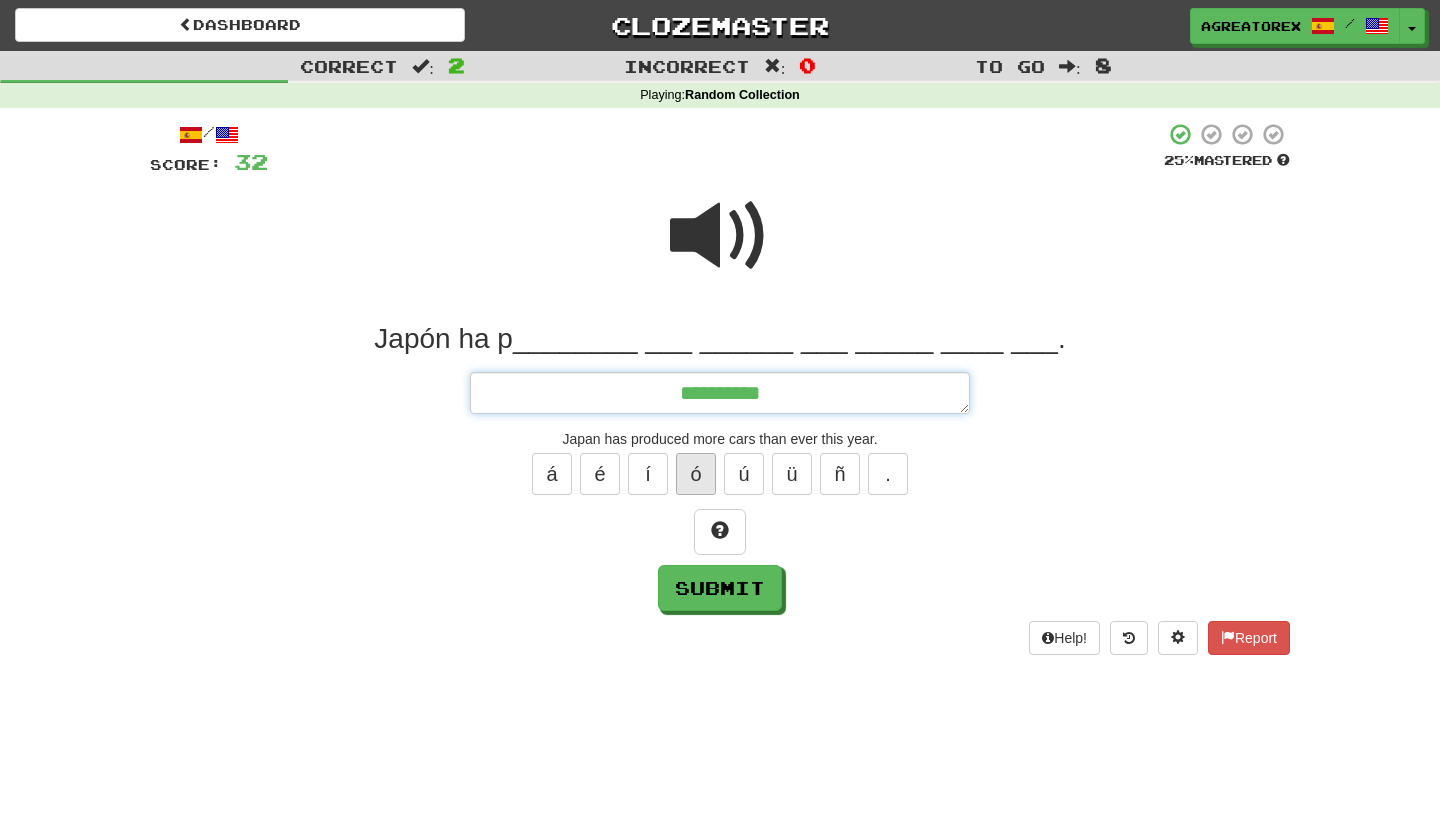 type on "*" 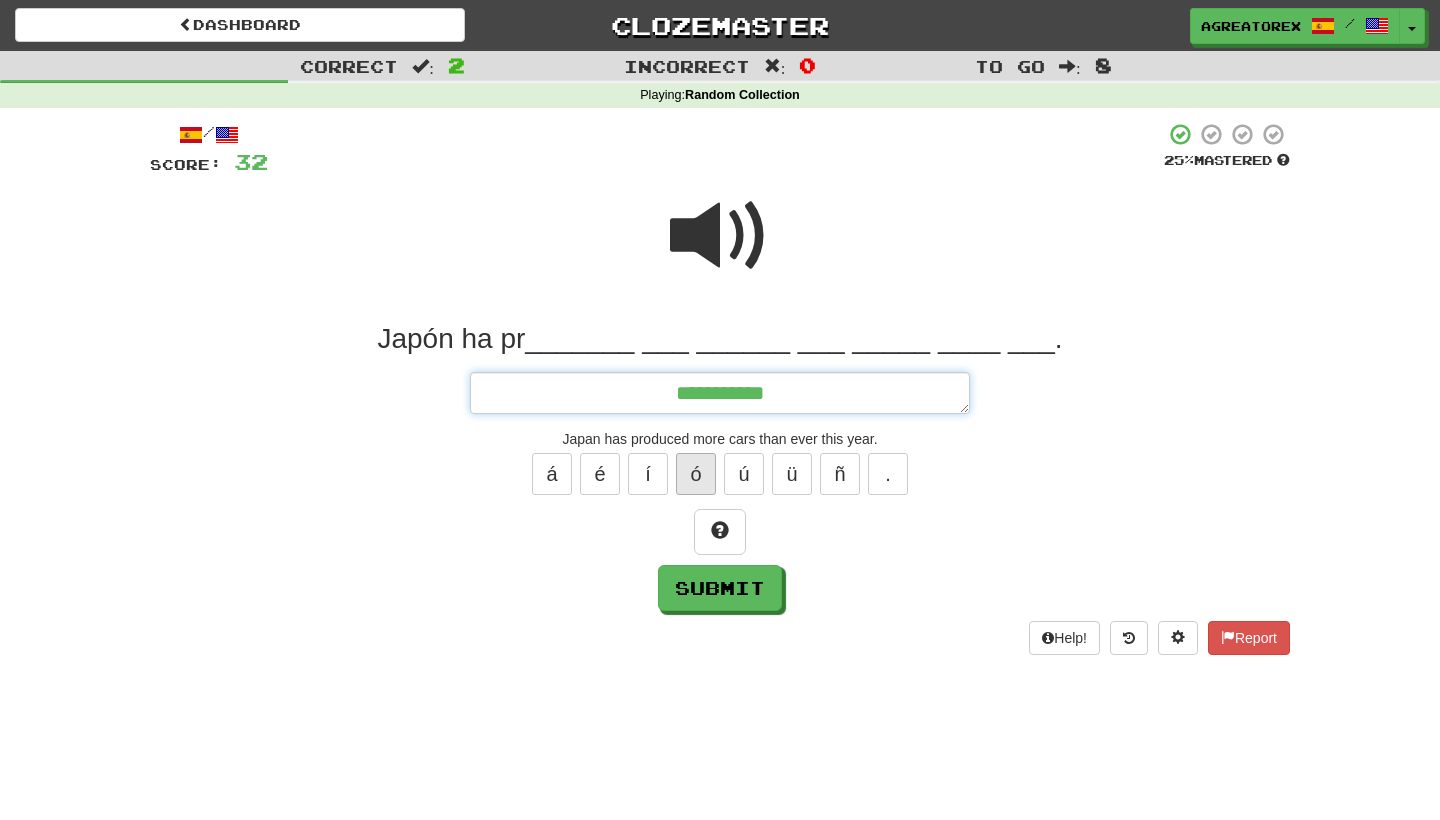 type on "*" 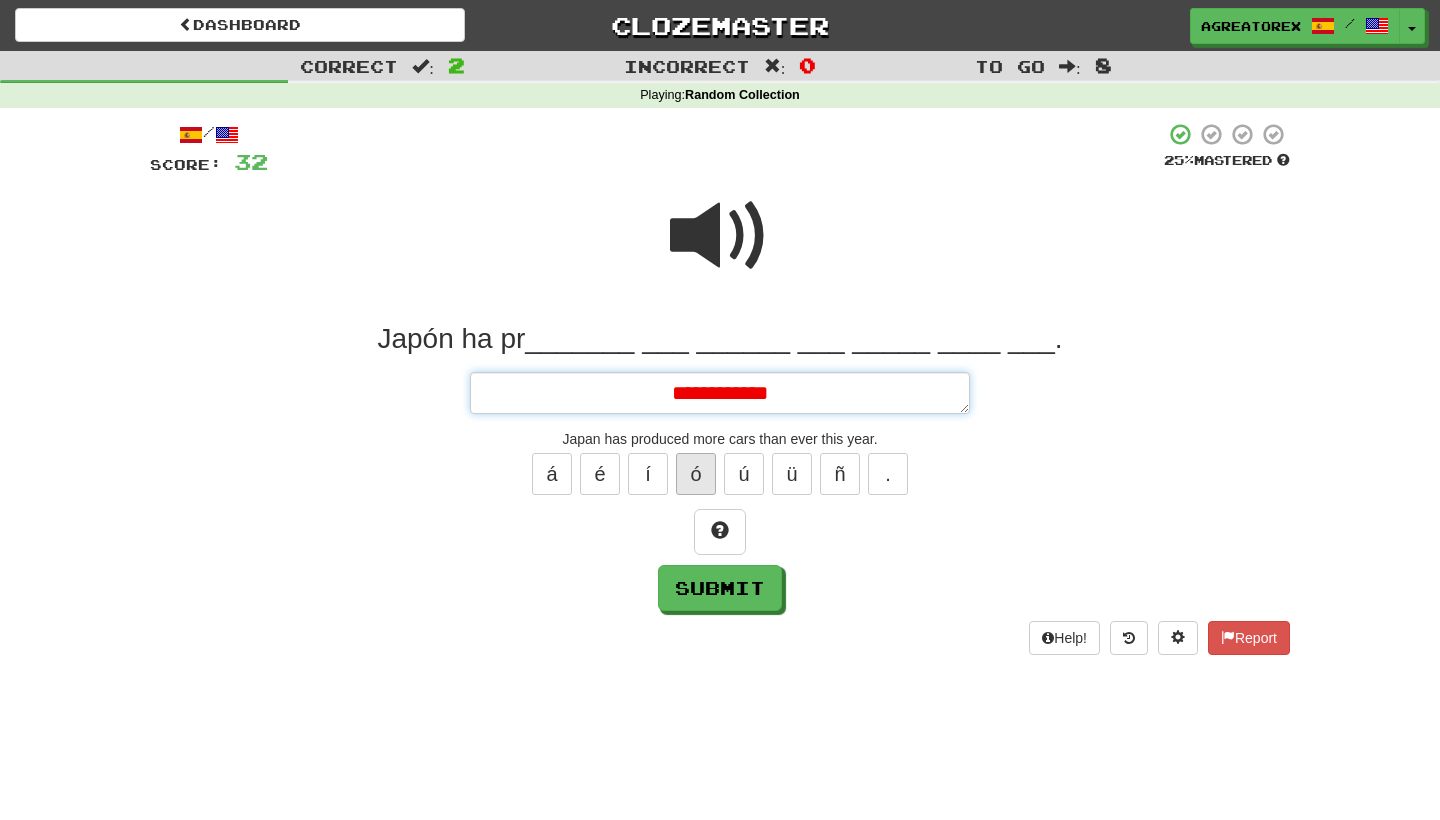 type on "*" 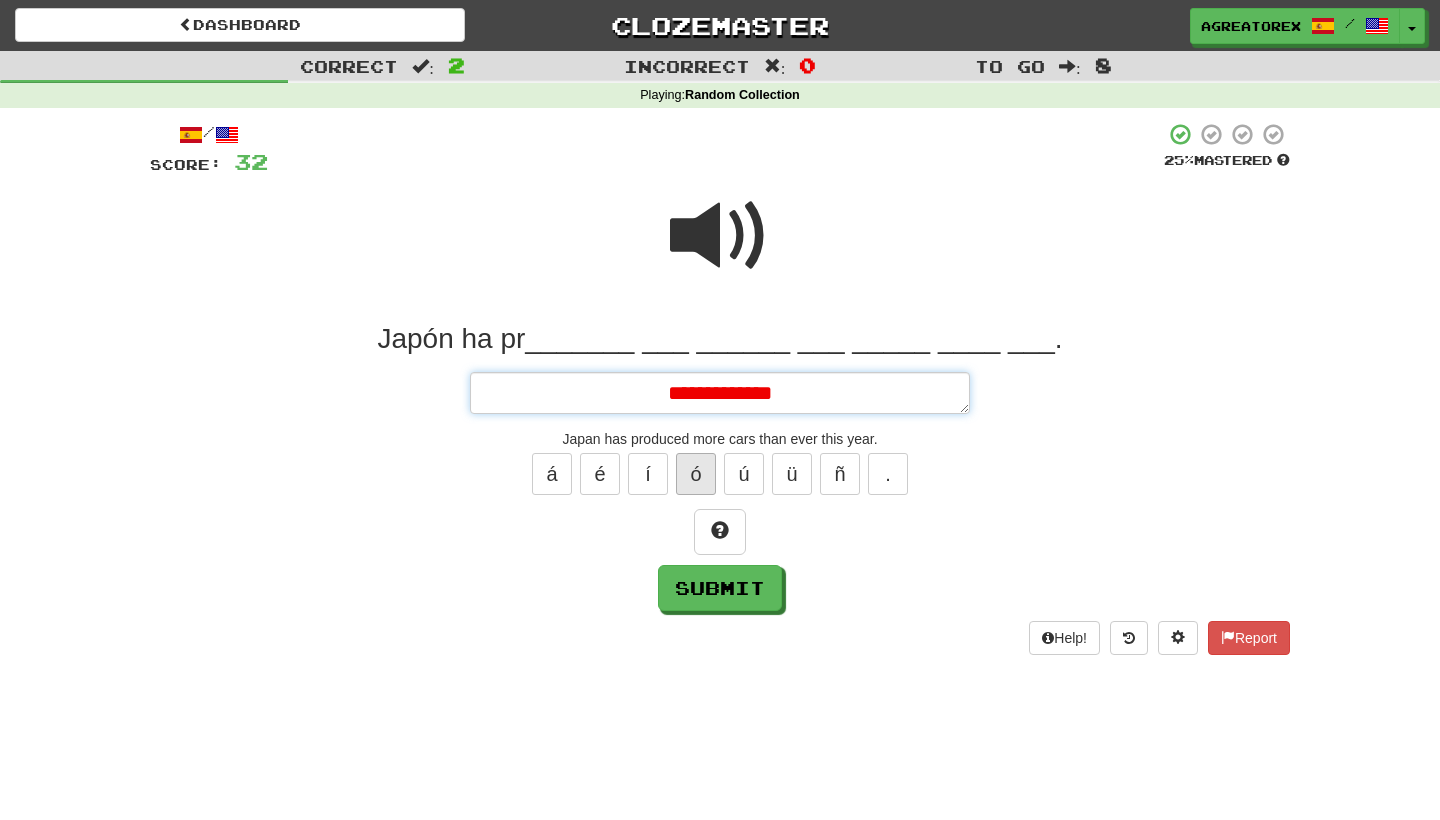type on "*" 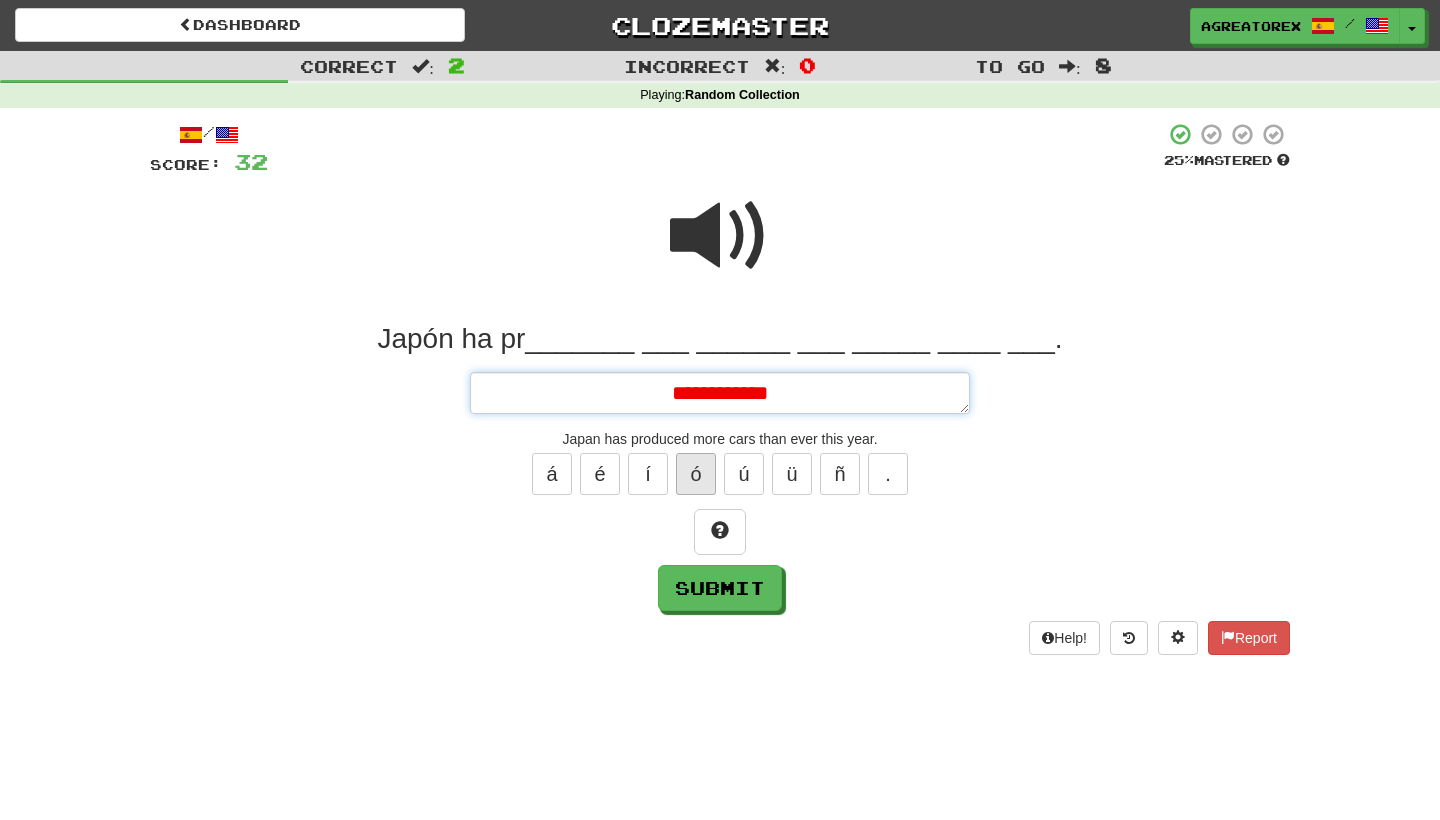 type on "*" 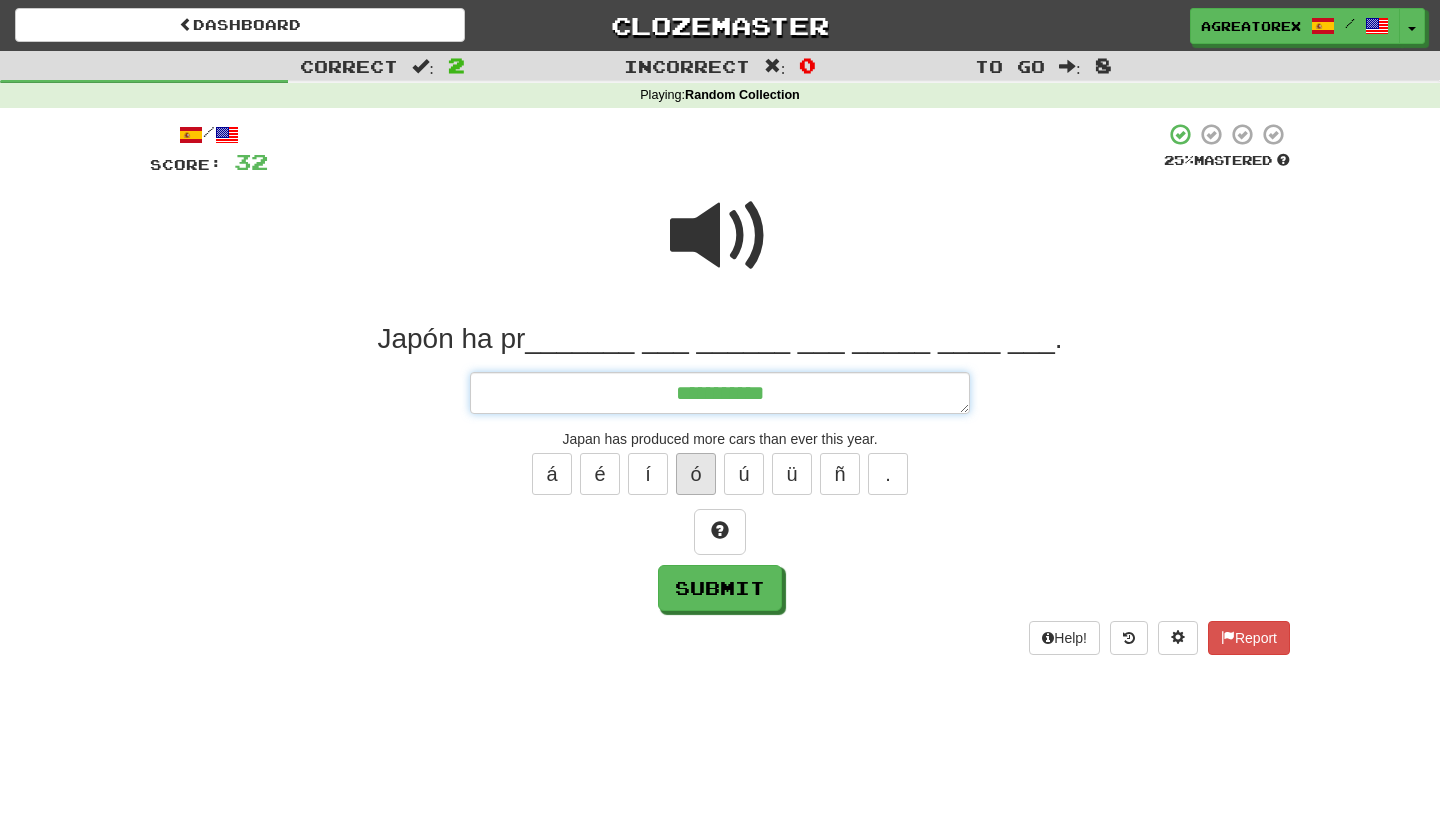 type 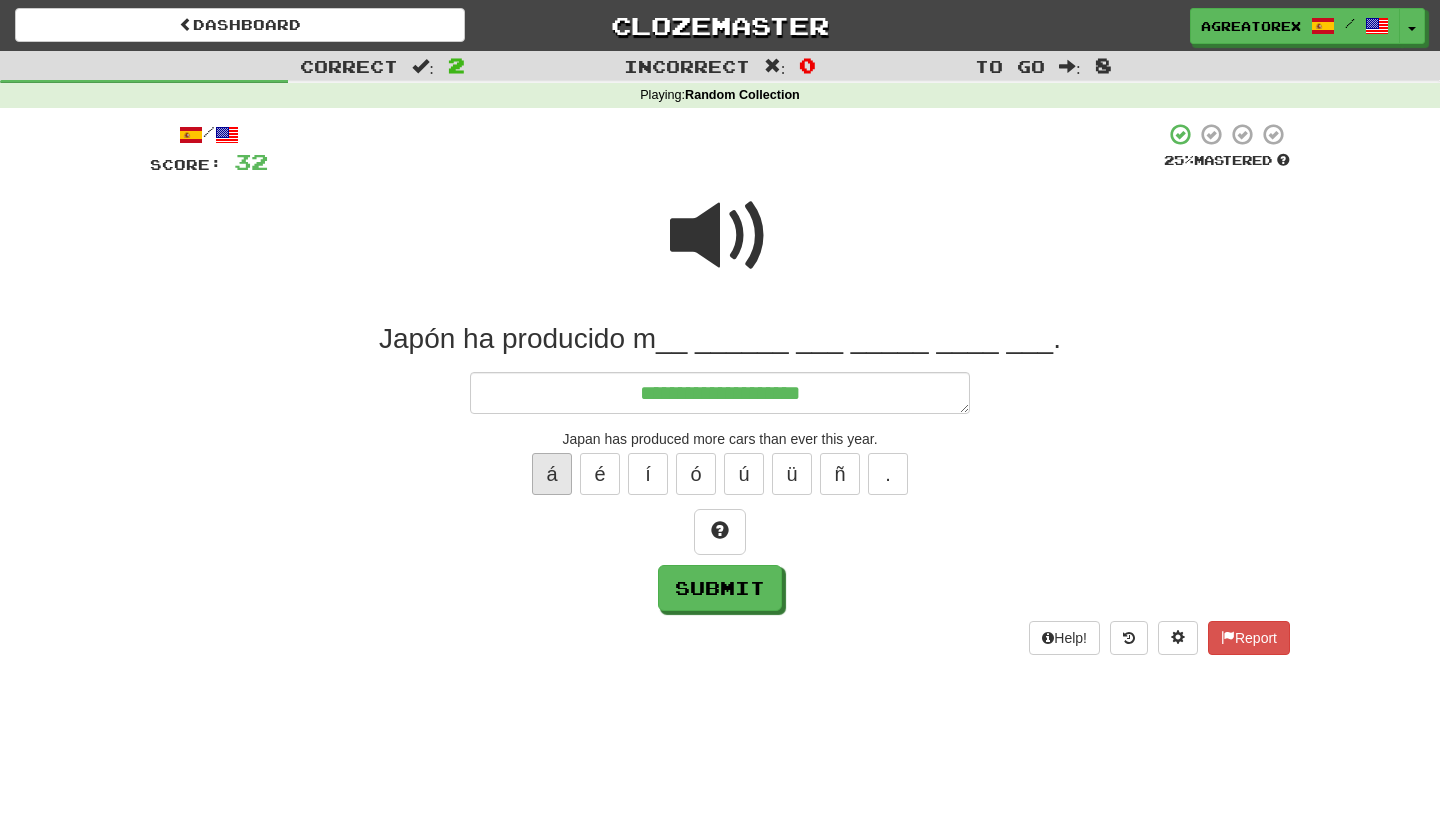click on "á" at bounding box center [552, 474] 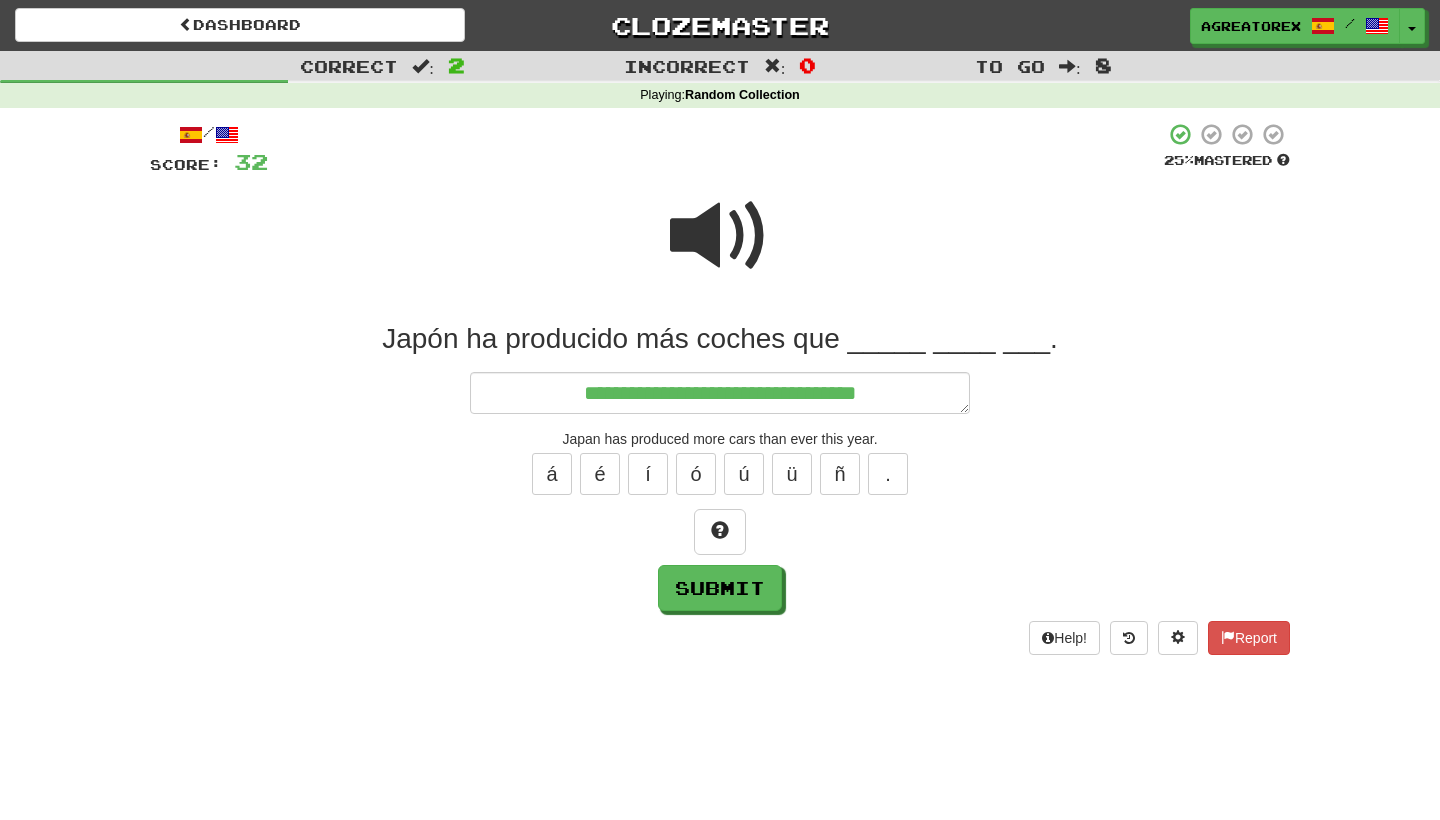 click at bounding box center (720, 236) 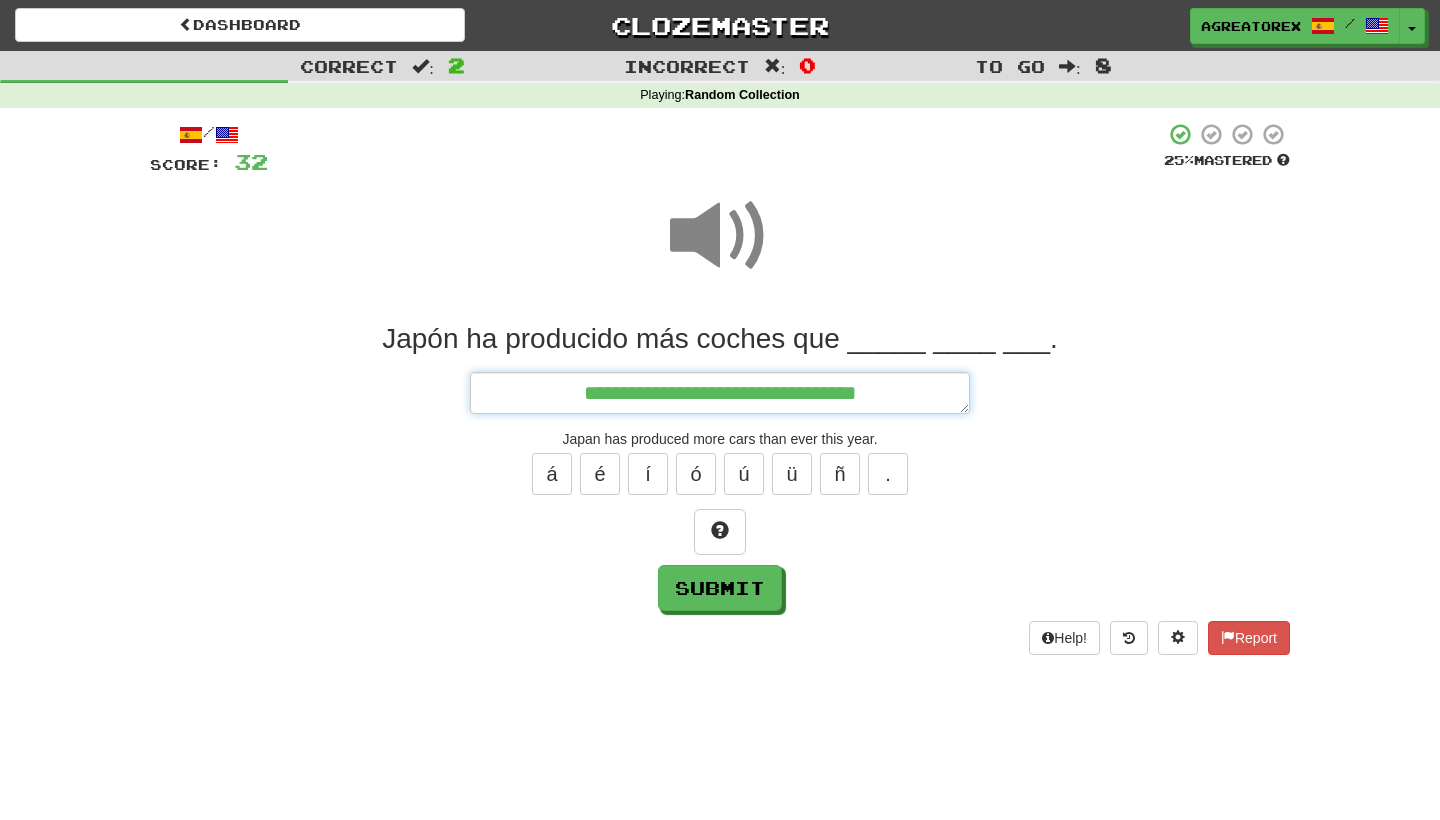 click on "**********" at bounding box center [720, 393] 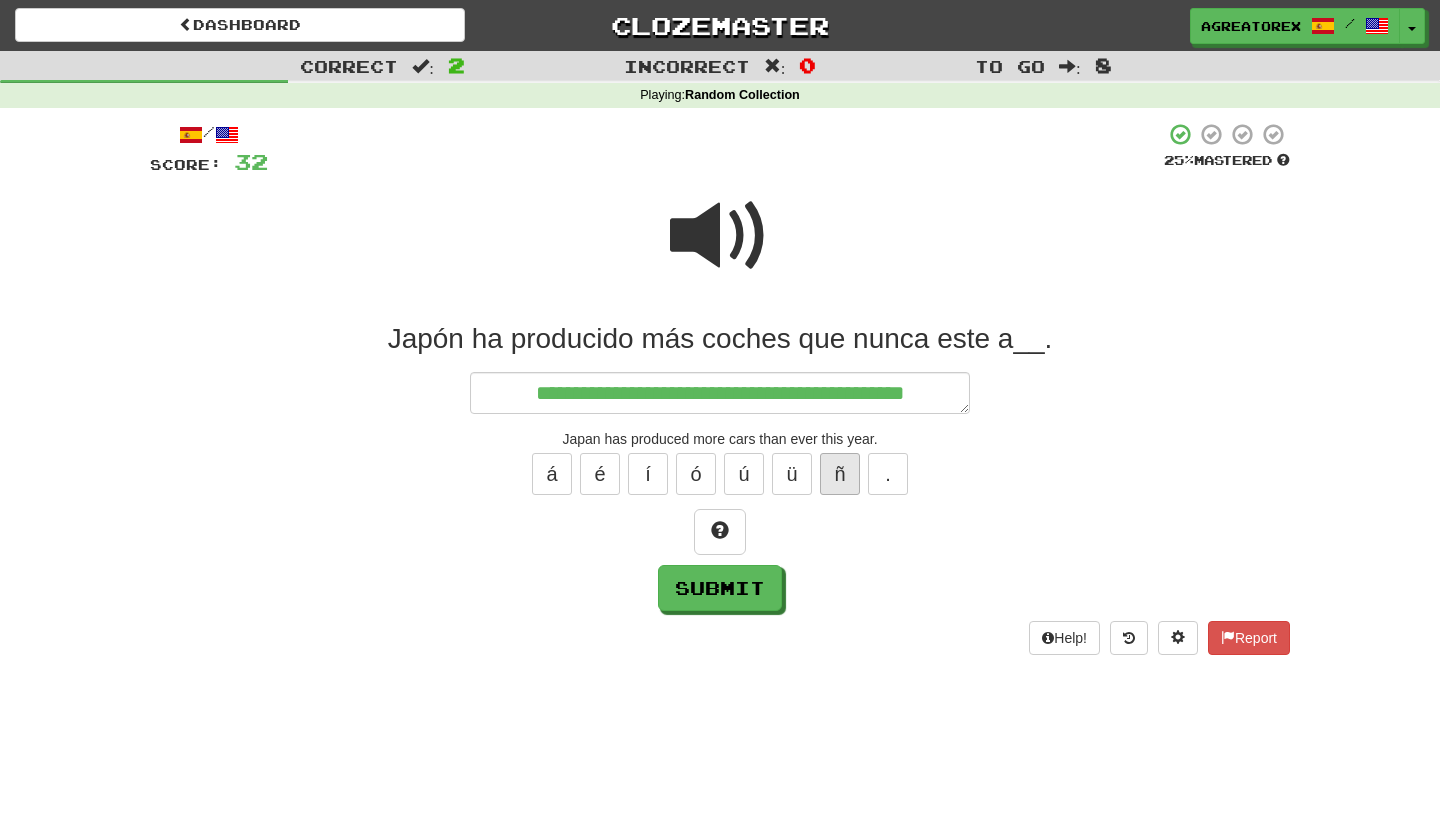 click on "ñ" at bounding box center [840, 474] 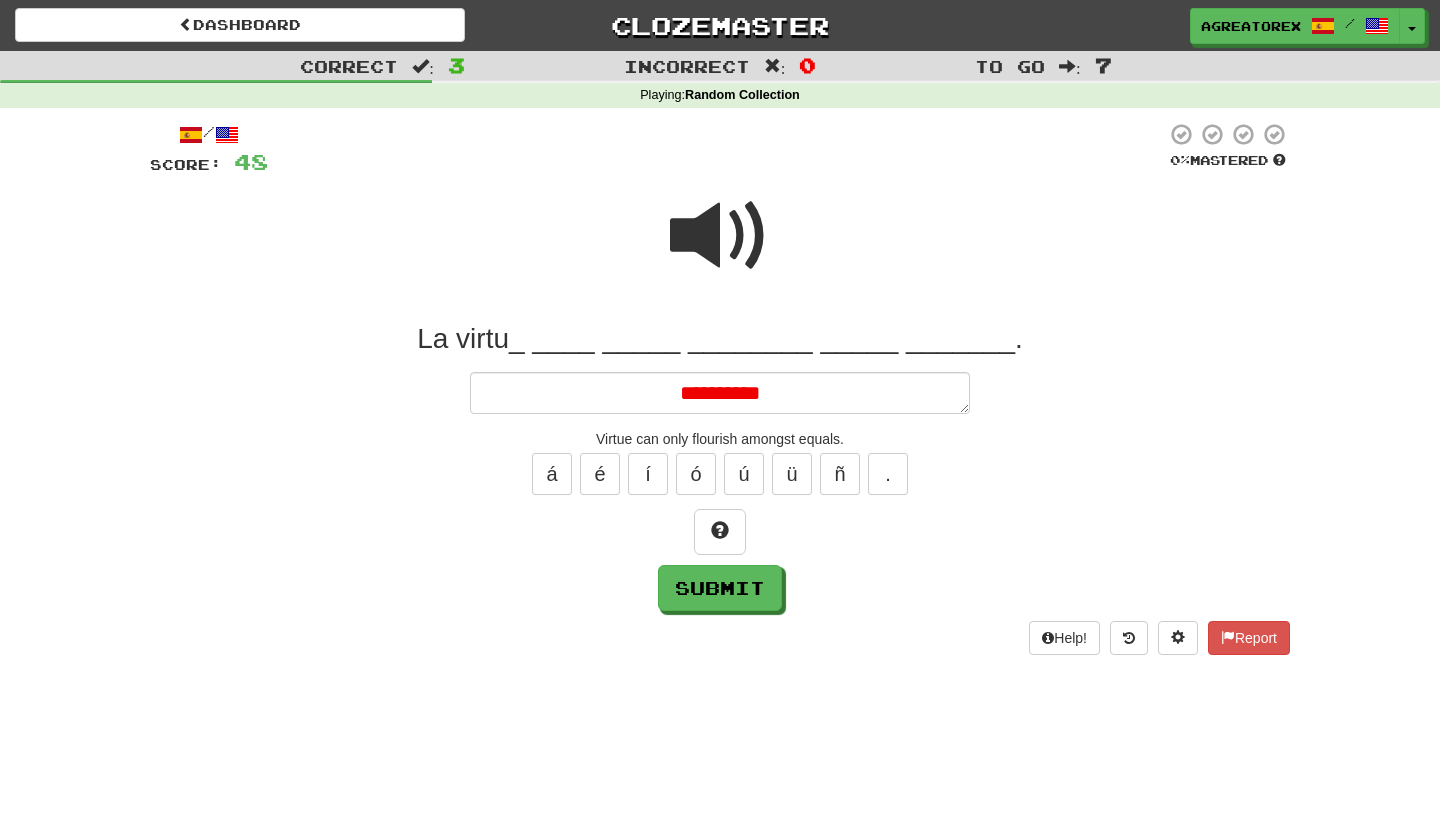 click at bounding box center (720, 236) 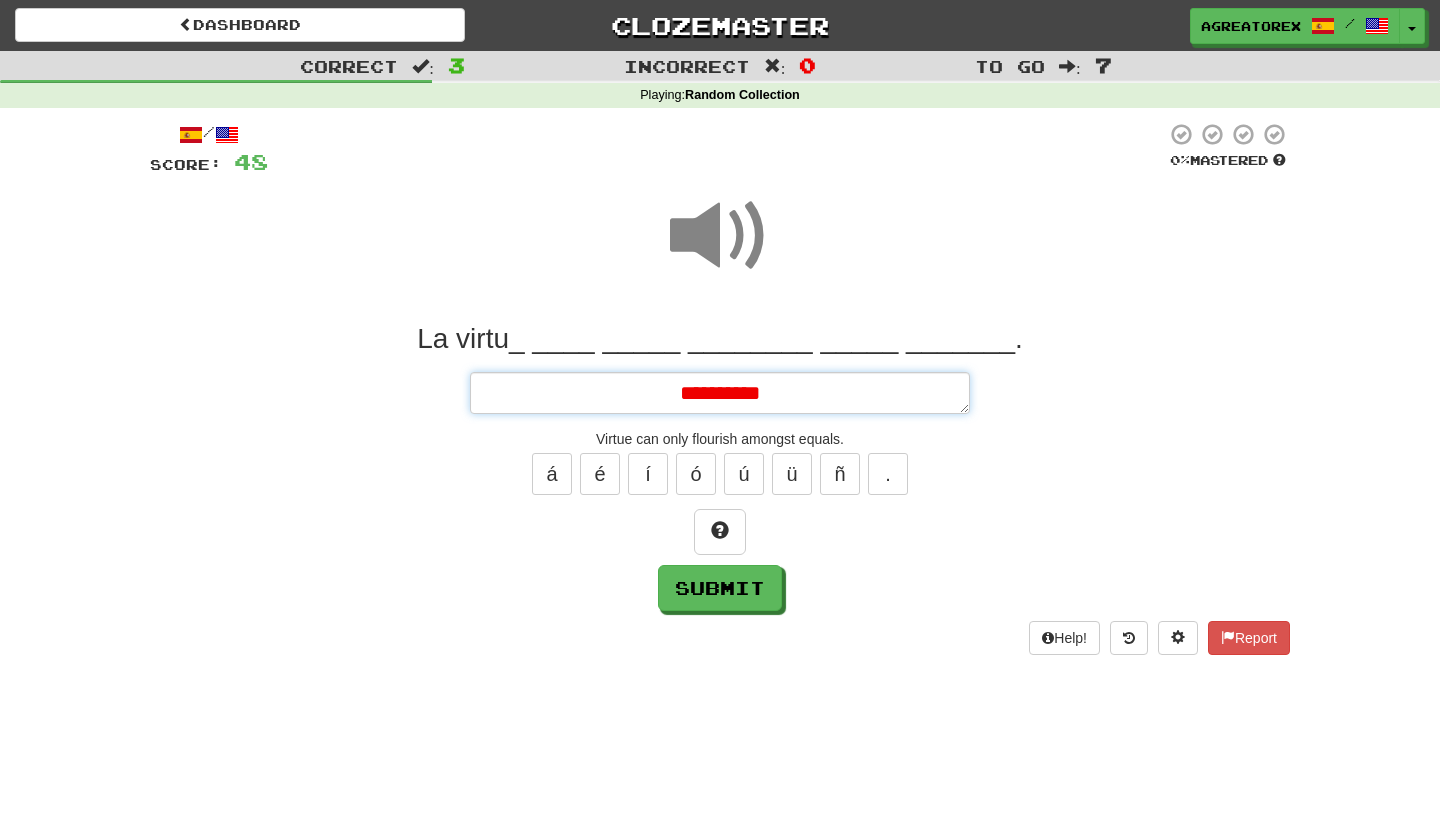 click on "**********" at bounding box center (720, 393) 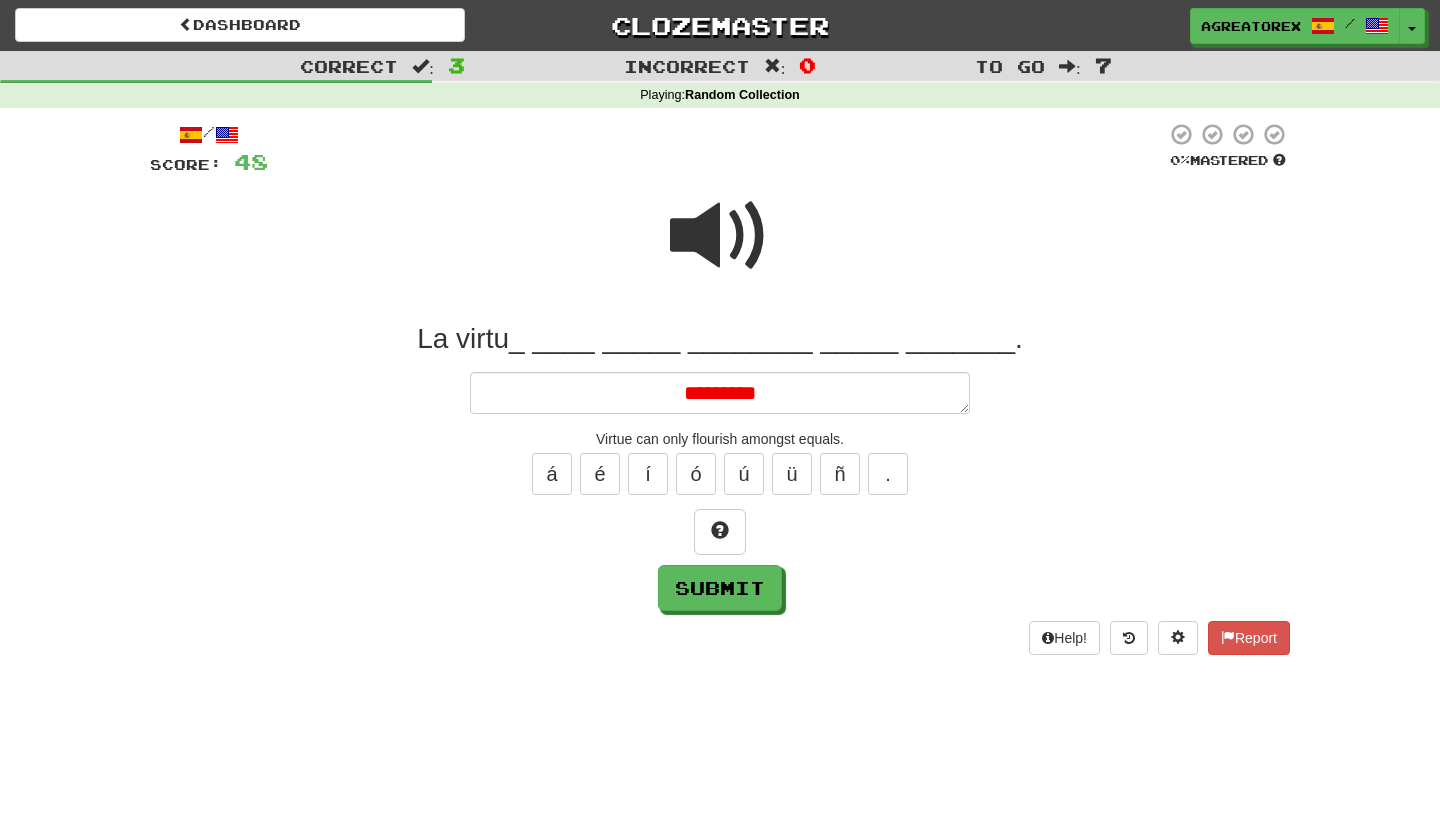 click at bounding box center [720, 236] 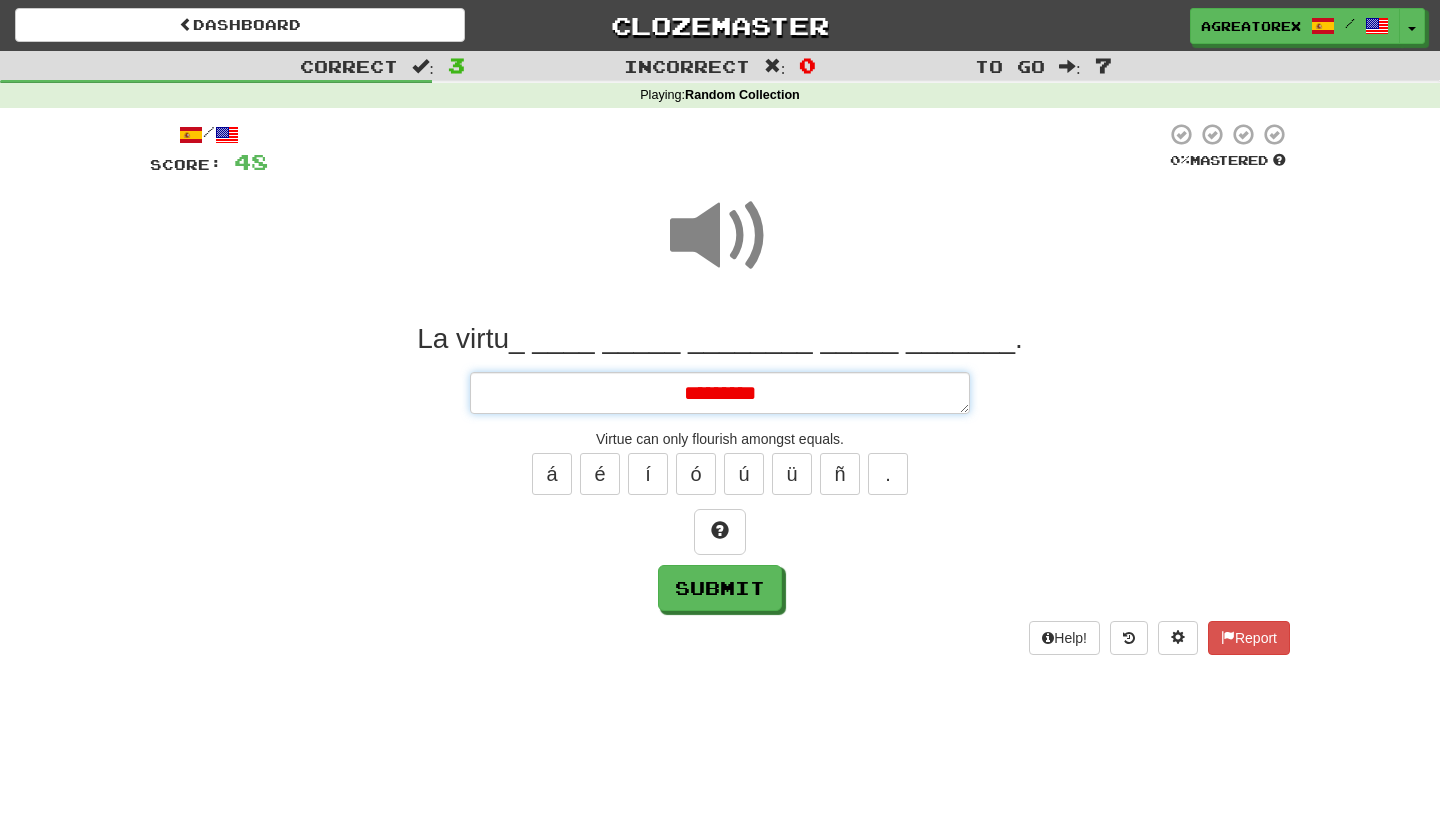 click on "*********" at bounding box center (720, 393) 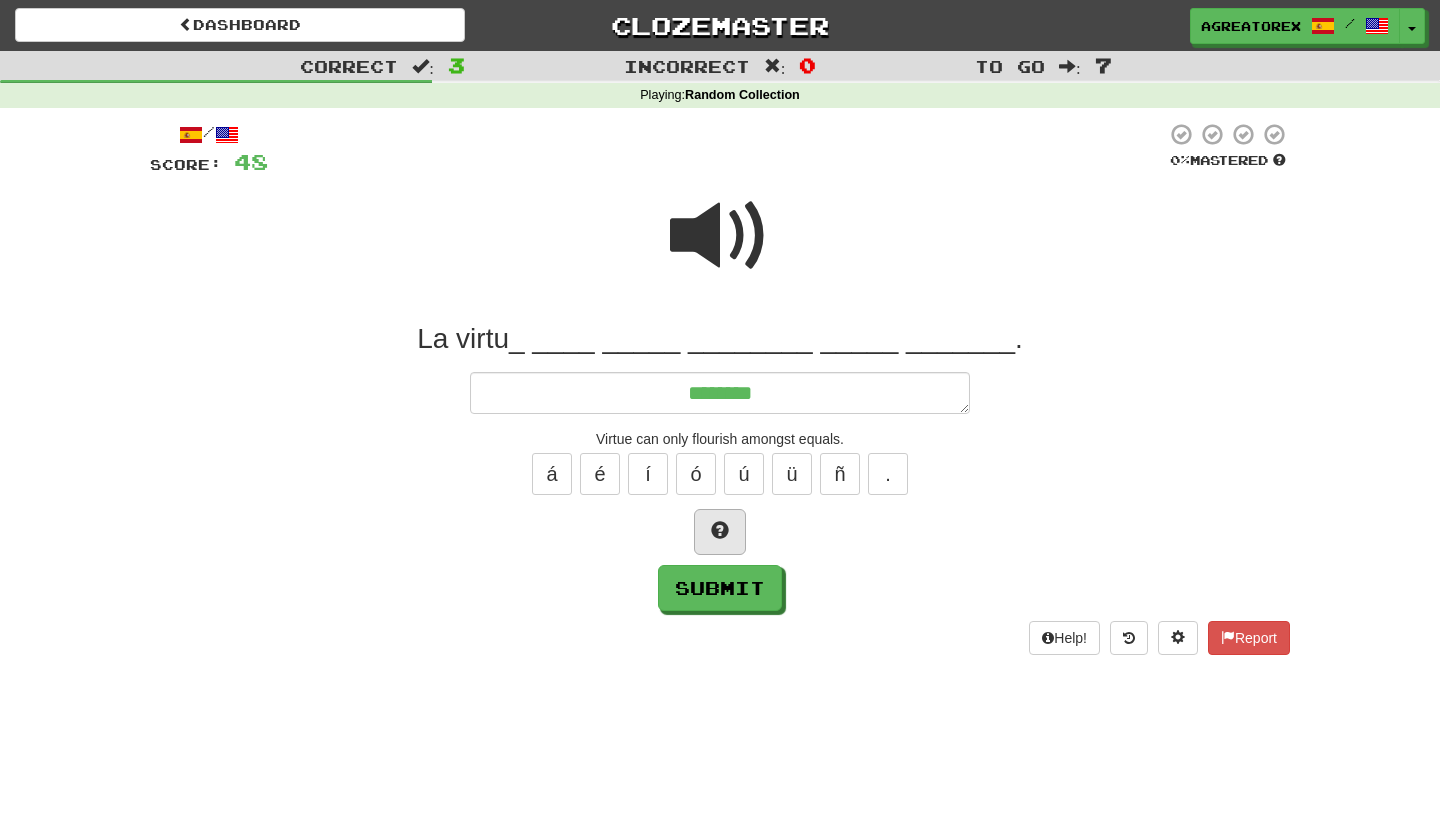 click at bounding box center (720, 530) 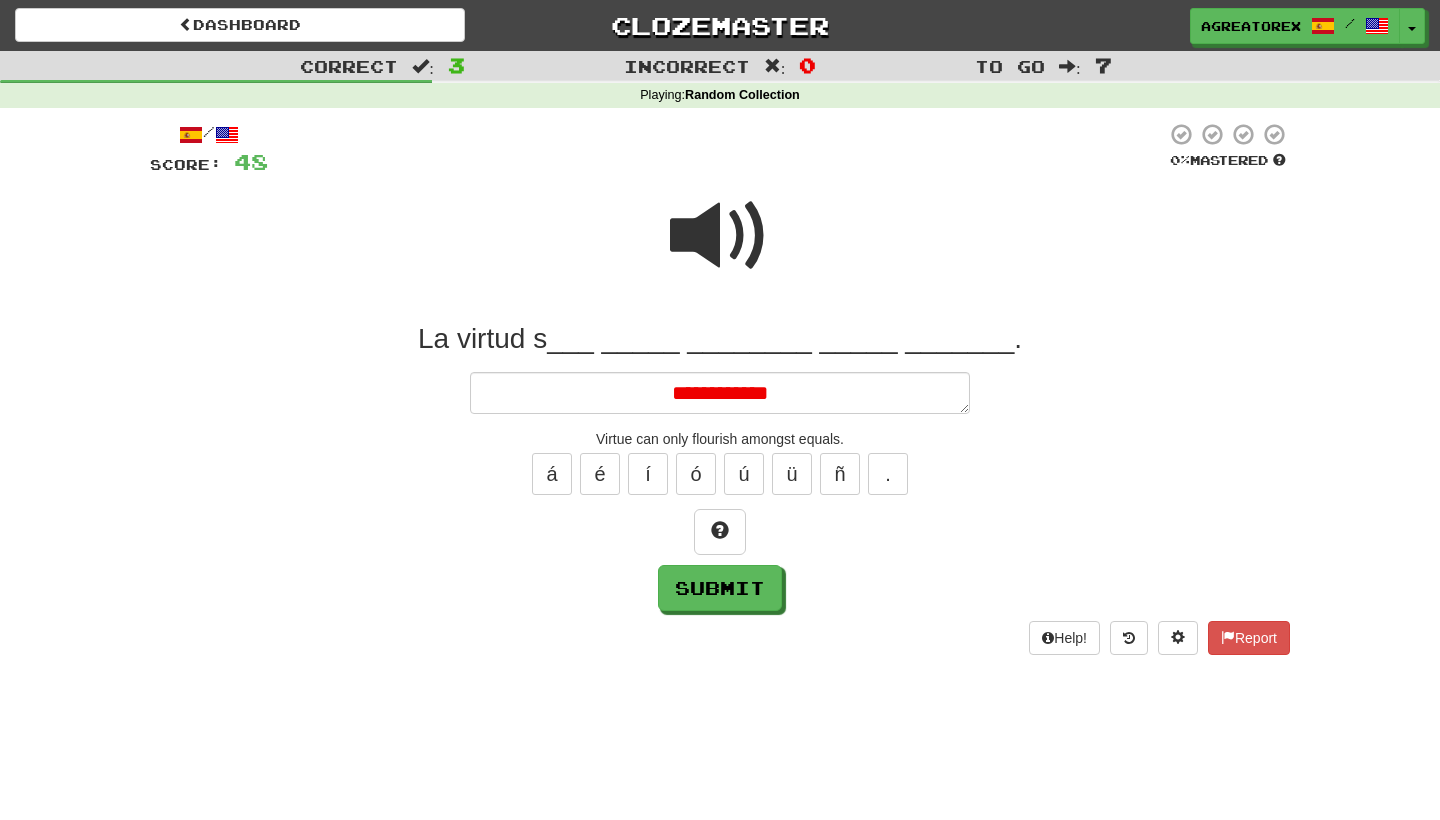 click at bounding box center [720, 236] 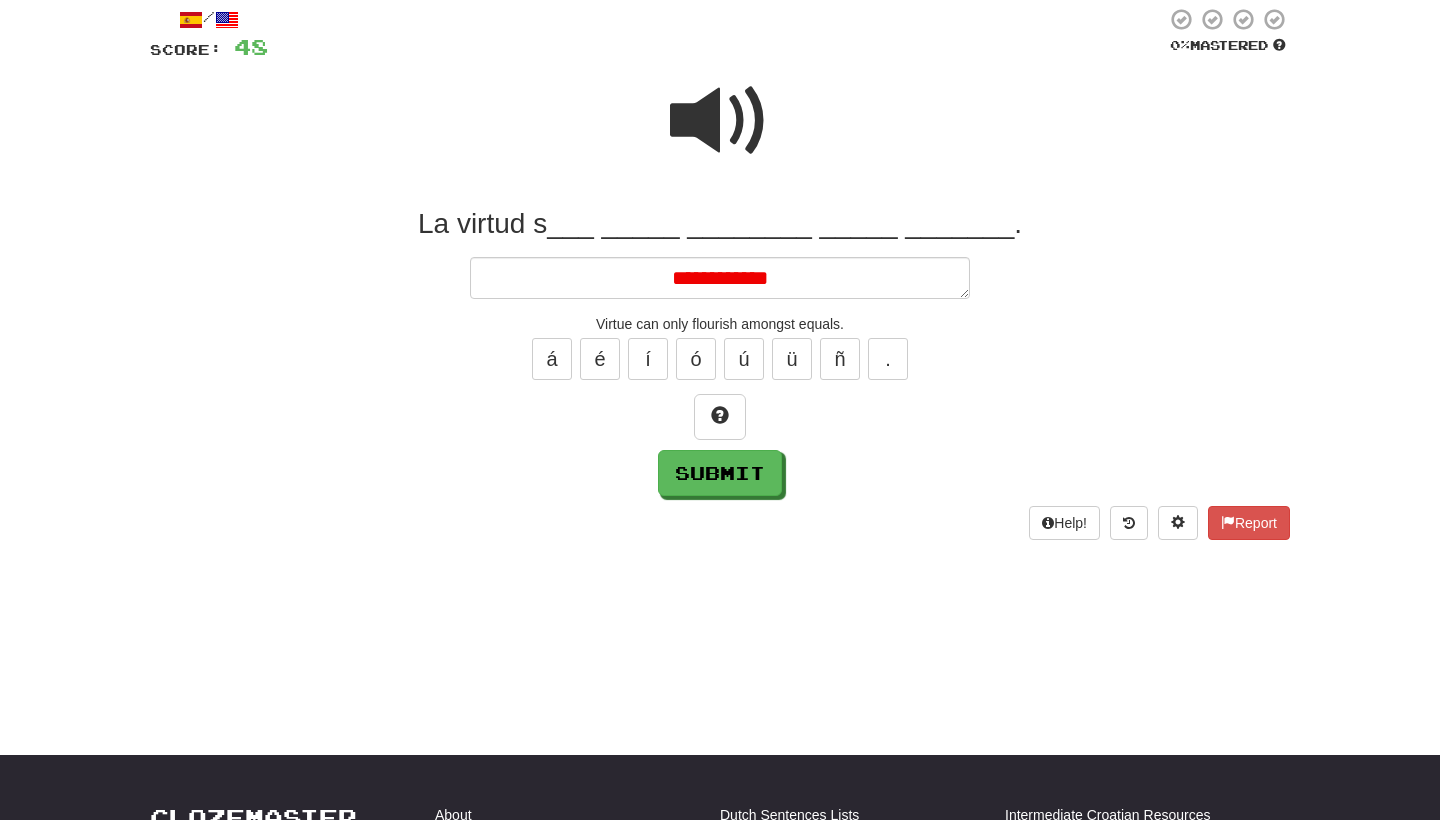 scroll, scrollTop: 94, scrollLeft: 0, axis: vertical 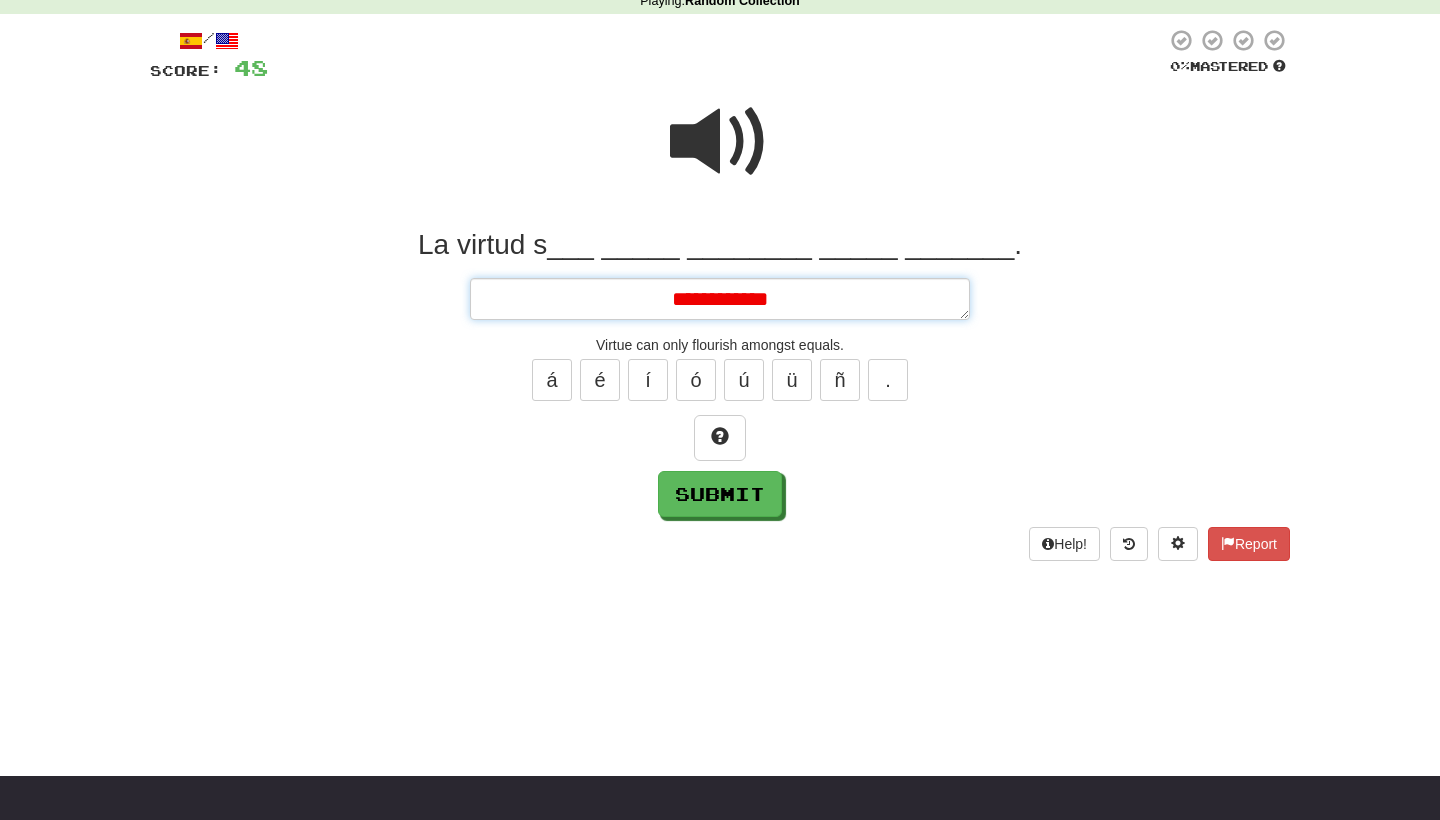 click on "**********" at bounding box center [720, 299] 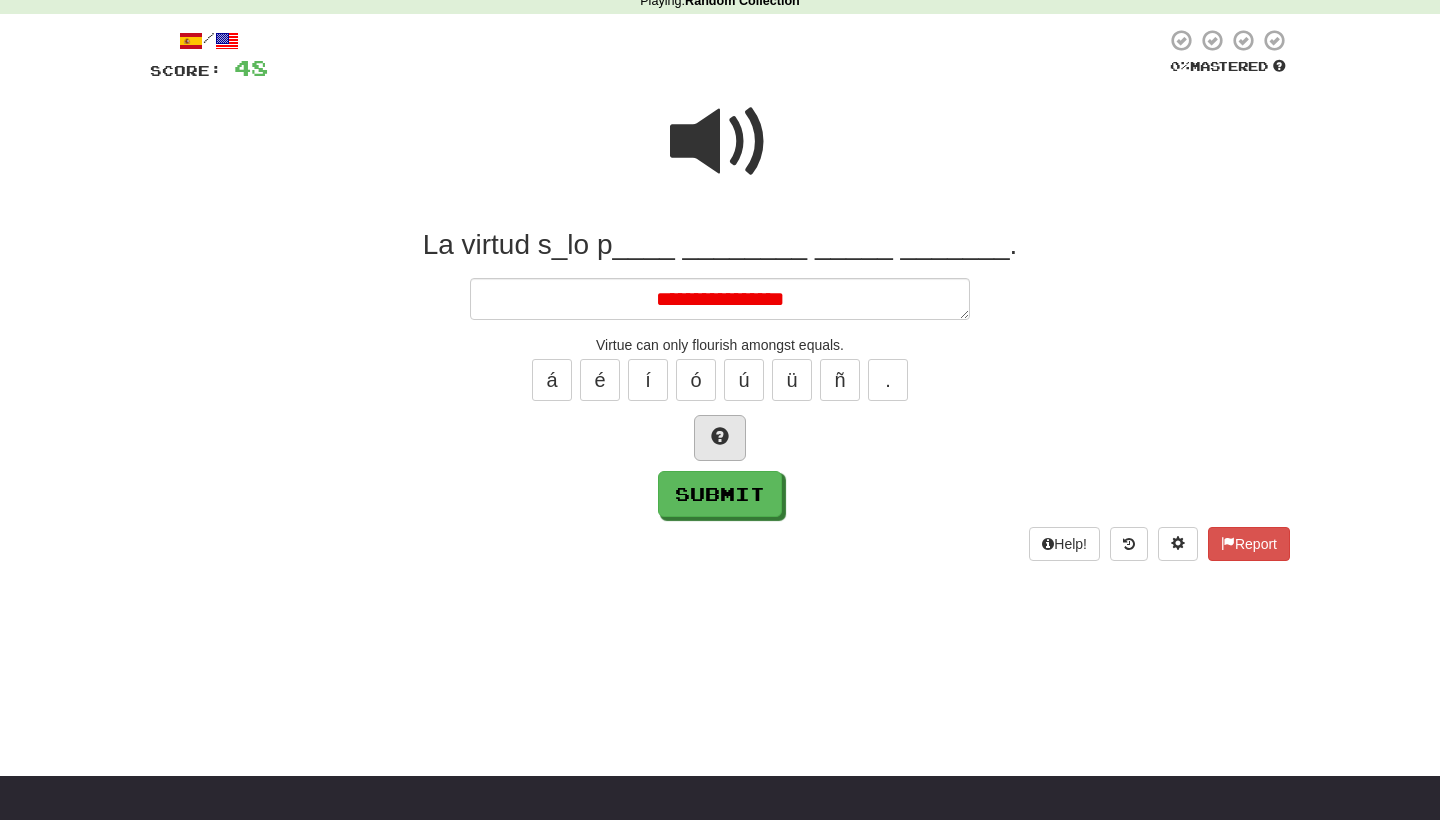 click at bounding box center (720, 436) 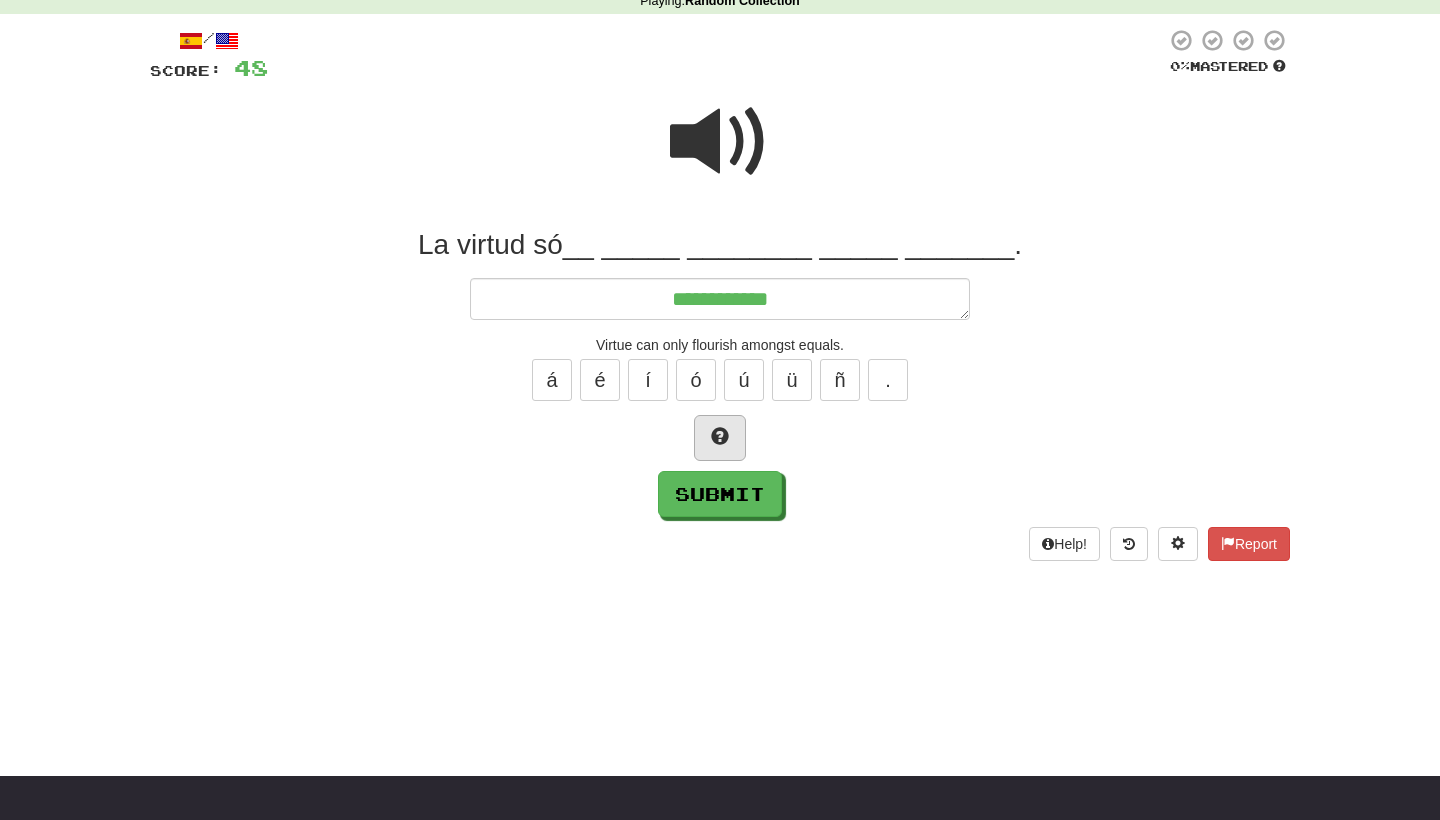 click at bounding box center [720, 436] 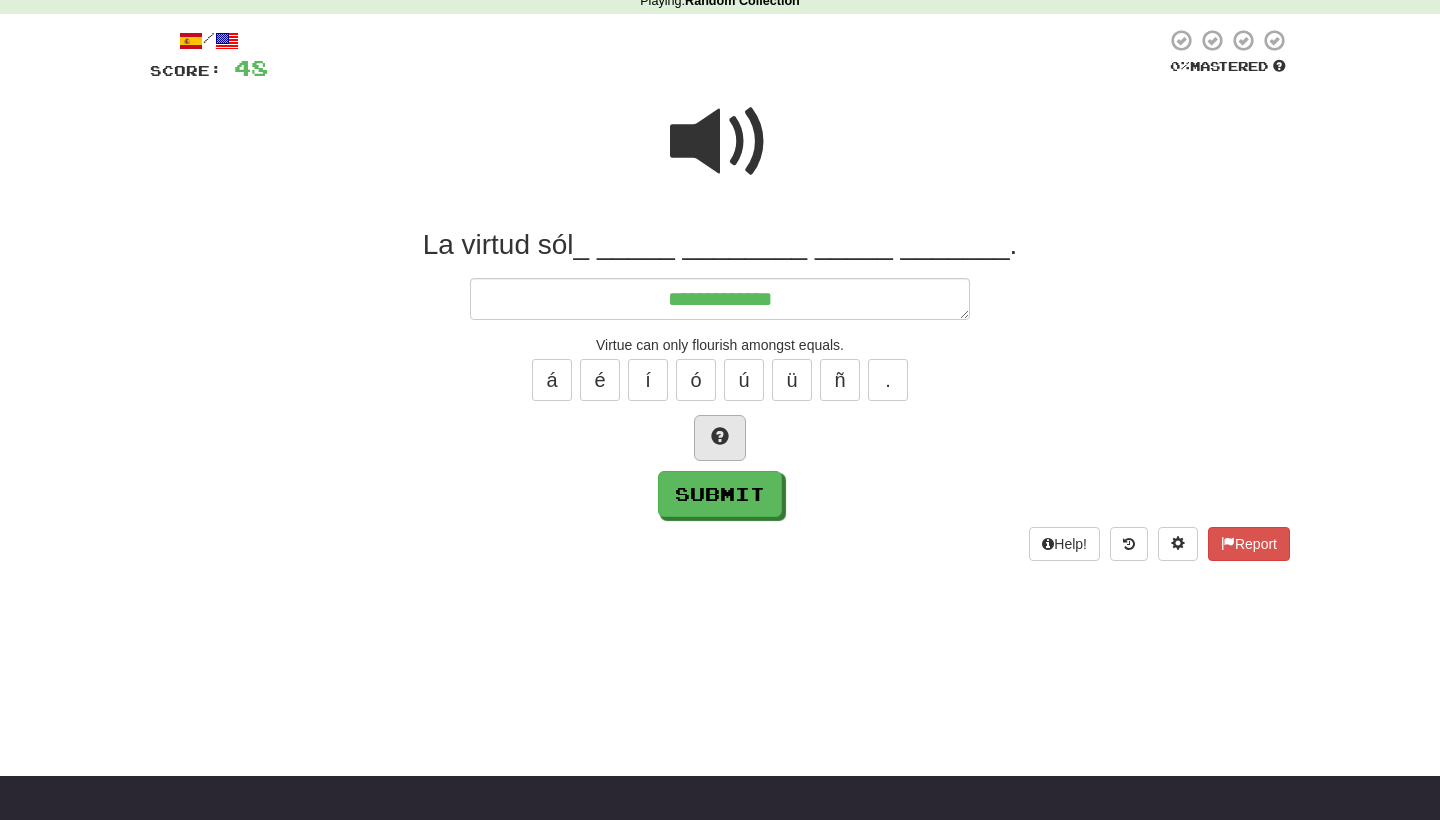 click at bounding box center [720, 436] 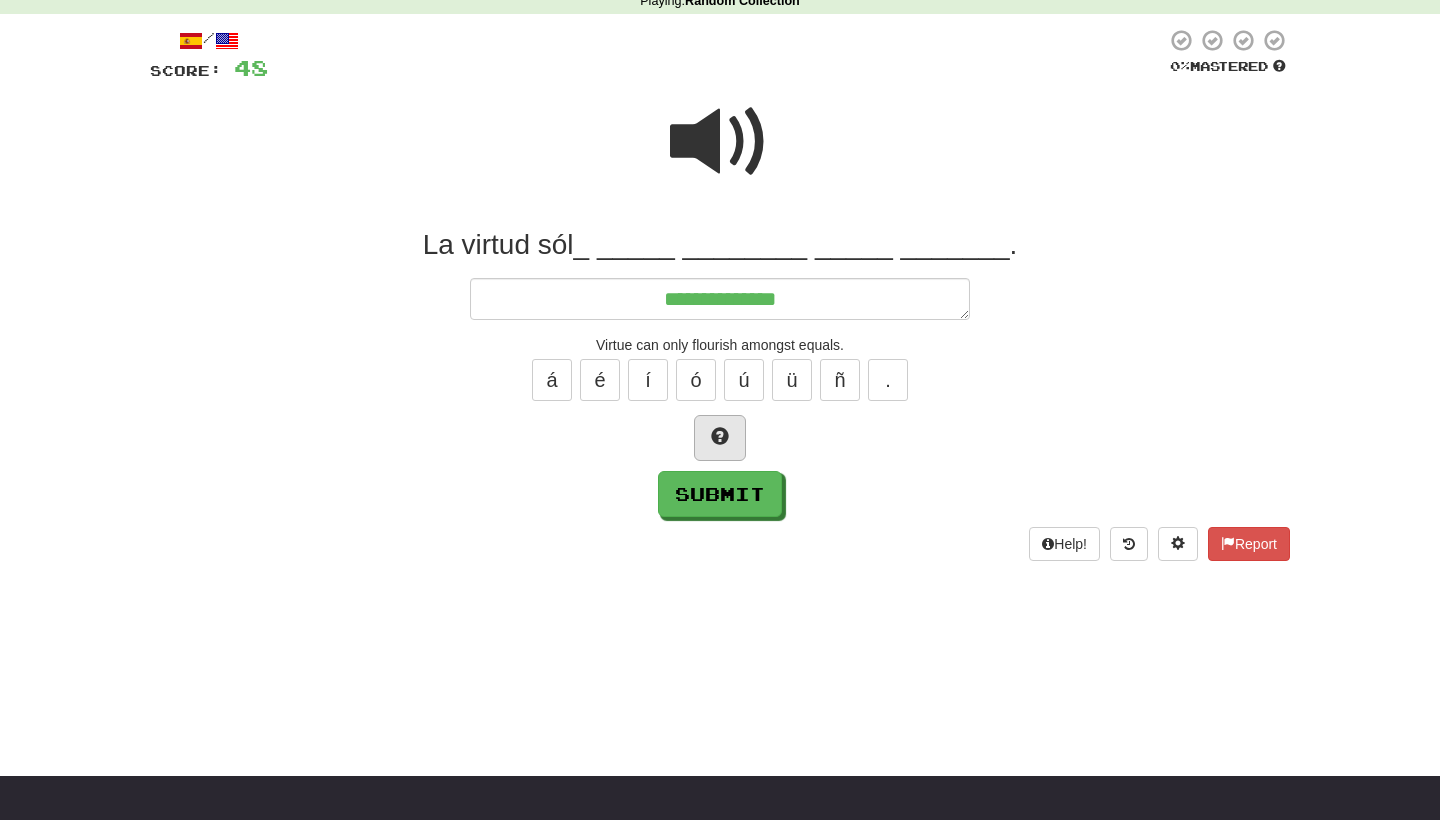 click at bounding box center [720, 436] 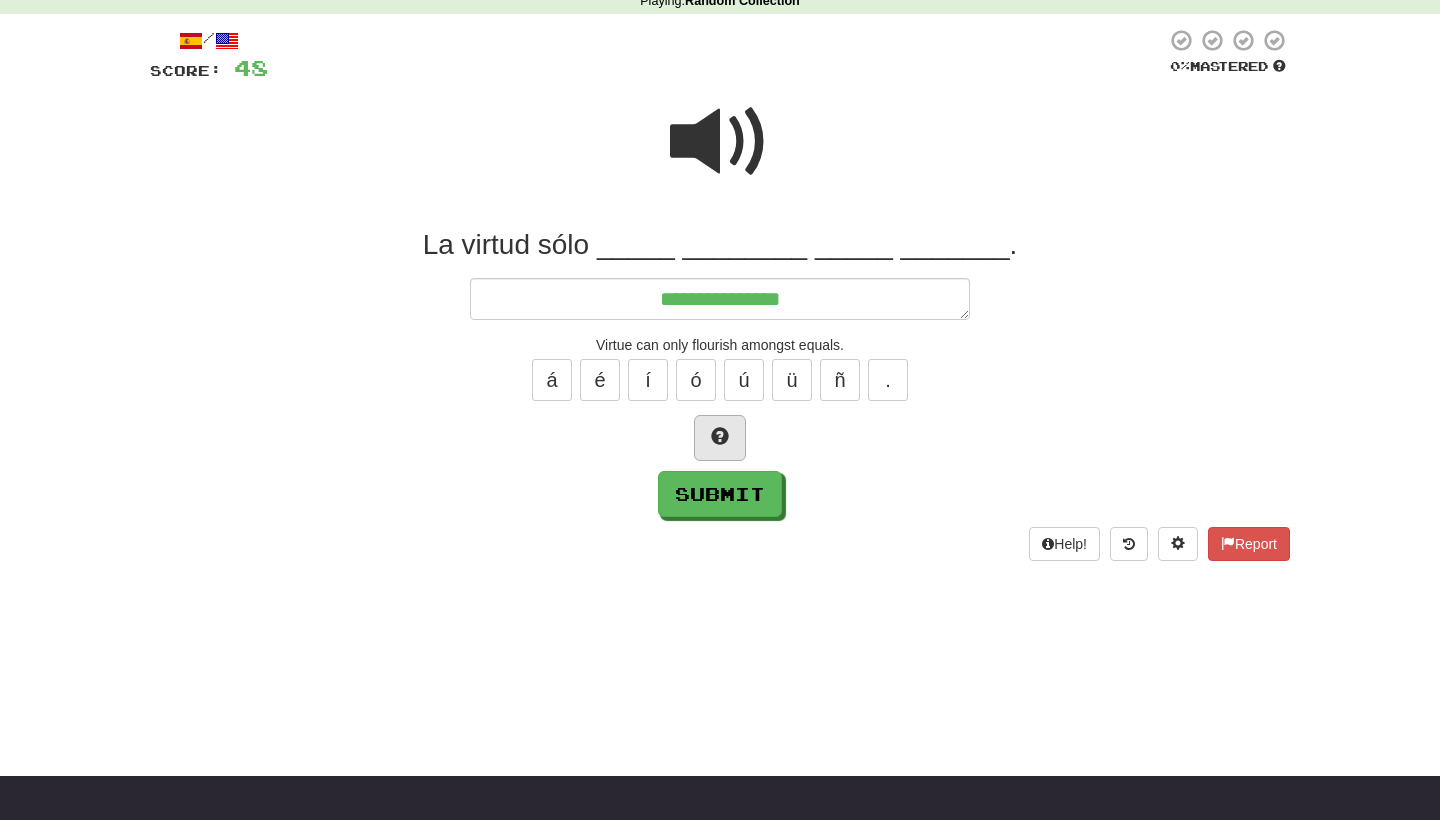 click at bounding box center [720, 436] 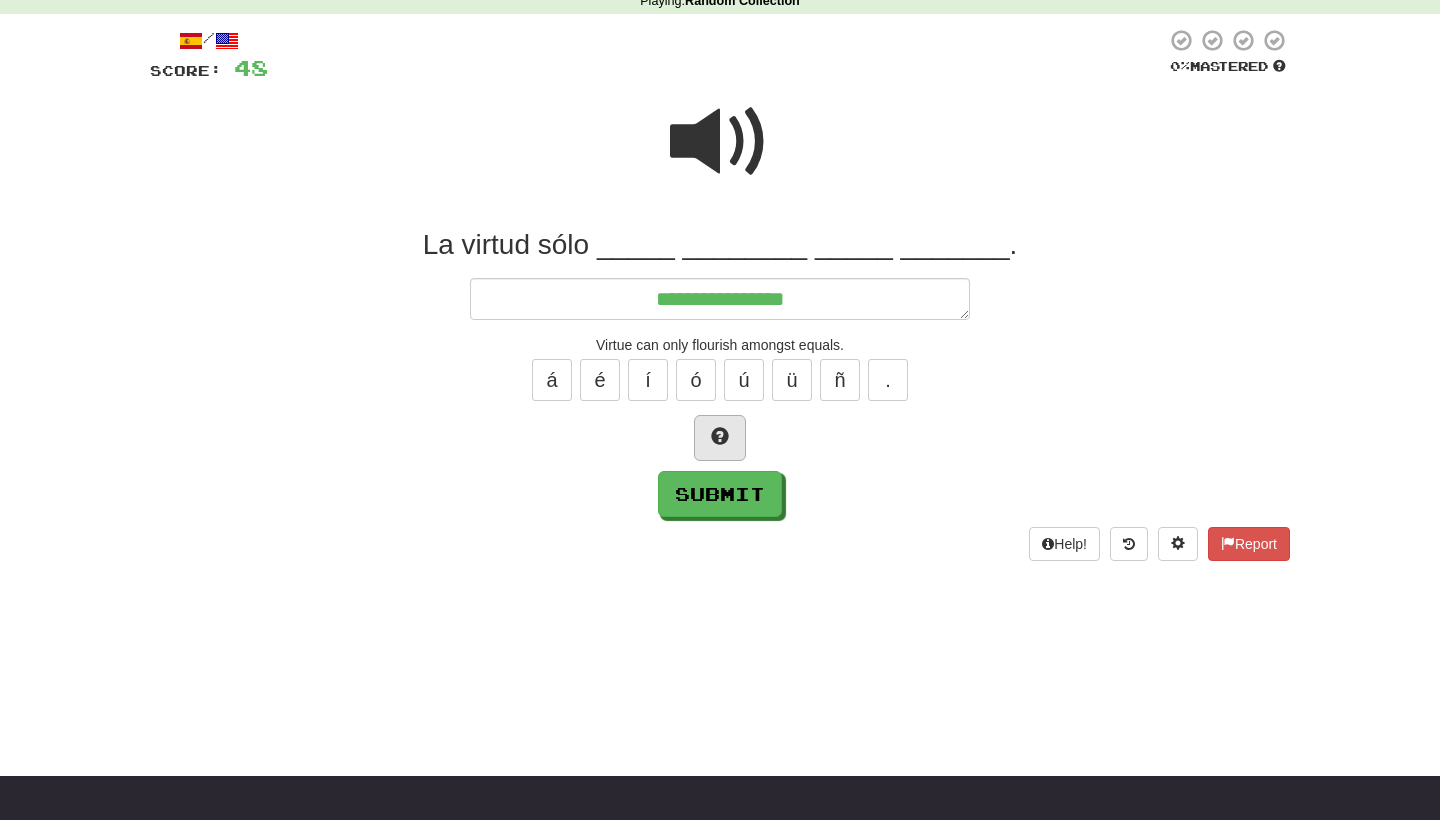 click at bounding box center (720, 436) 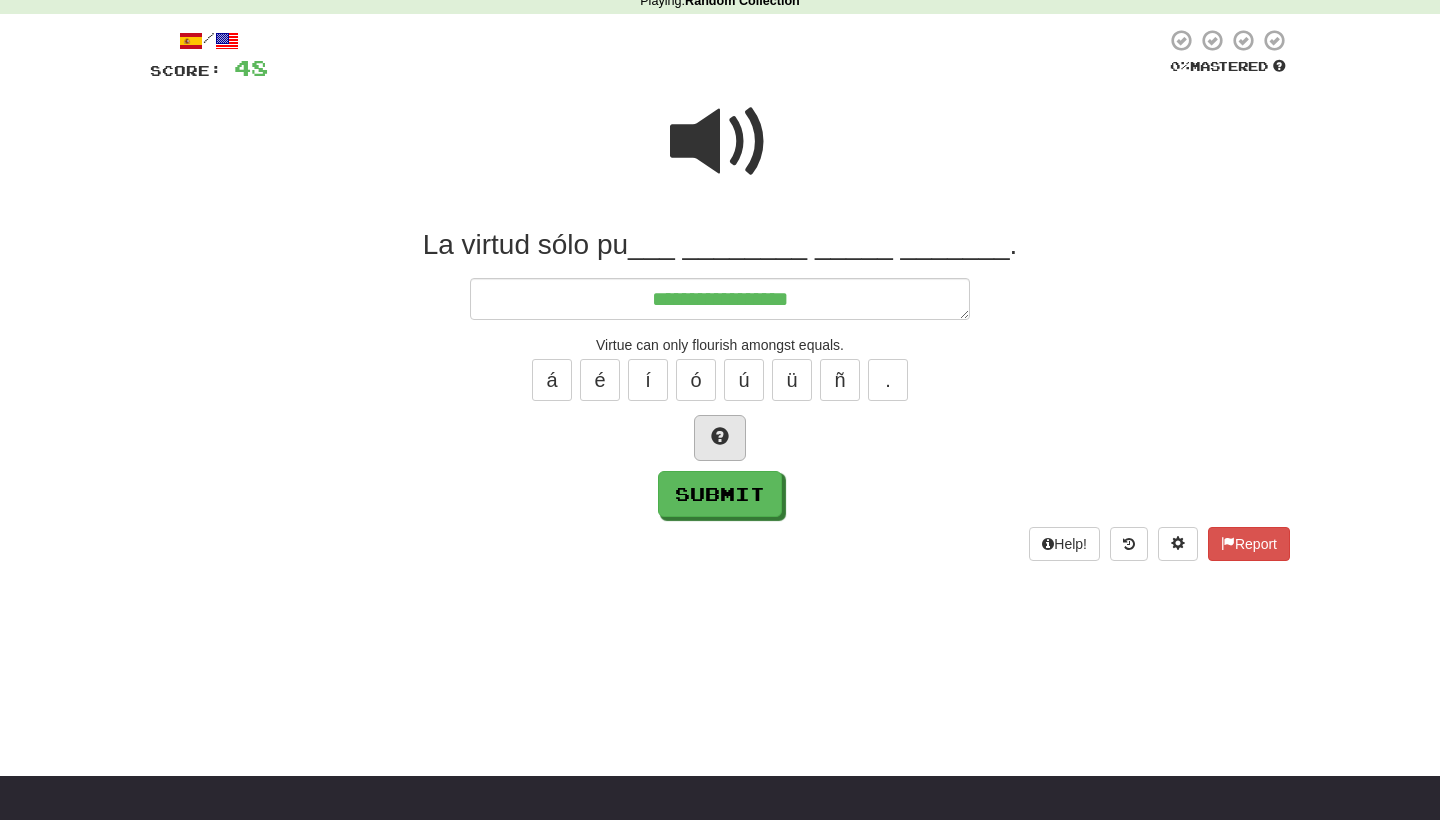 click at bounding box center [720, 436] 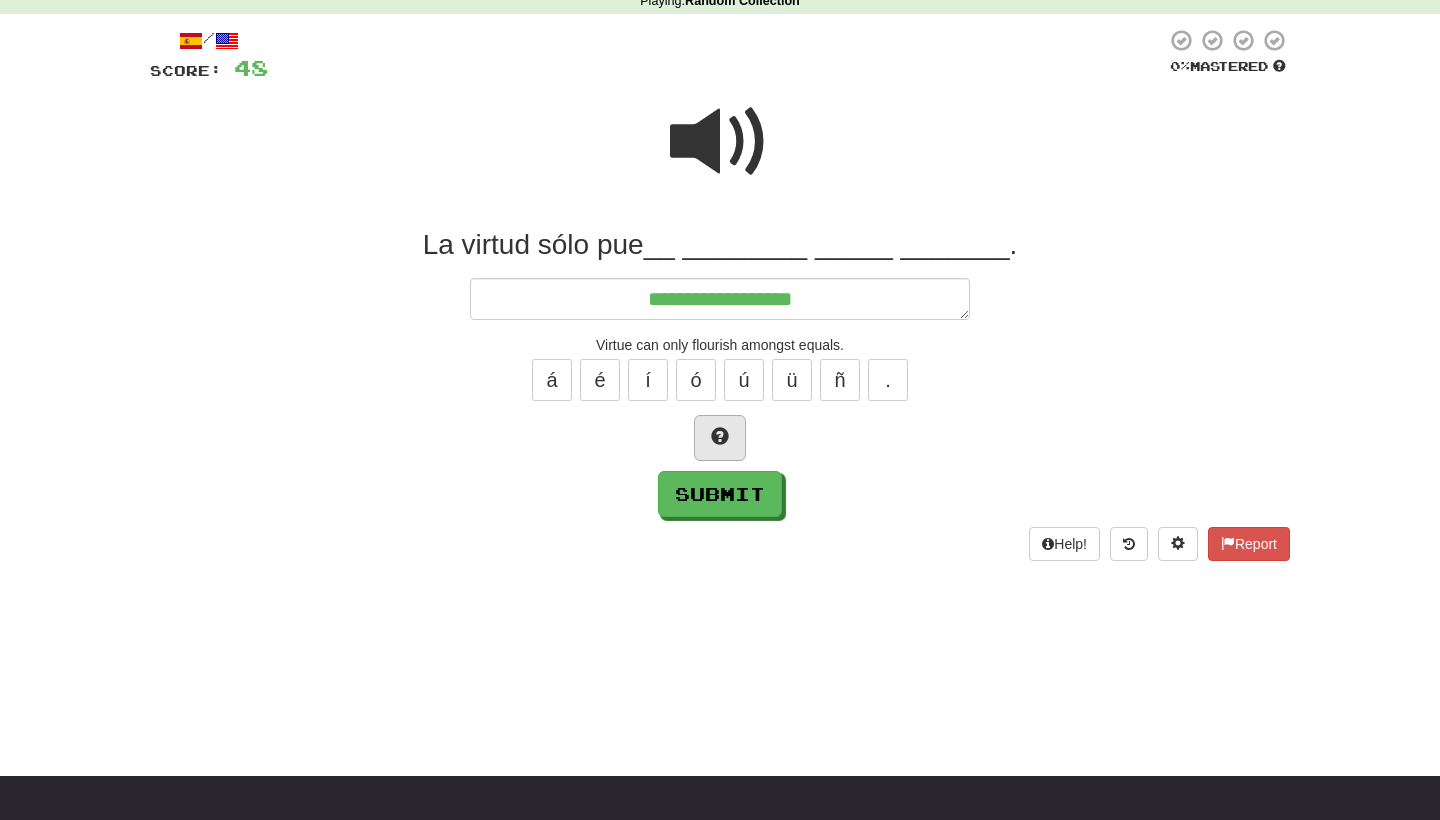 click at bounding box center [720, 436] 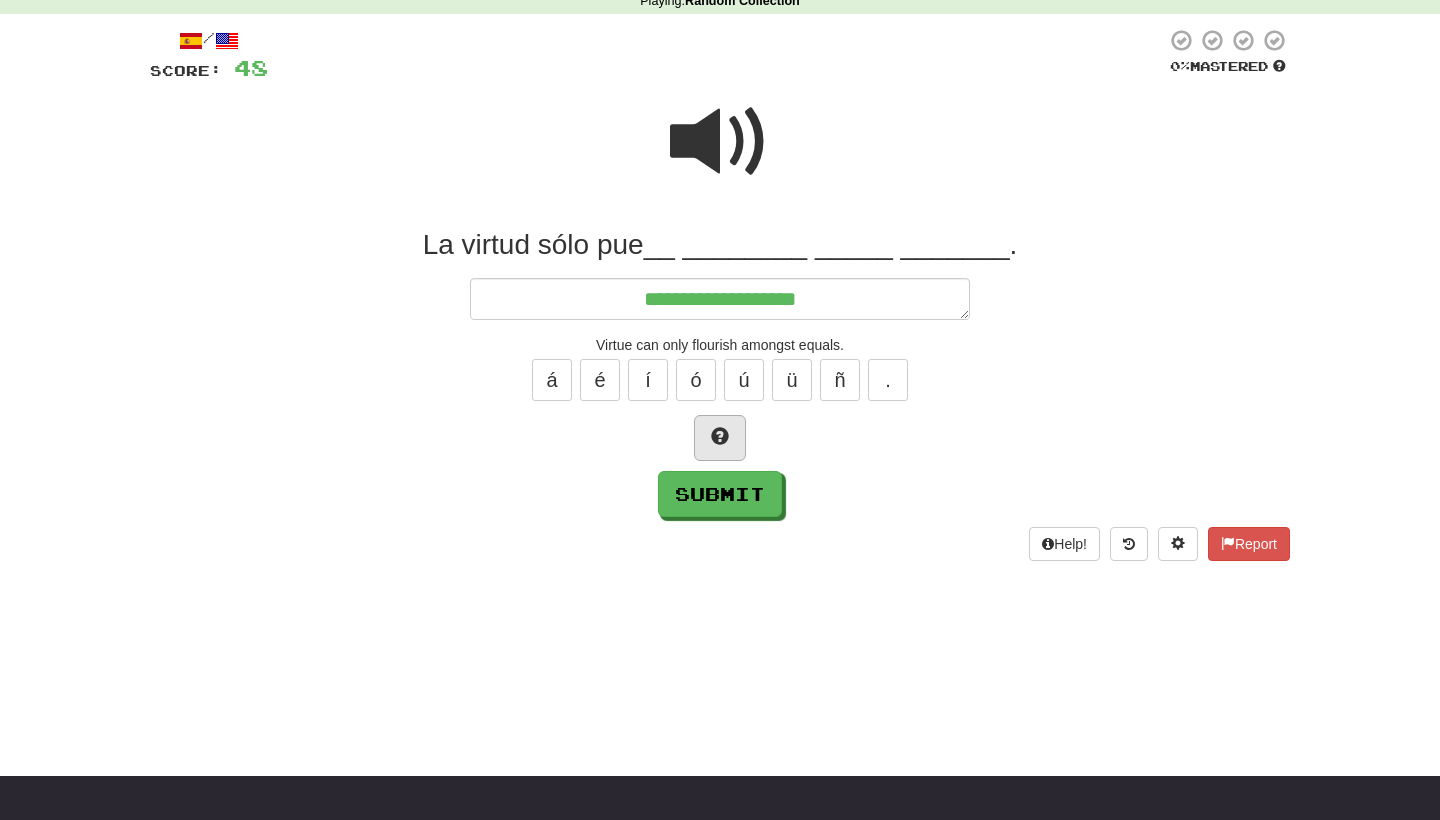 click at bounding box center [720, 436] 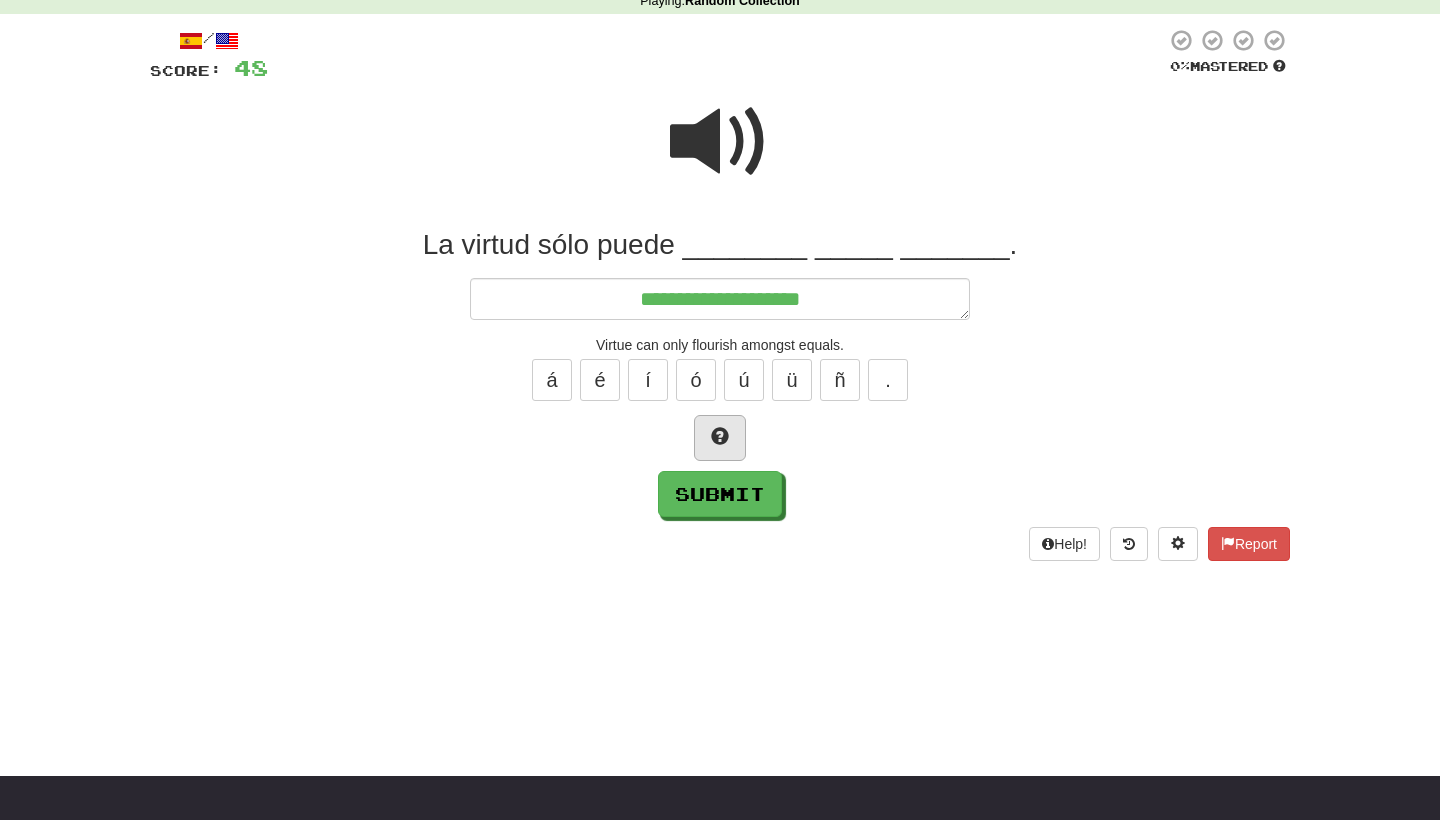 click at bounding box center (720, 436) 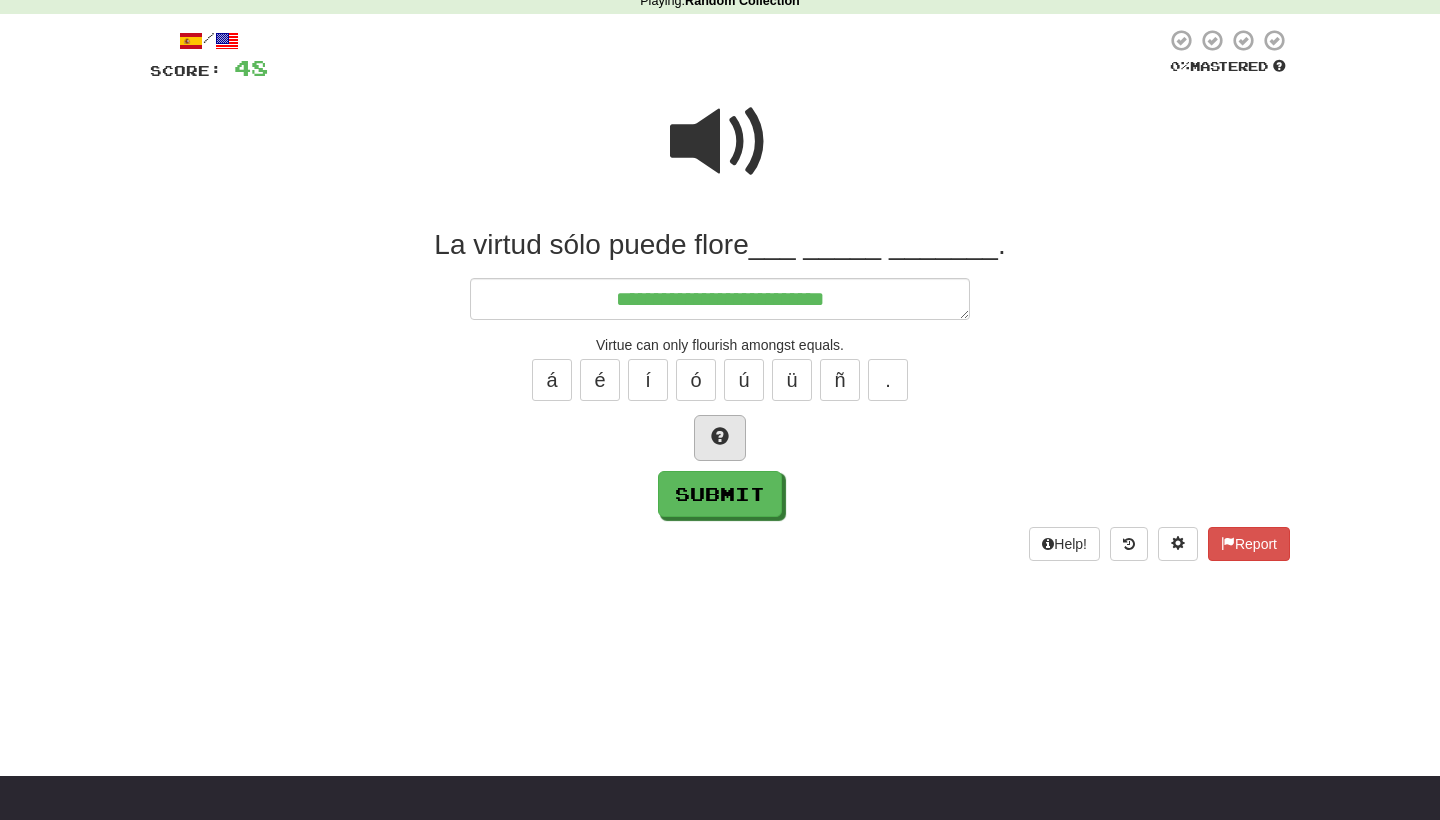 click at bounding box center [720, 438] 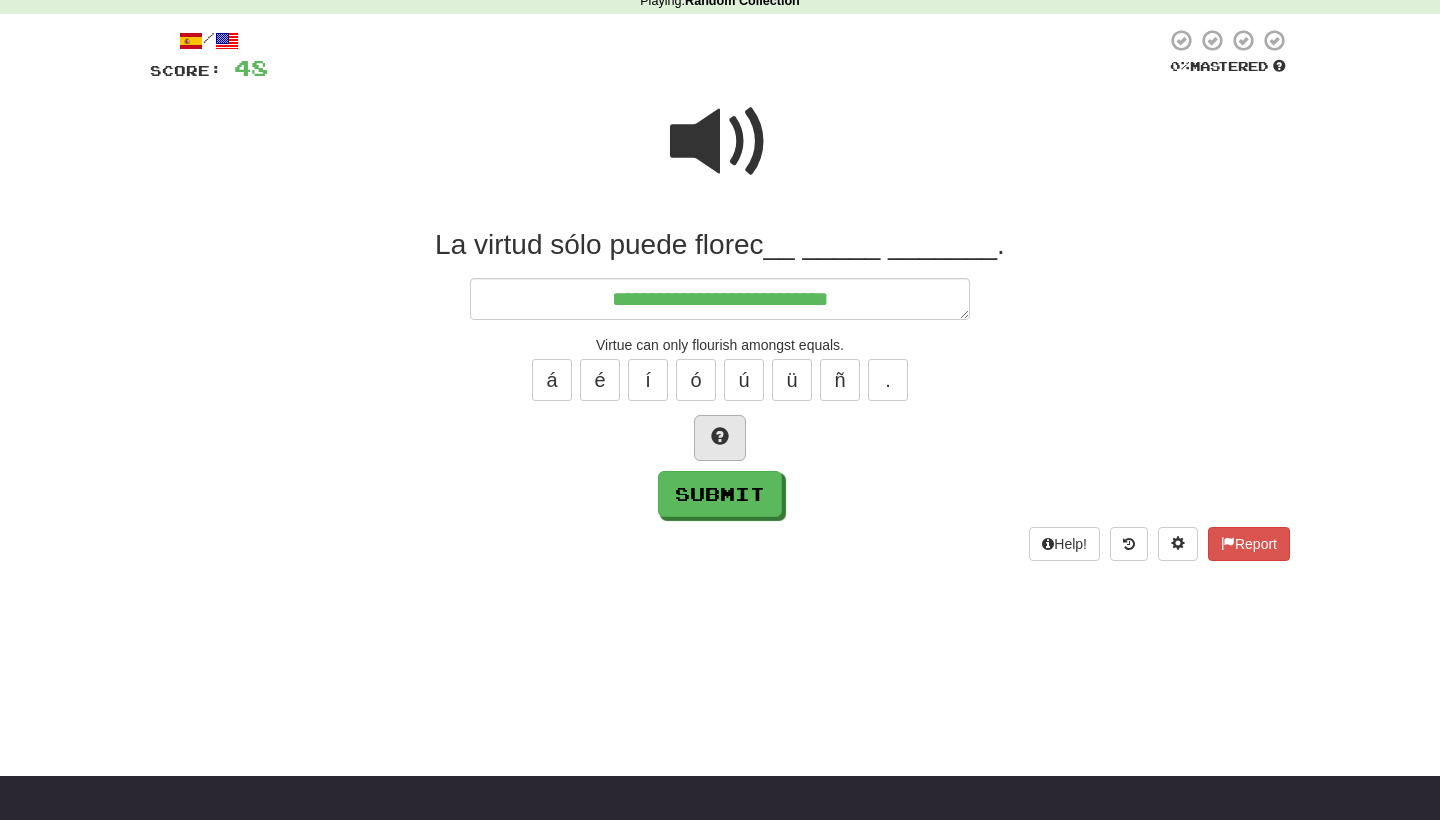 click at bounding box center (720, 438) 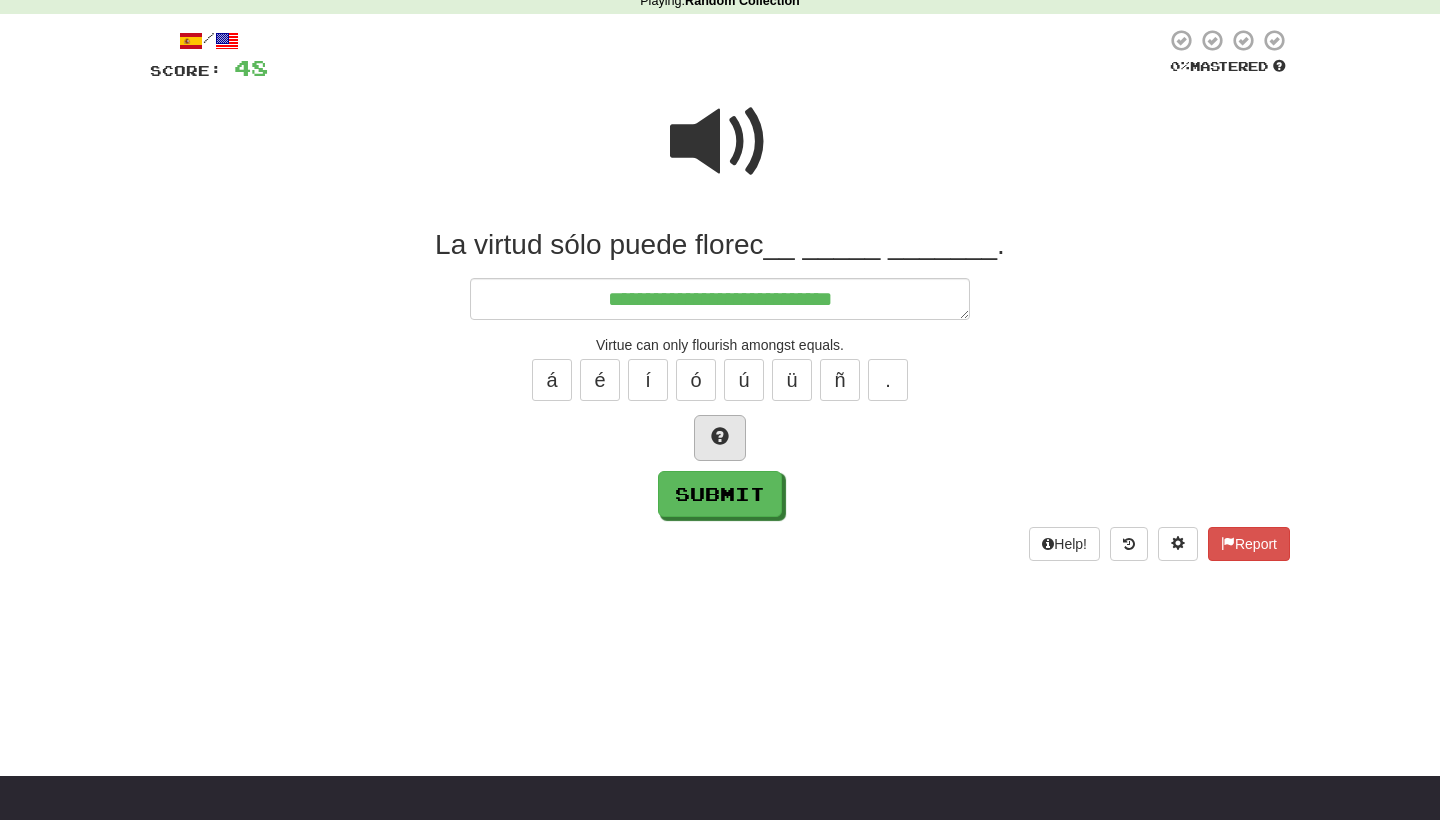 click at bounding box center (720, 438) 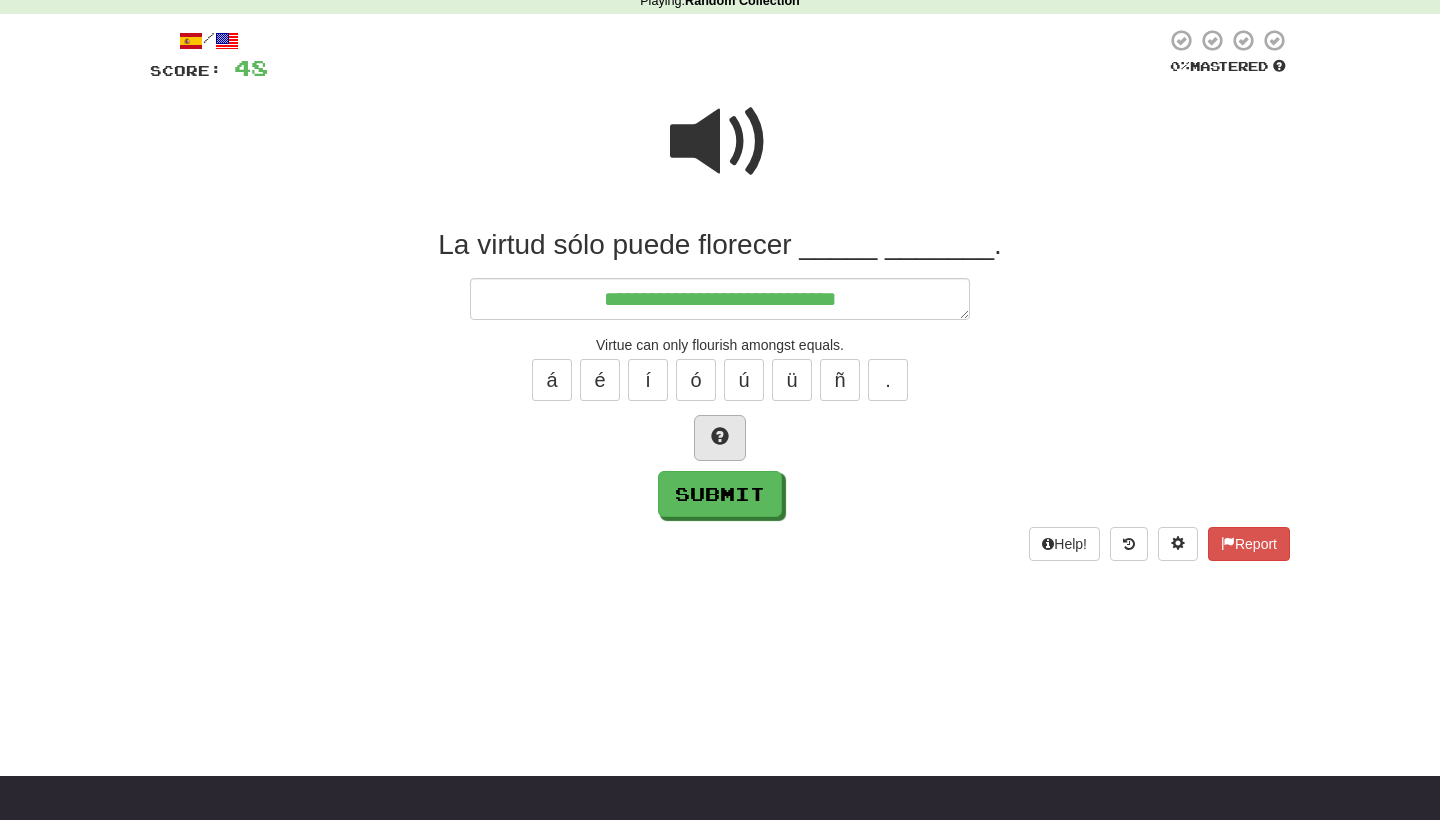 click at bounding box center [720, 438] 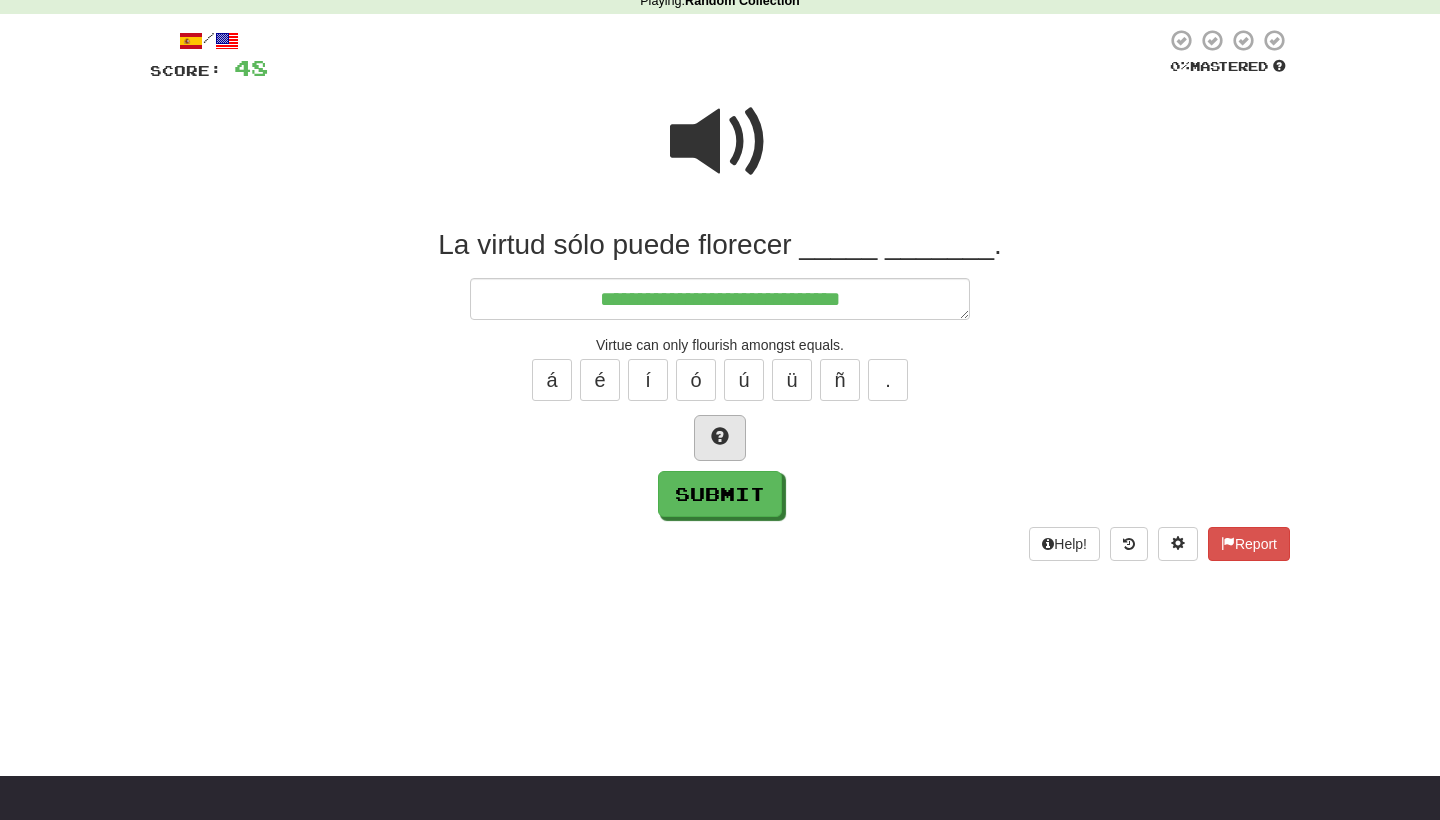 click at bounding box center (720, 438) 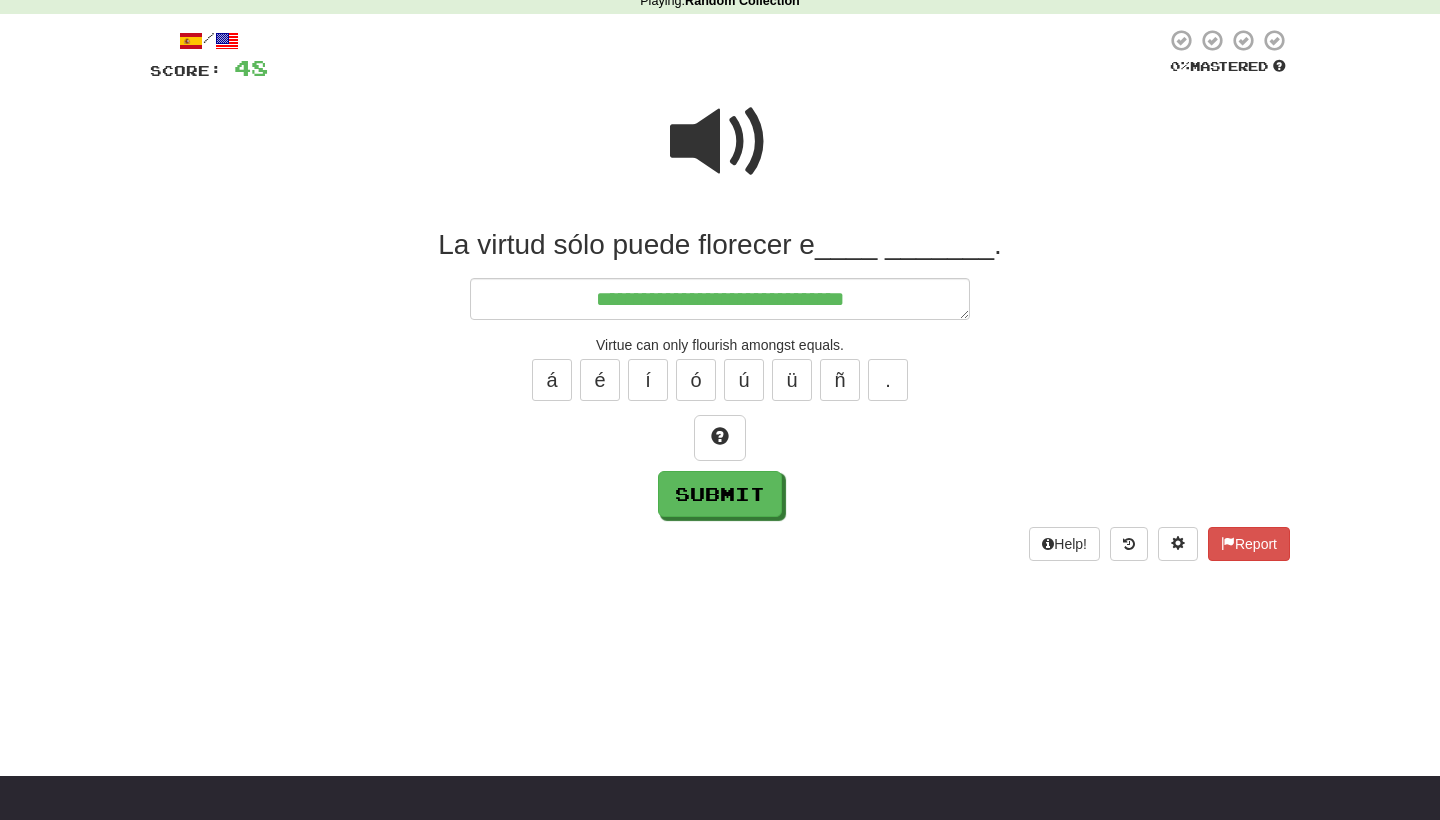 click at bounding box center [720, 142] 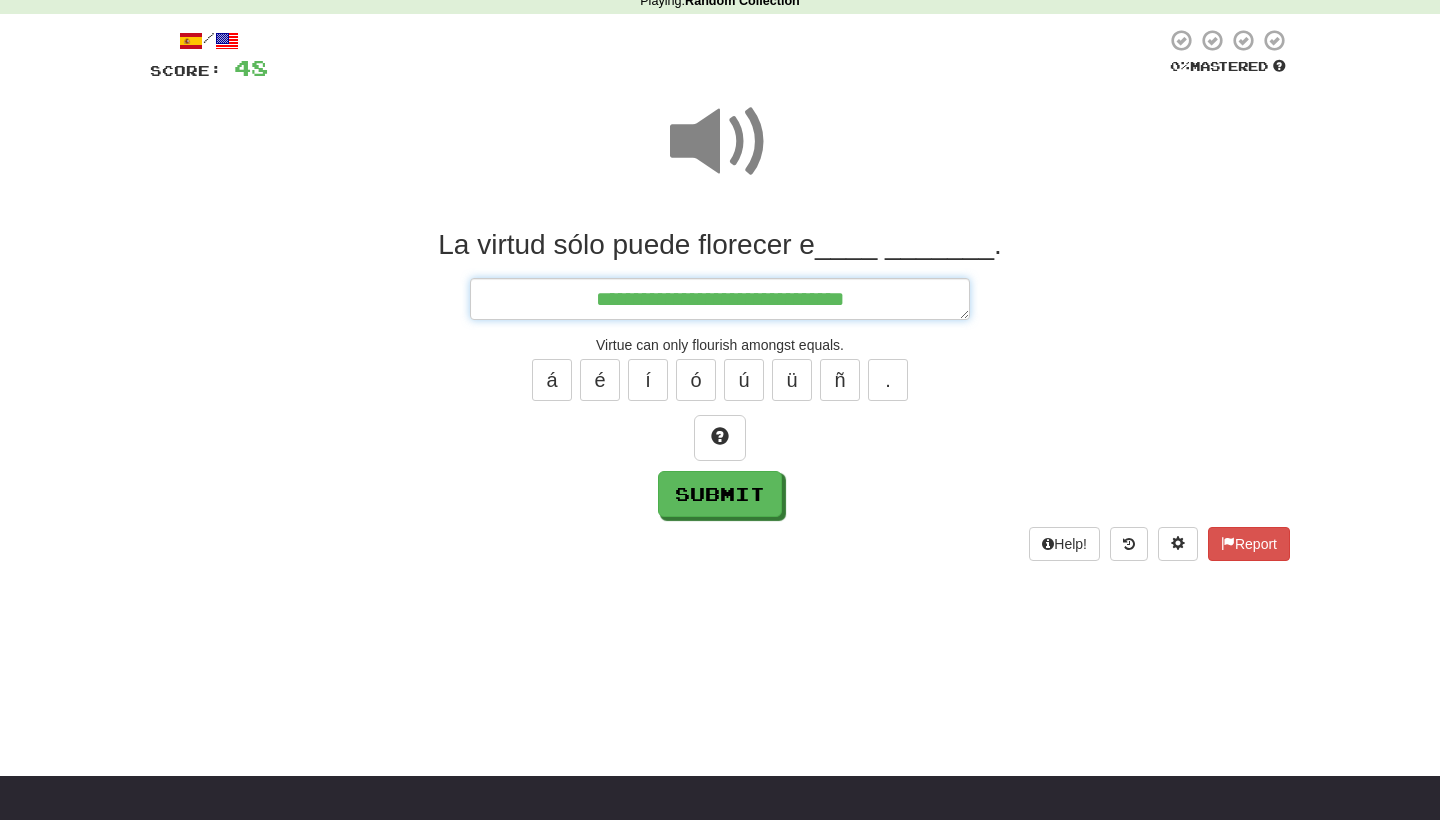 click on "**********" at bounding box center (720, 299) 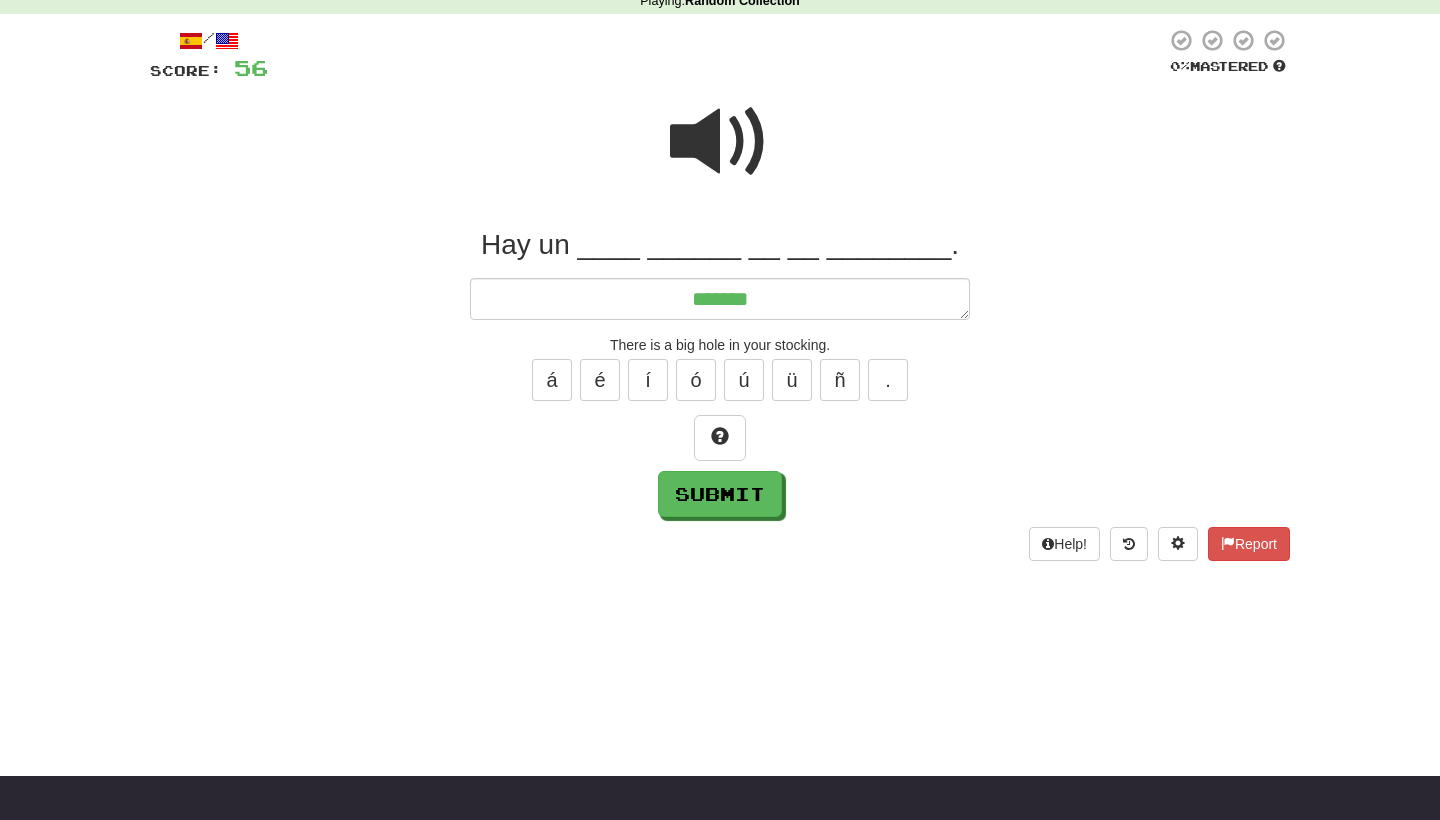 click at bounding box center [720, 142] 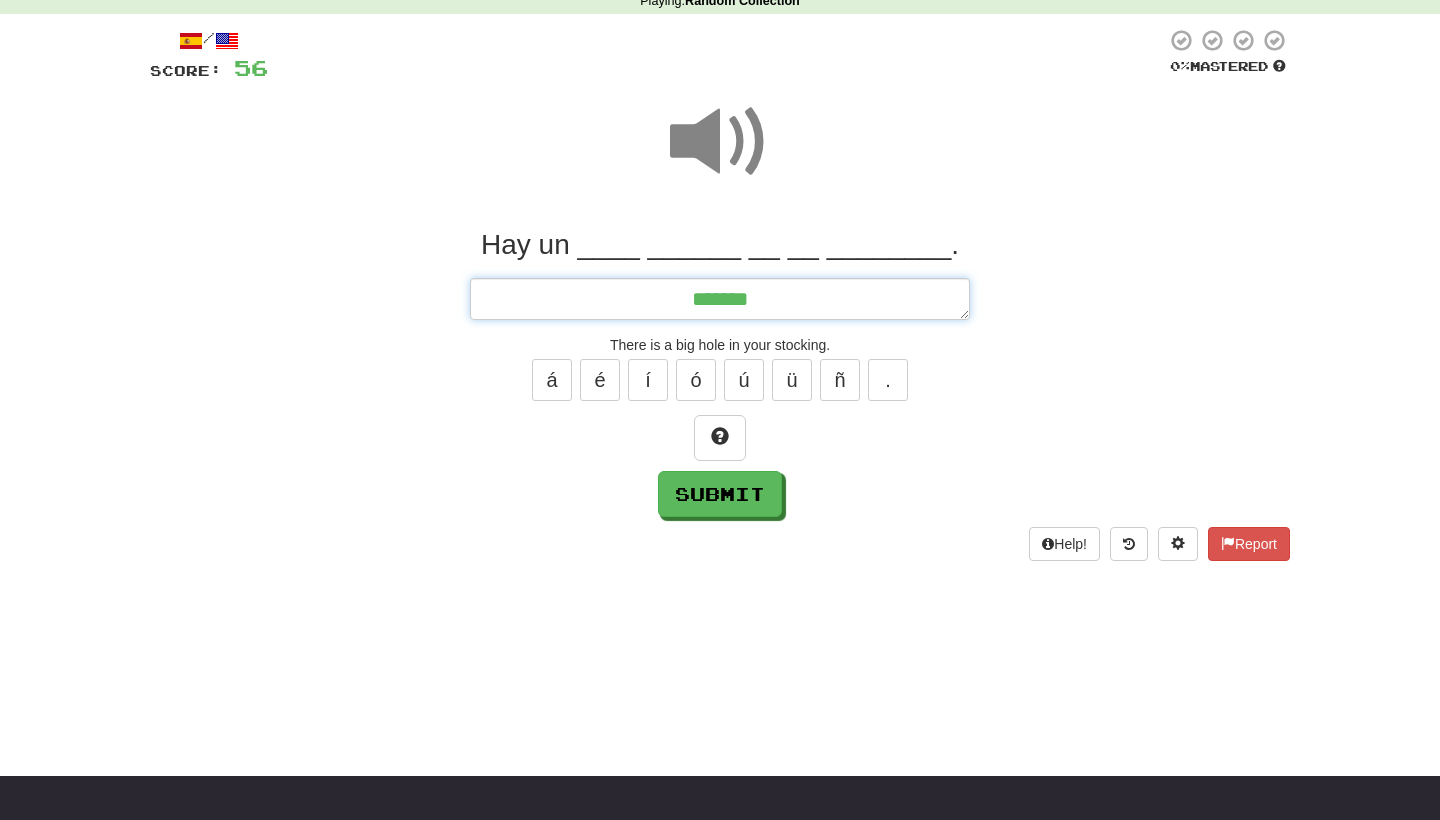 click on "******" at bounding box center [720, 299] 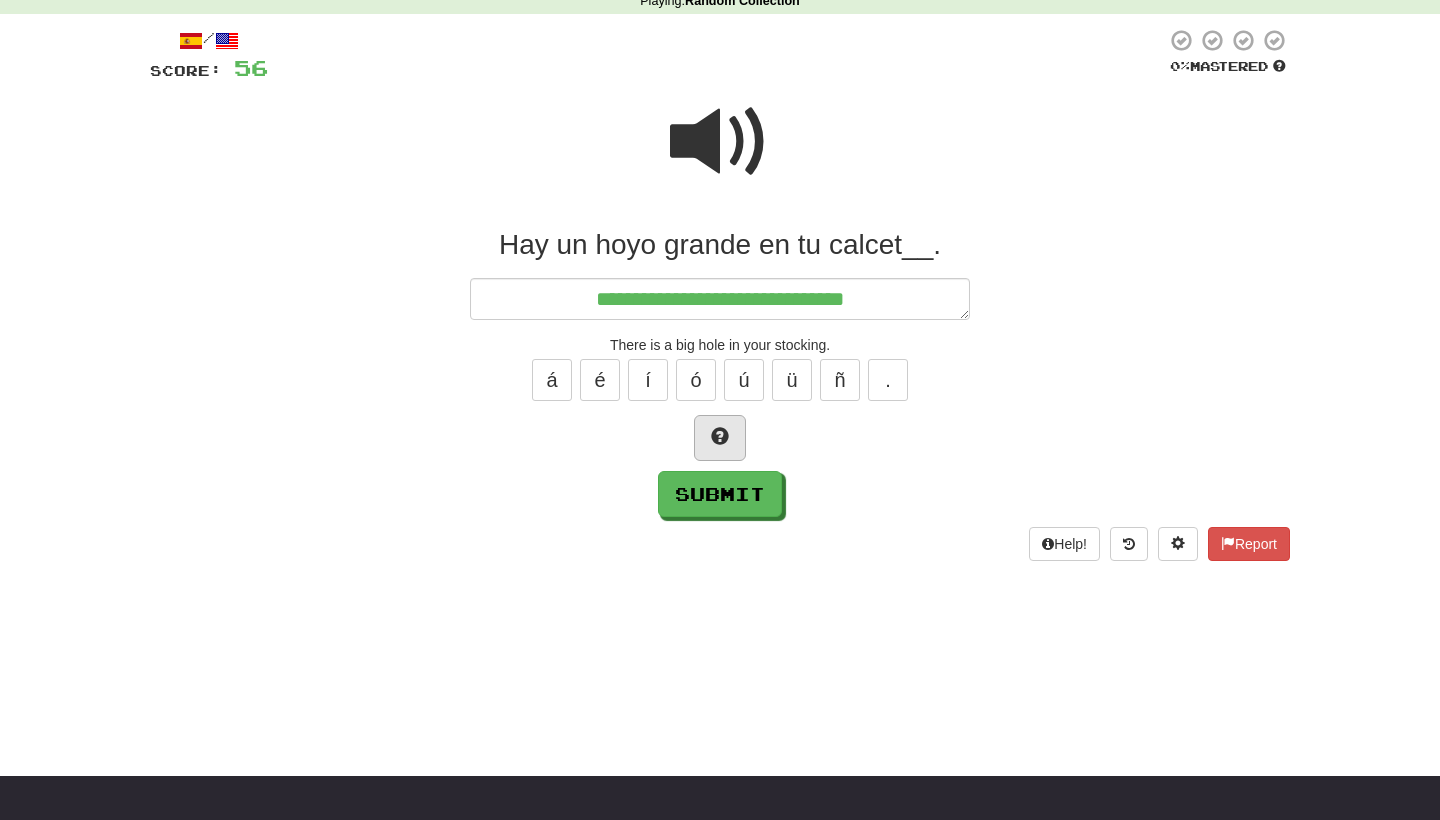 click at bounding box center (720, 438) 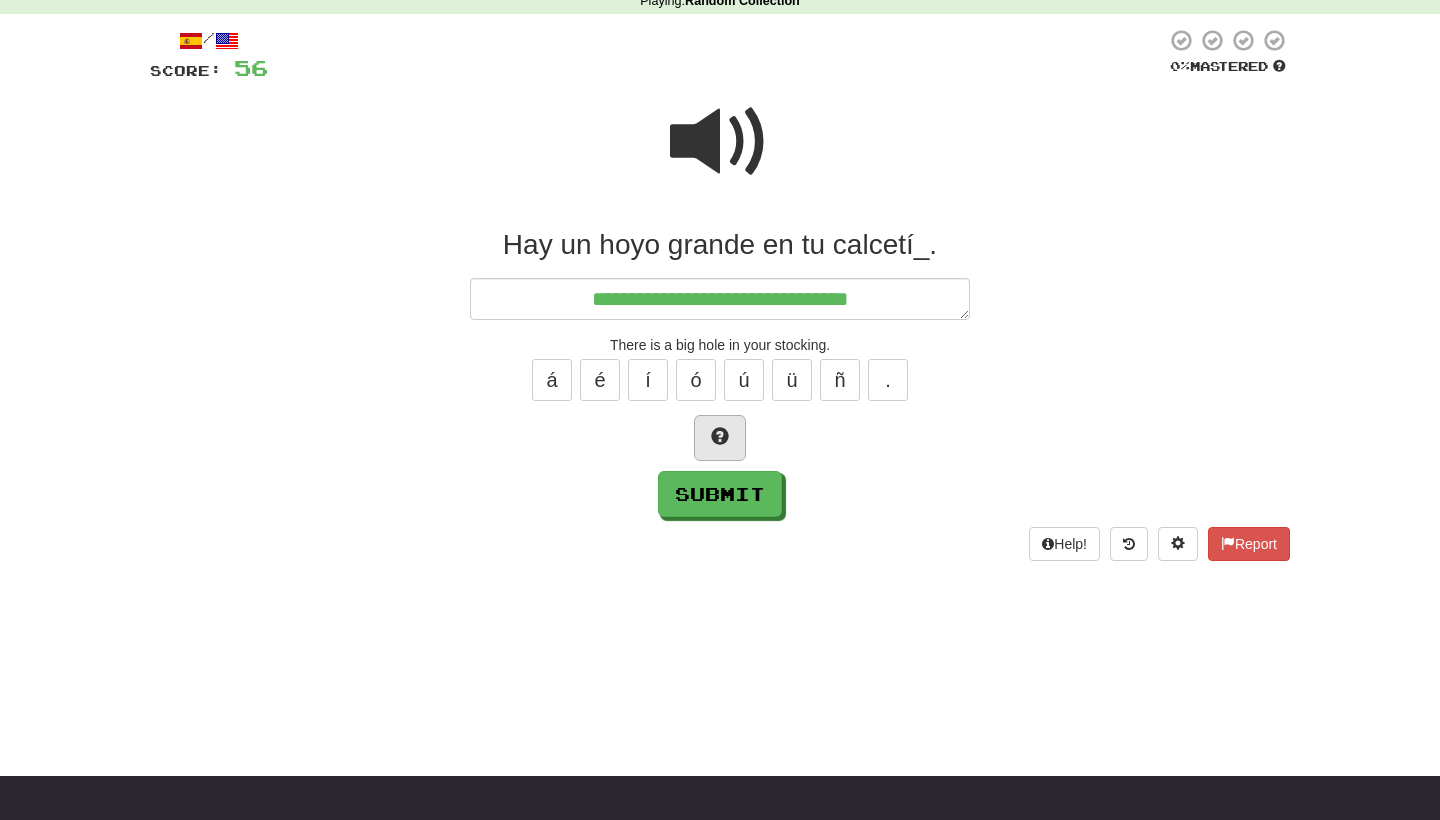 click at bounding box center (720, 438) 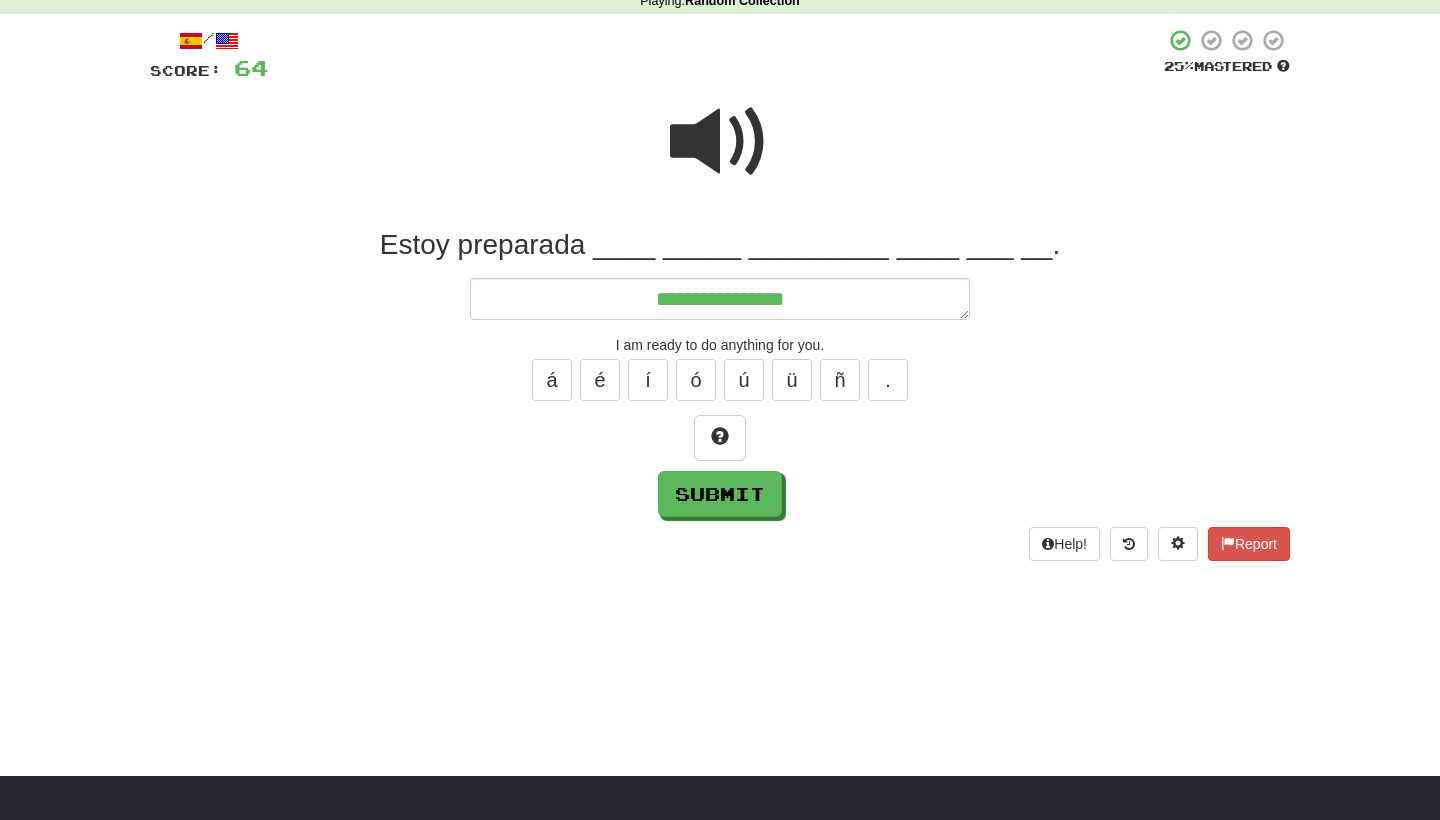 click at bounding box center [720, 142] 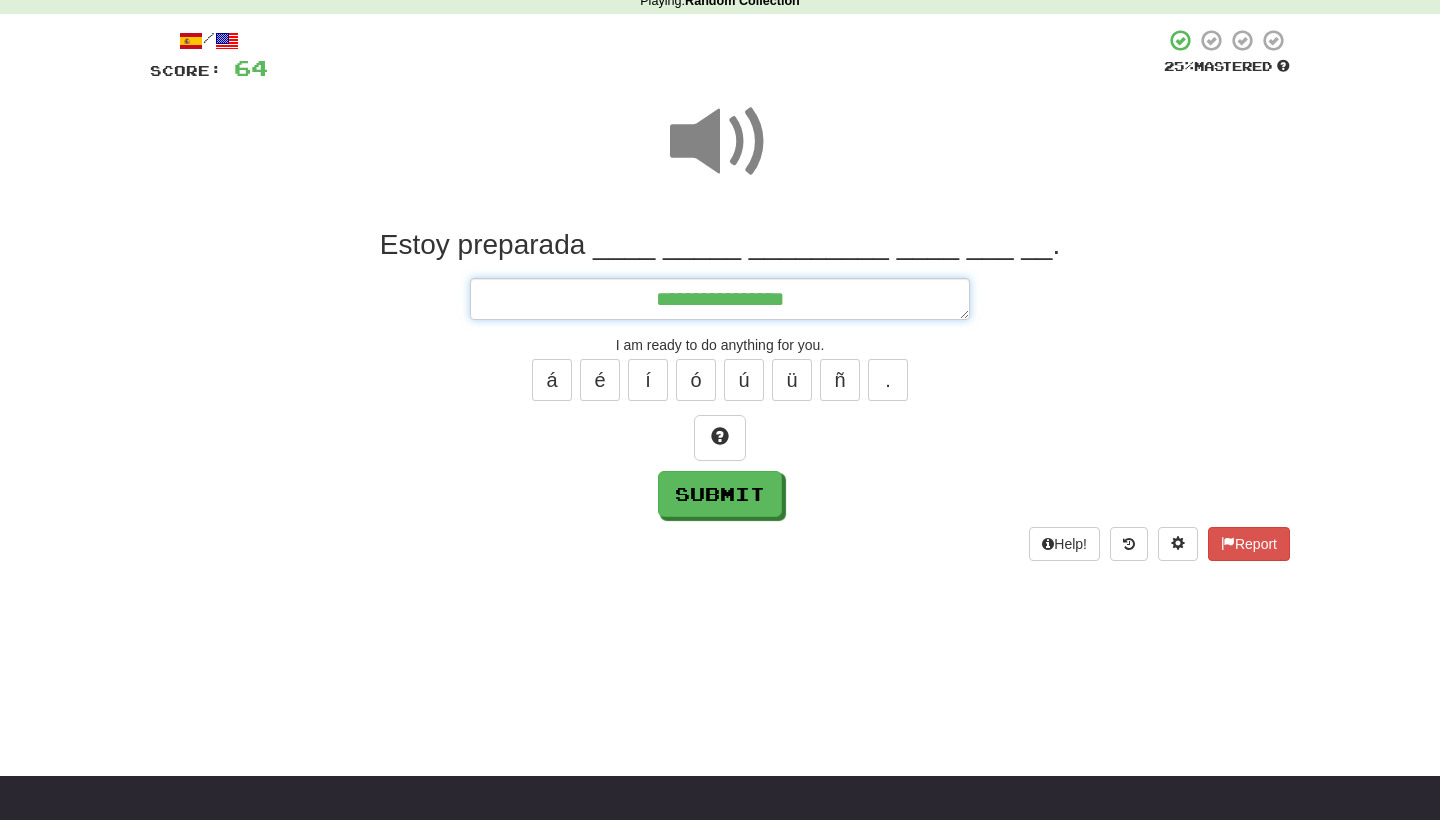 click on "**********" at bounding box center (720, 299) 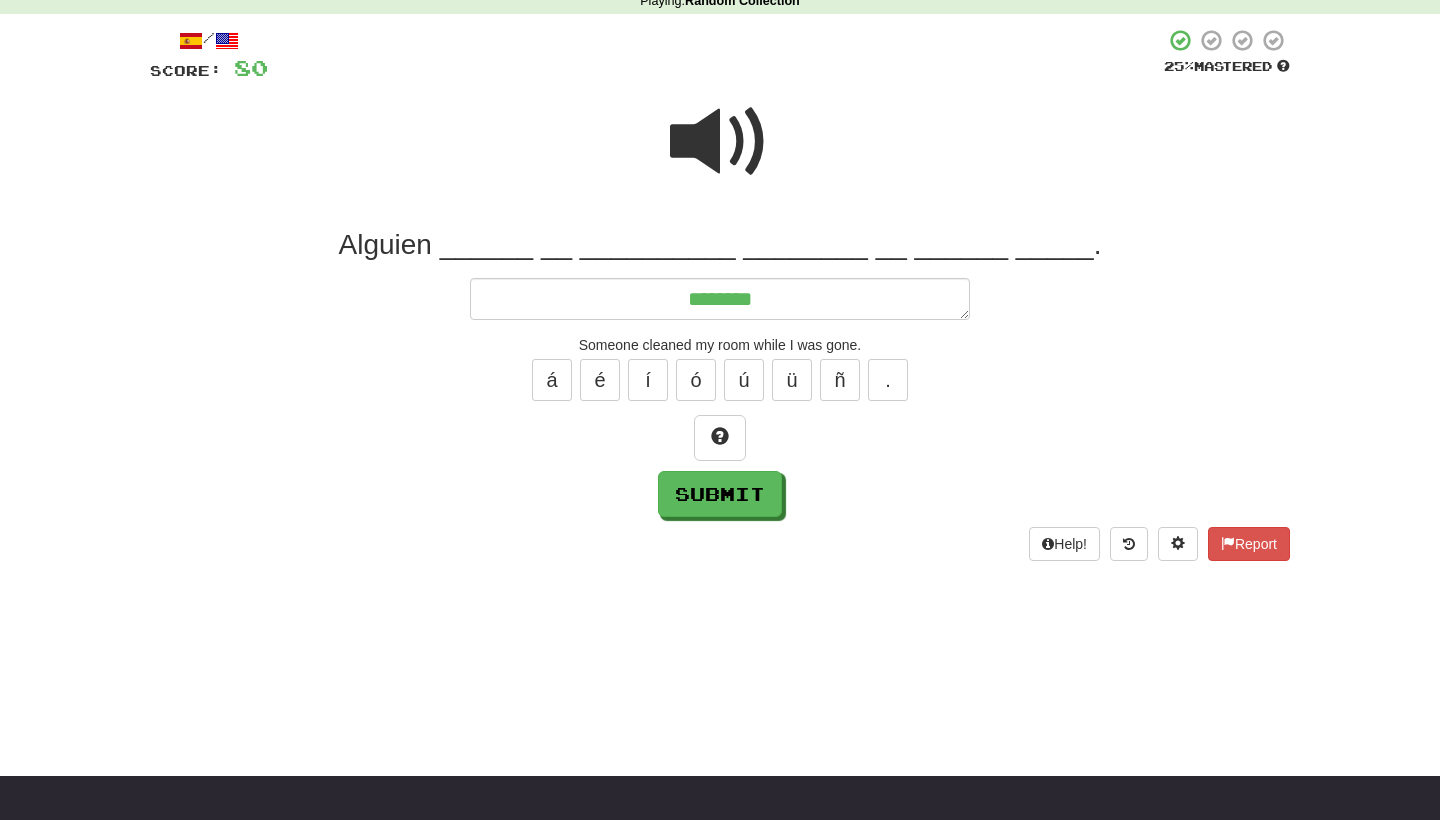 click at bounding box center (720, 155) 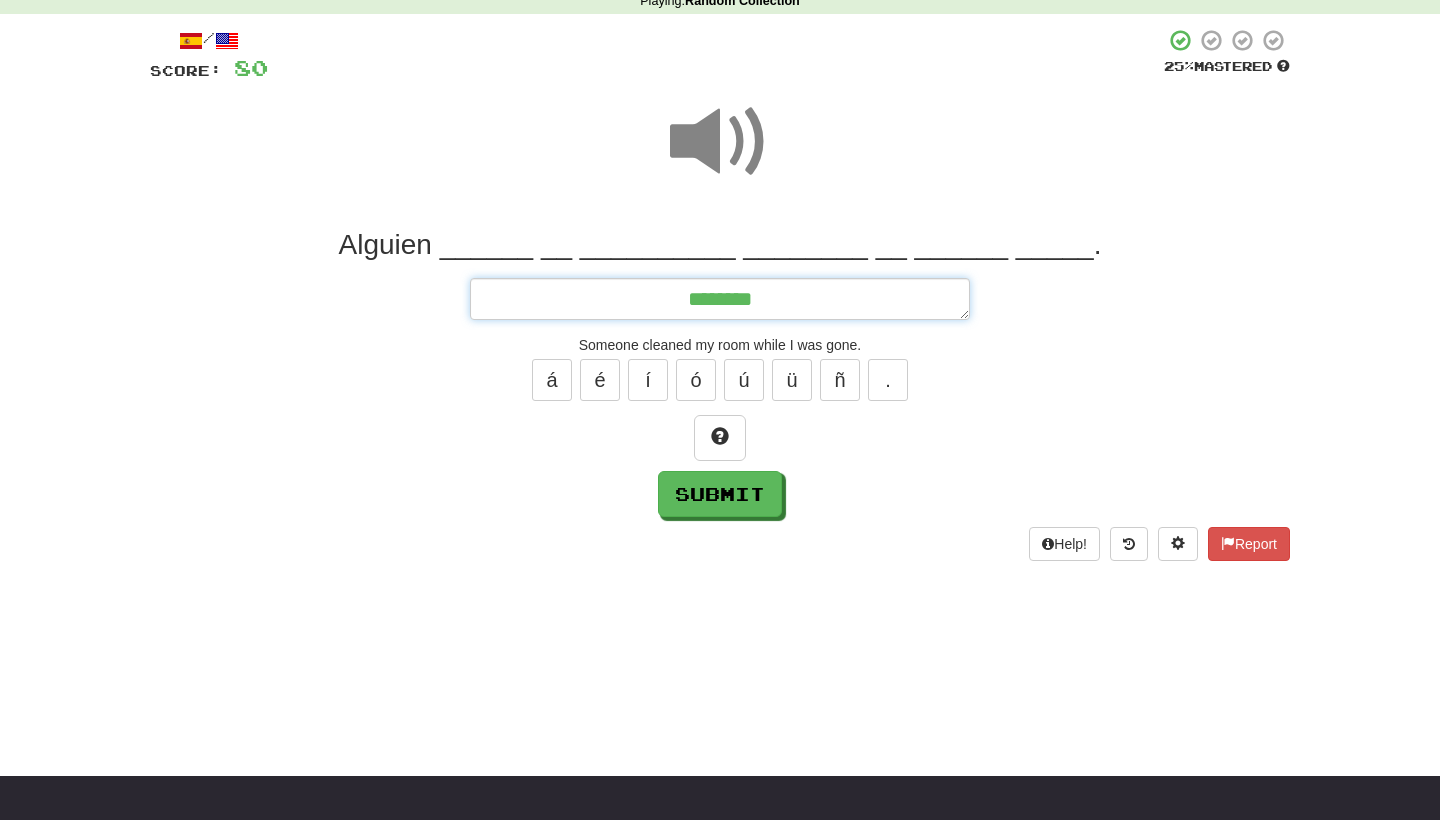 click on "*******" at bounding box center (720, 299) 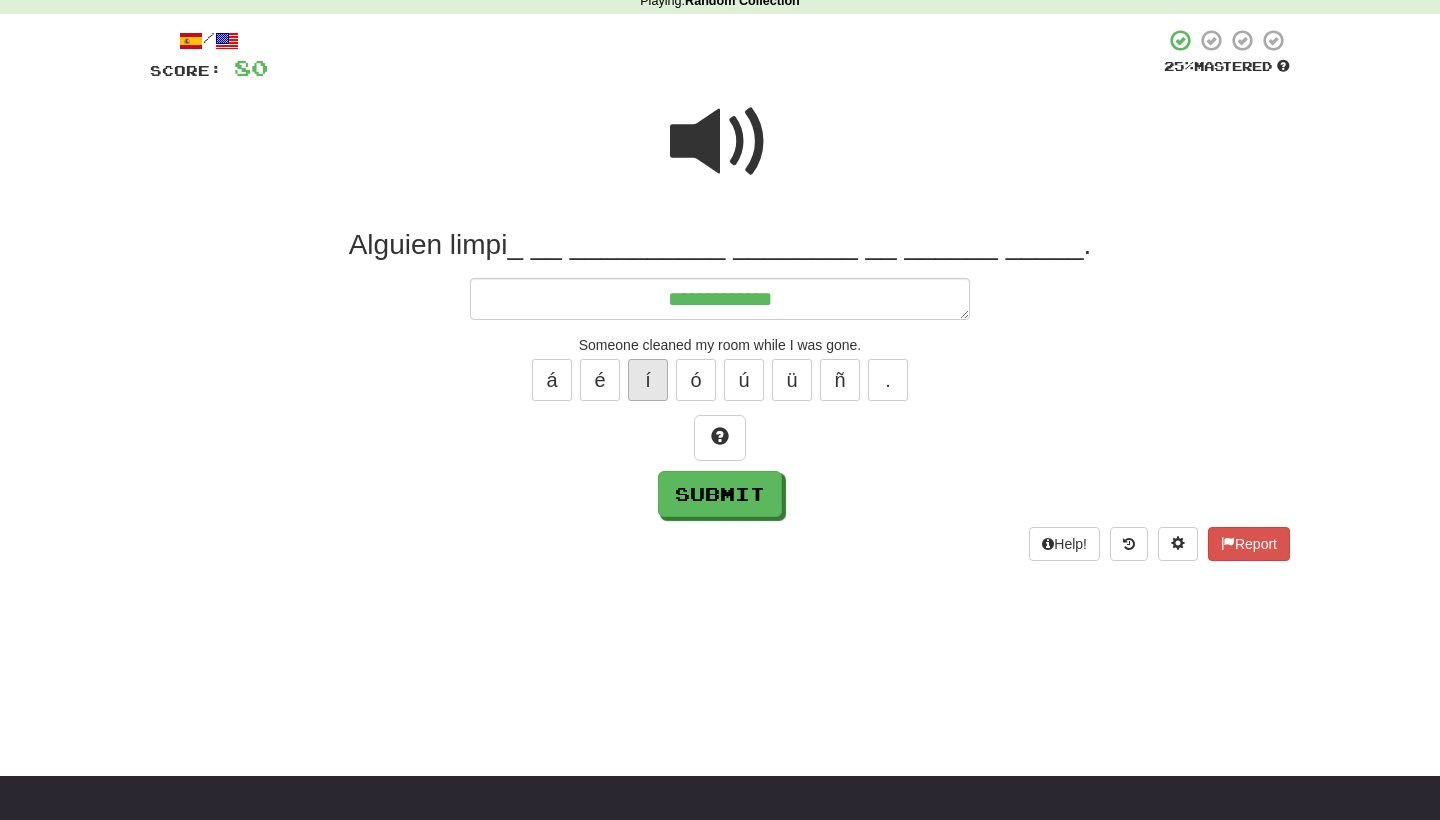 click on "í" at bounding box center [648, 380] 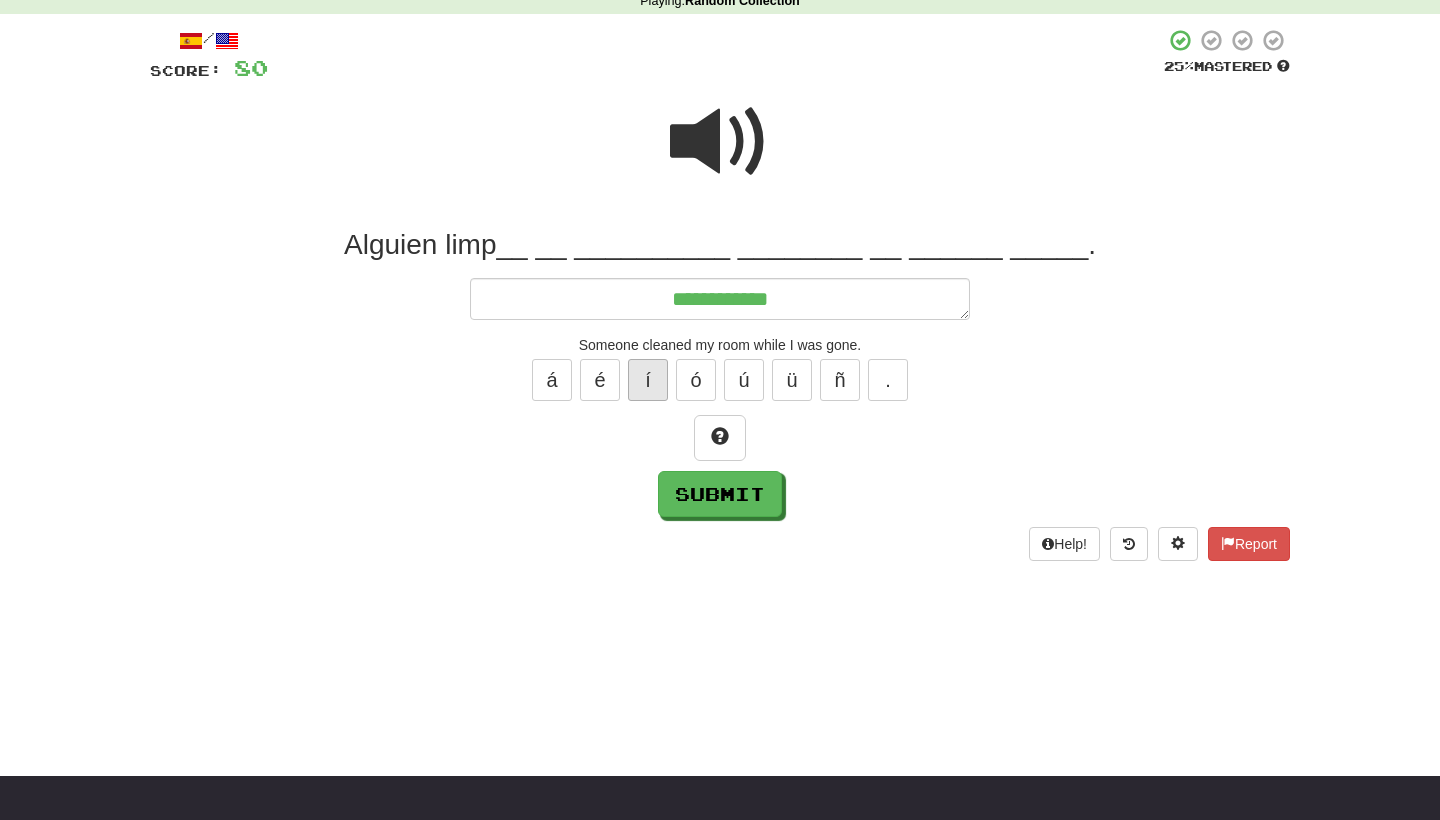 click on "í" at bounding box center [648, 380] 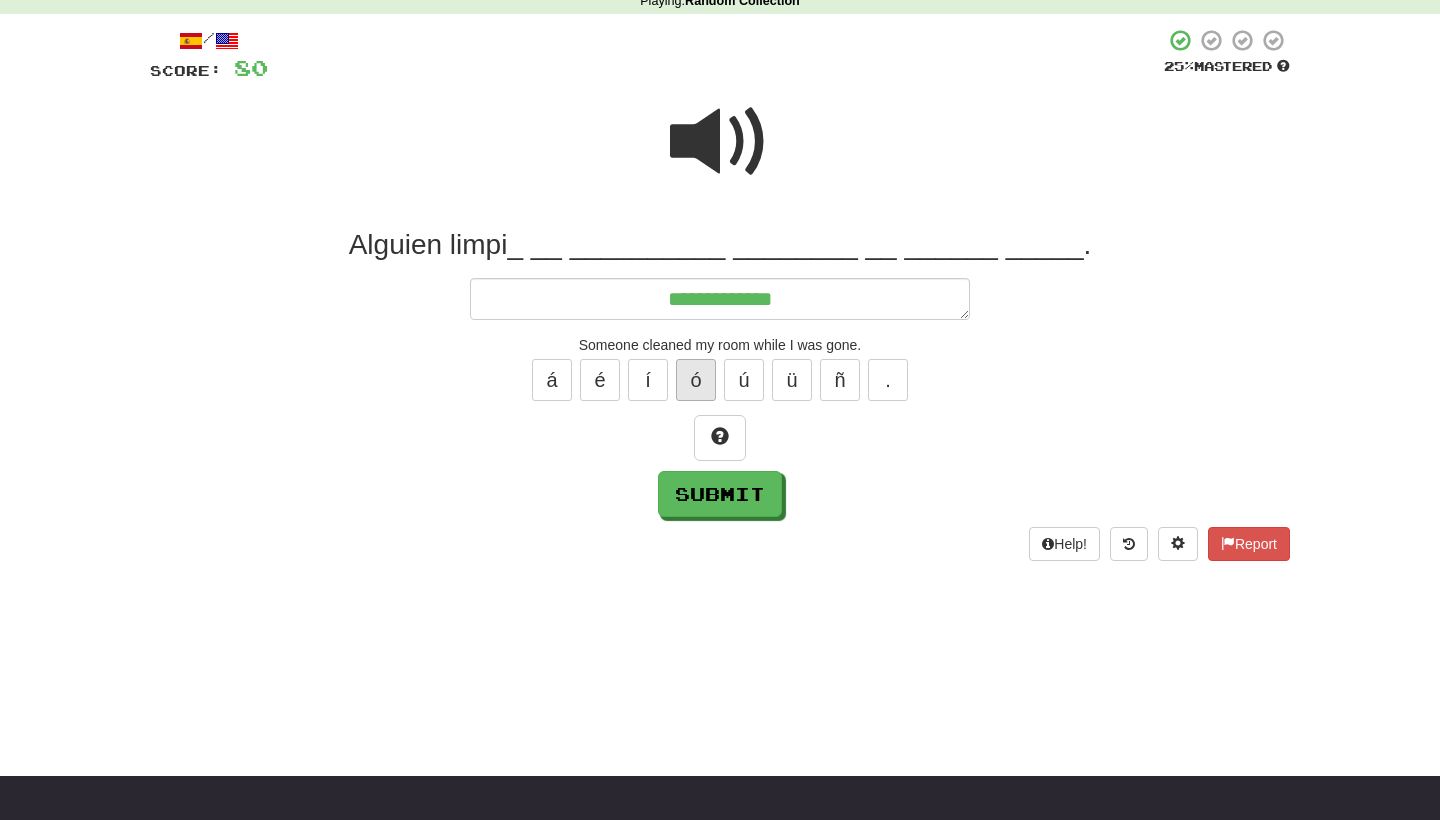click on "ó" at bounding box center (696, 380) 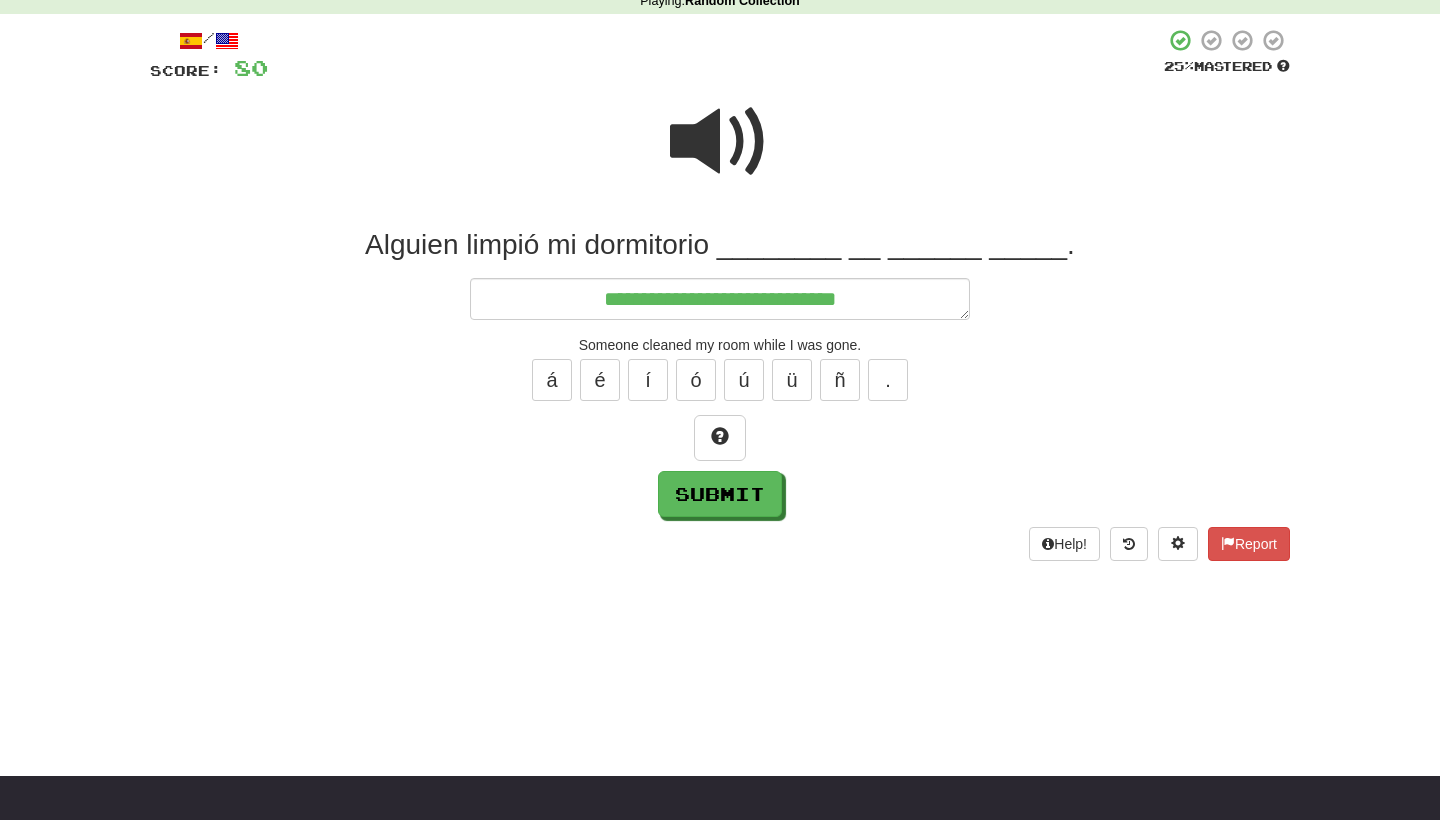 click at bounding box center (720, 142) 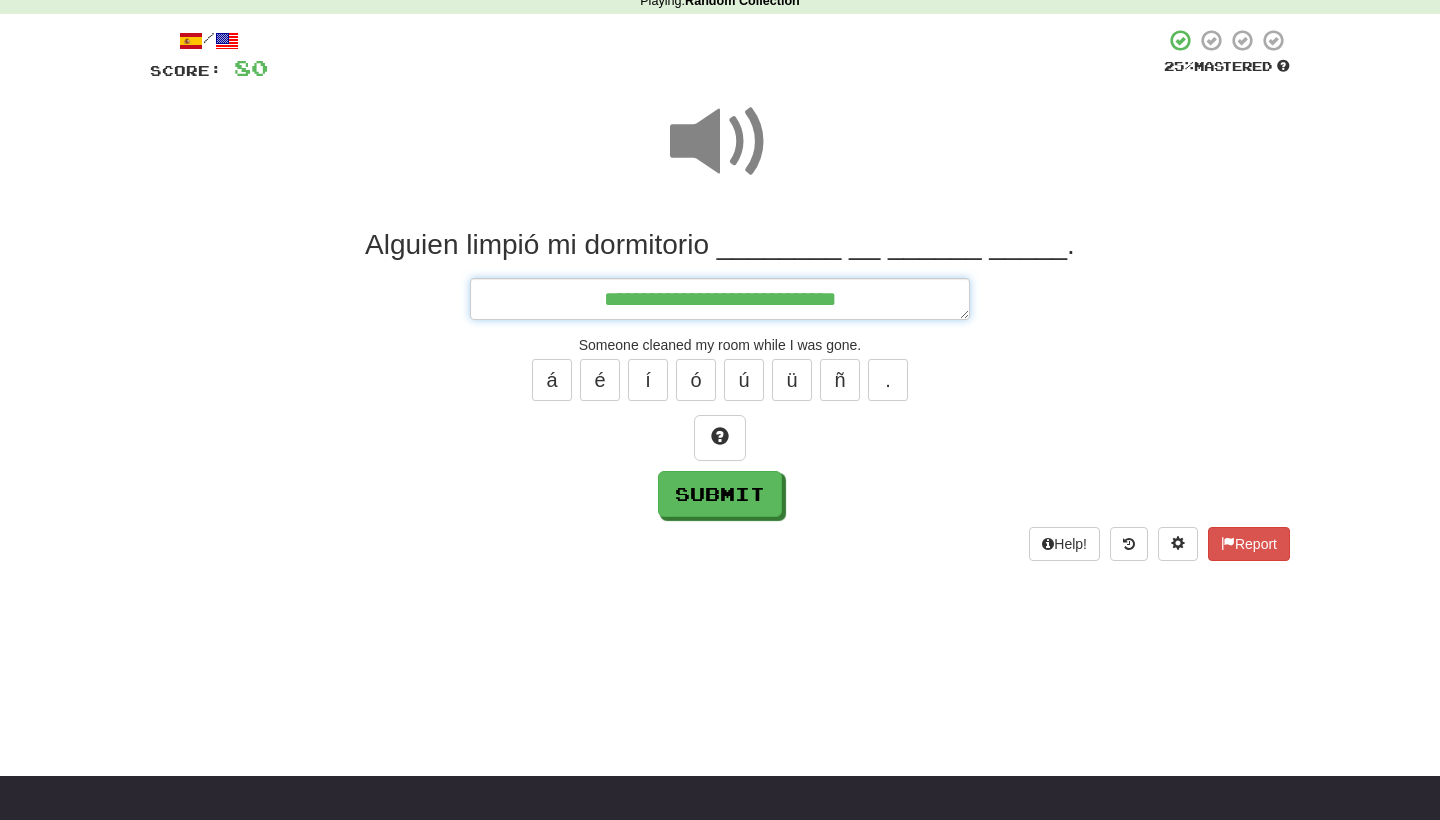 click on "**********" at bounding box center [720, 299] 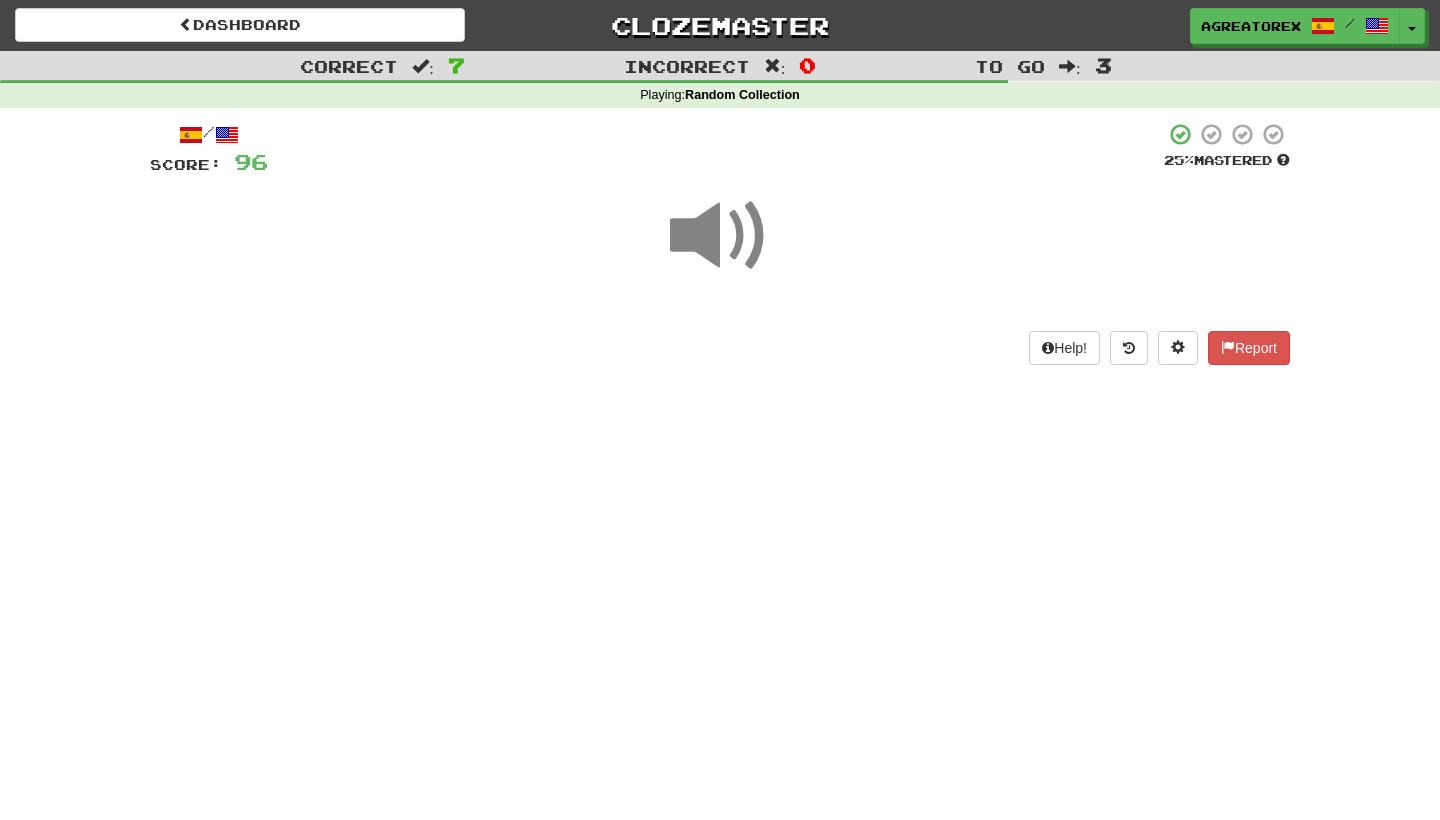 scroll, scrollTop: 0, scrollLeft: 0, axis: both 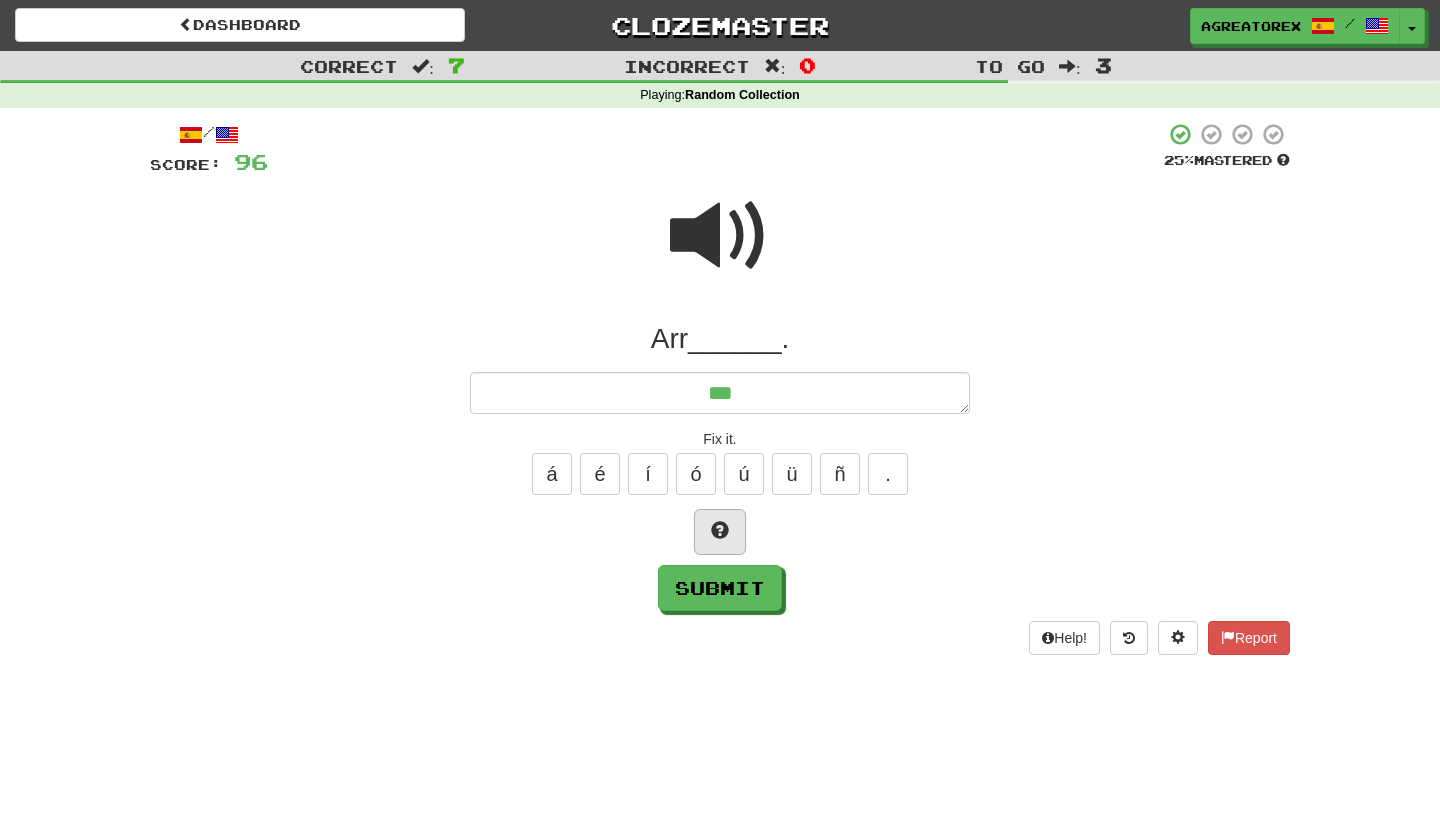 click at bounding box center (720, 532) 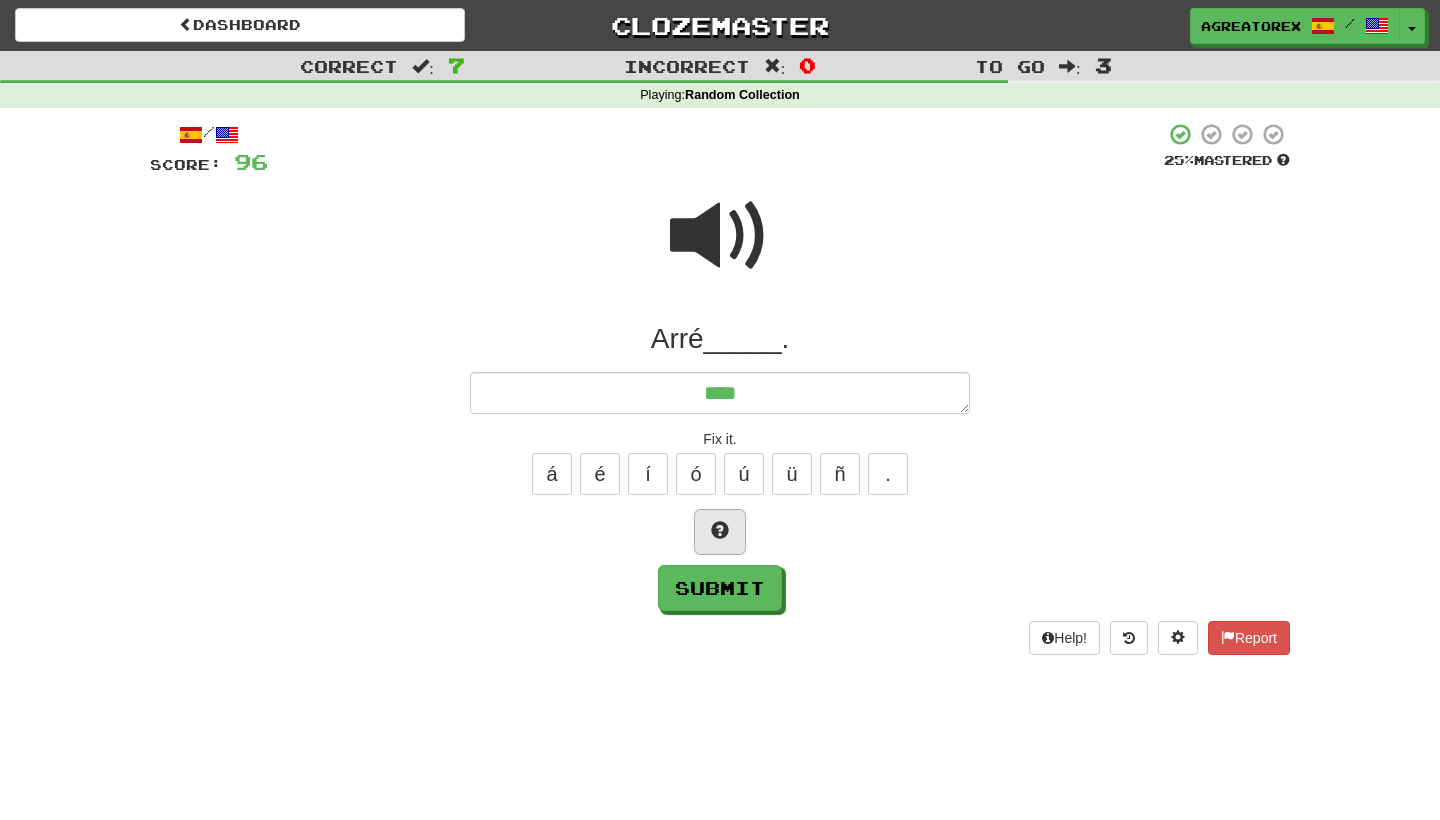 click at bounding box center [720, 532] 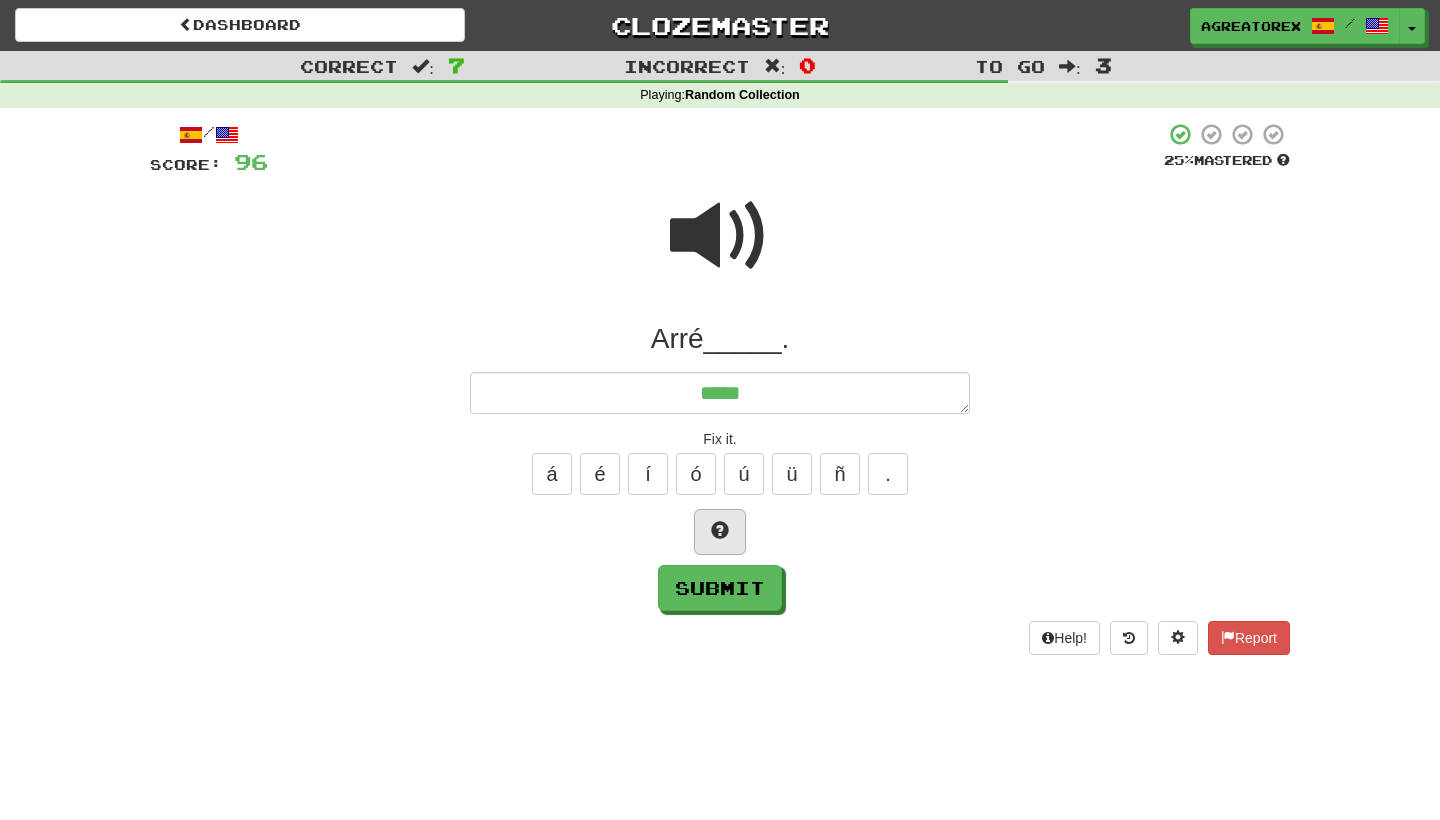 click at bounding box center [720, 532] 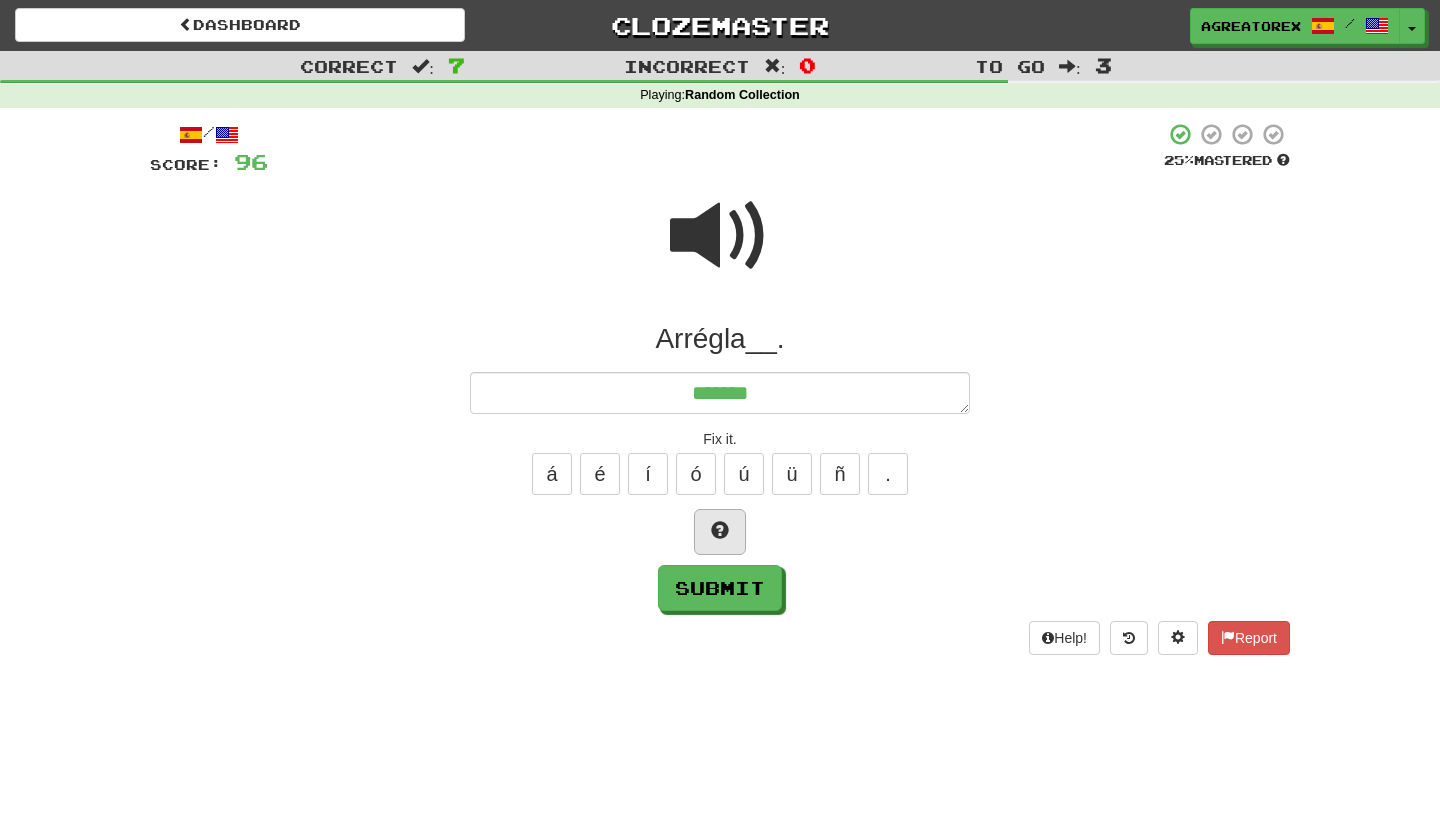 click at bounding box center [720, 532] 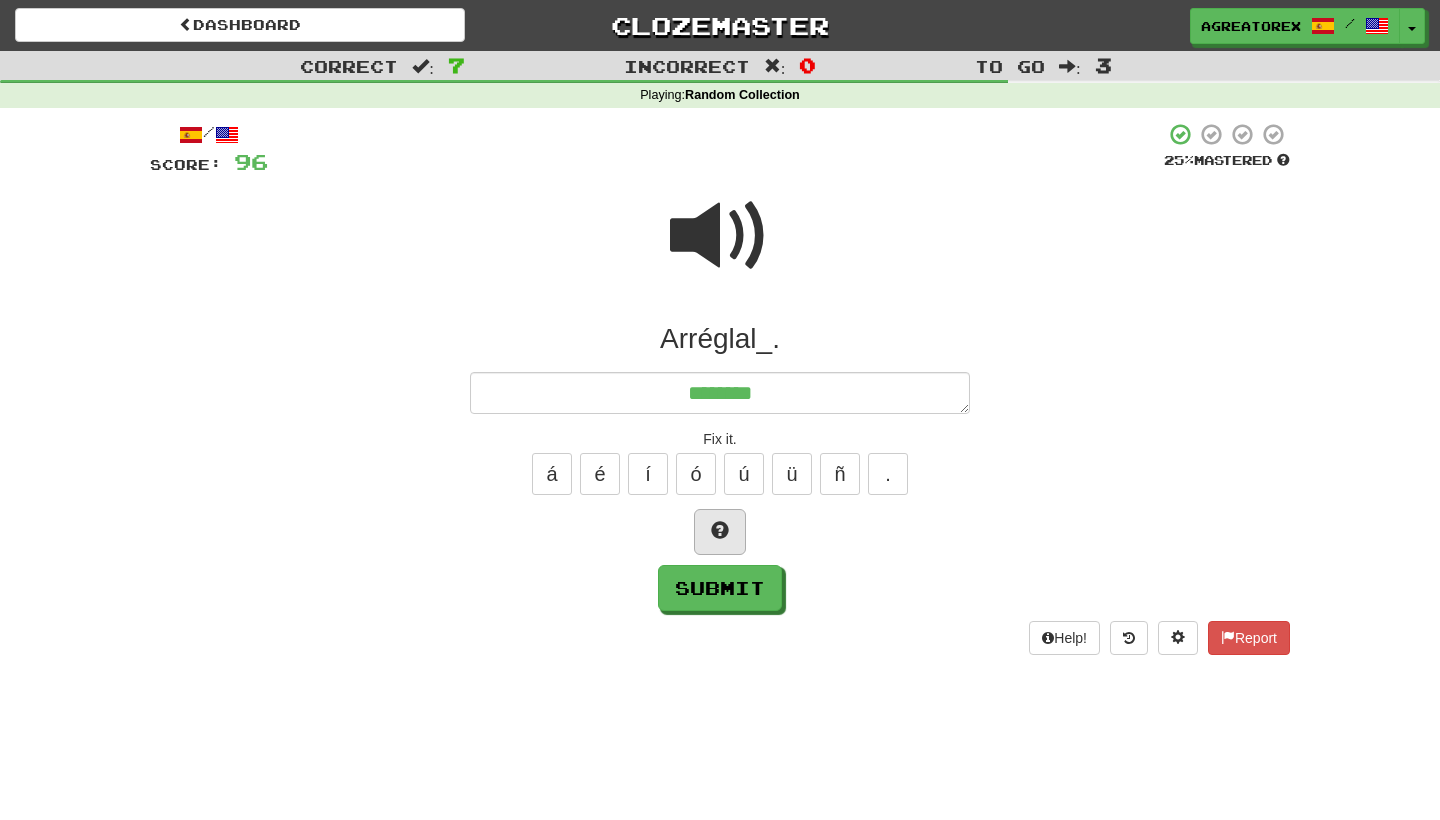 click at bounding box center [720, 530] 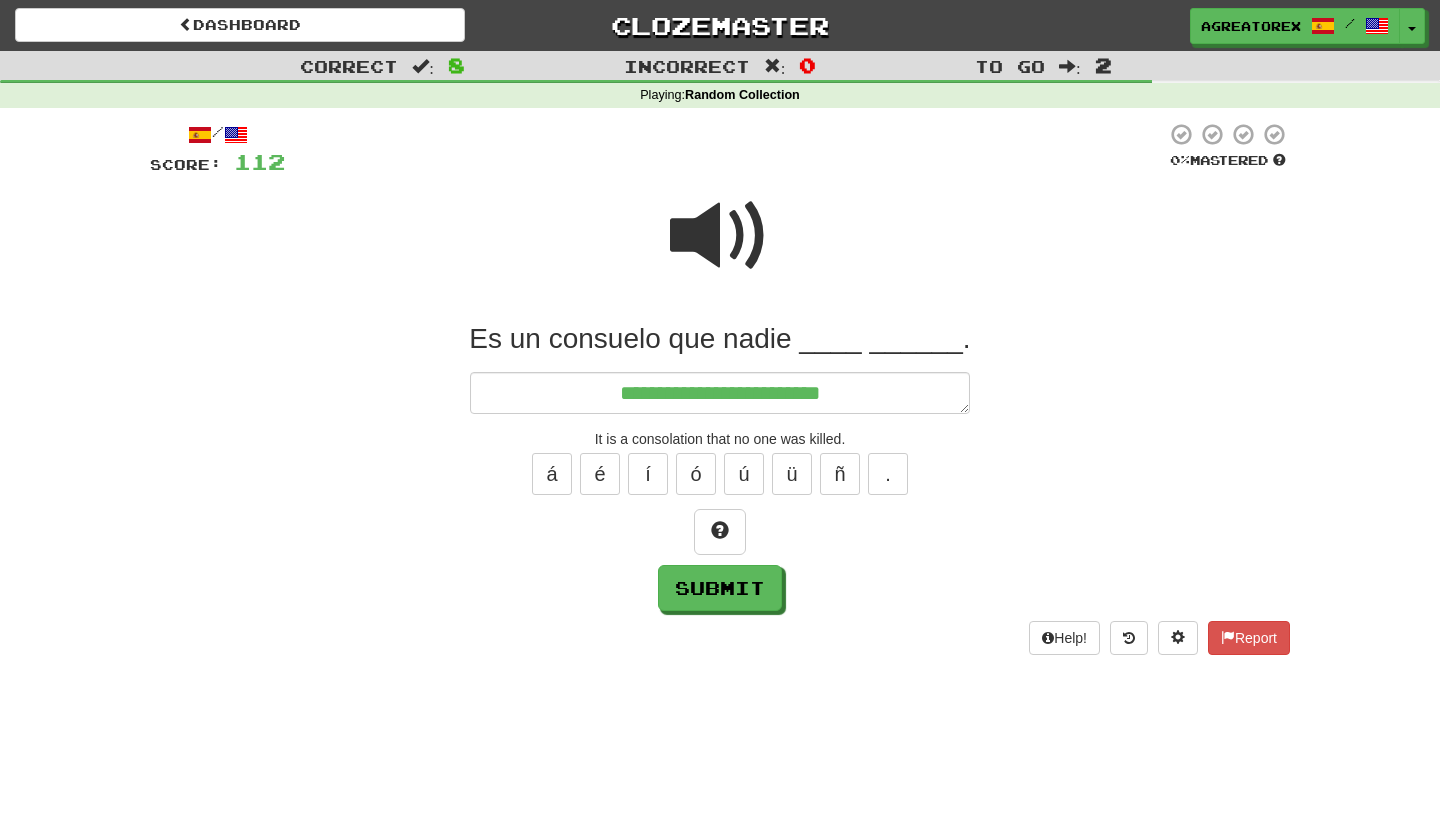 click at bounding box center [720, 236] 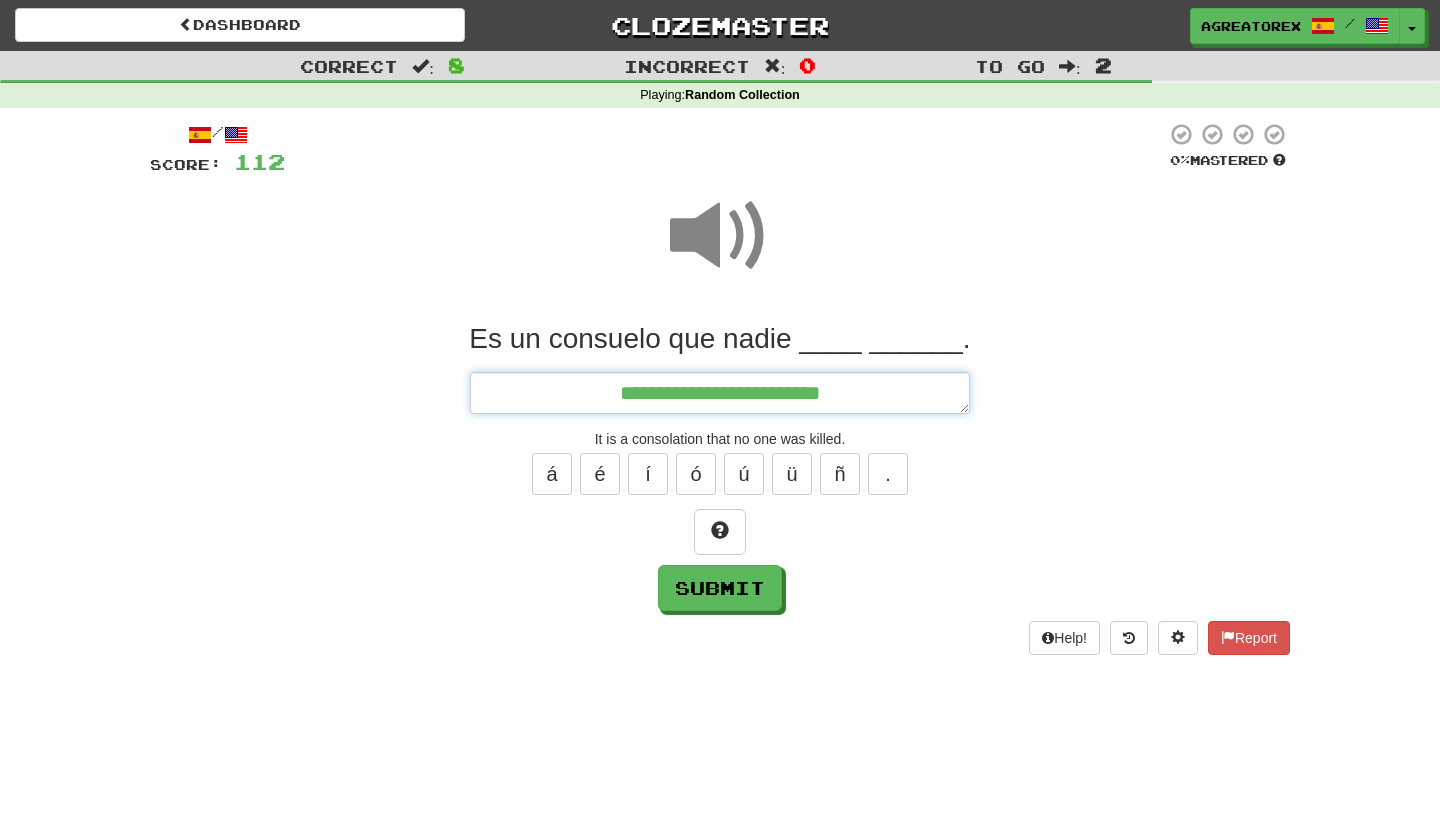click on "**********" at bounding box center (720, 393) 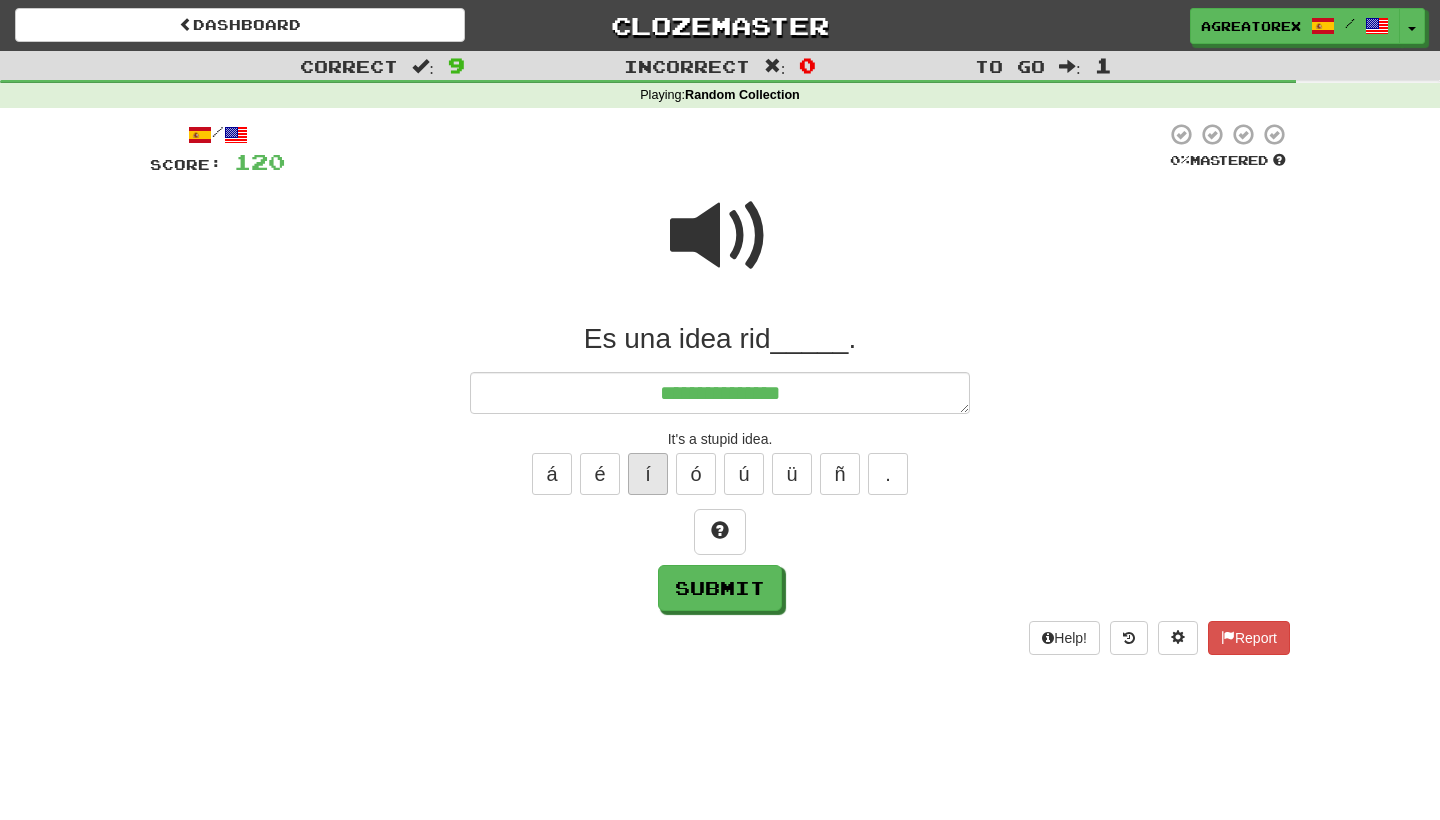 click on "í" at bounding box center (648, 474) 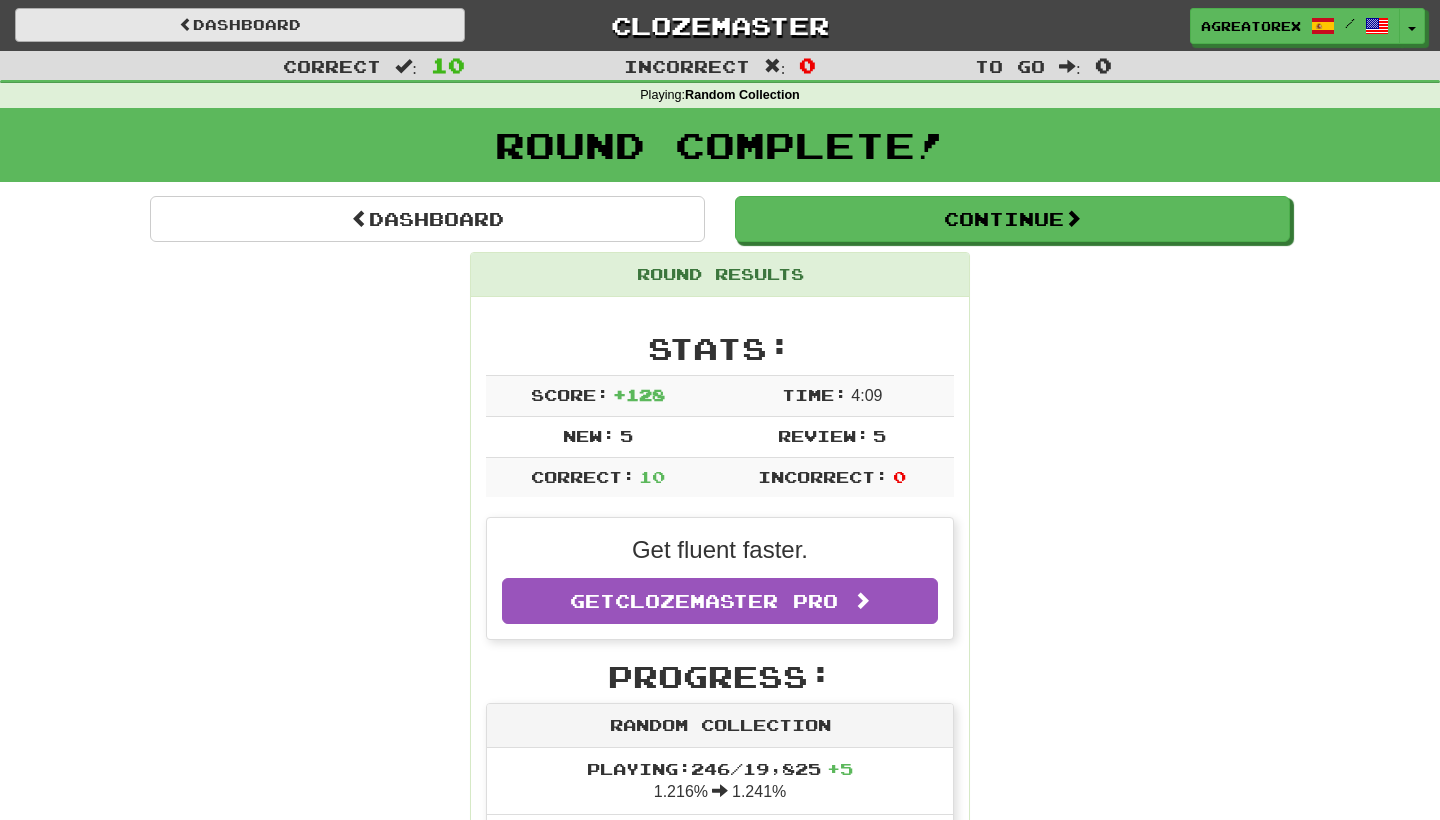 click on "Dashboard" at bounding box center (240, 25) 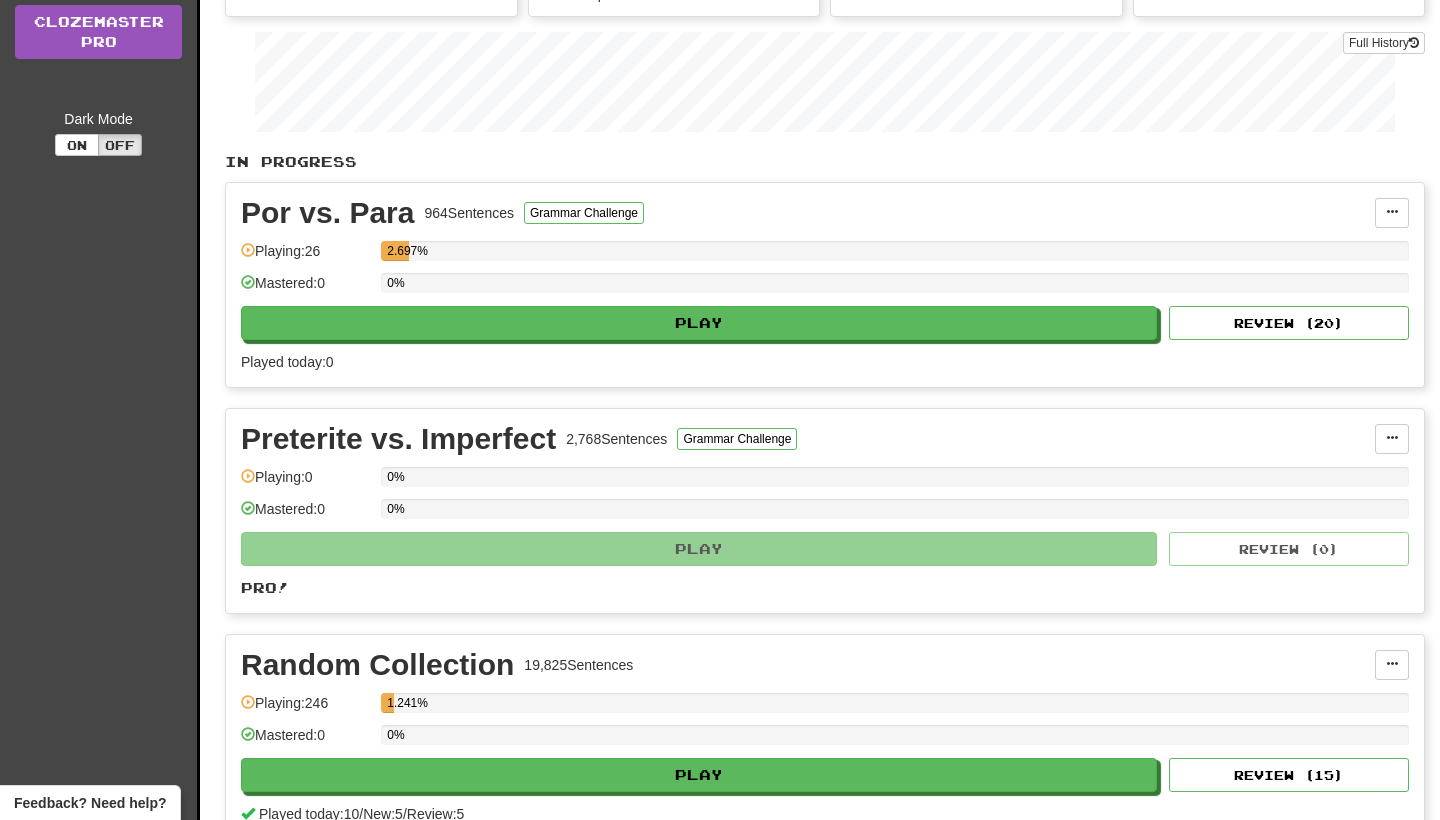 scroll, scrollTop: 328, scrollLeft: 0, axis: vertical 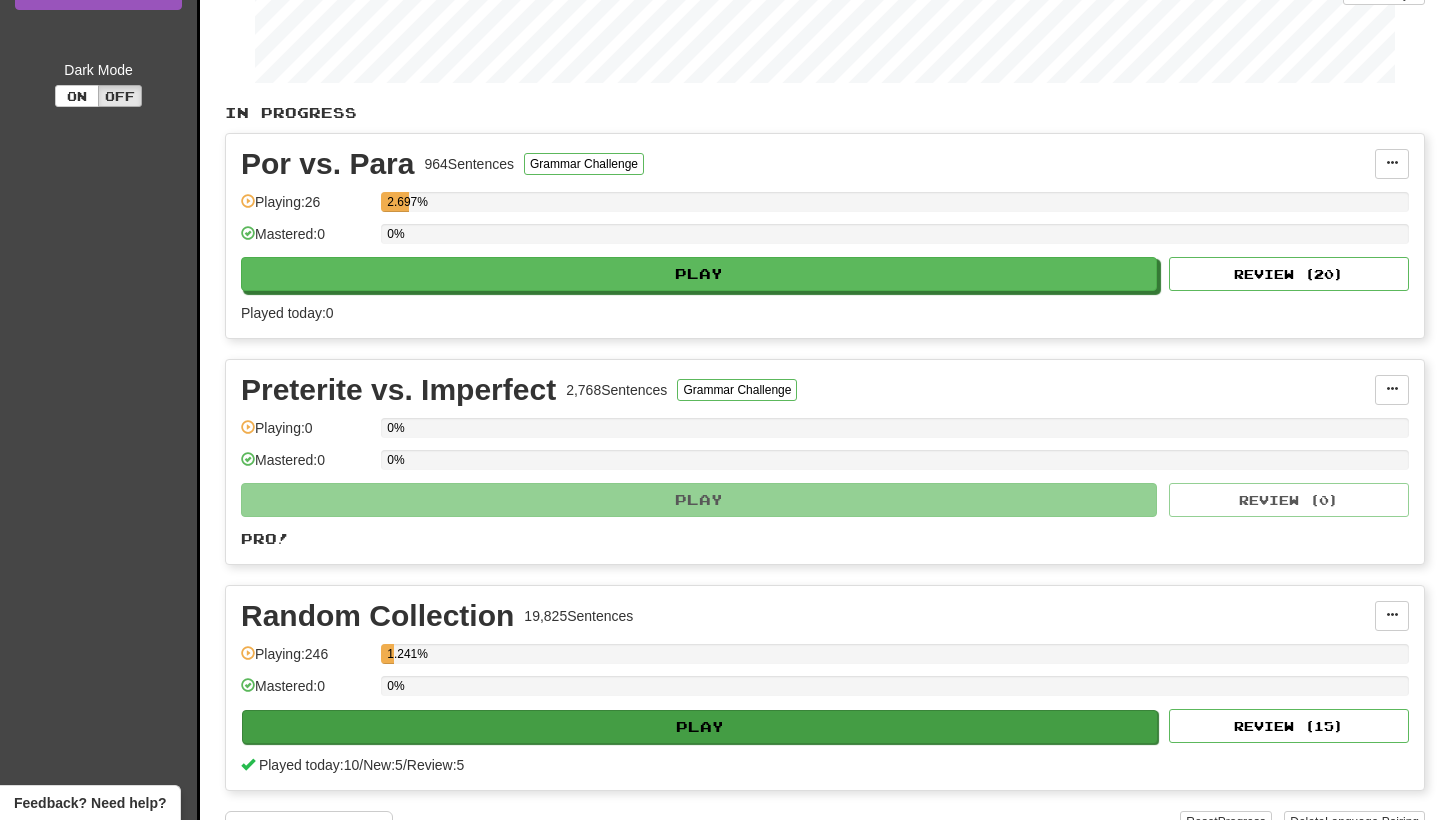 click on "Play" at bounding box center [700, 727] 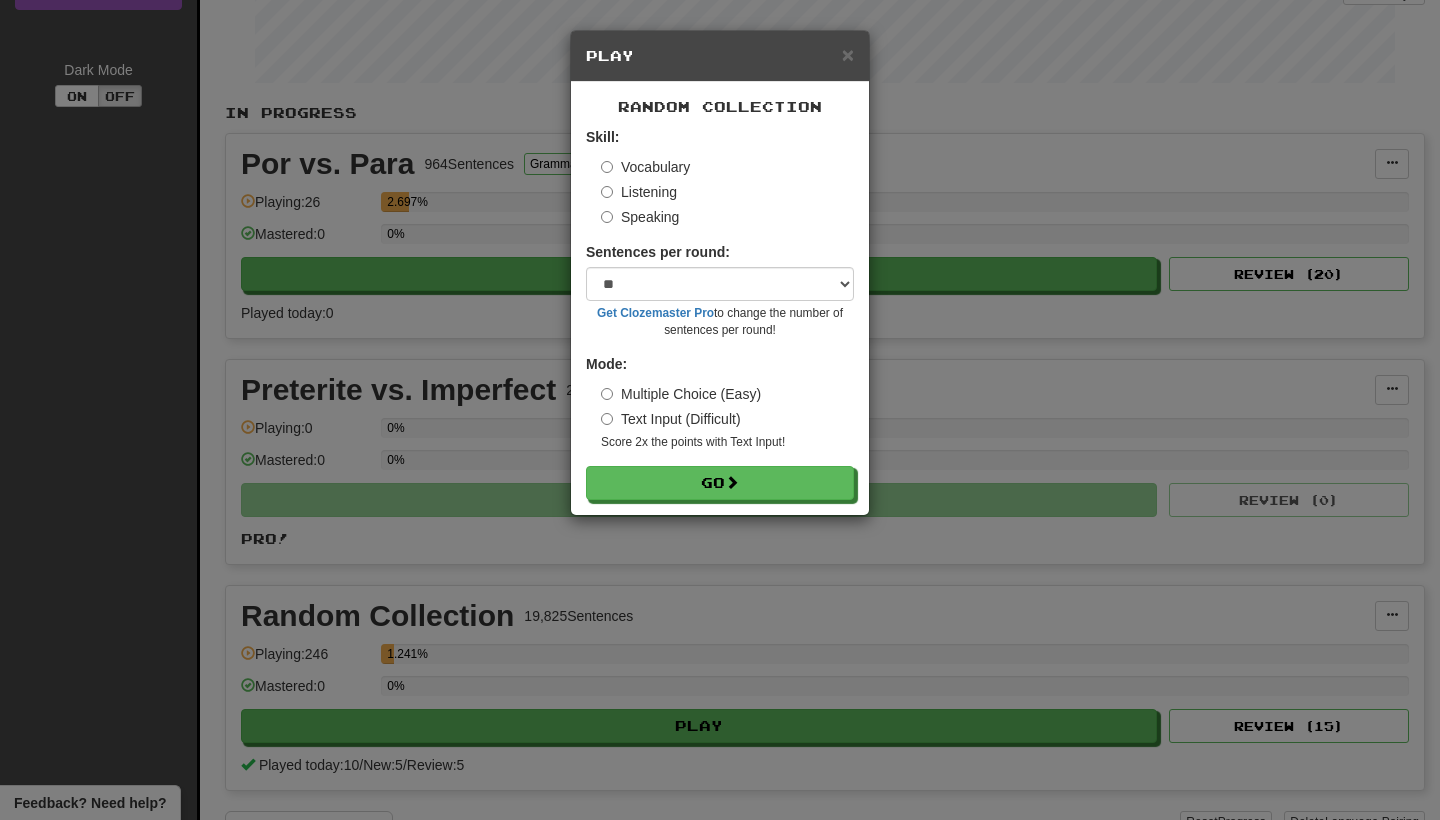 click on "Text Input (Difficult)" at bounding box center (671, 419) 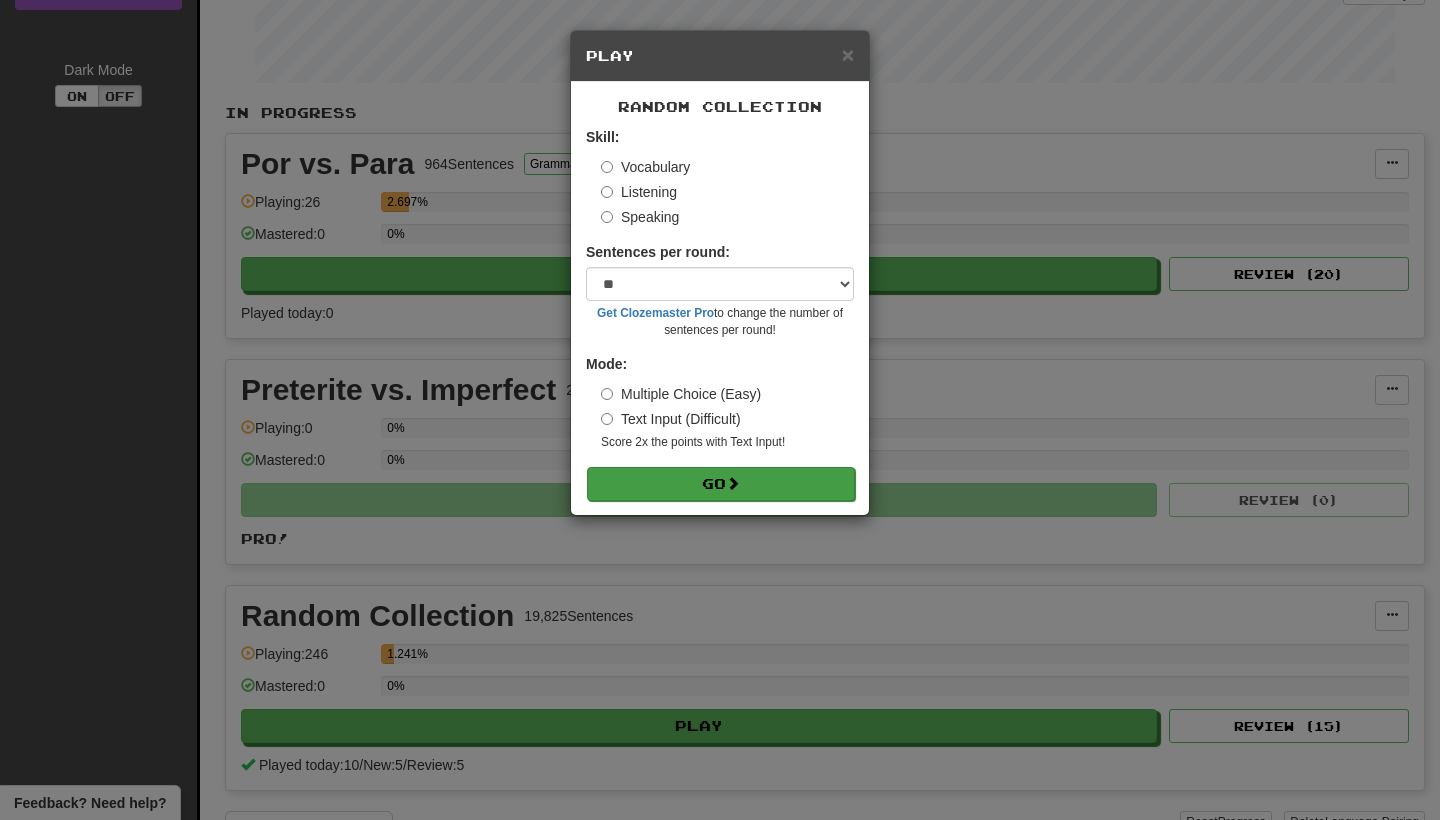 click on "Go" at bounding box center (721, 484) 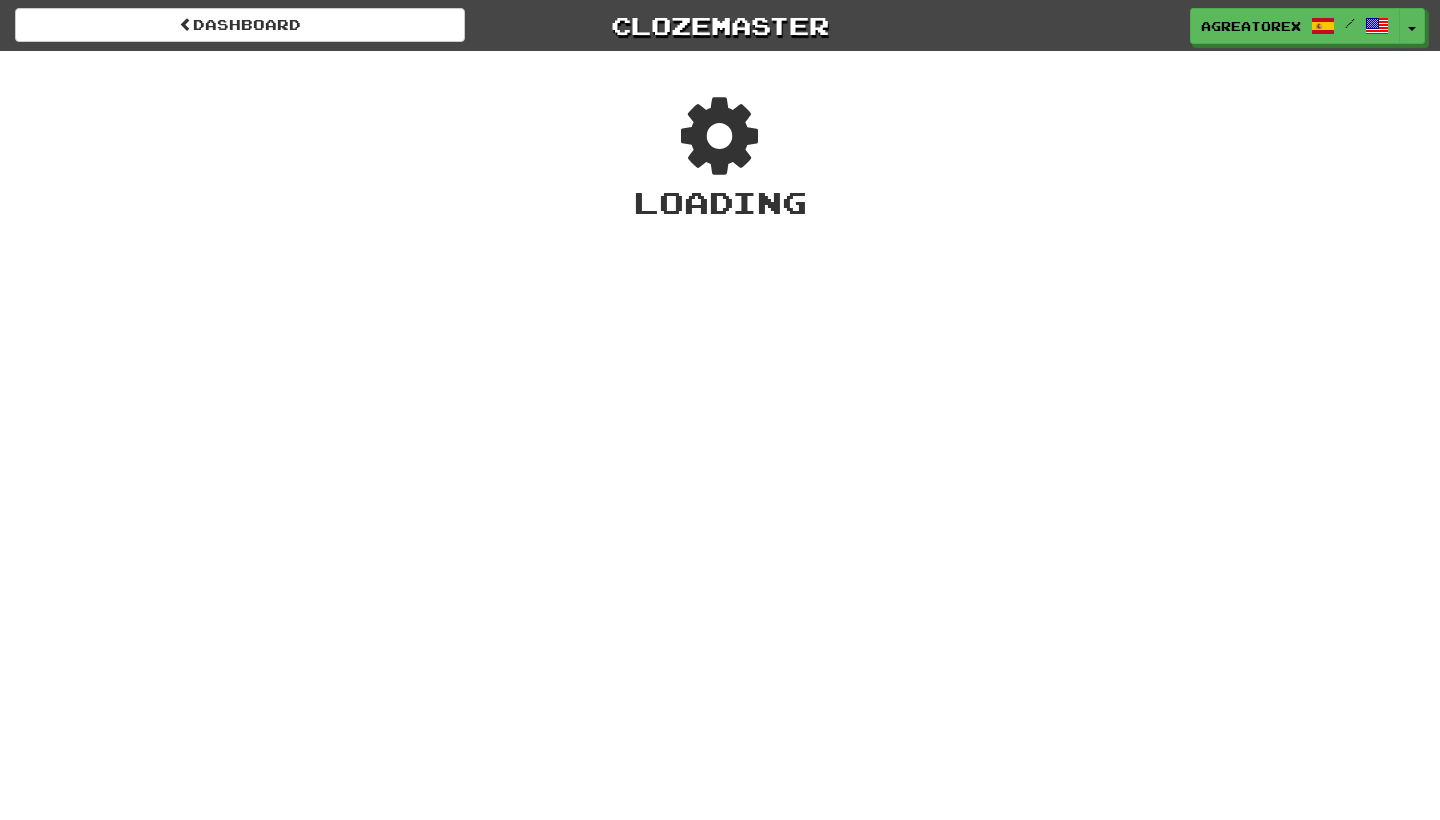 scroll, scrollTop: 0, scrollLeft: 0, axis: both 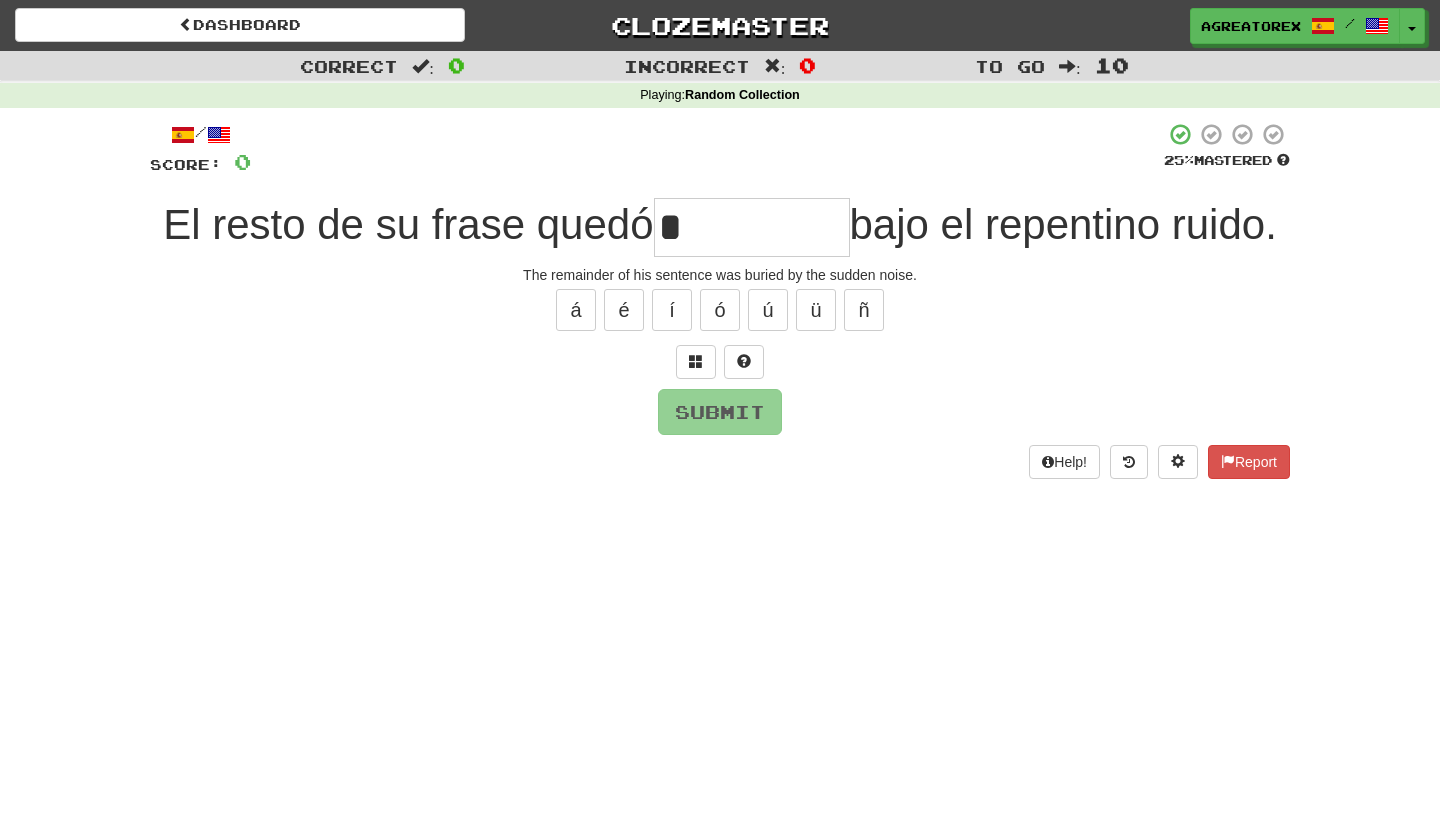 type on "*********" 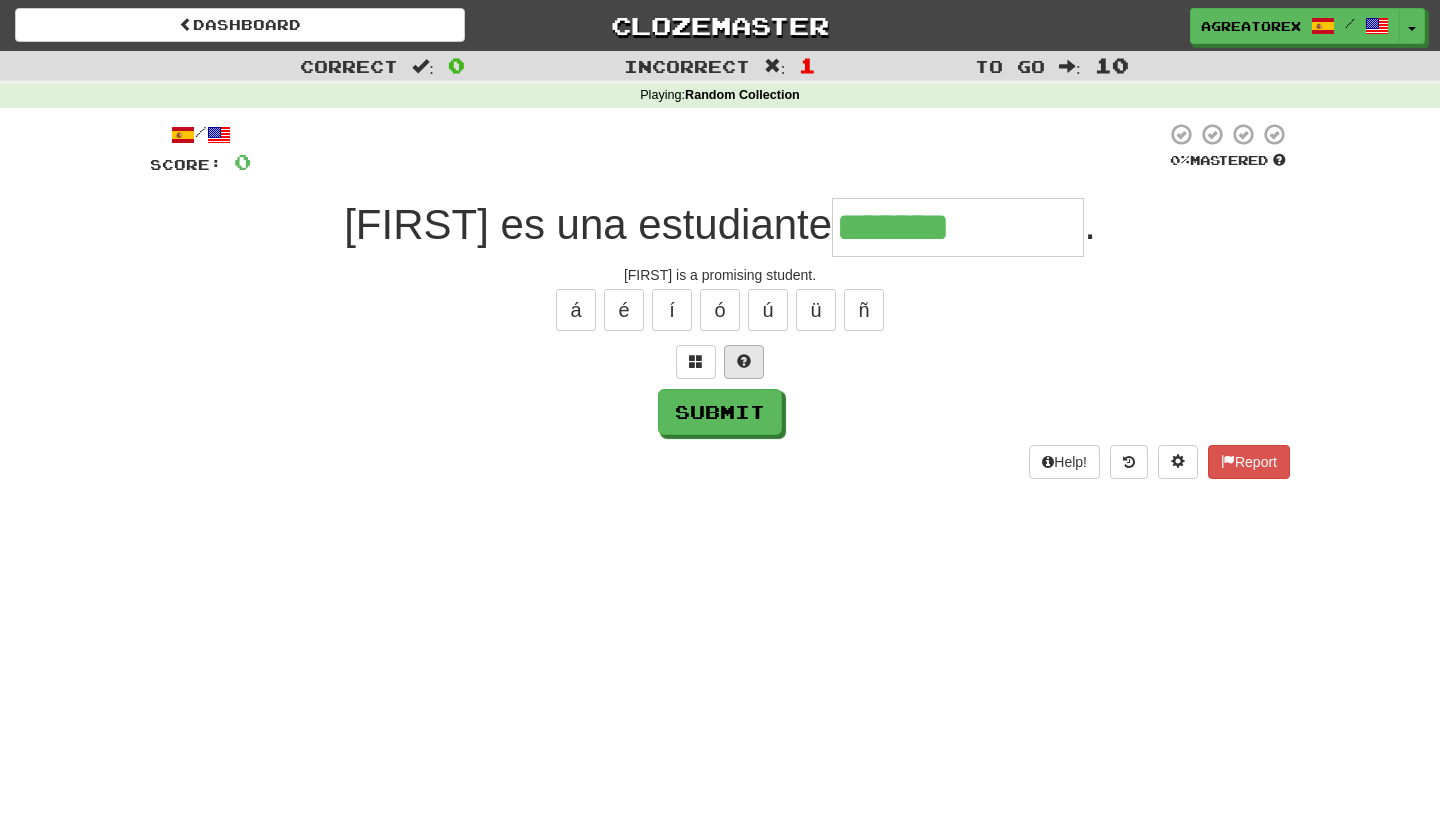 click at bounding box center (744, 362) 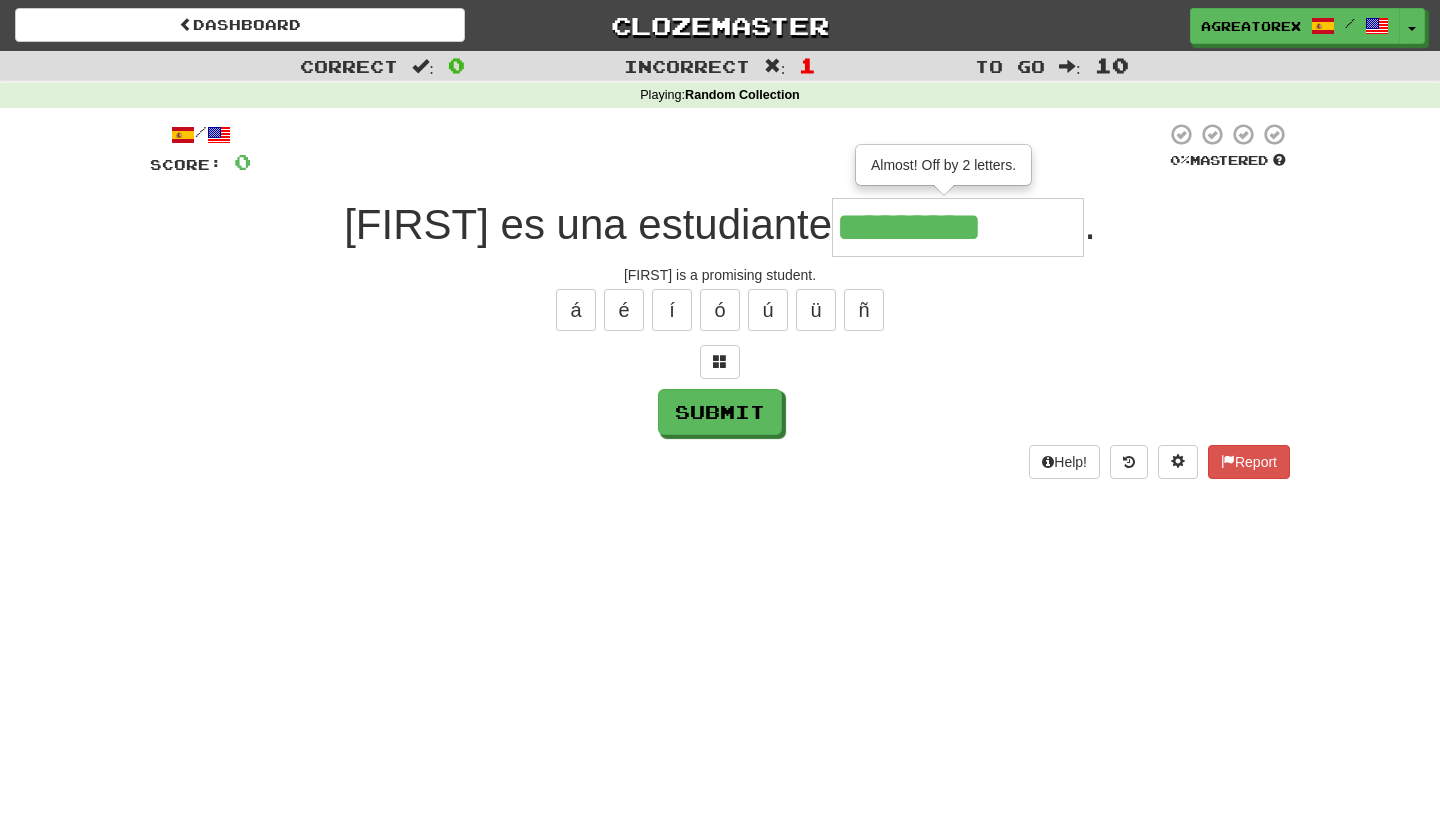 type on "**********" 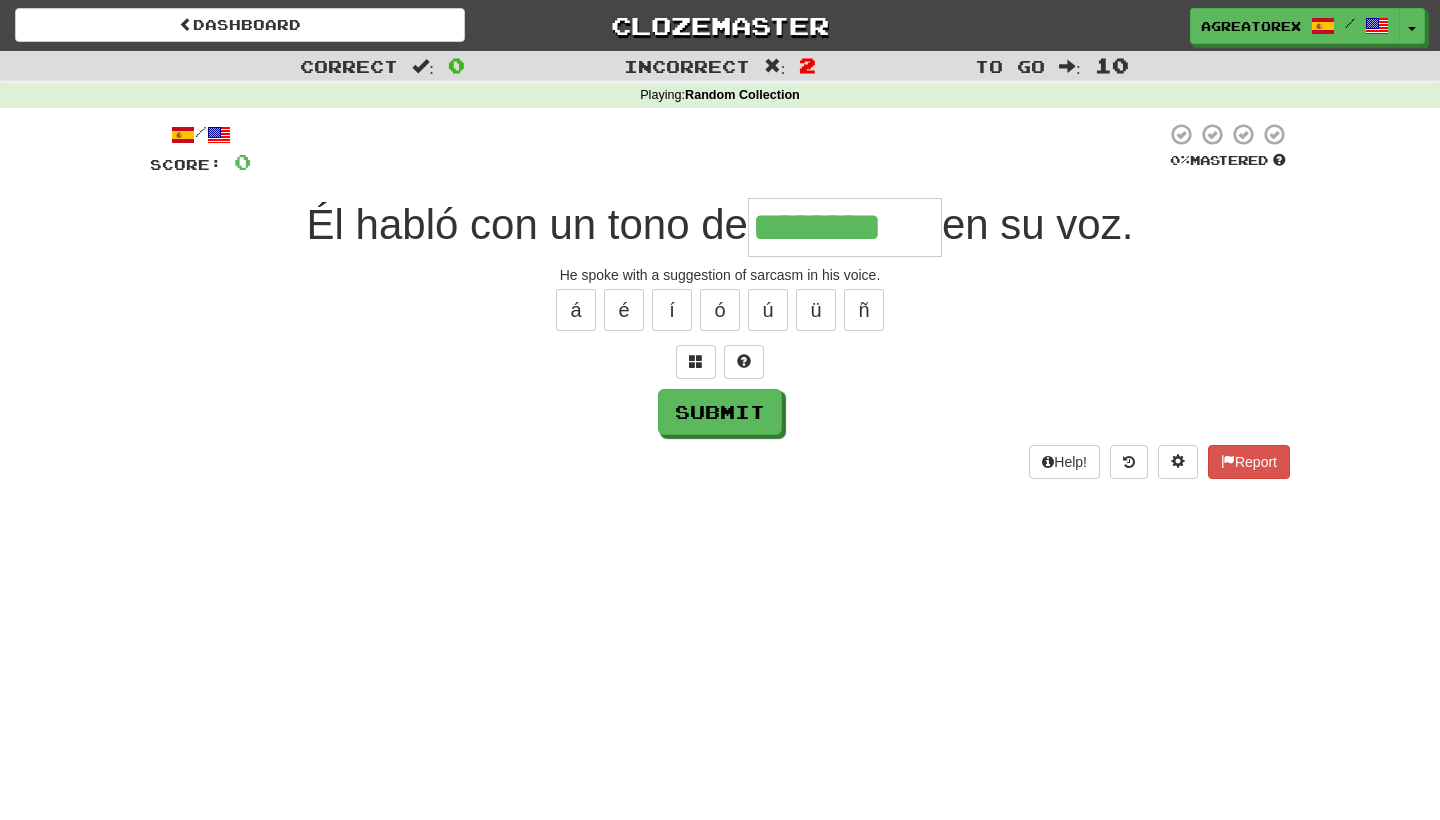 type on "********" 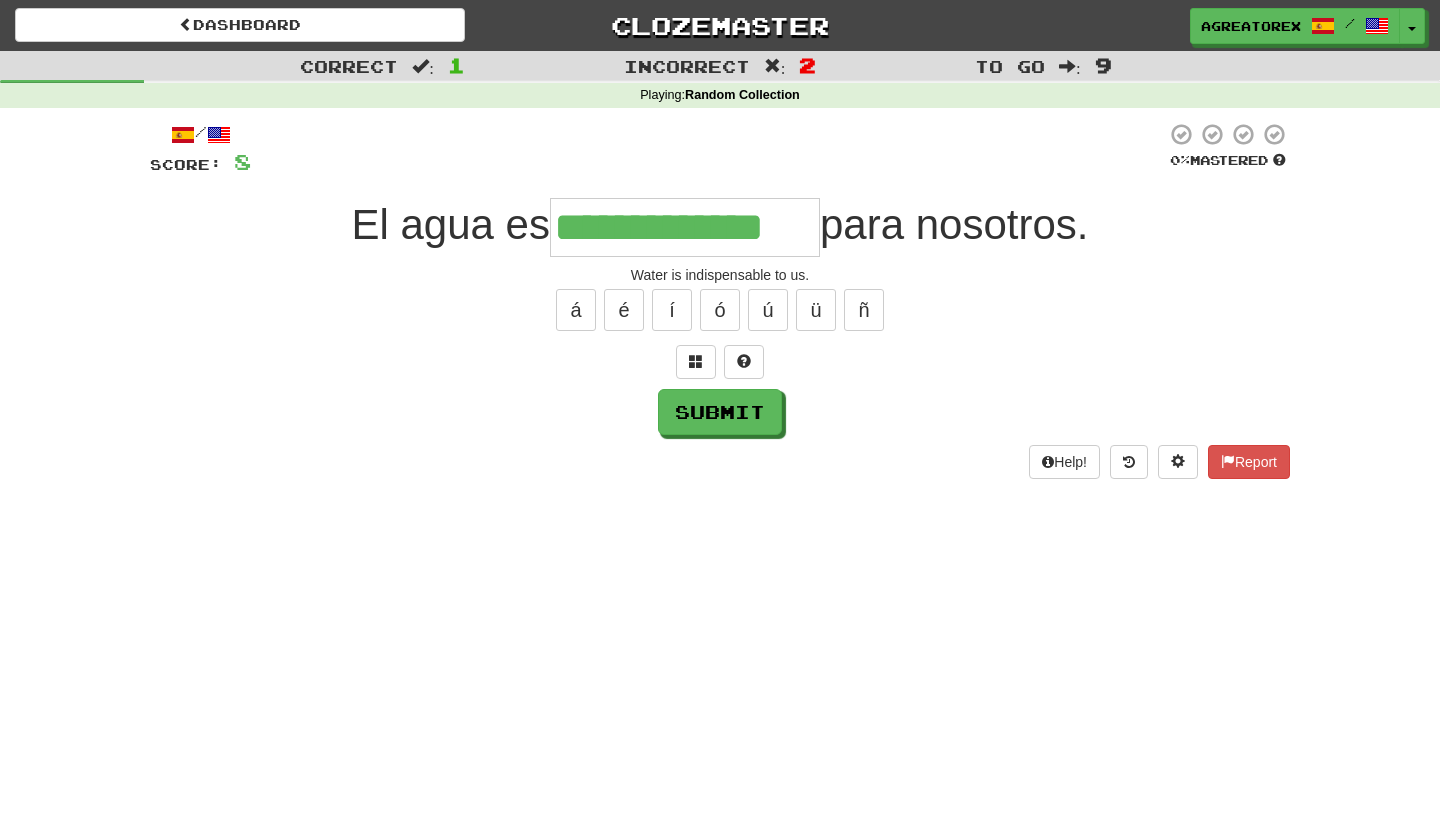 type on "**********" 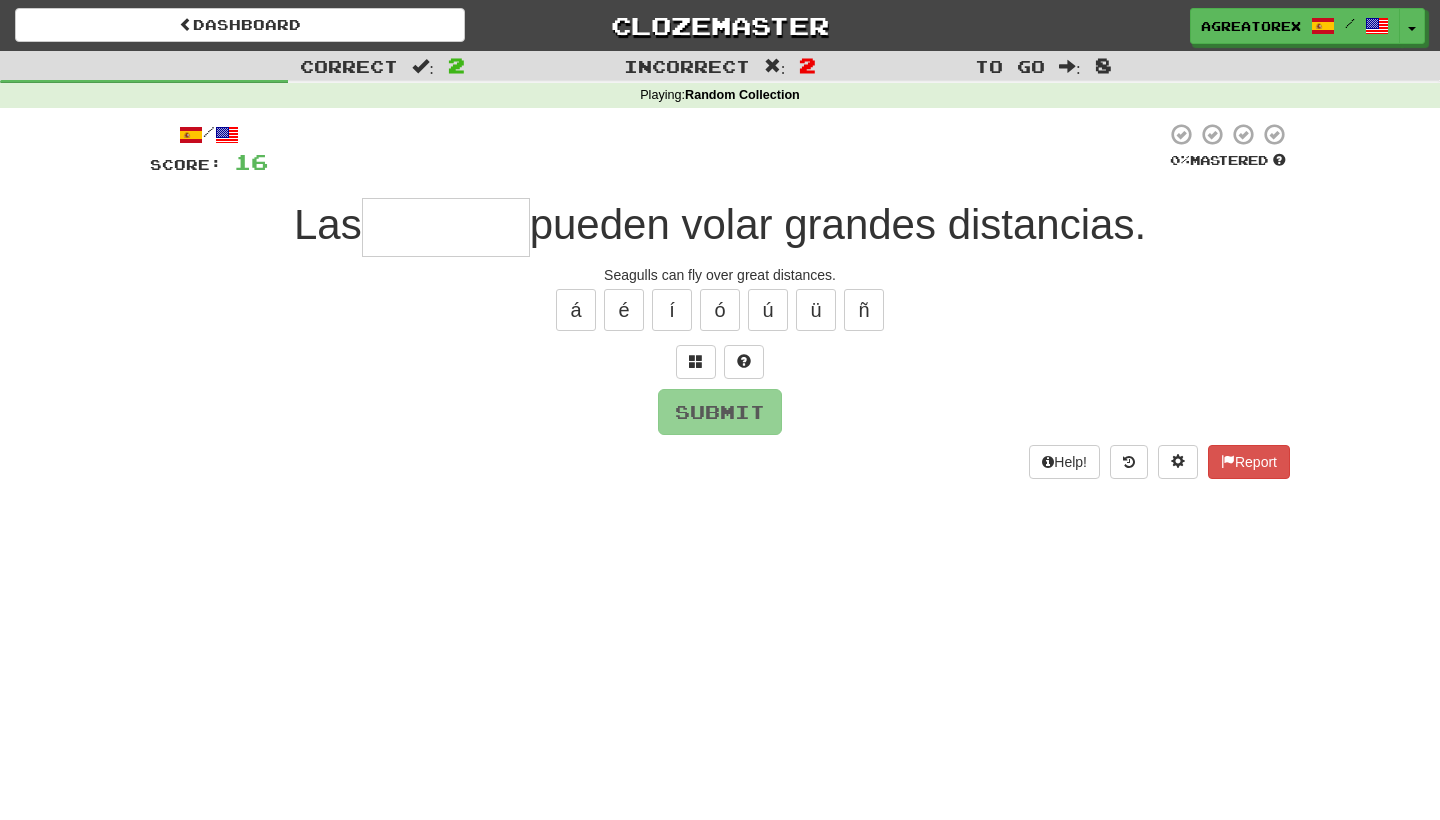 type on "********" 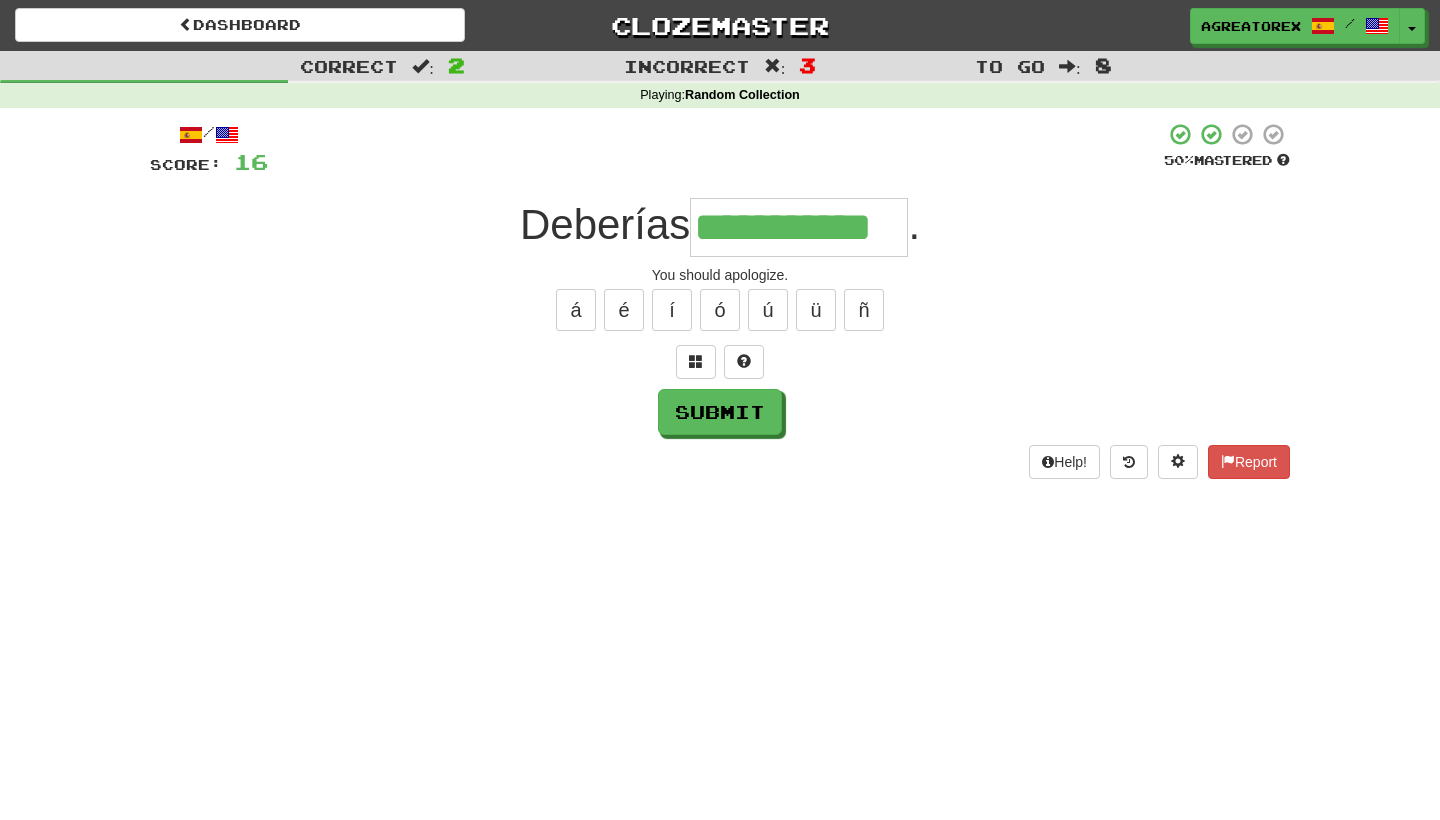 type on "**********" 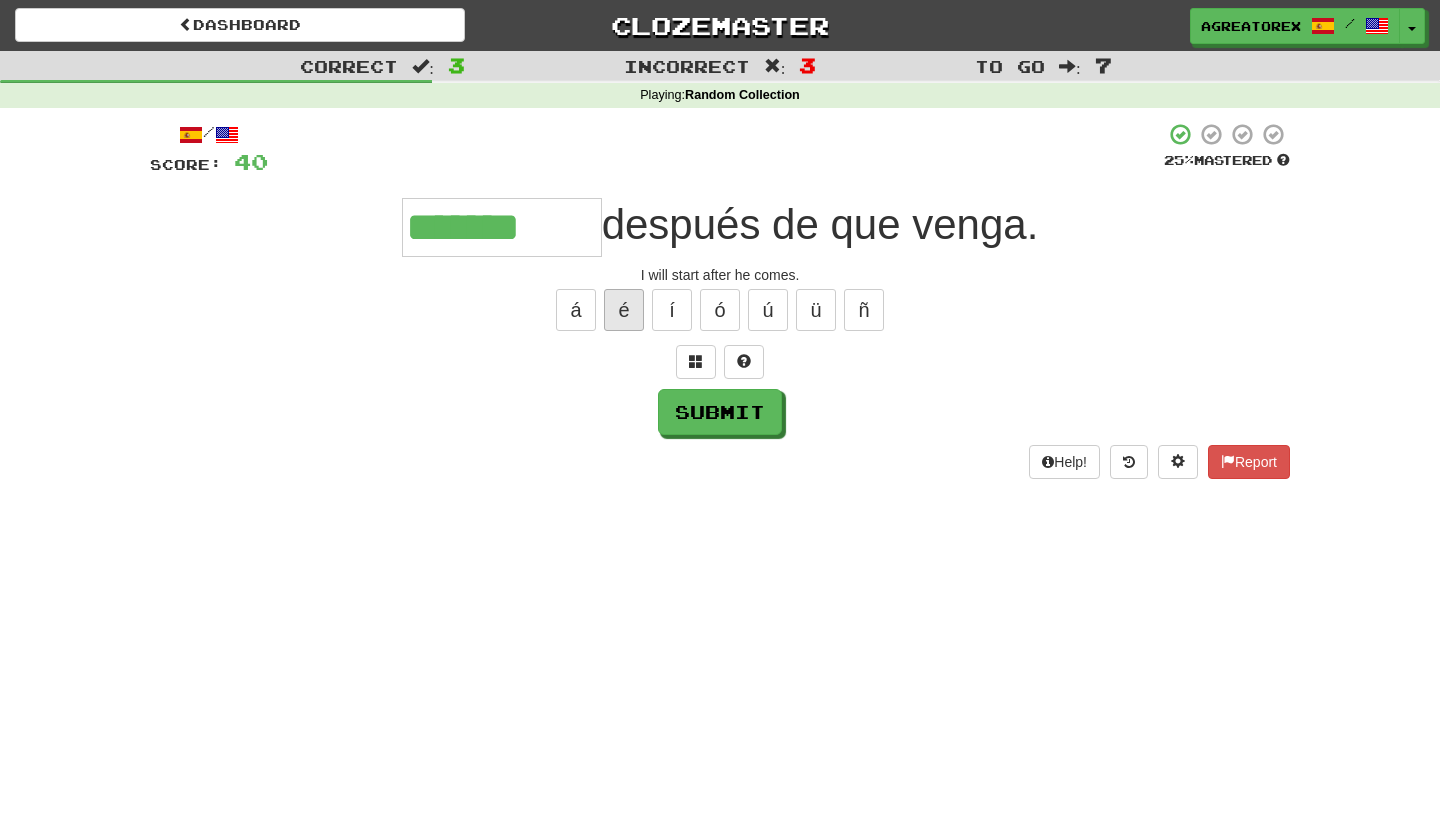 click on "é" at bounding box center (624, 310) 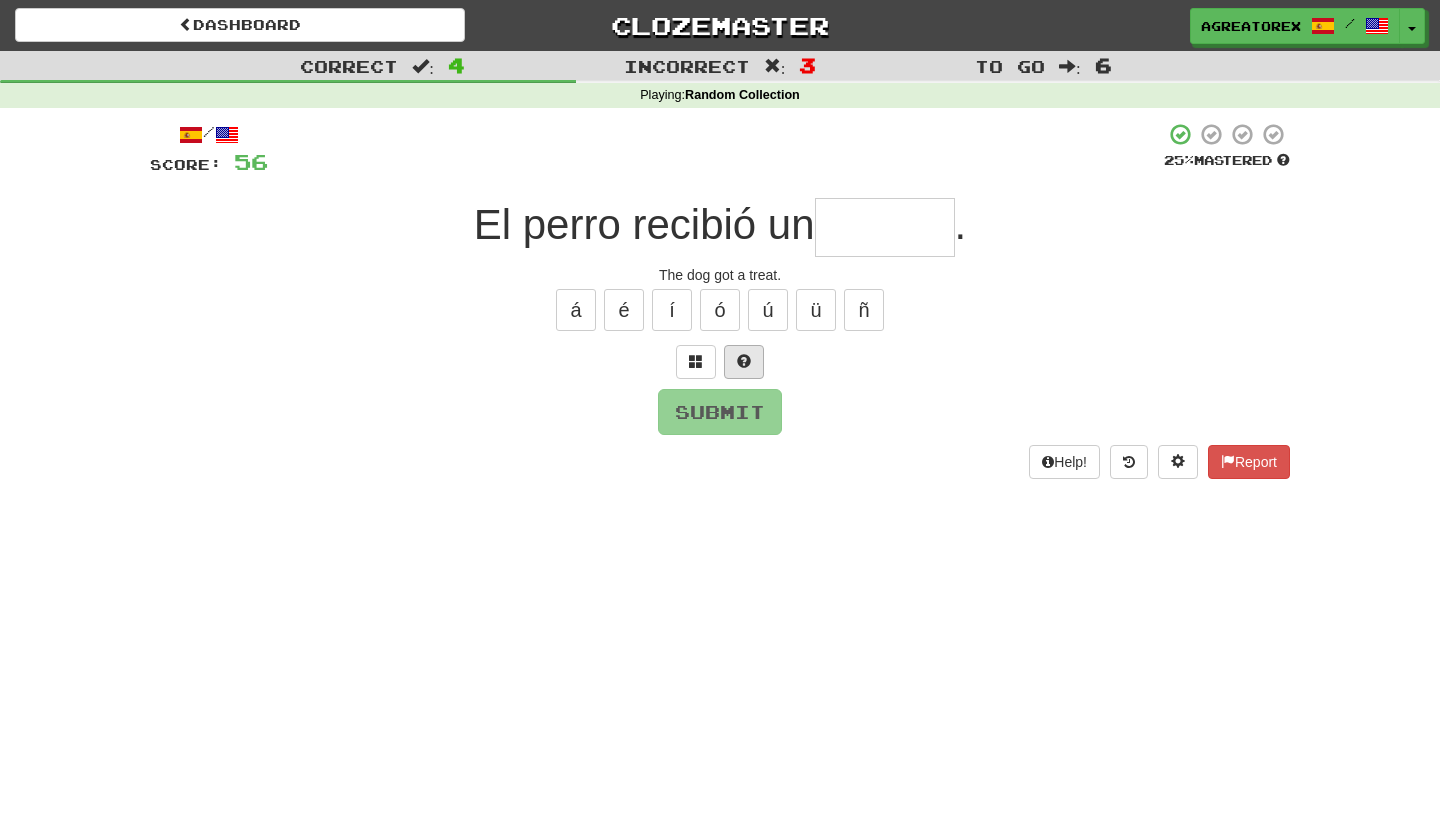 click at bounding box center [744, 362] 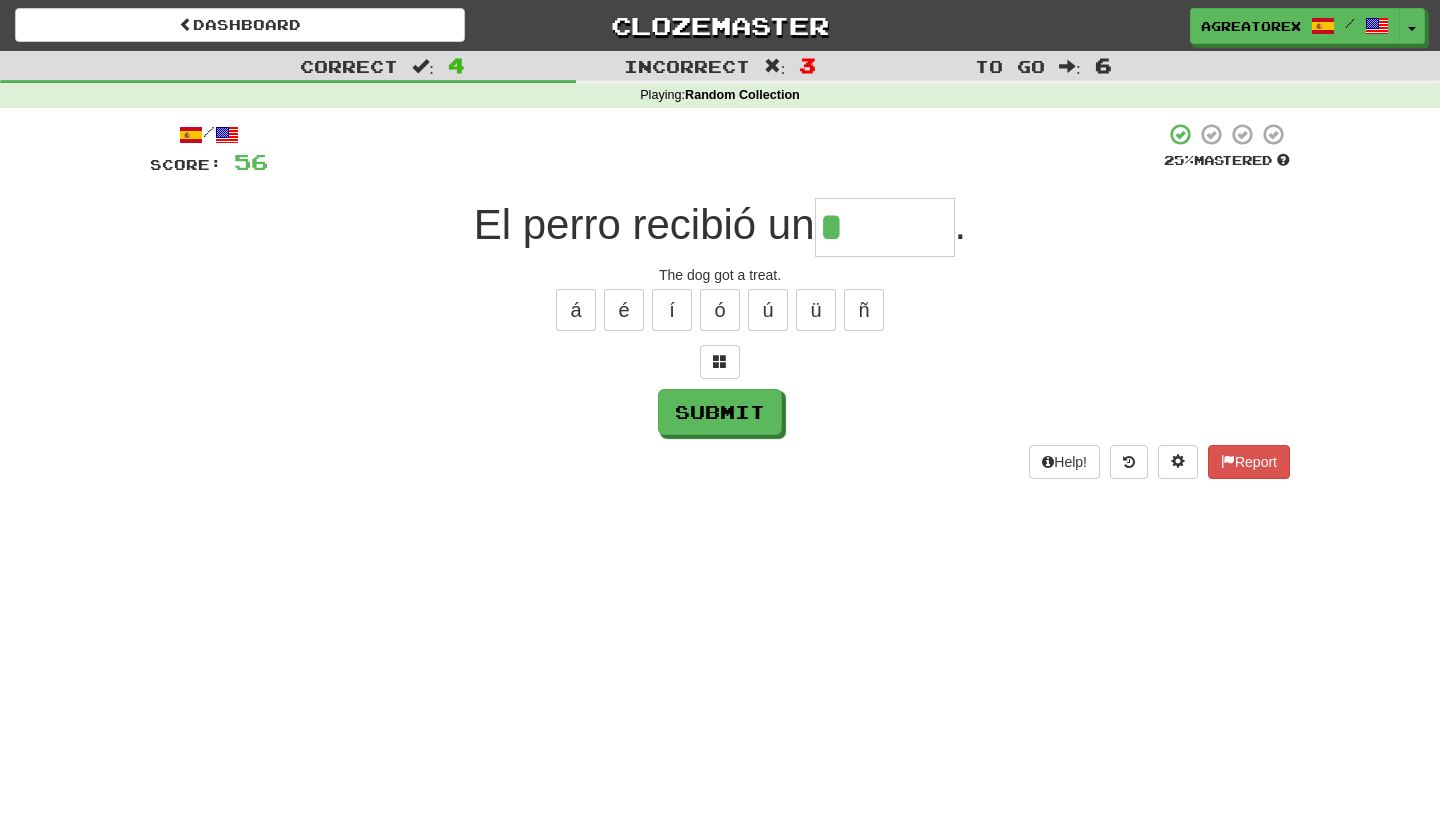 type on "******" 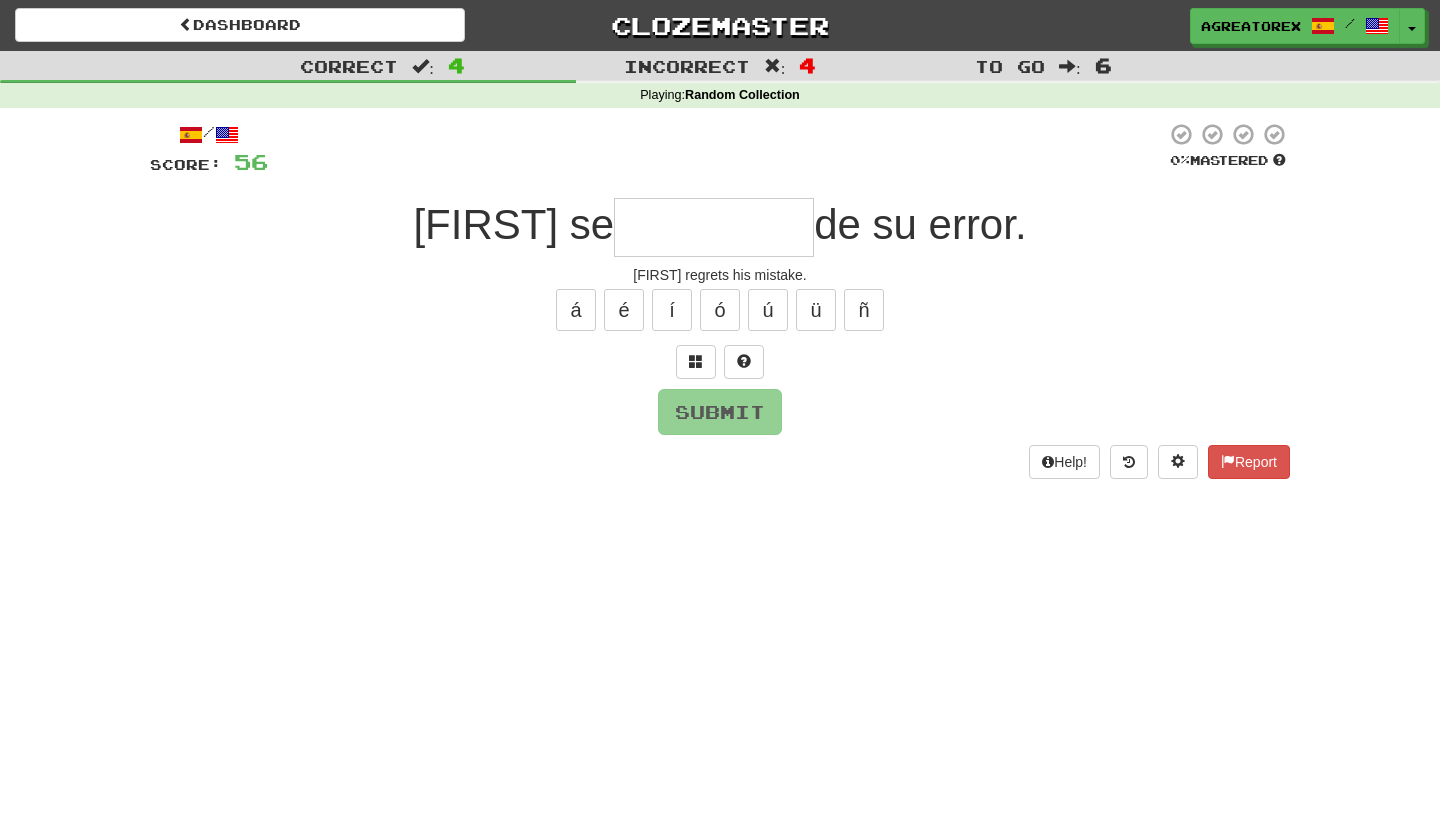 type on "**********" 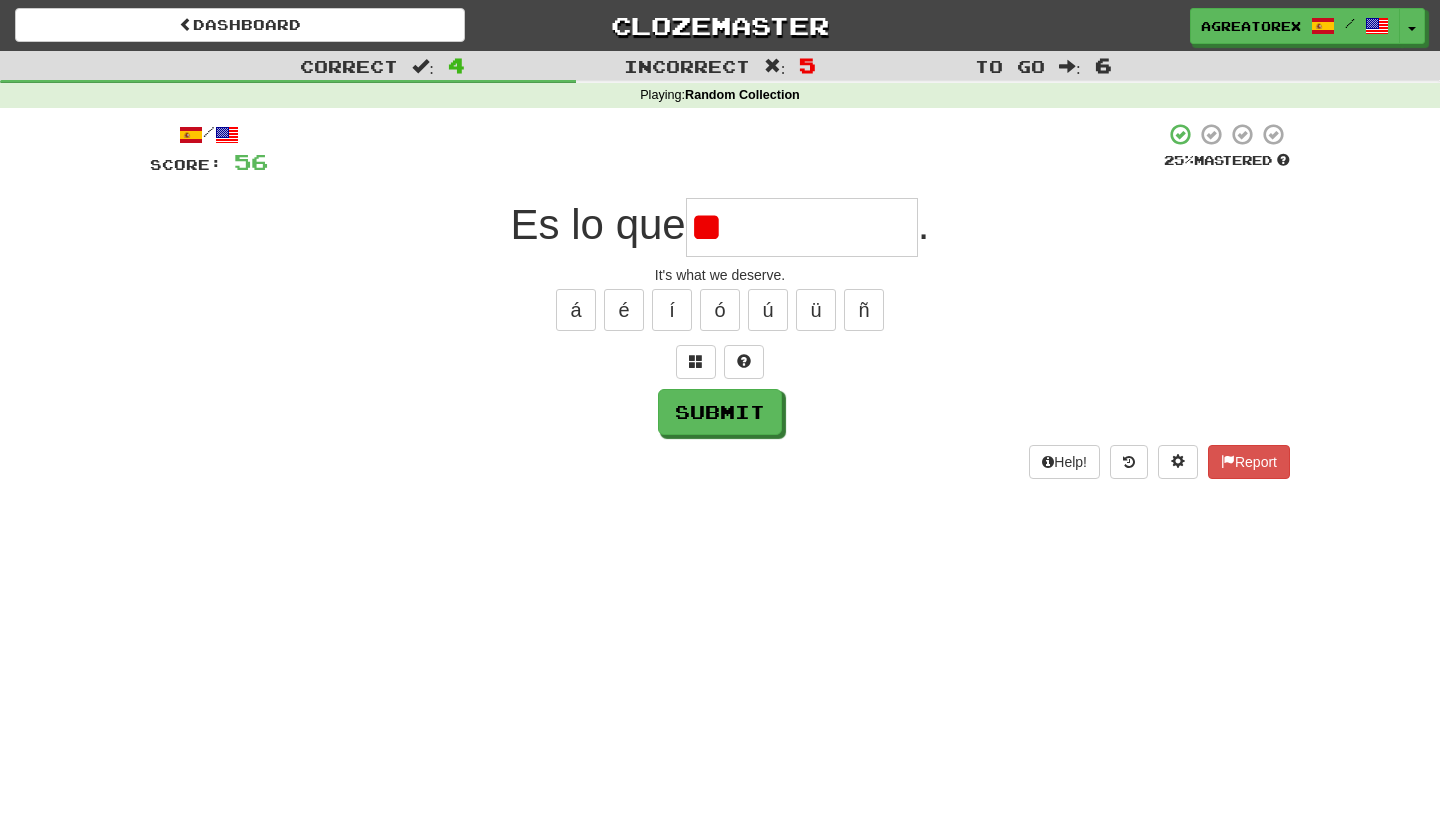 type on "*********" 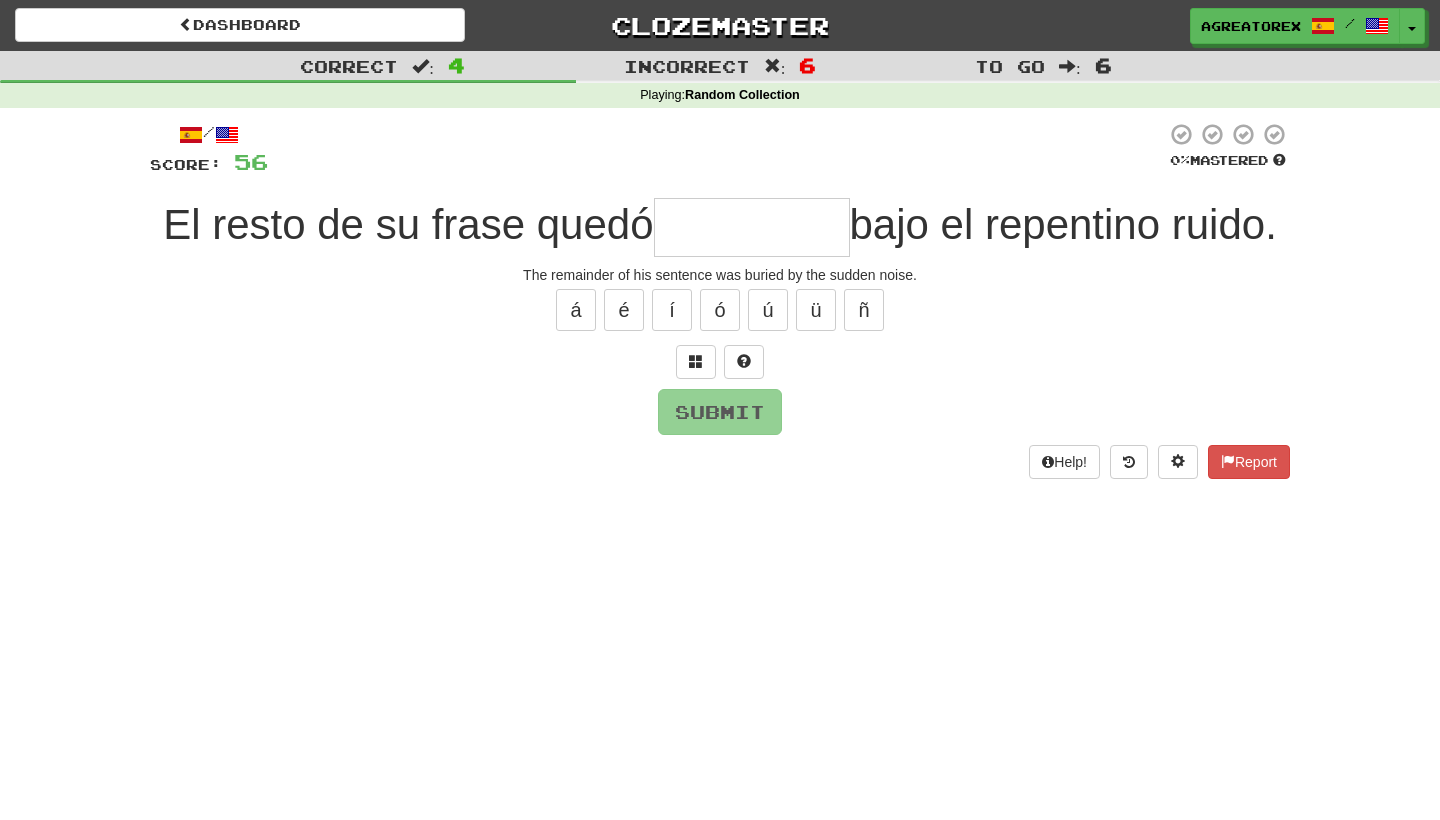 type on "*********" 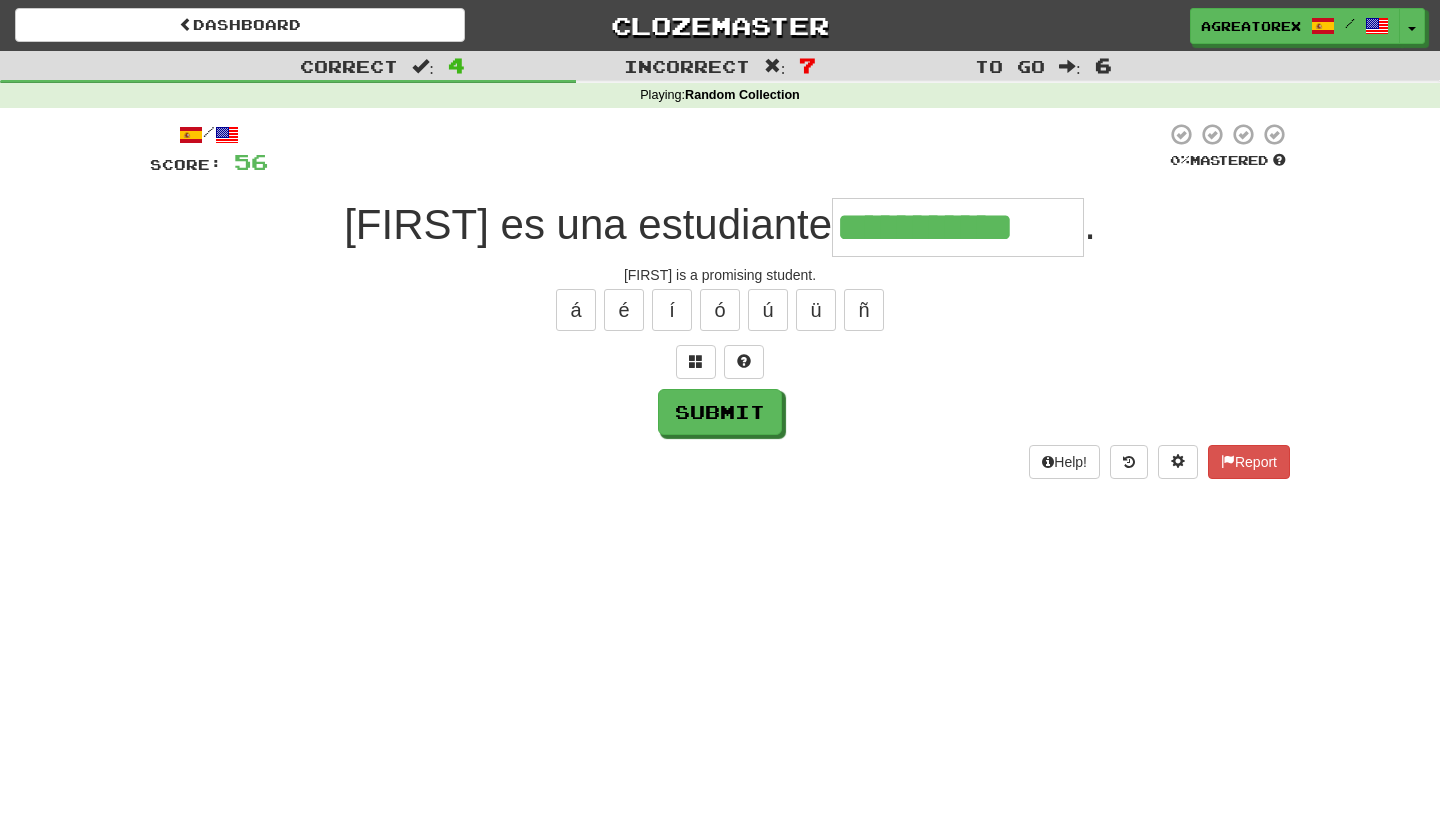 type on "**********" 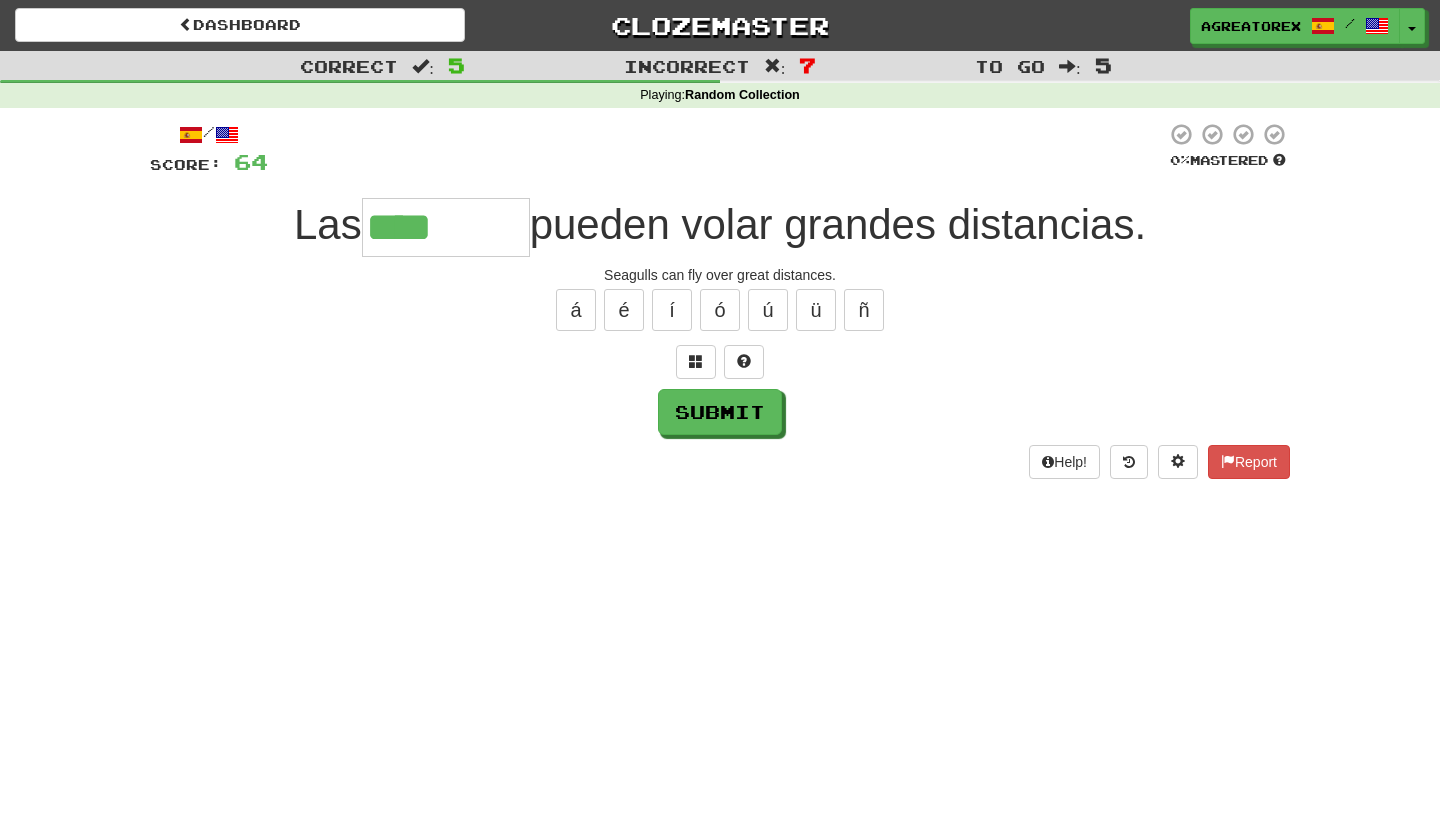type on "********" 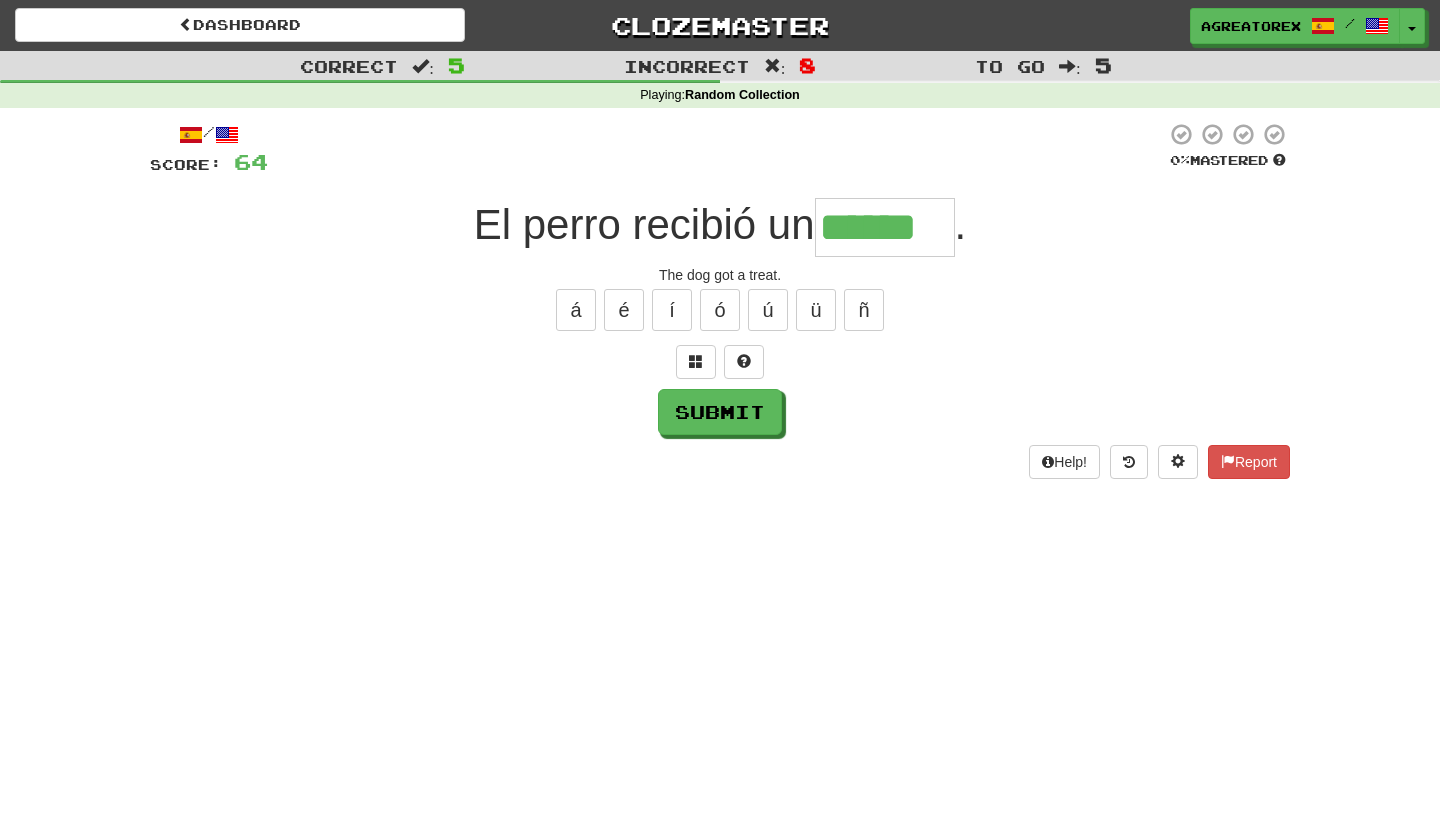 type on "******" 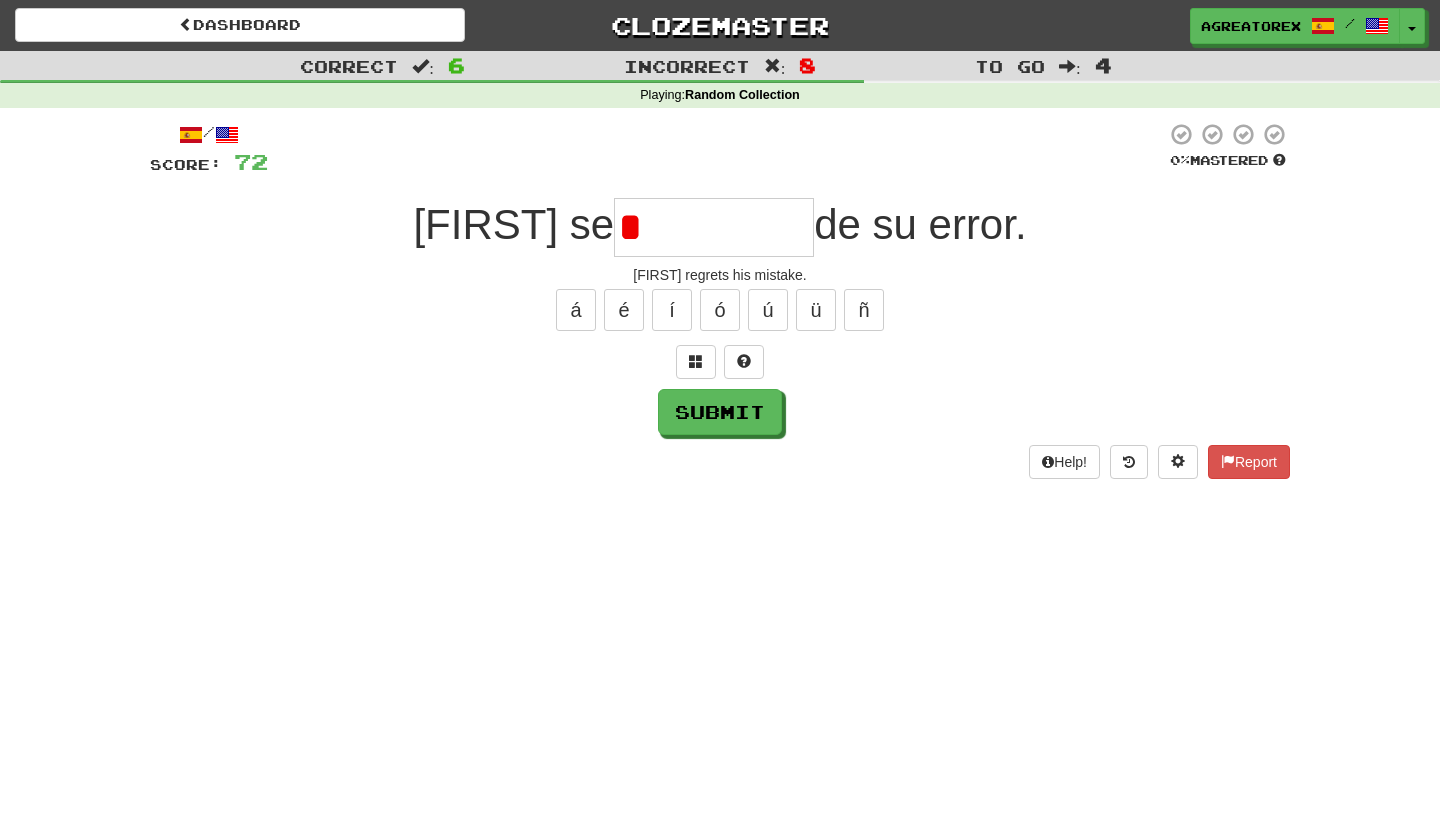 type on "**********" 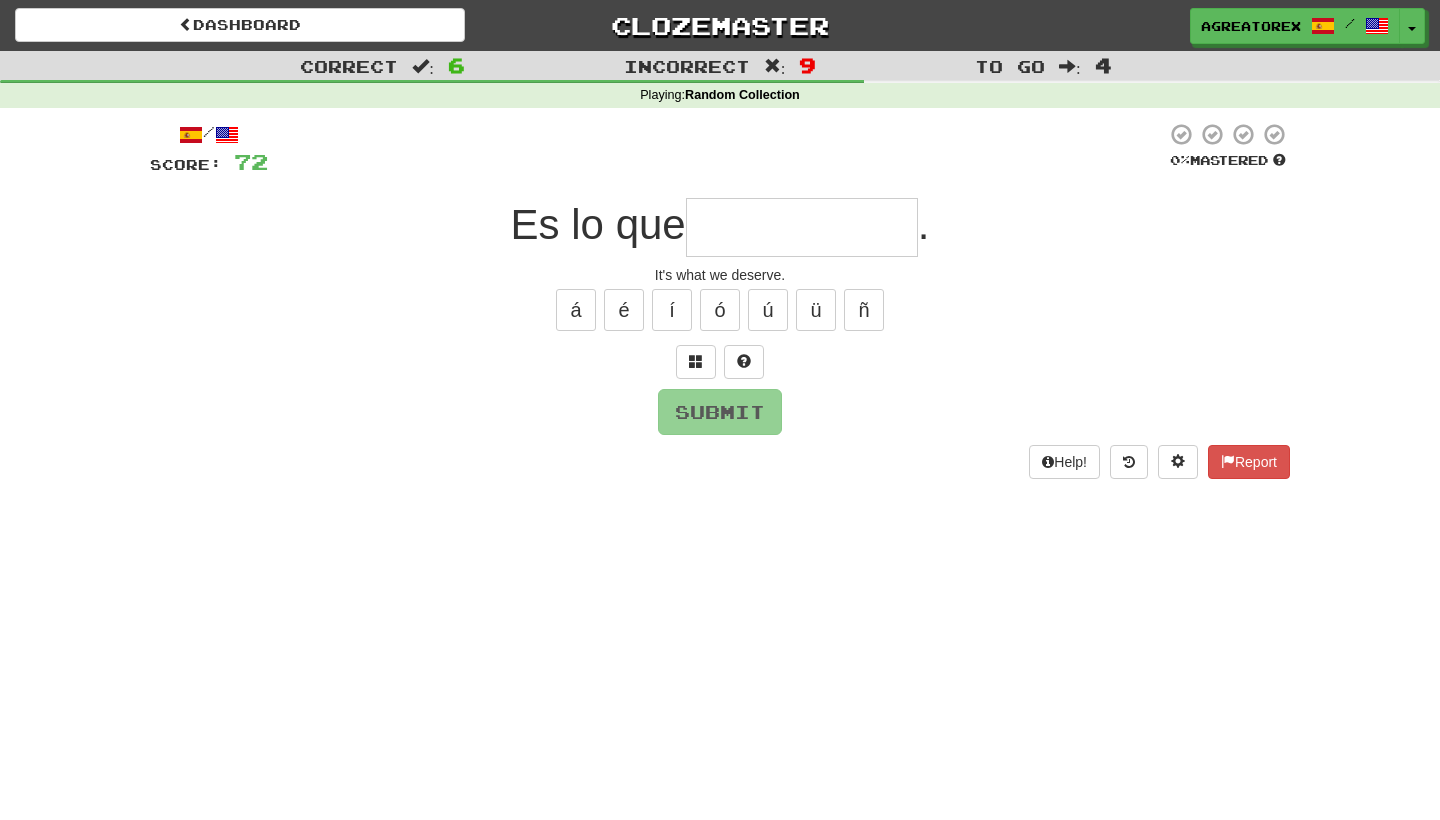 type on "*********" 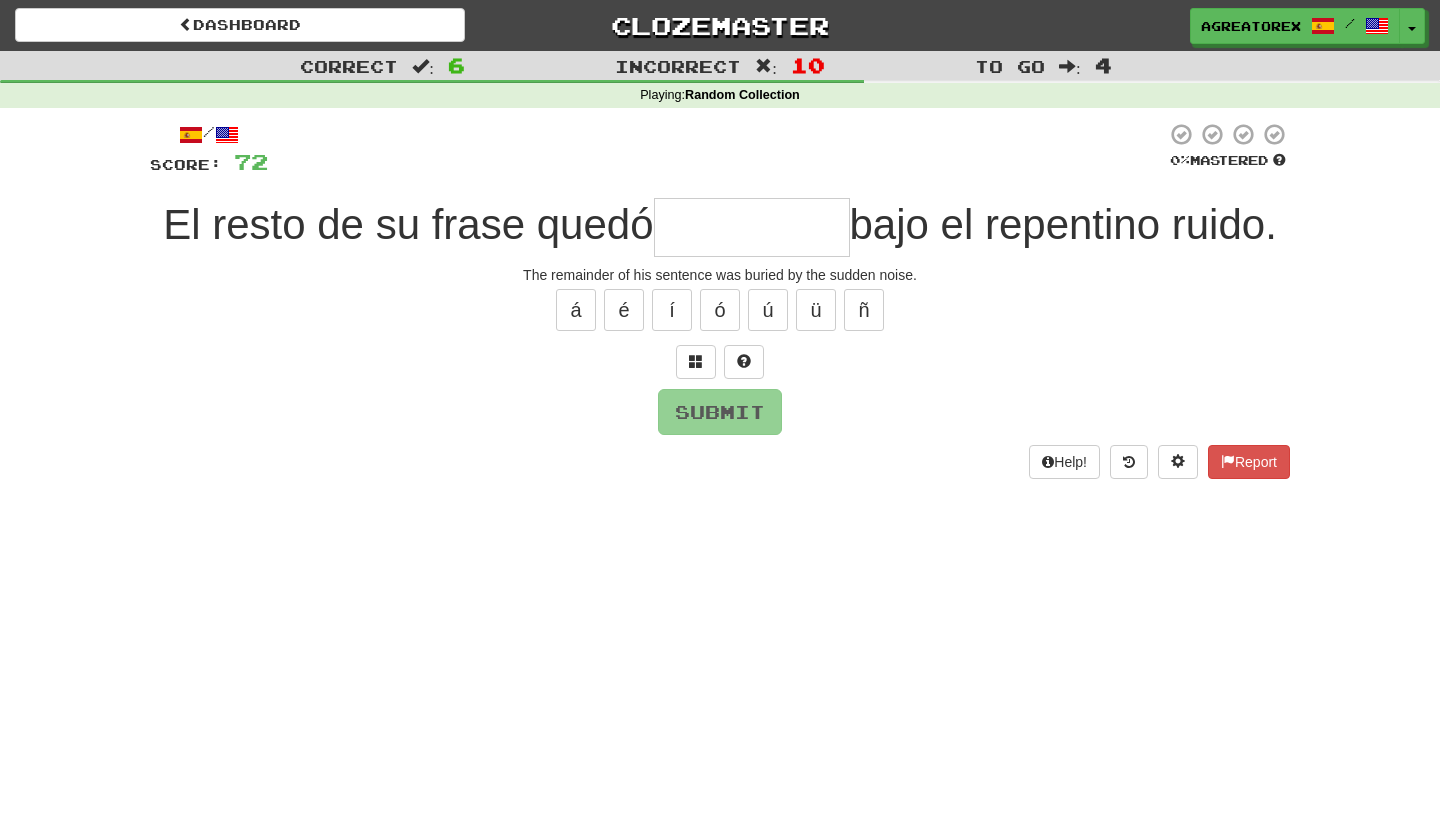 type on "*********" 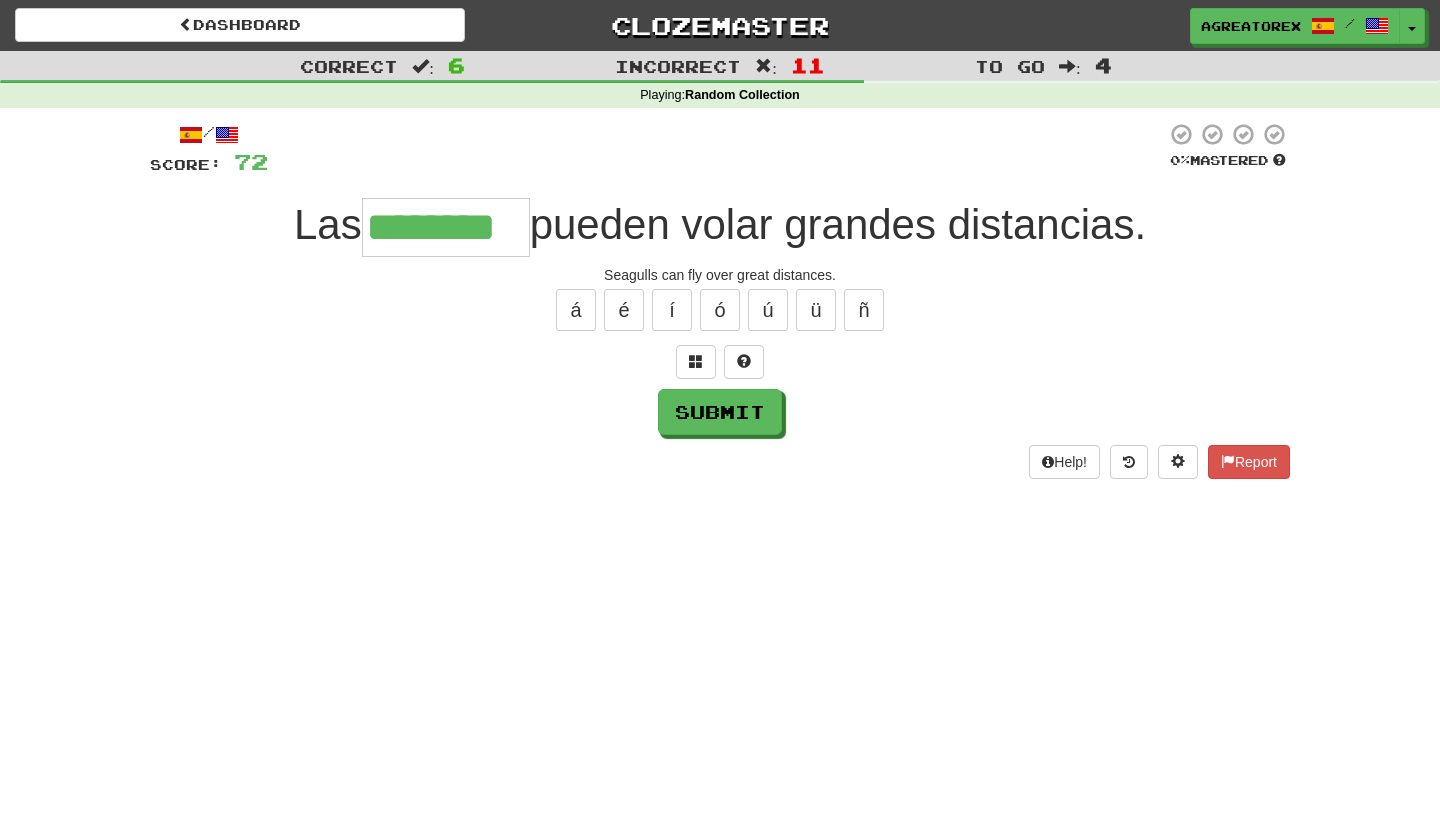 type on "********" 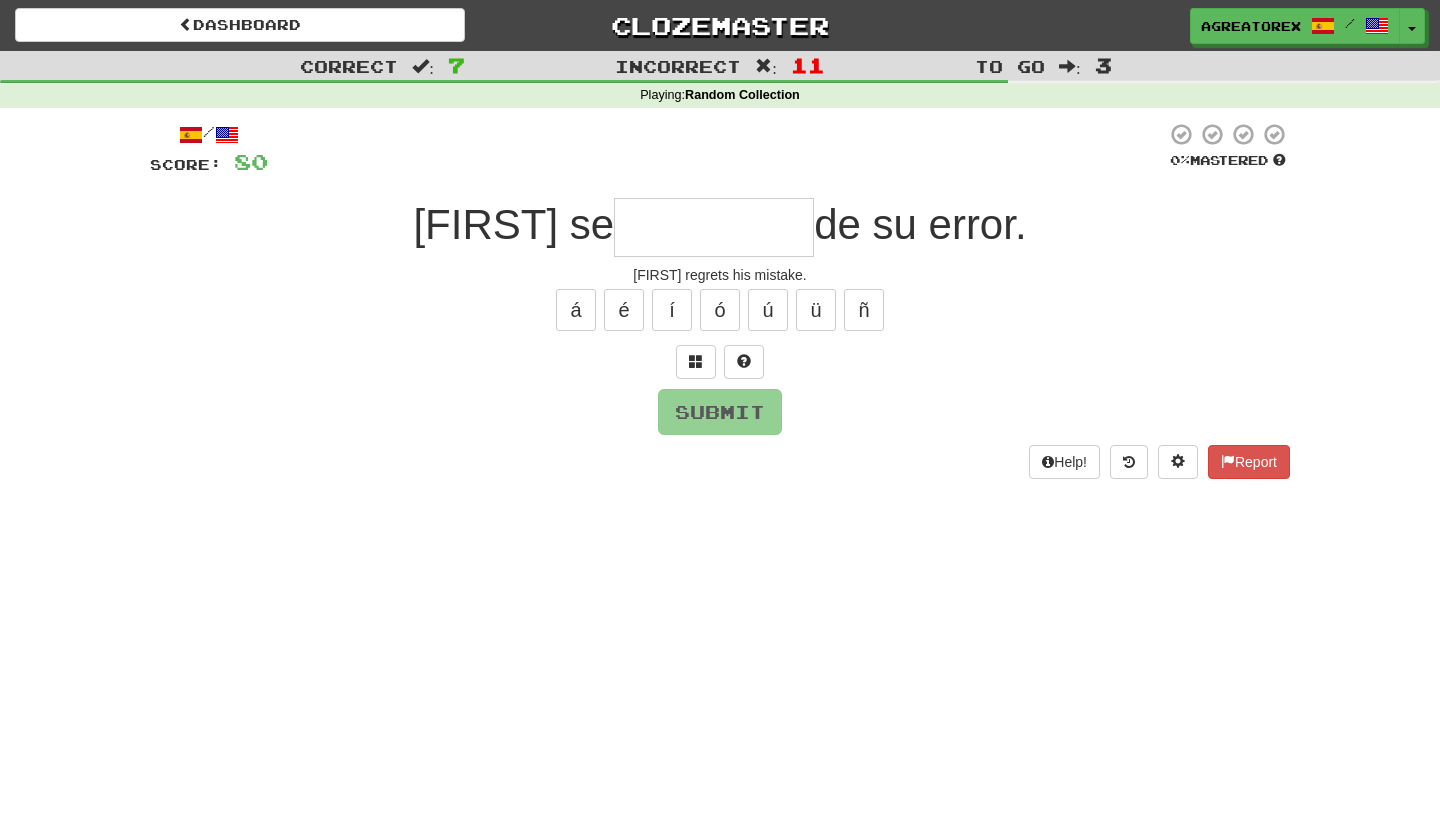 type on "**********" 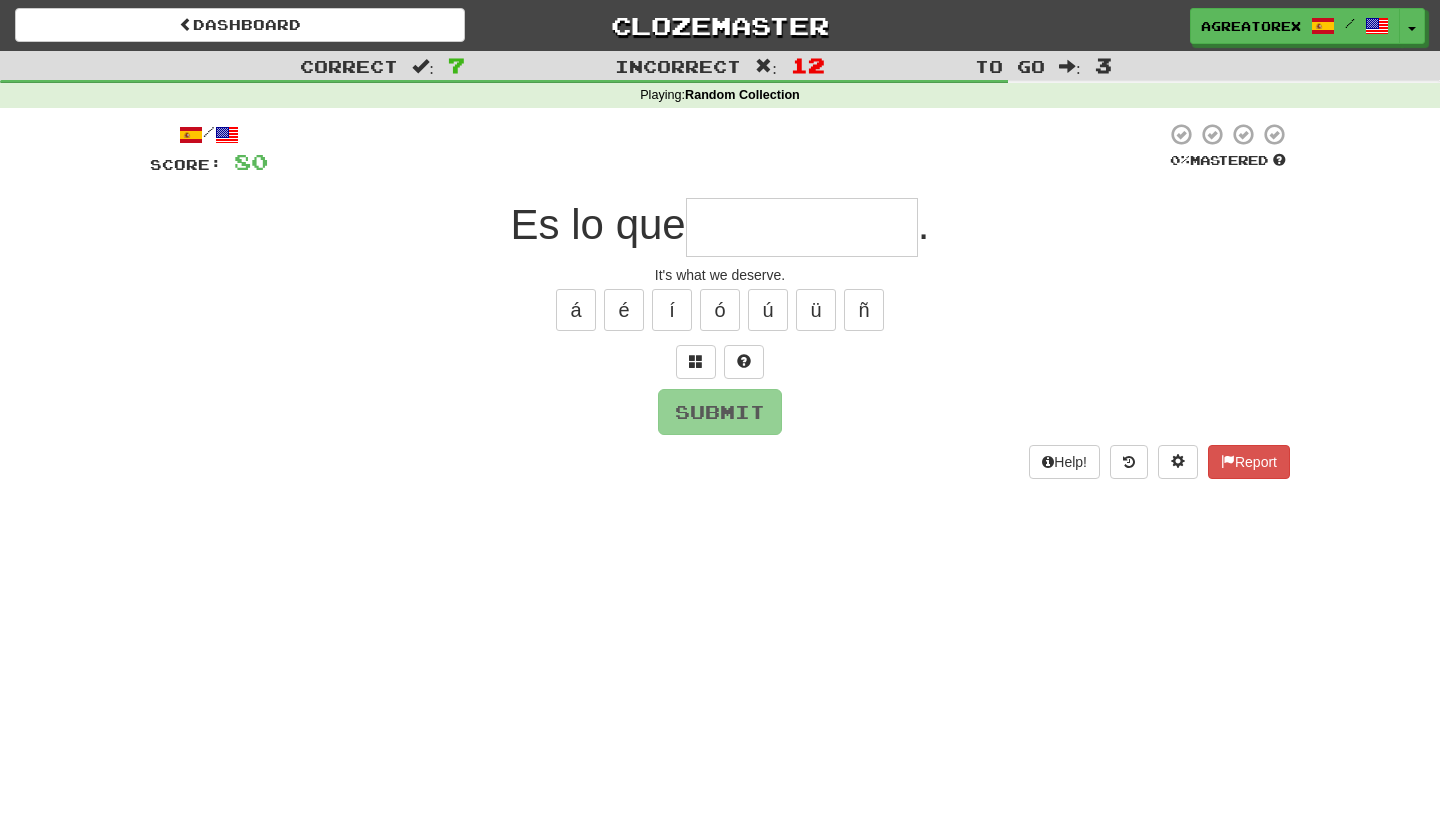 type on "*********" 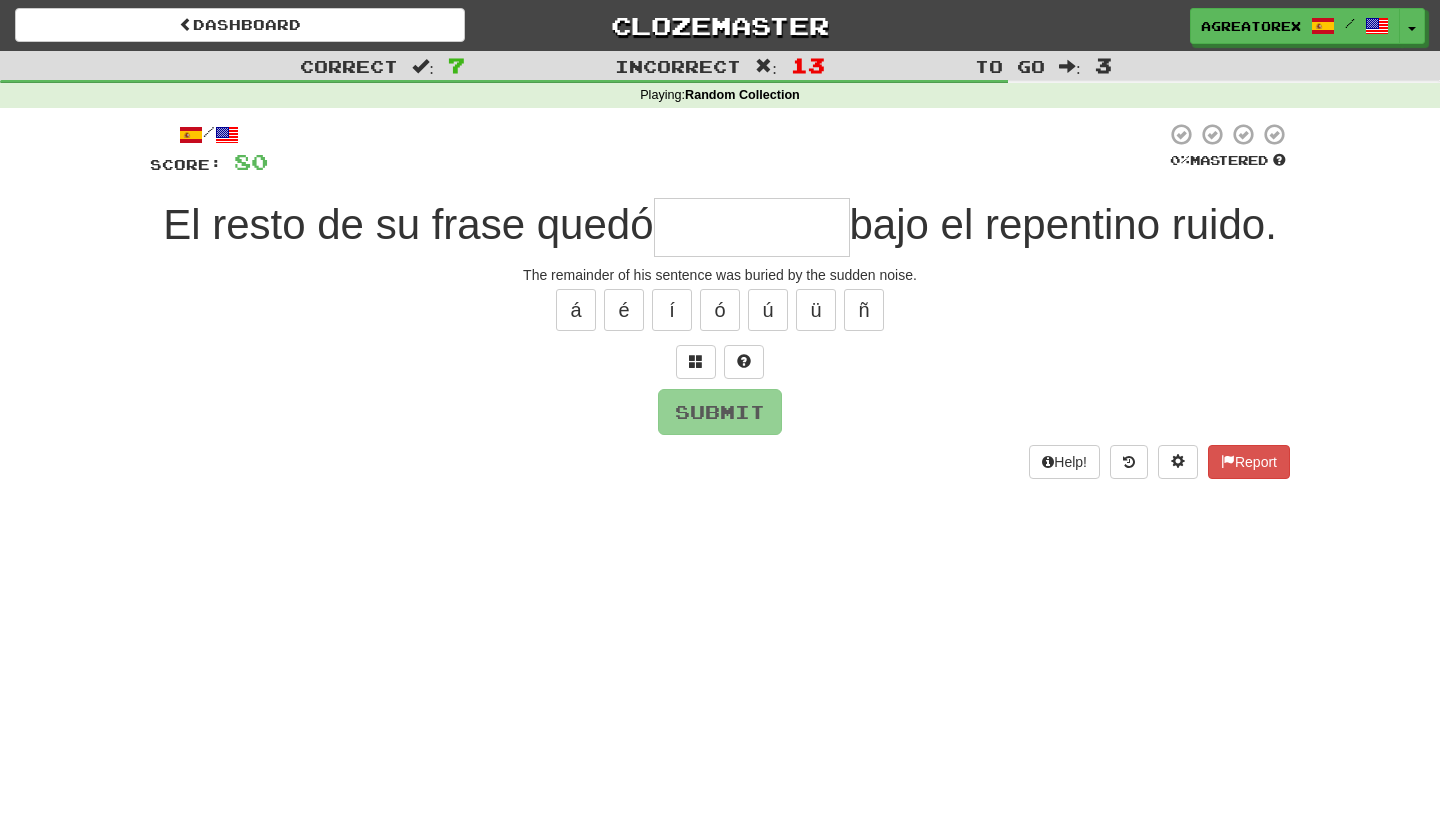 type on "*" 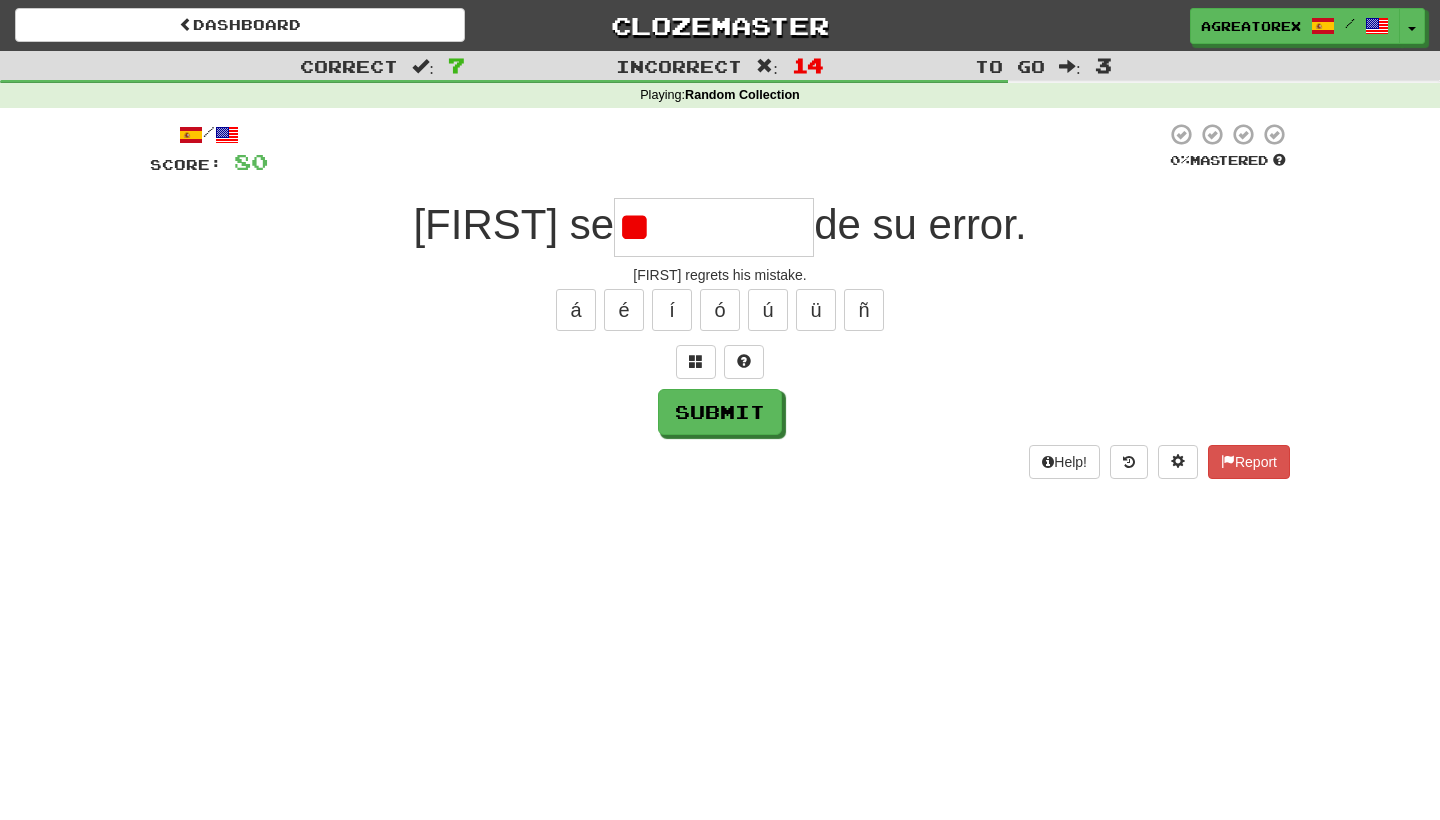 type on "*" 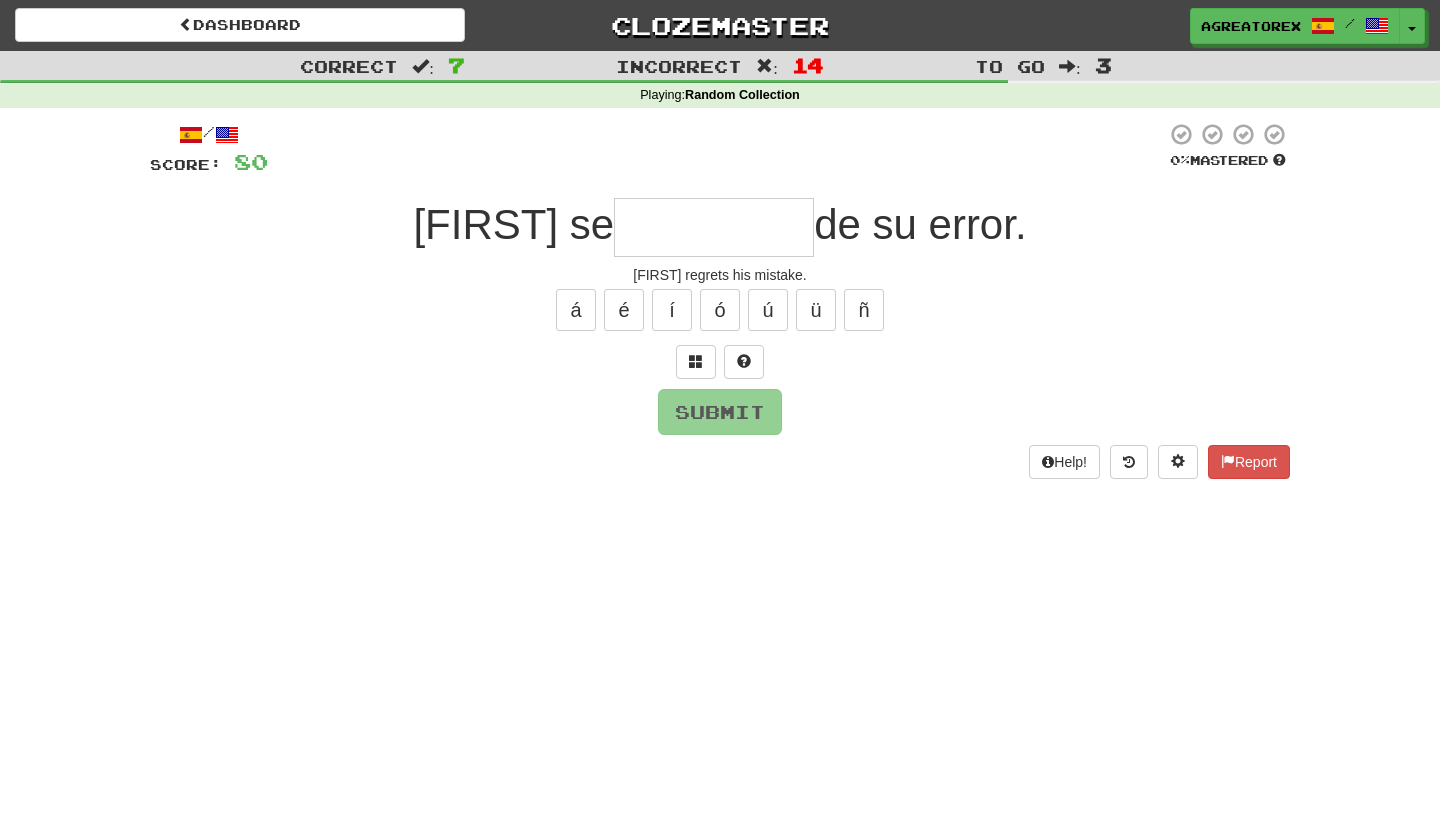 type on "**********" 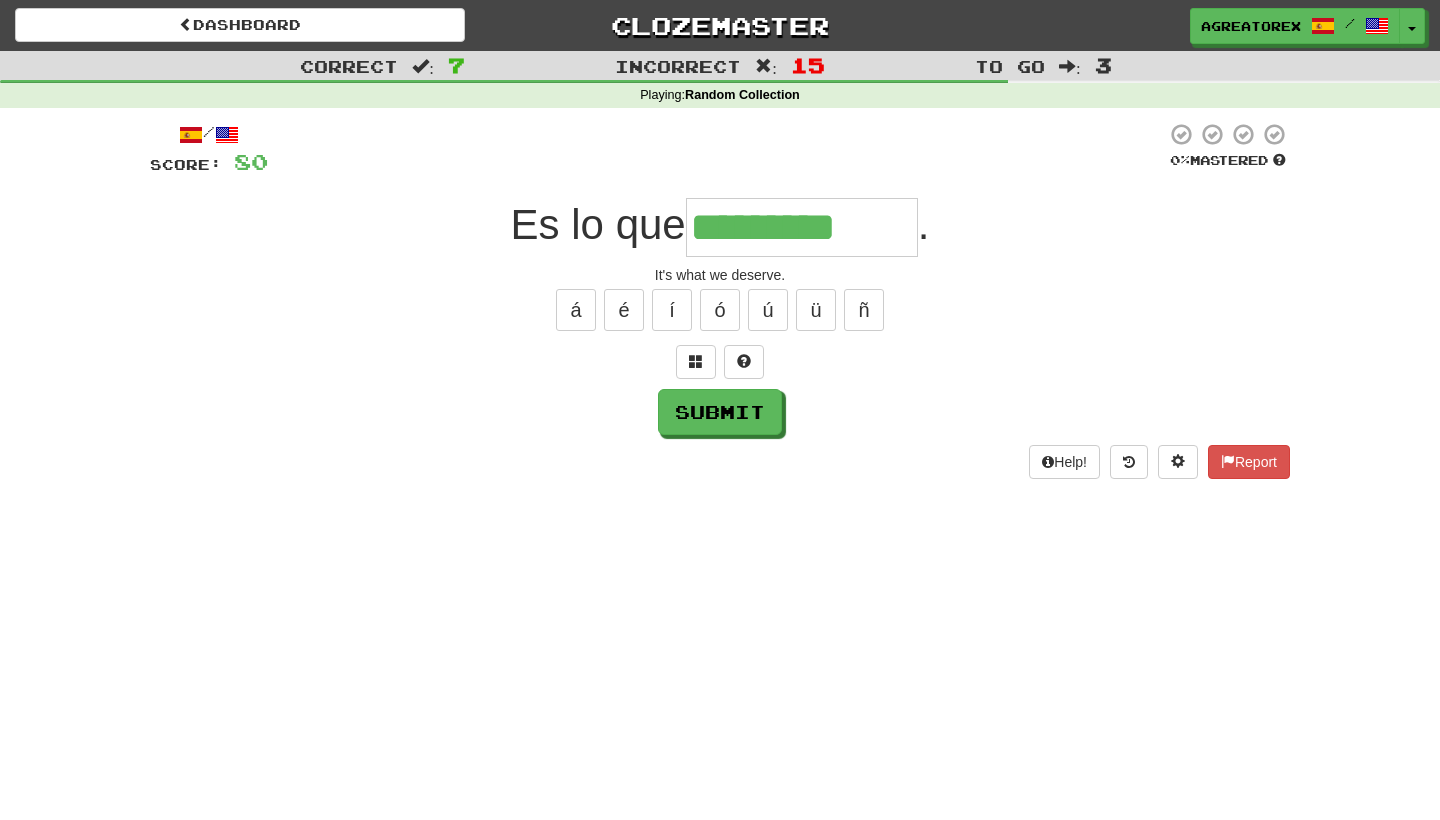 type on "*********" 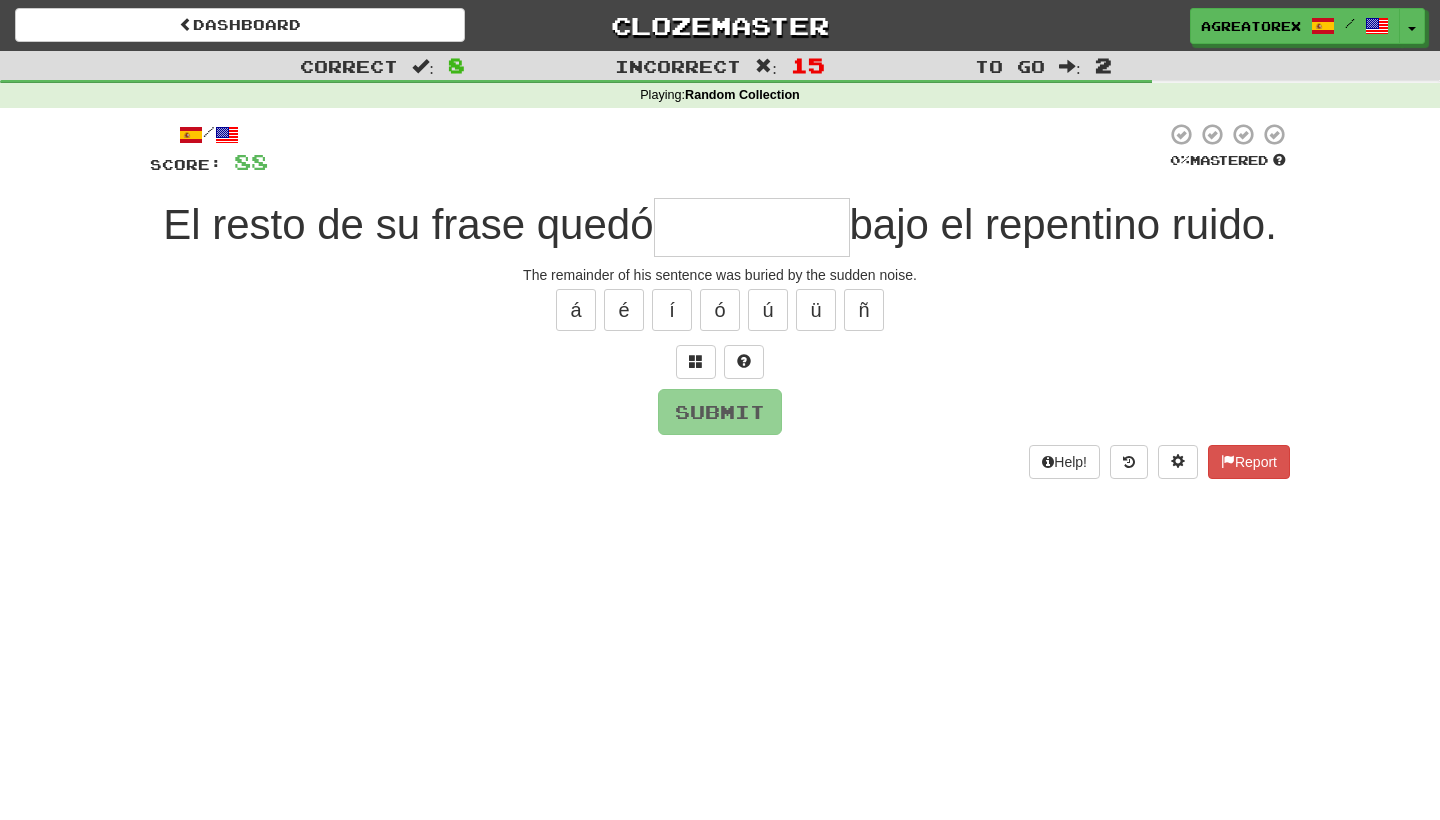 type on "*********" 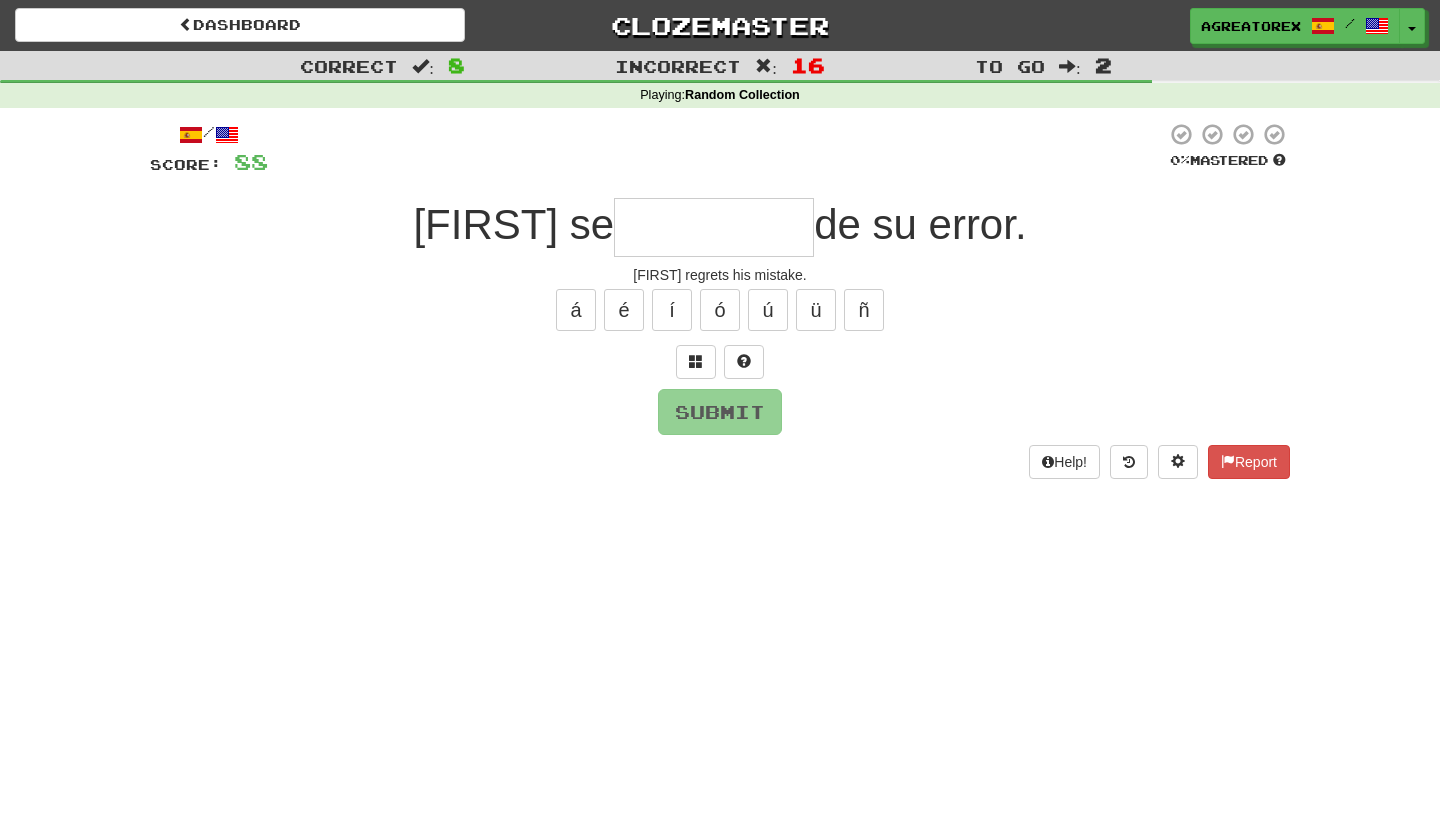 type on "**********" 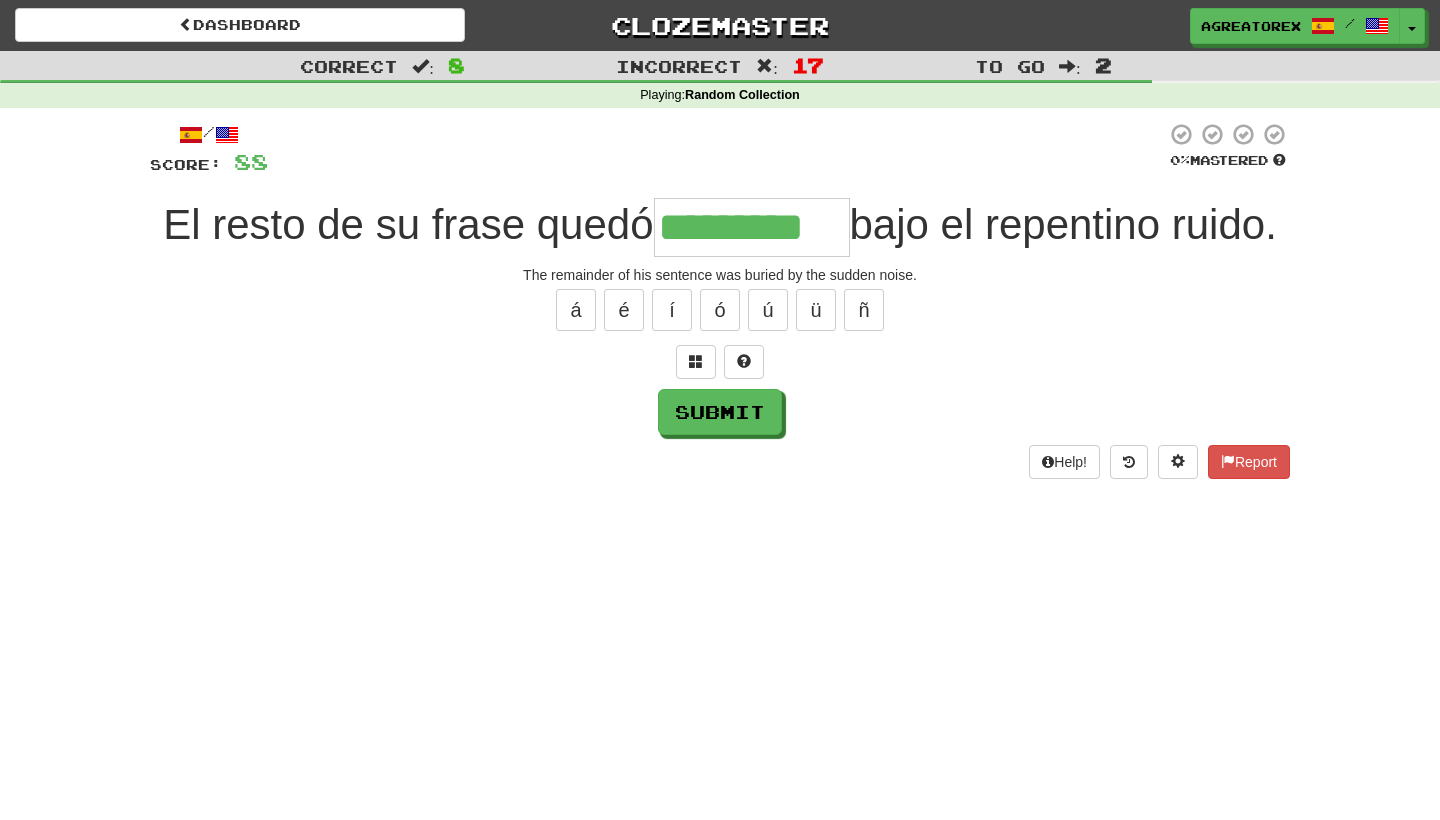 type on "*********" 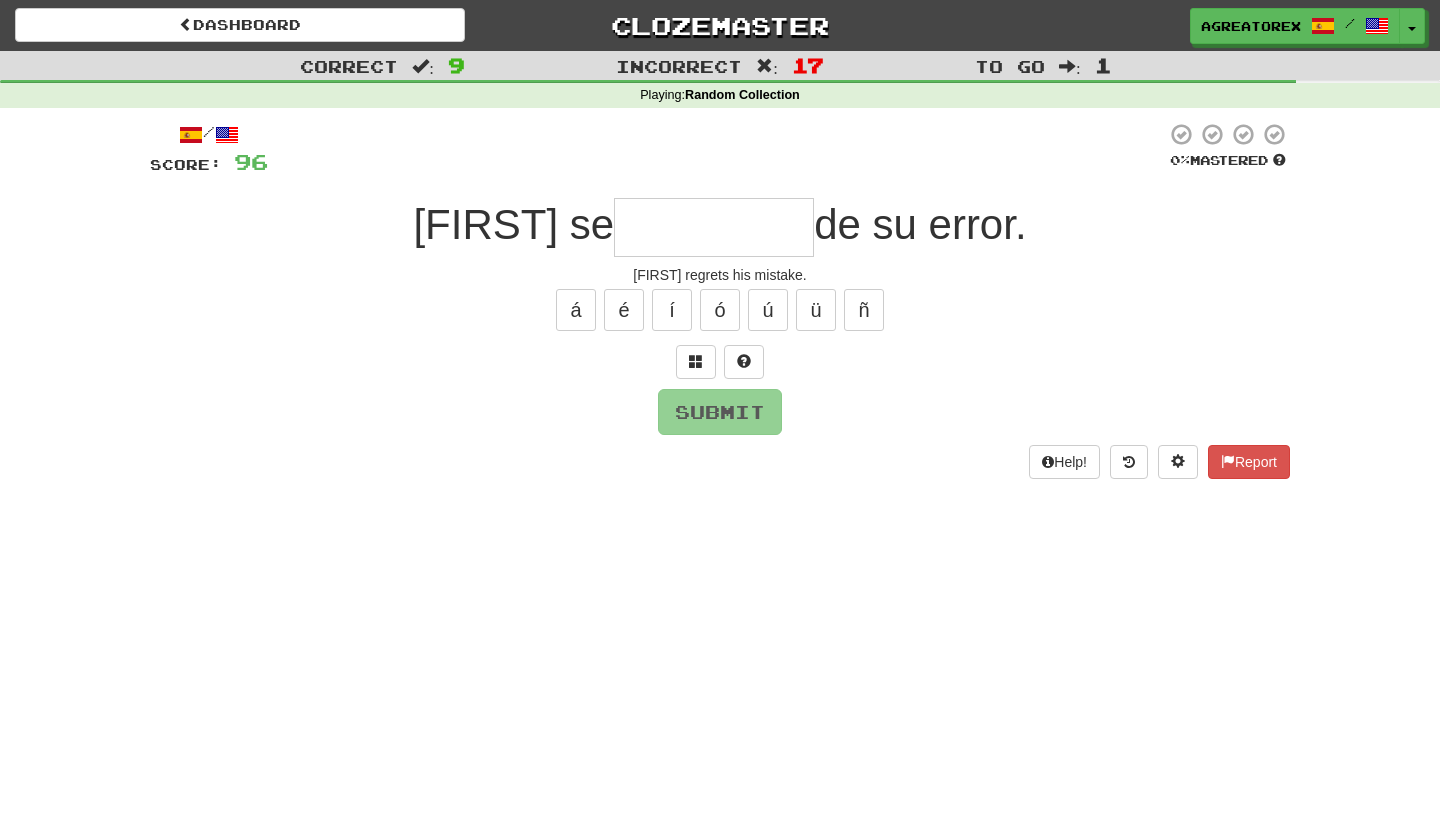 type on "**********" 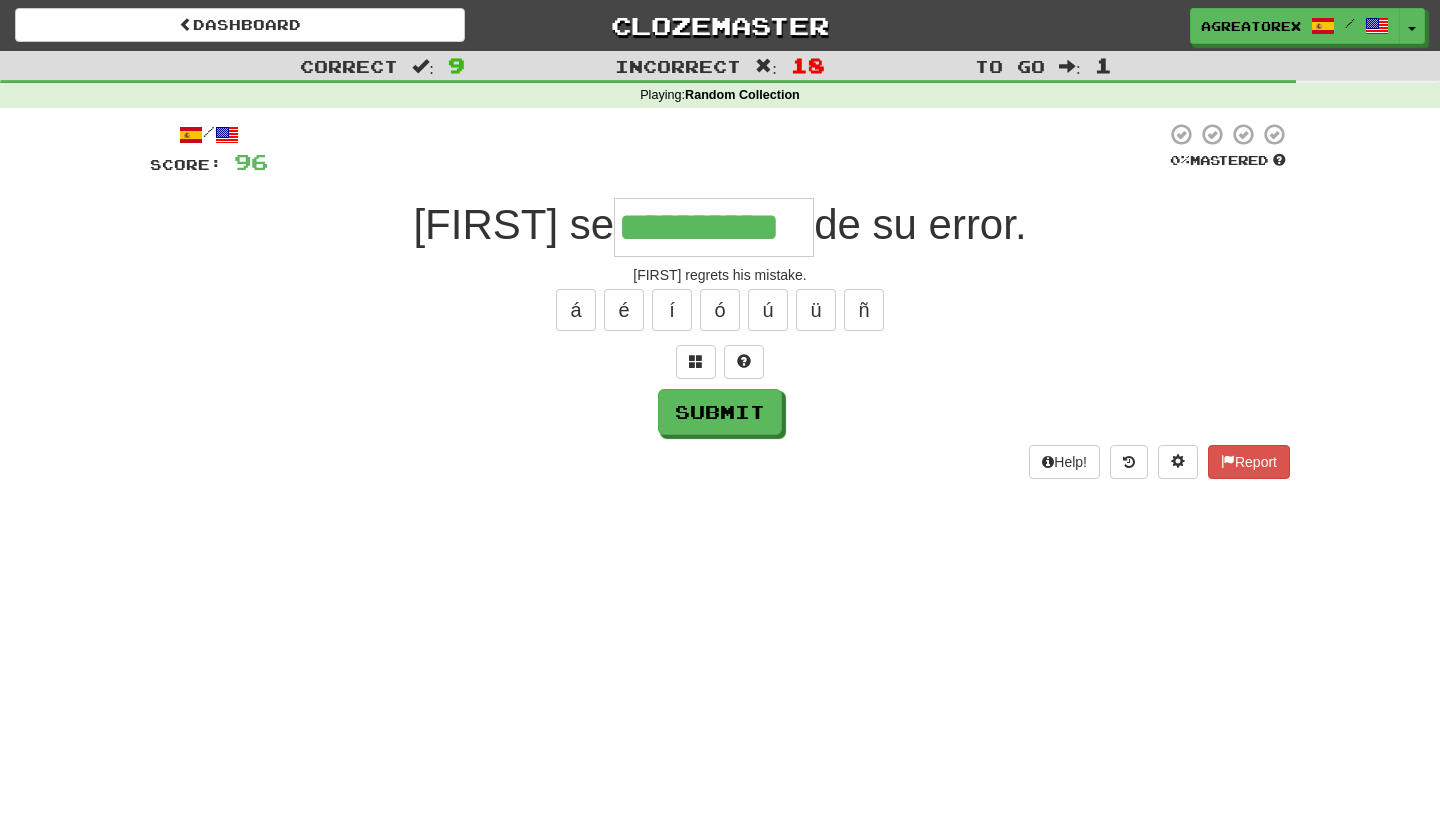 type on "**********" 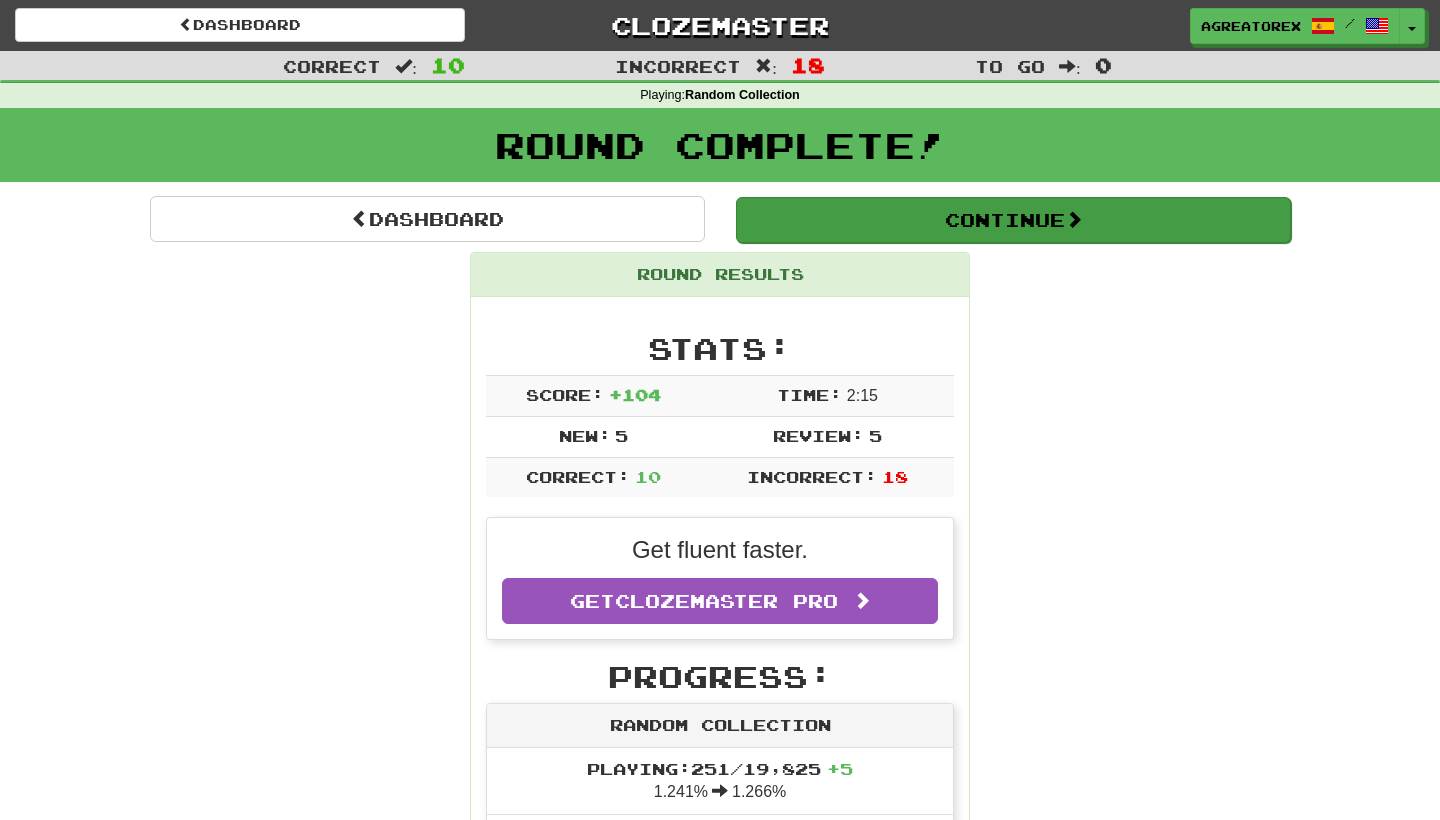 click on "Continue" at bounding box center (1012, 219) 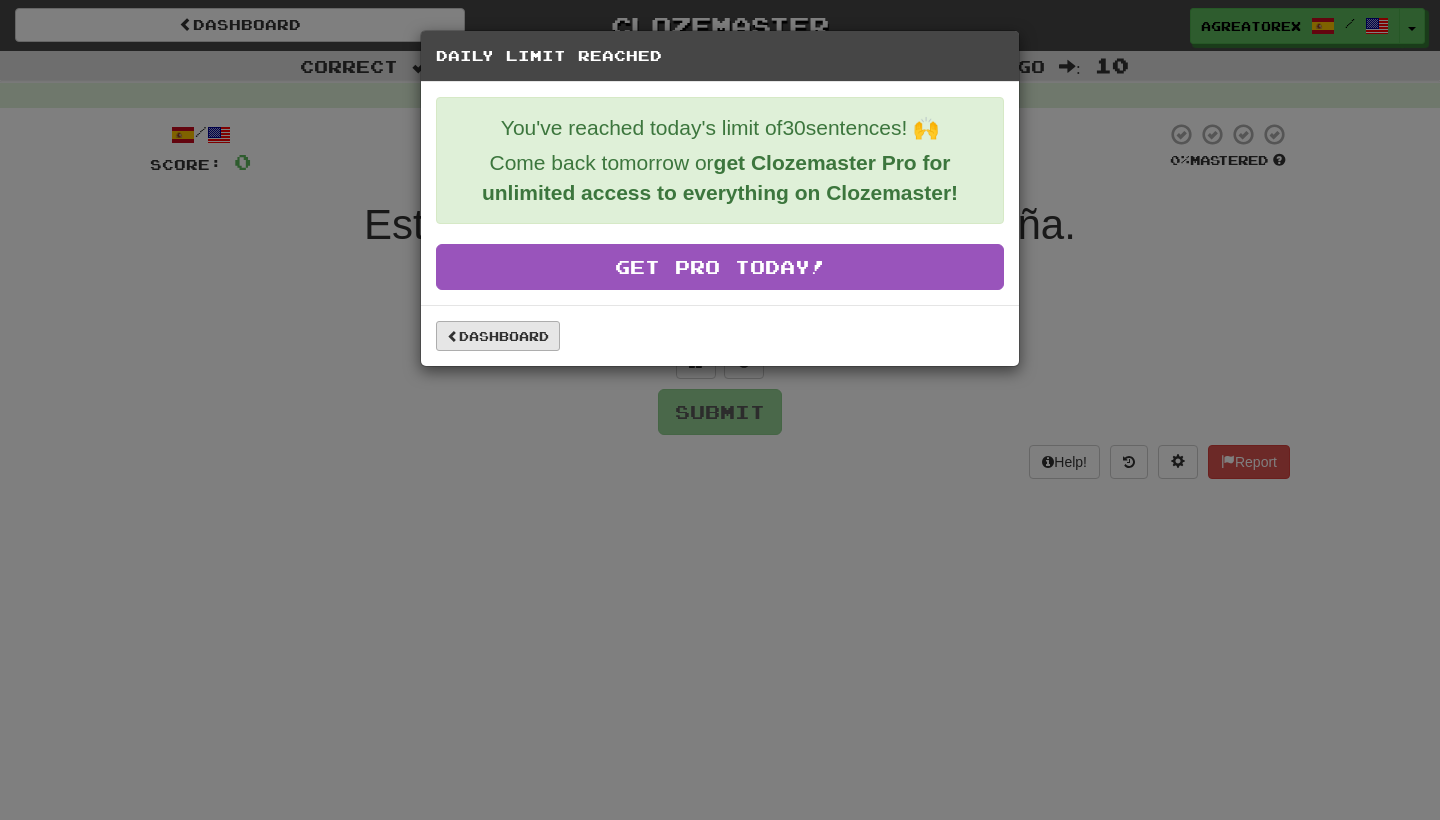 click on "Dashboard" at bounding box center (498, 336) 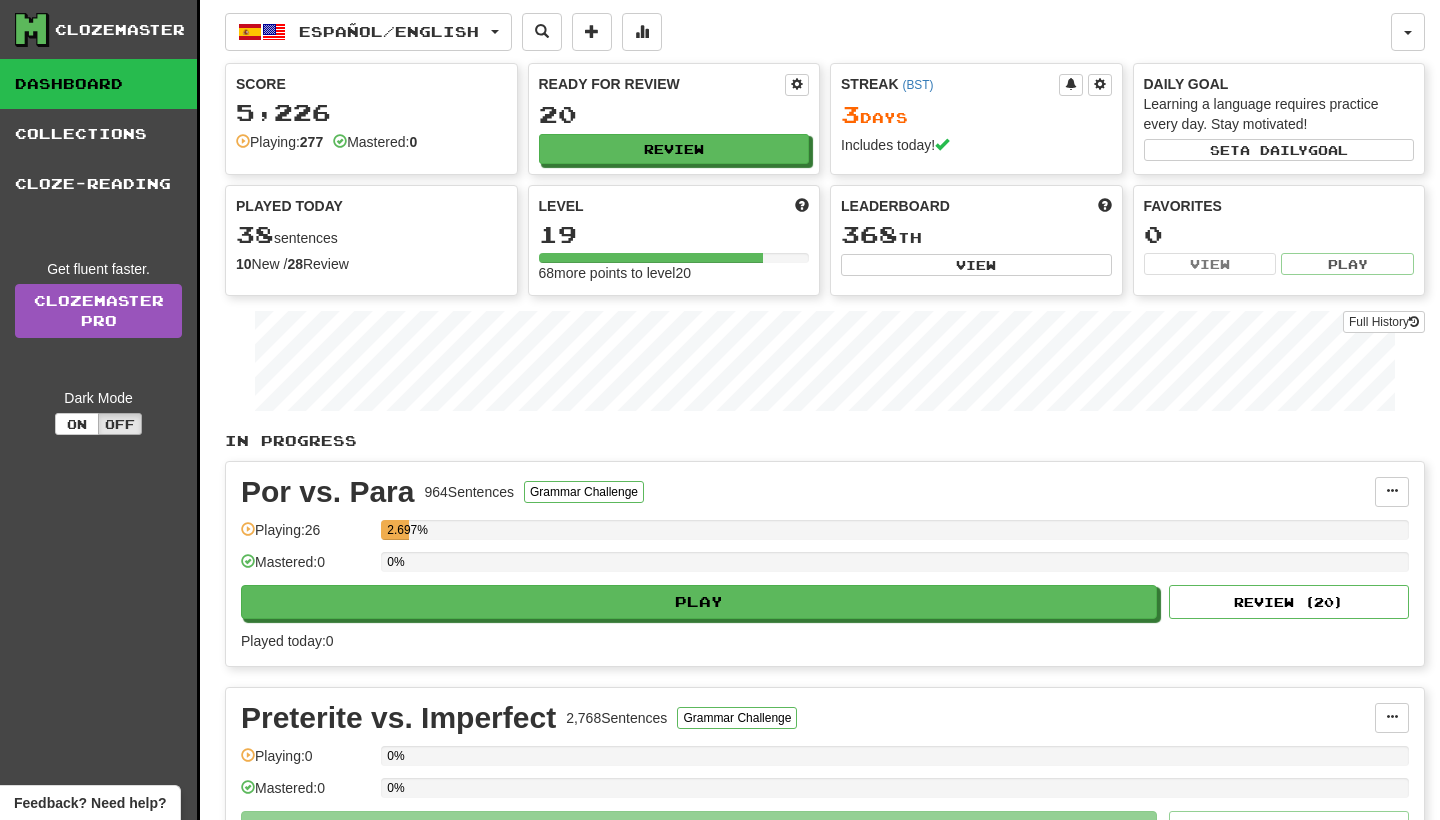 scroll, scrollTop: 0, scrollLeft: 0, axis: both 